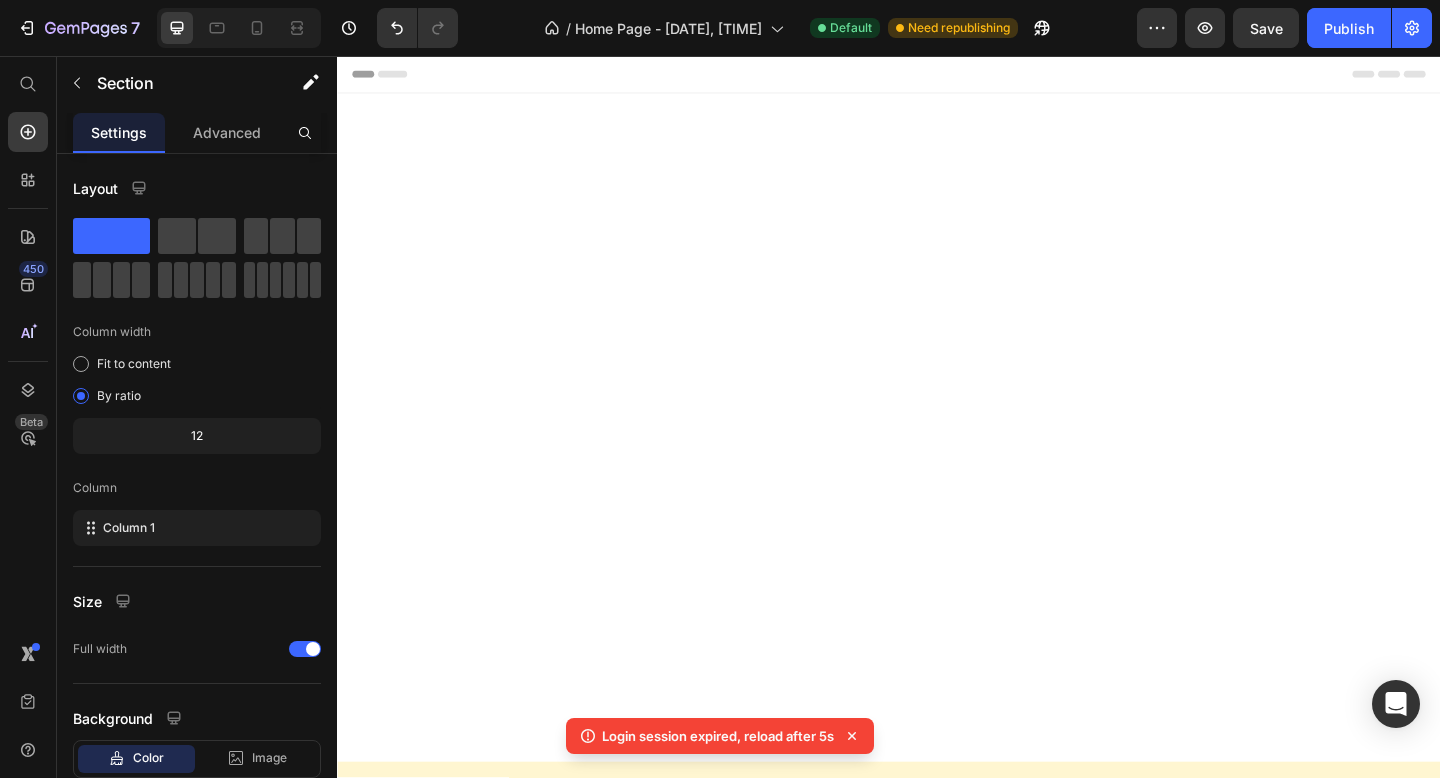 scroll, scrollTop: 1814, scrollLeft: 0, axis: vertical 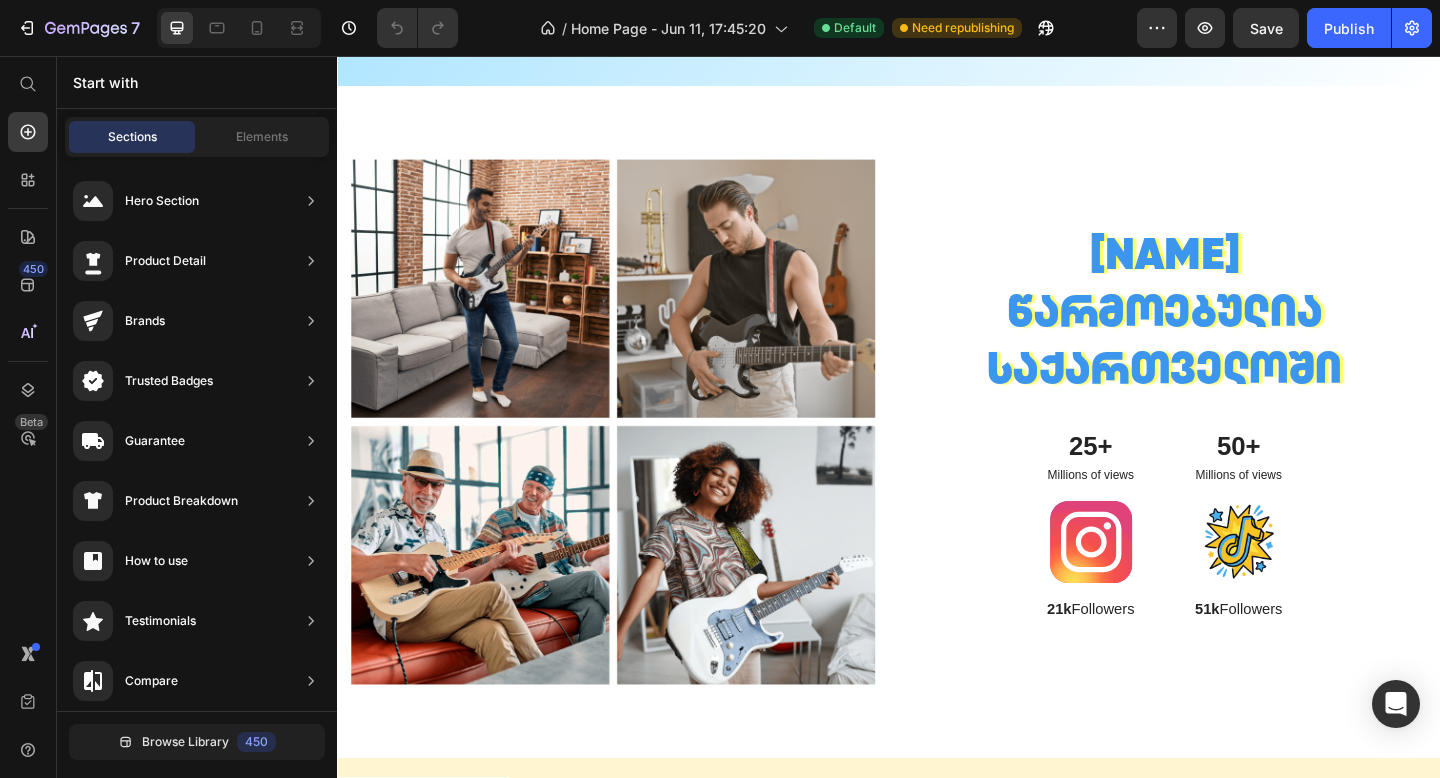 click on "როცა [NAME] თაროზე იპოვი გახსოვდეს.." at bounding box center (937, -502) 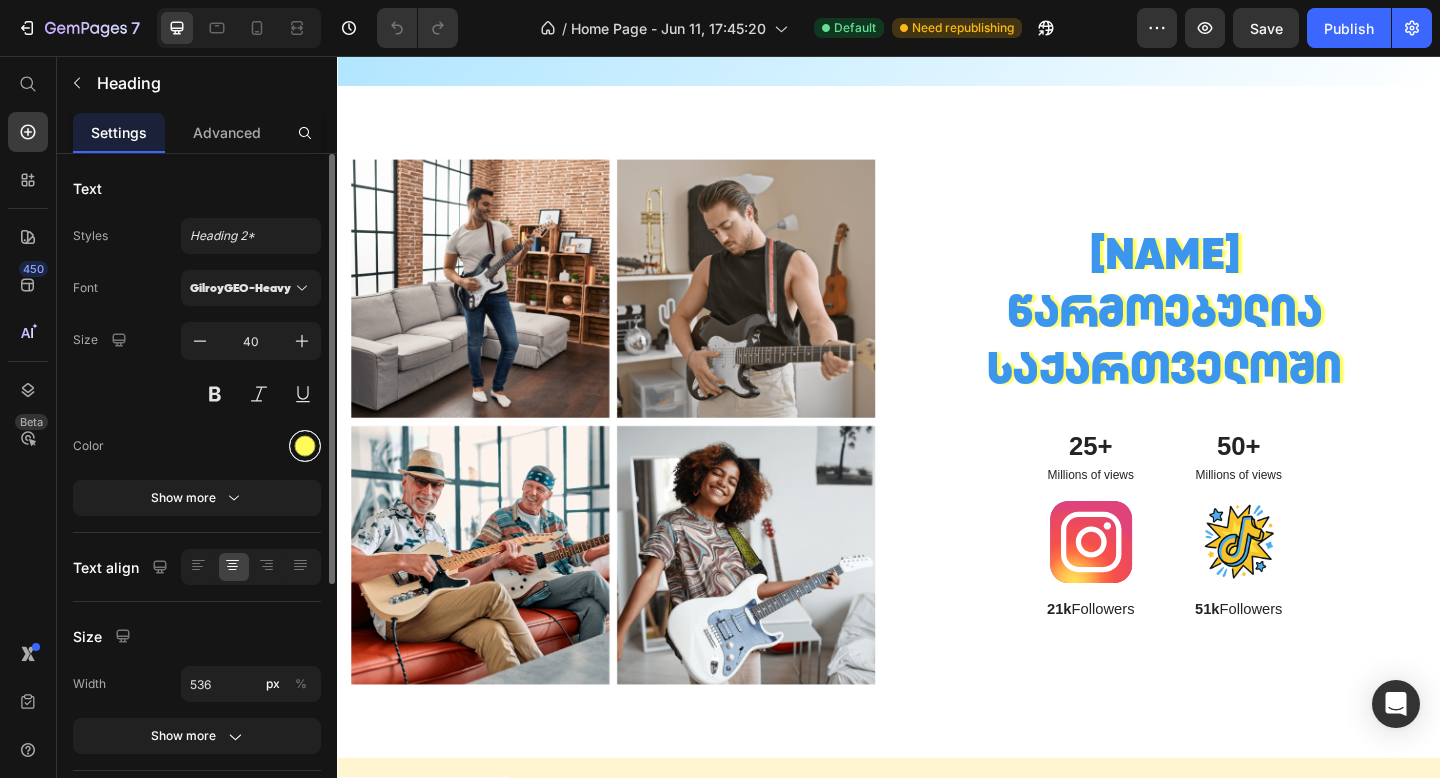 click at bounding box center [305, 446] 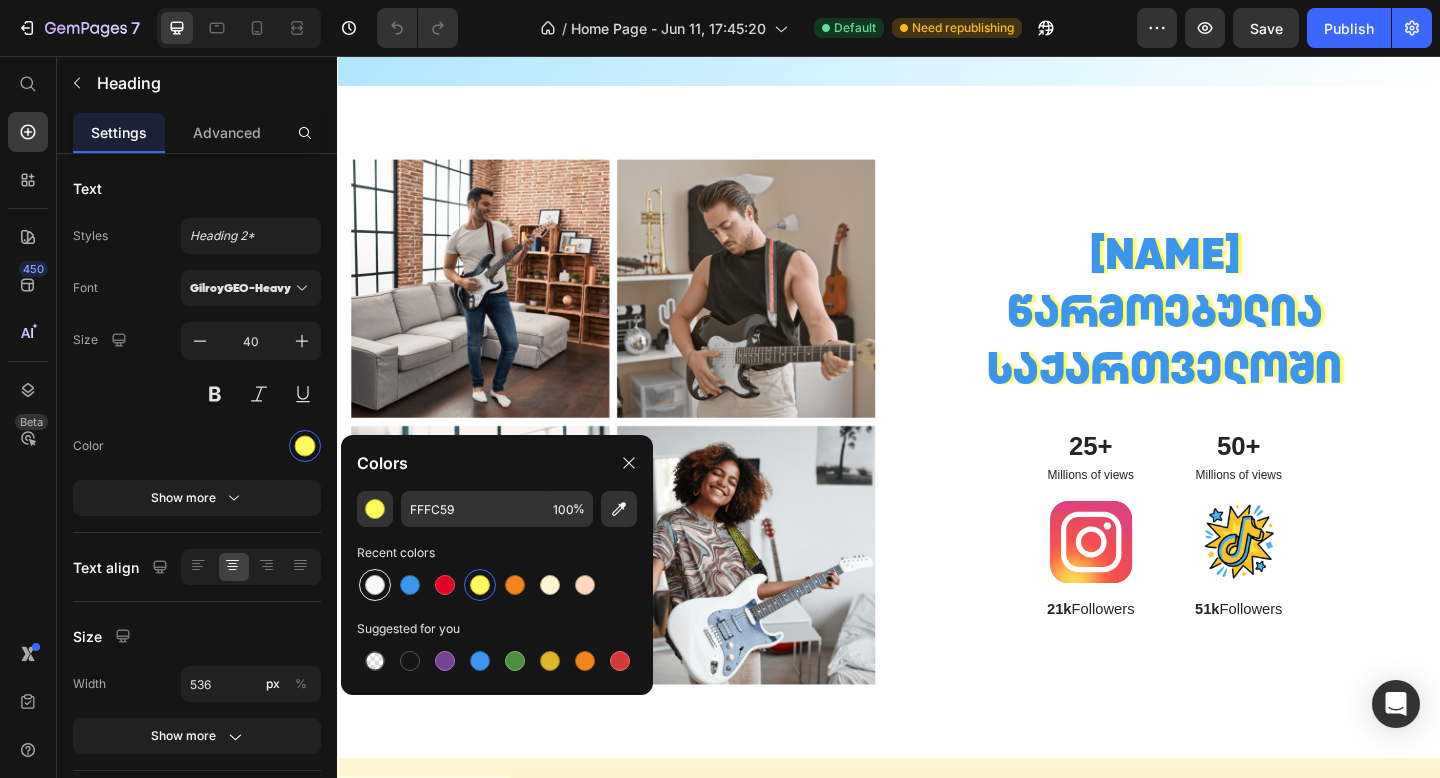 click at bounding box center [375, 585] 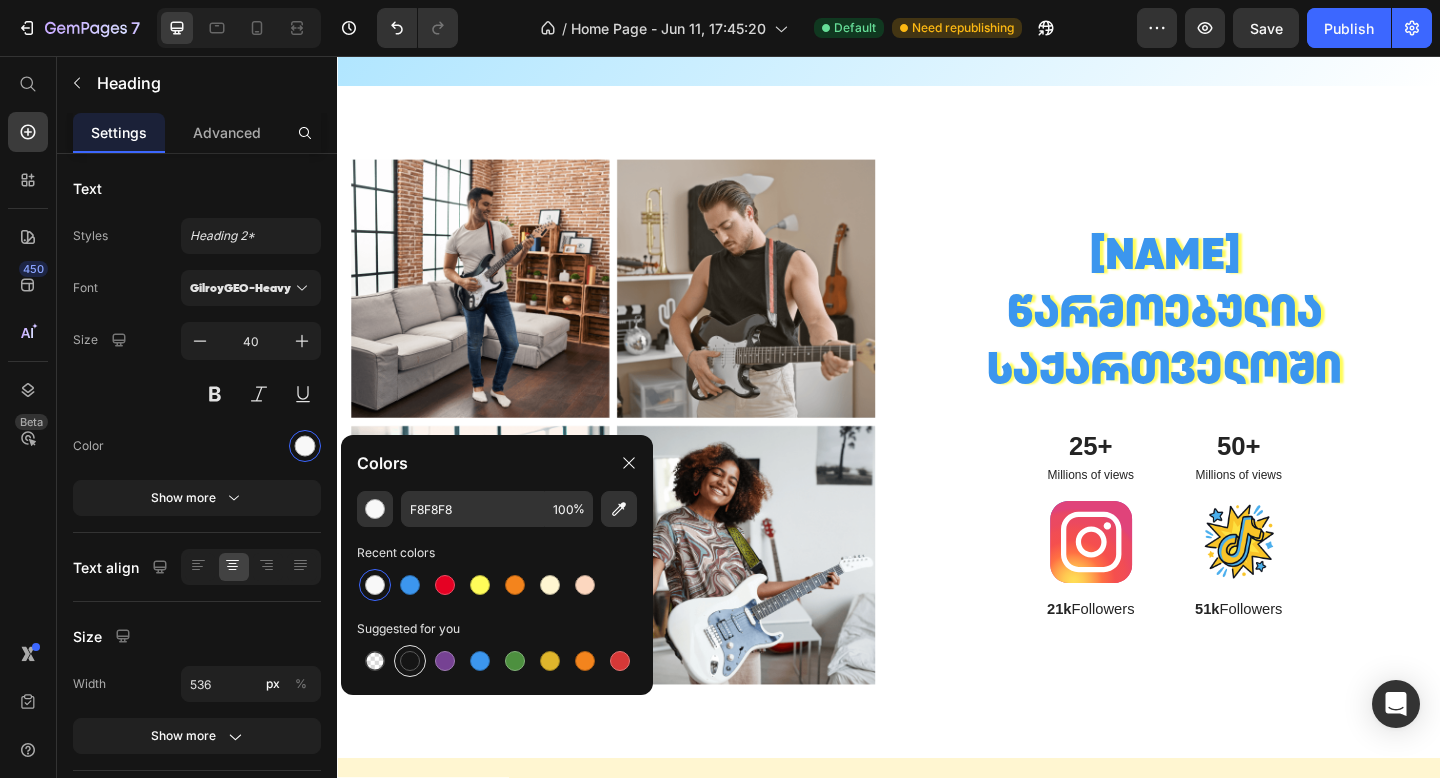 click at bounding box center (410, 661) 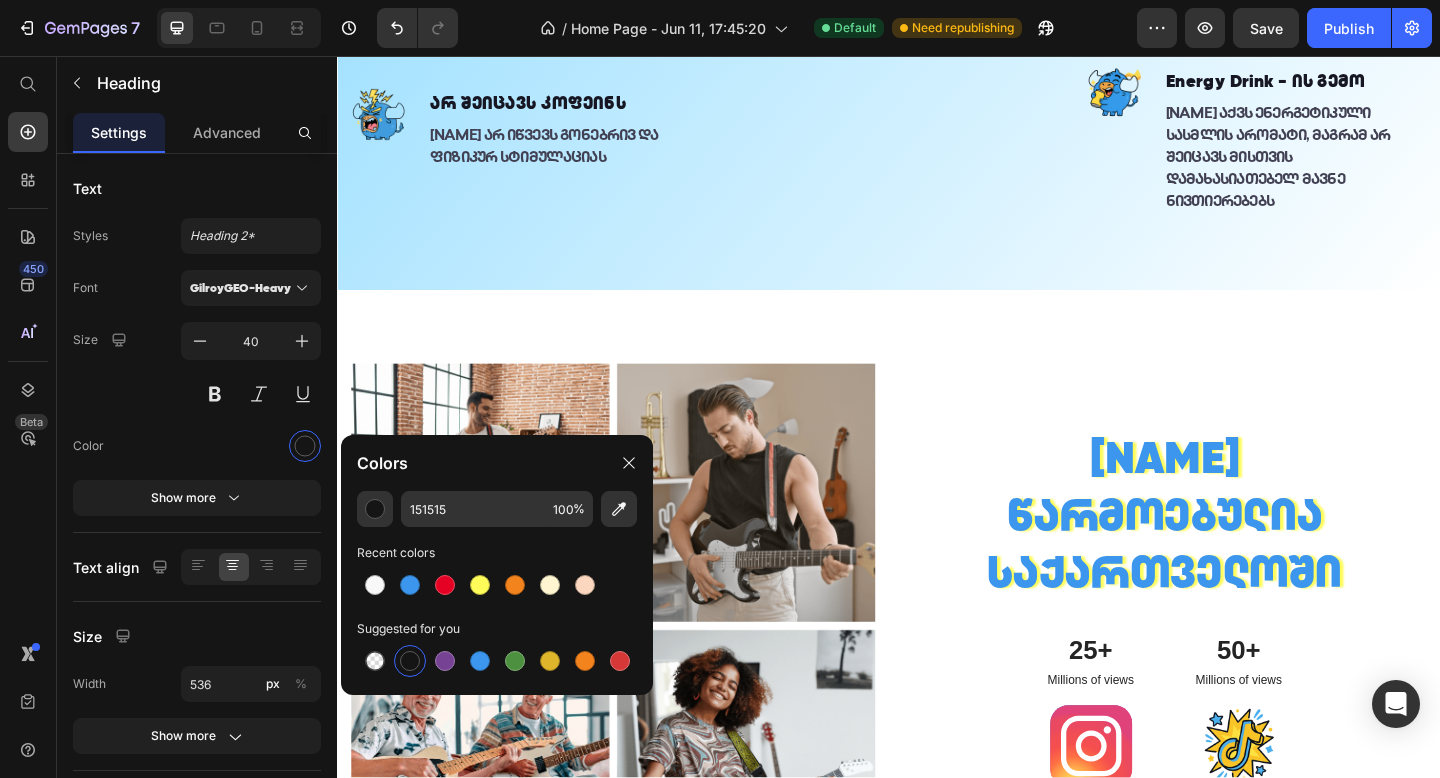 scroll, scrollTop: 771, scrollLeft: 0, axis: vertical 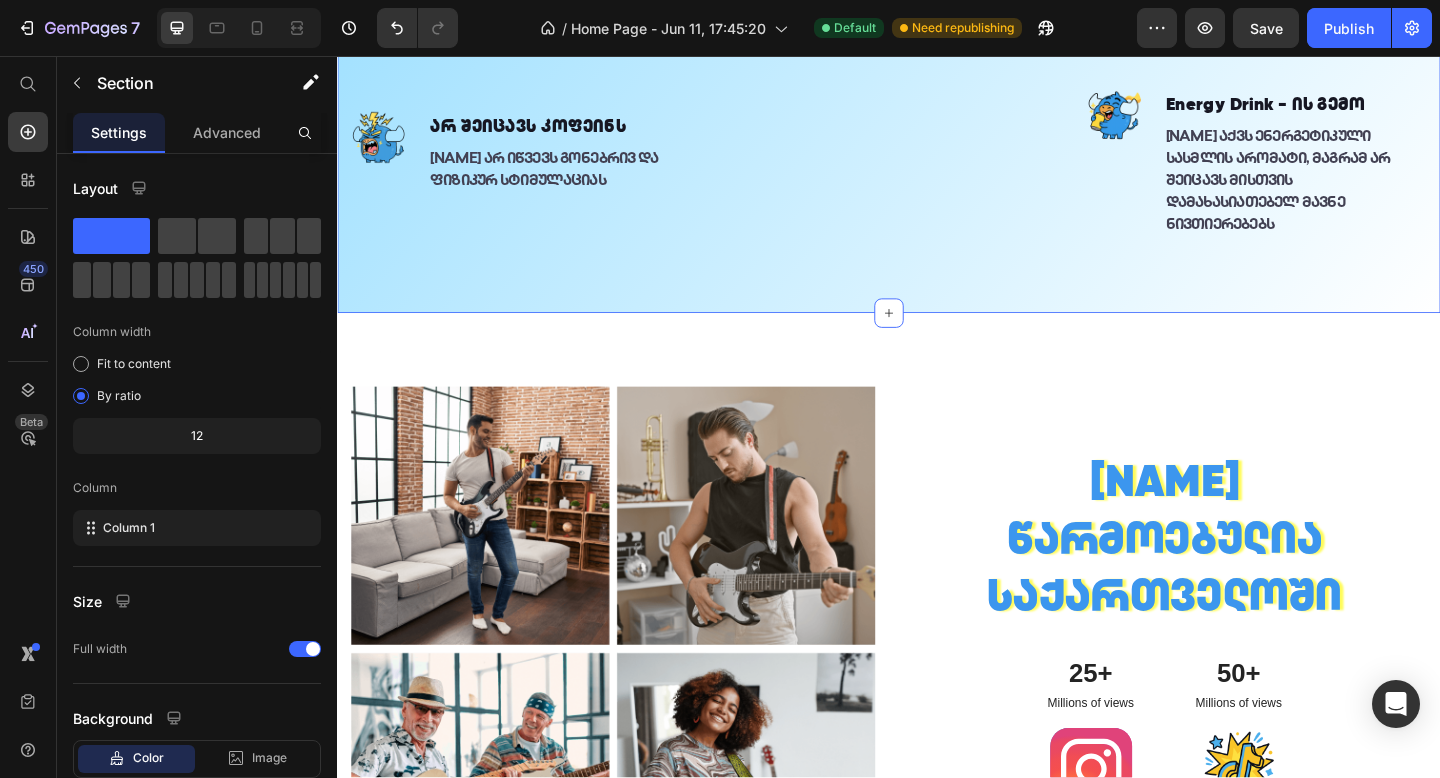 click on "როცა [NAME] თაროზე იპოვი გახსოვდეს.. Heading	 0 Image 20% - ით ნაკლები შაქარი		 Text block [NAME] შეიცავს 20%-ით ნაკლებ შაქარს სხვა ბაზარზე არსებულ გამაგრილებელ სასმელებთან შედარებით	 Text block Image არ შეიცავს კოფეინს Text block [NAME] არ იწვევს გონებრივ და ფიზიკურ სტიმულაციას Text block Advanced list Image Image არ შეიცავს ტაურინს Text block [NAME] შემადგენლობაში არ შედის ენერგეტიკული სასმელებისთვის დამახასიათებელი ინგრედიენტი ტაურინი Text block Image Text block Text block Row Row" at bounding box center (937, -27) 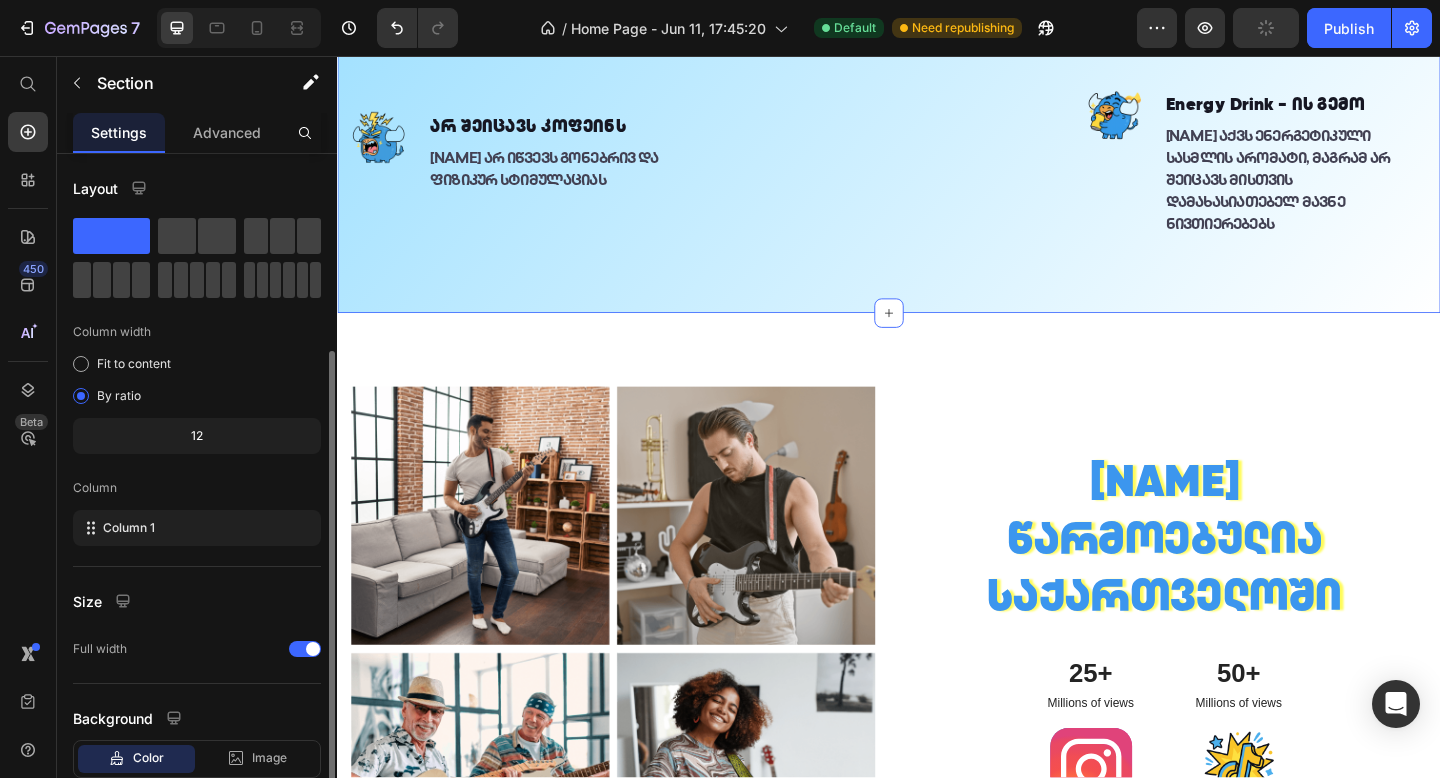 scroll, scrollTop: 127, scrollLeft: 0, axis: vertical 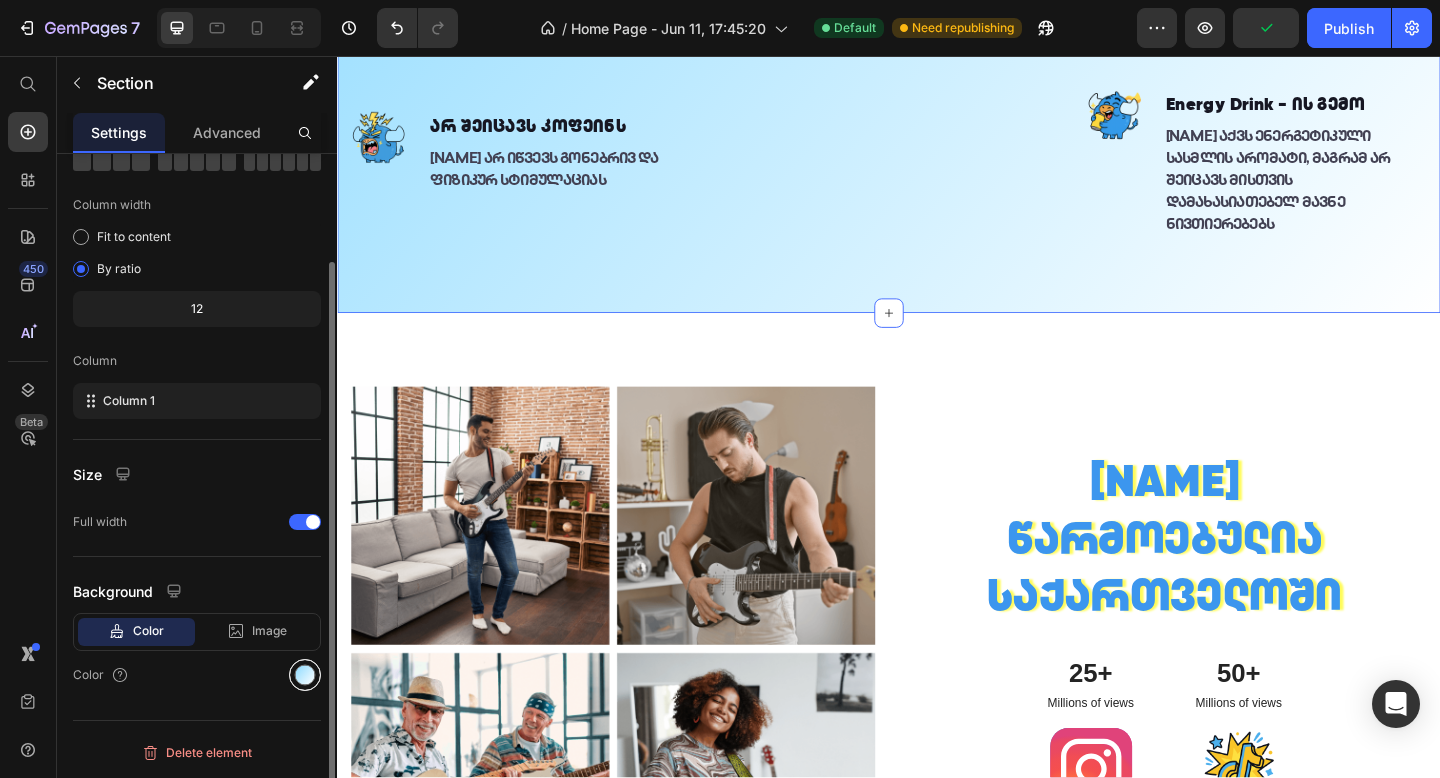 click at bounding box center (305, 675) 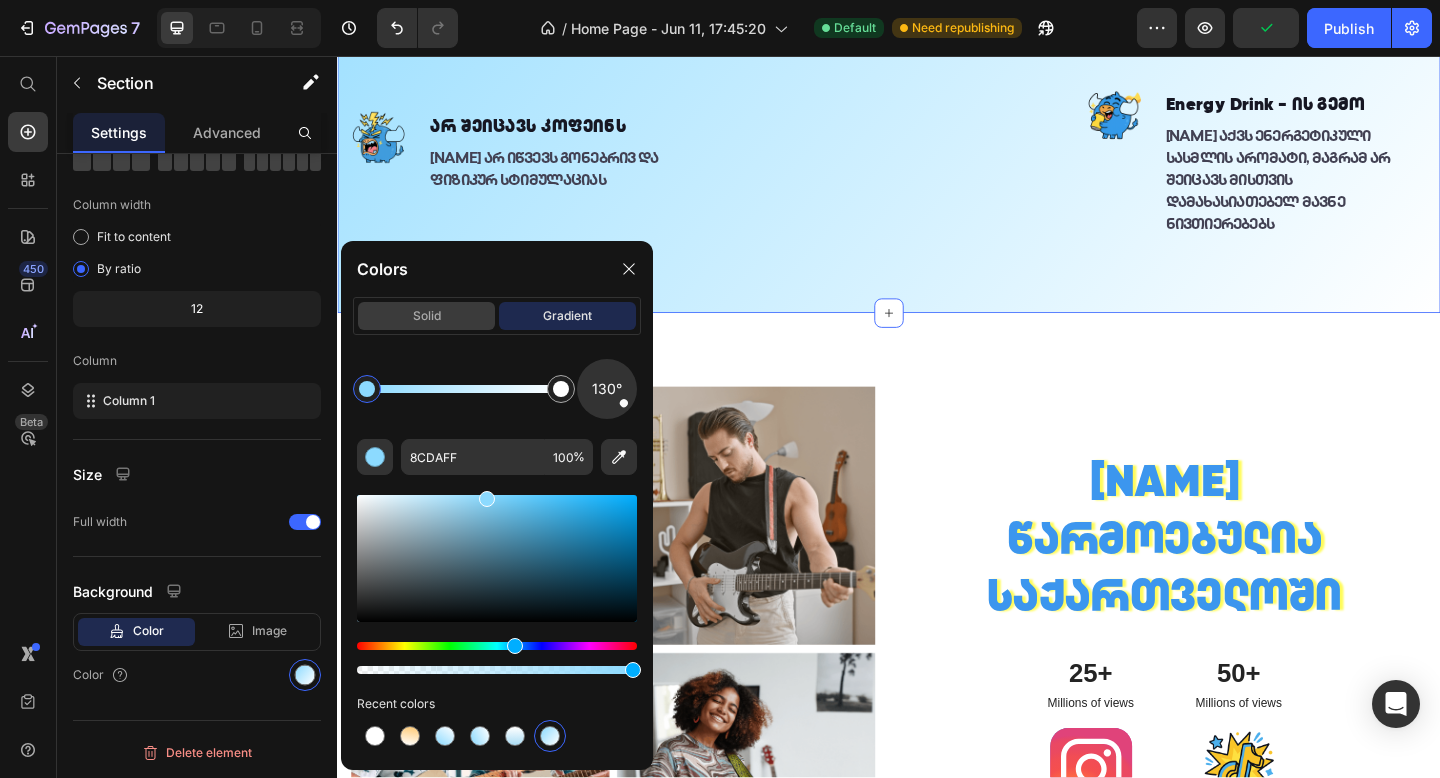 click on "solid" 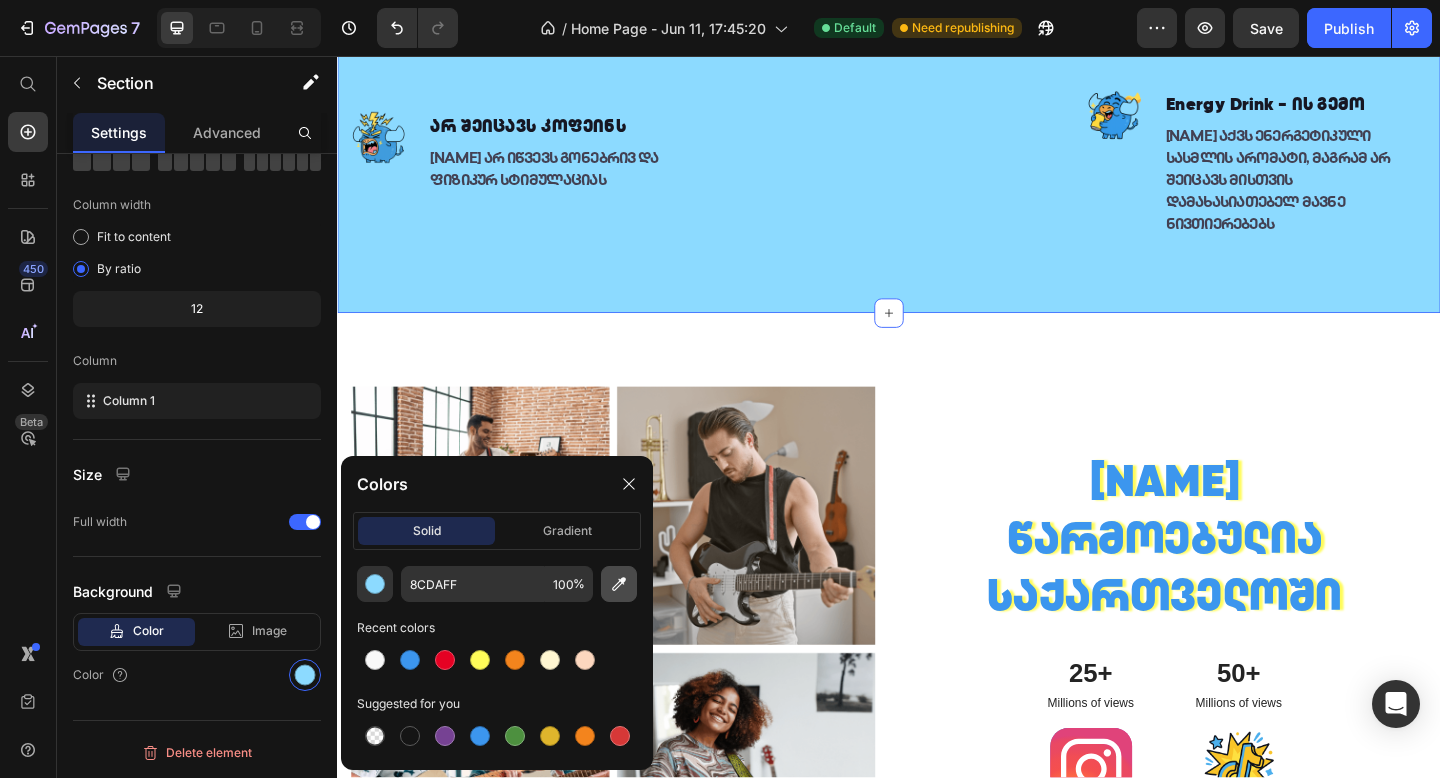 click at bounding box center (619, 584) 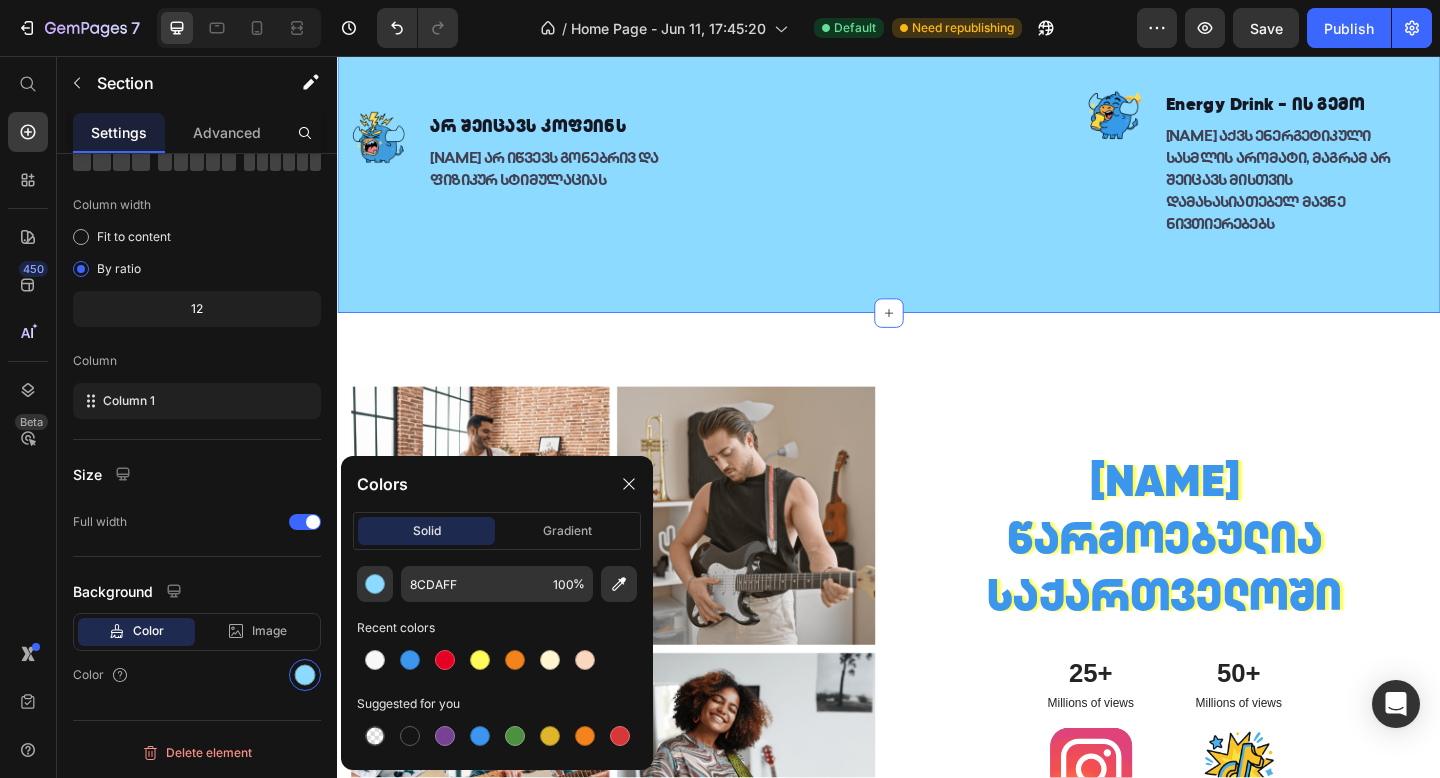 type on "FFF6D1" 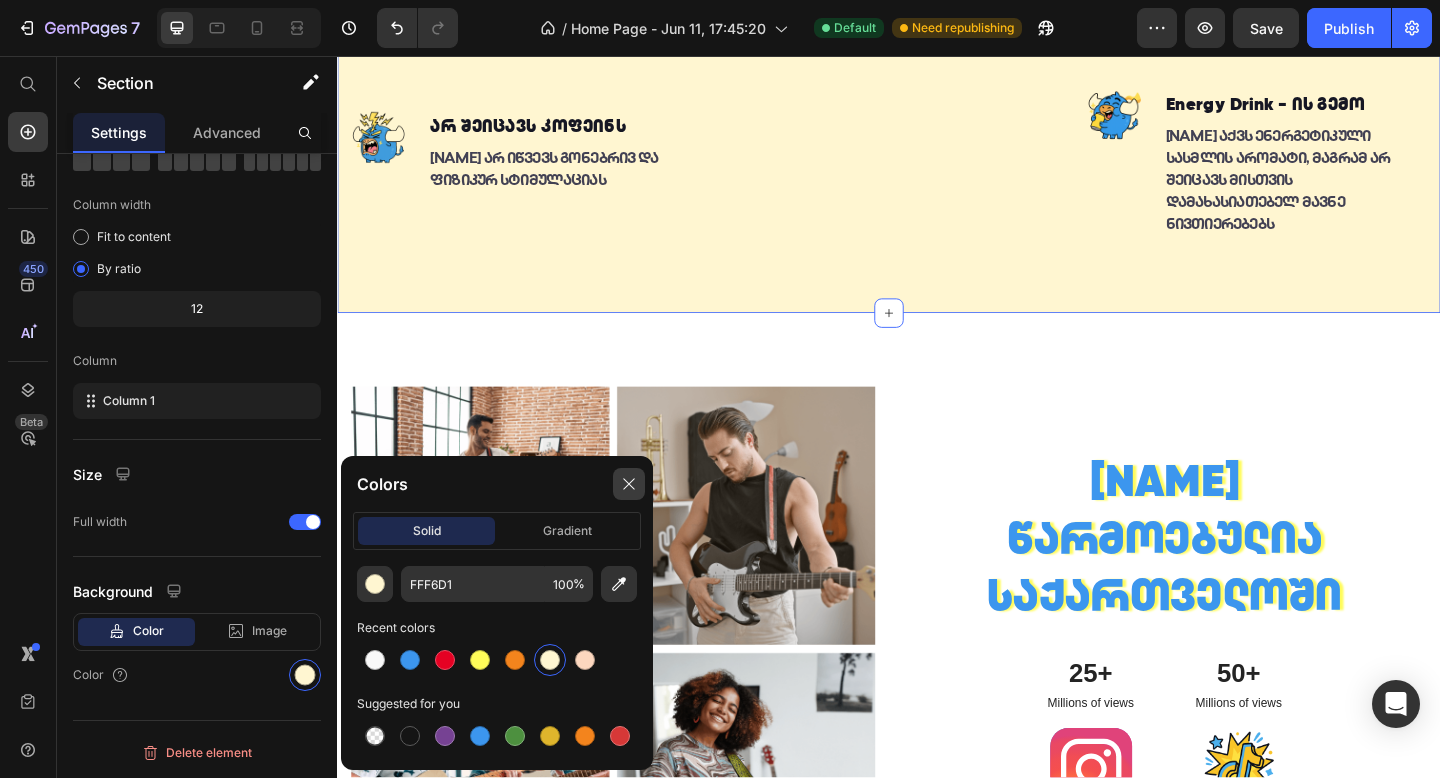 click at bounding box center [629, 484] 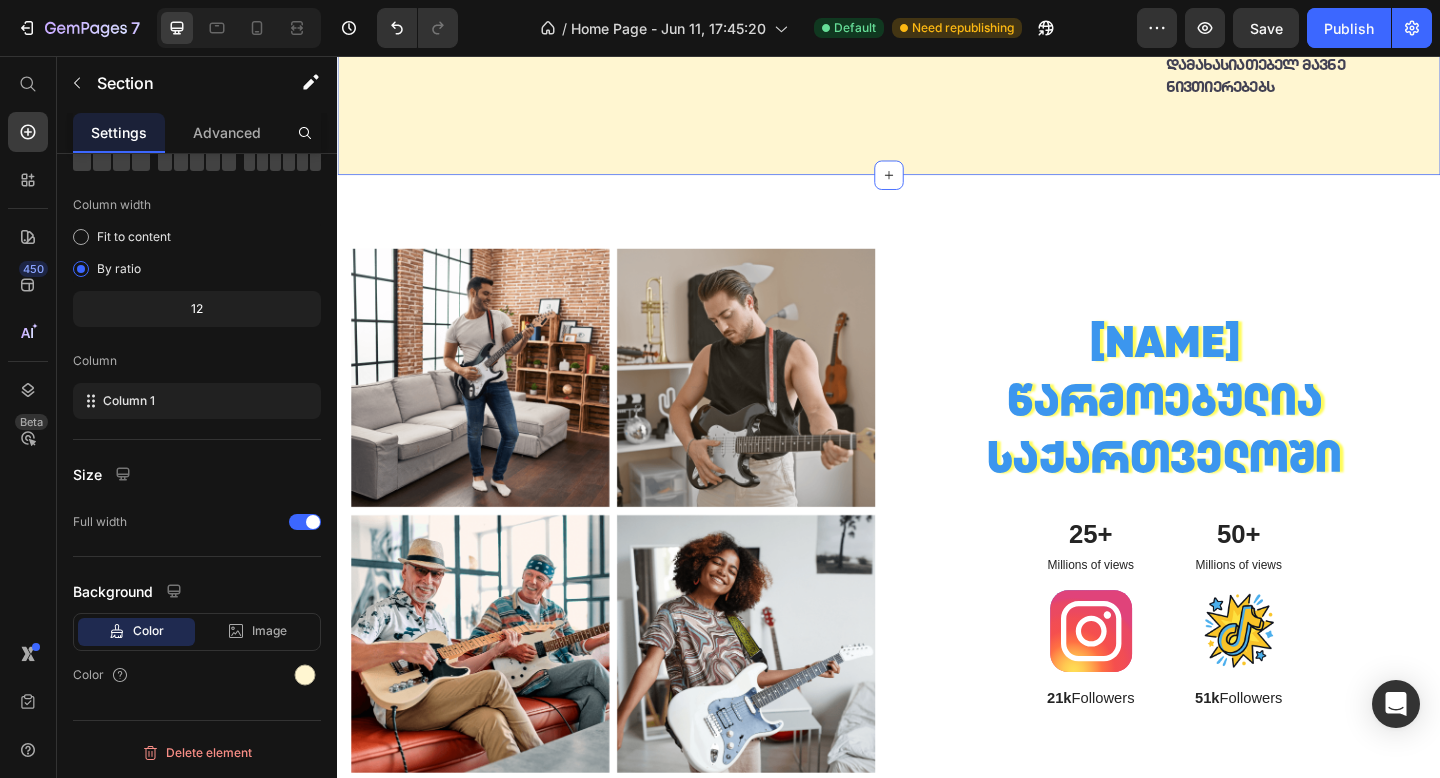 scroll, scrollTop: 1683, scrollLeft: 0, axis: vertical 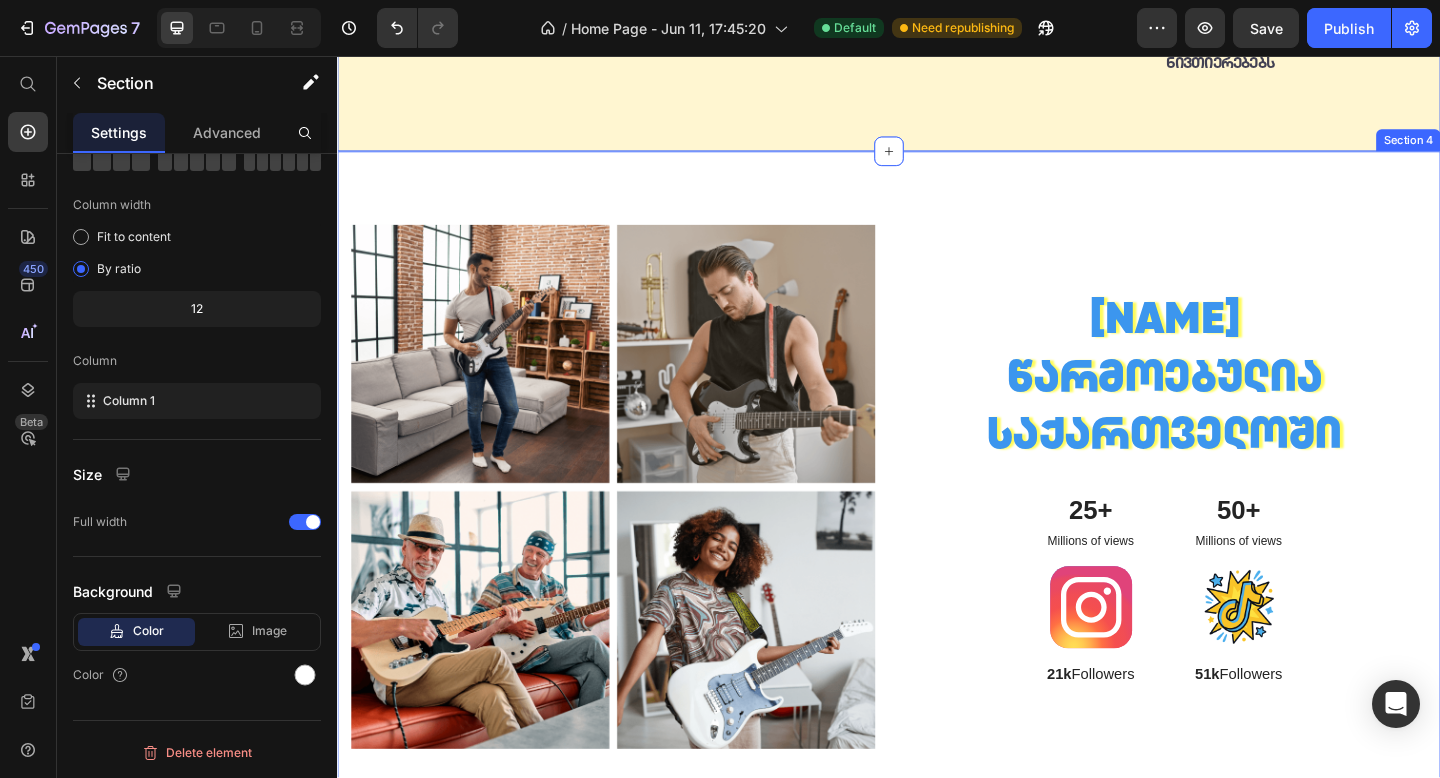 click on "Image Image Row Image Image Row [NAME] წარმოებულია საქართველოში Heading 25+ Text Block Millions of views Text Block Image 21k 	Followers Text Block 50+ Text Block Millions of views Text Block Image 51k 	Followers Text Block Row Row Section 4" at bounding box center (937, 525) 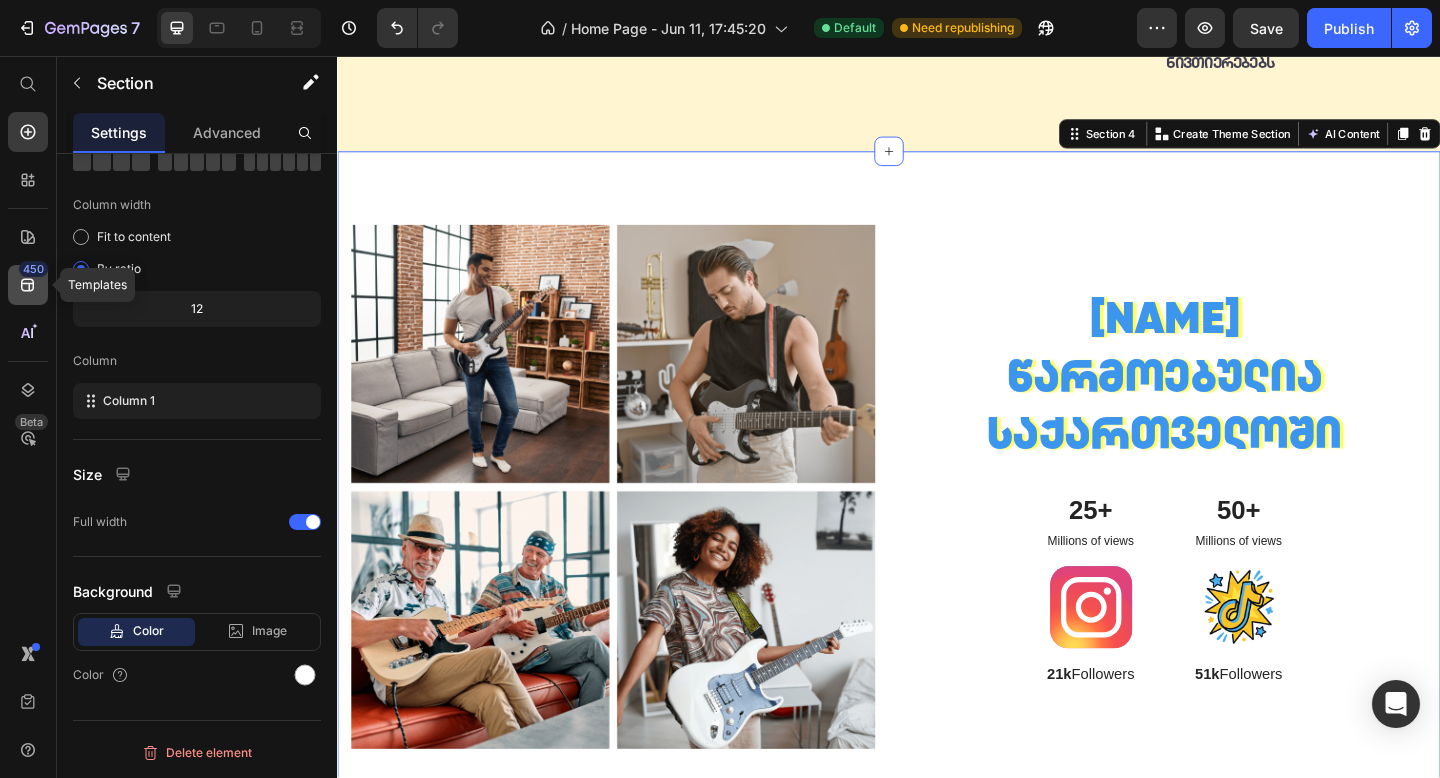 click 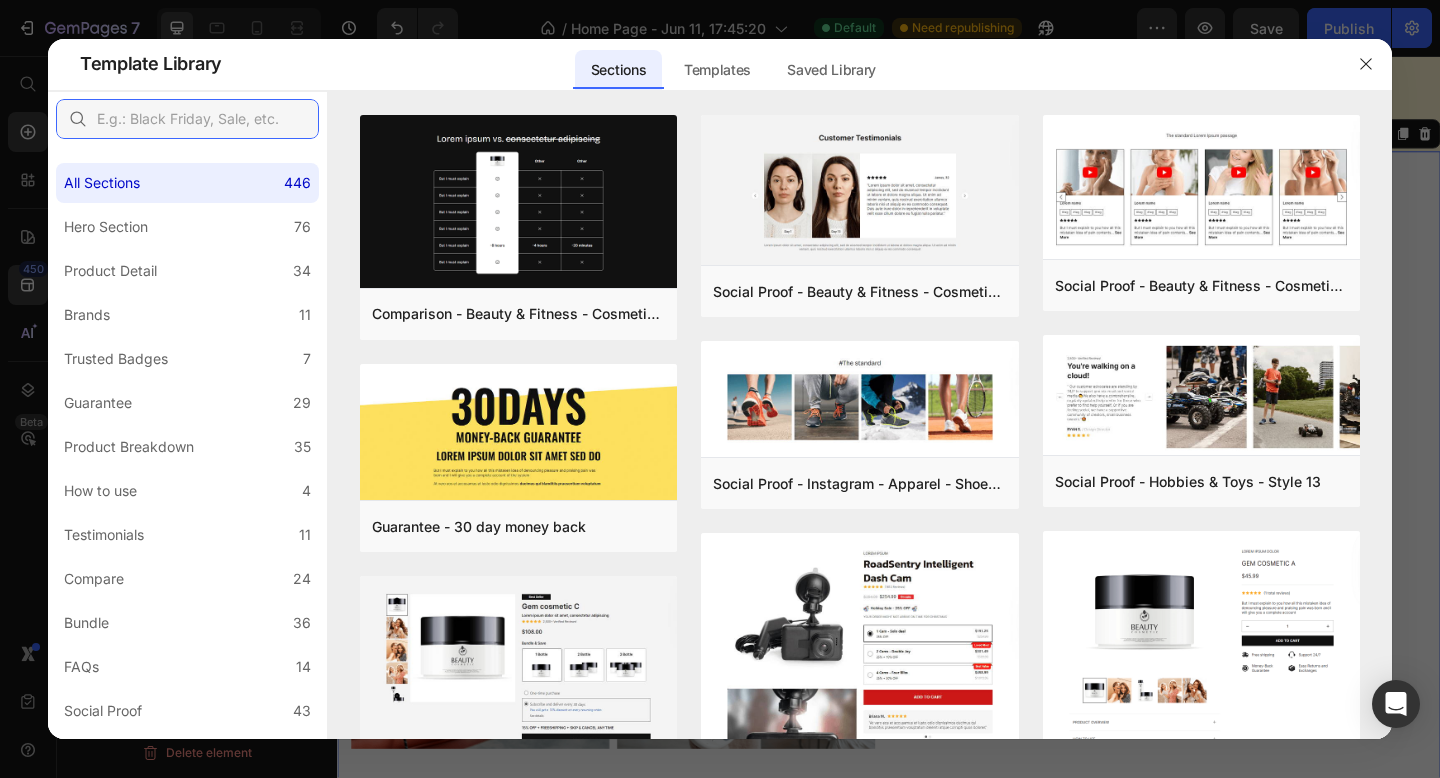 click at bounding box center (187, 119) 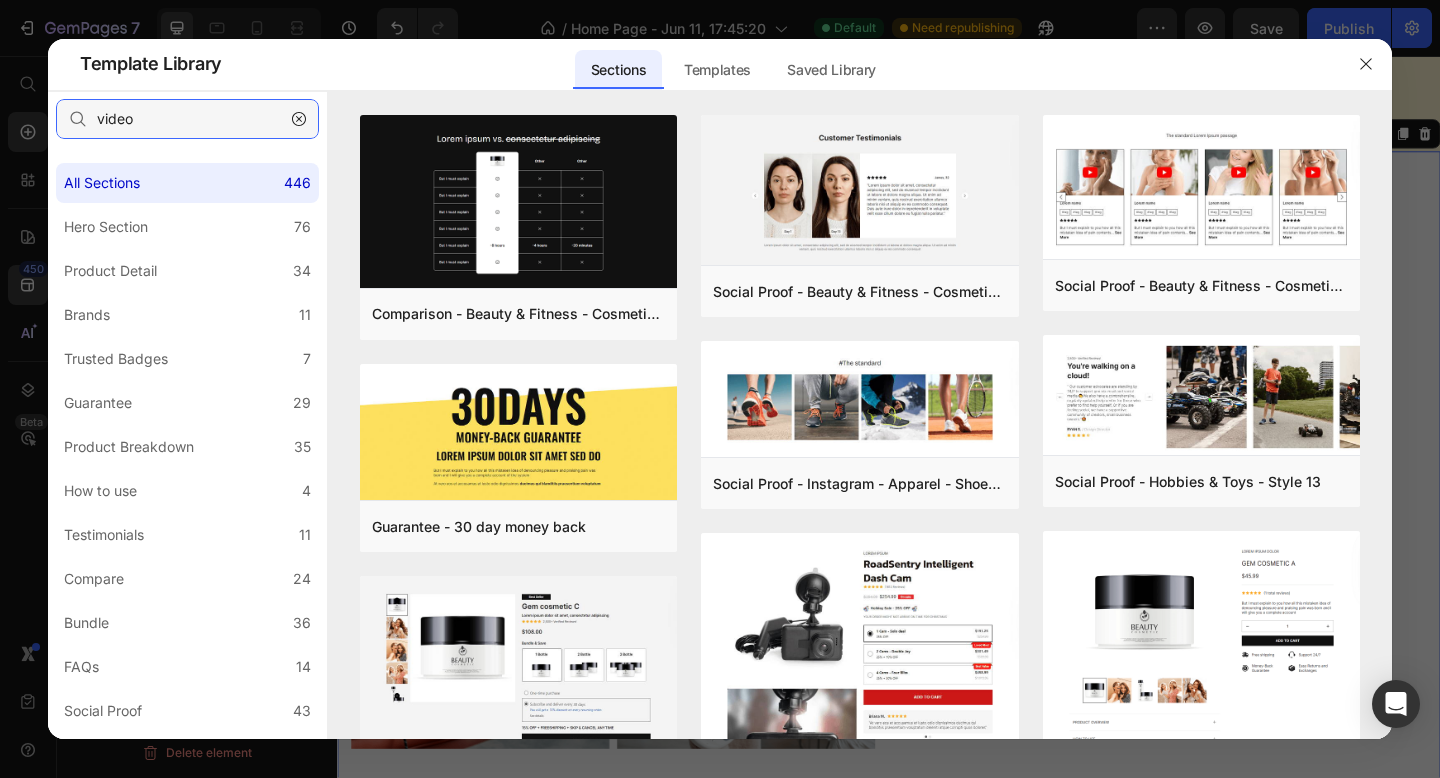 type on "video" 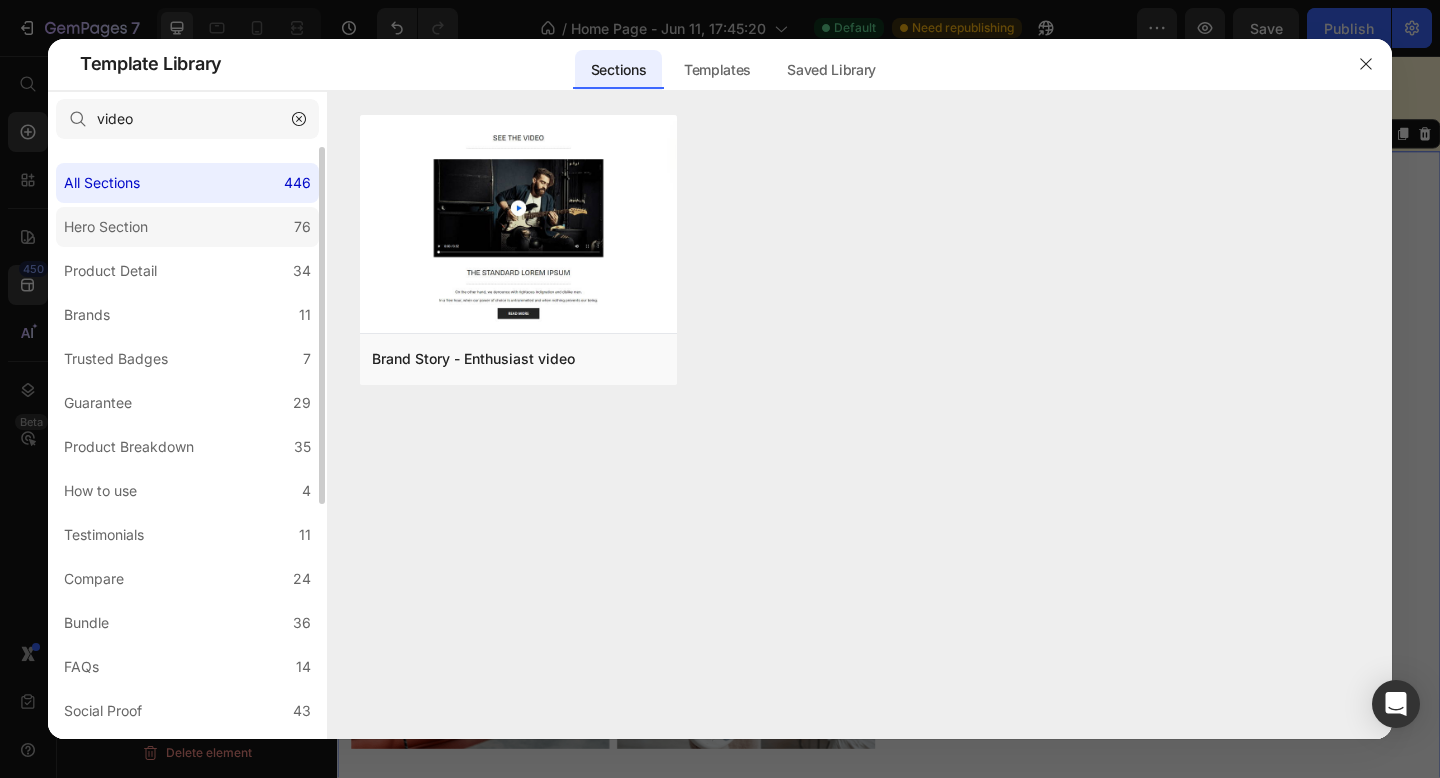 click on "Hero Section 76" 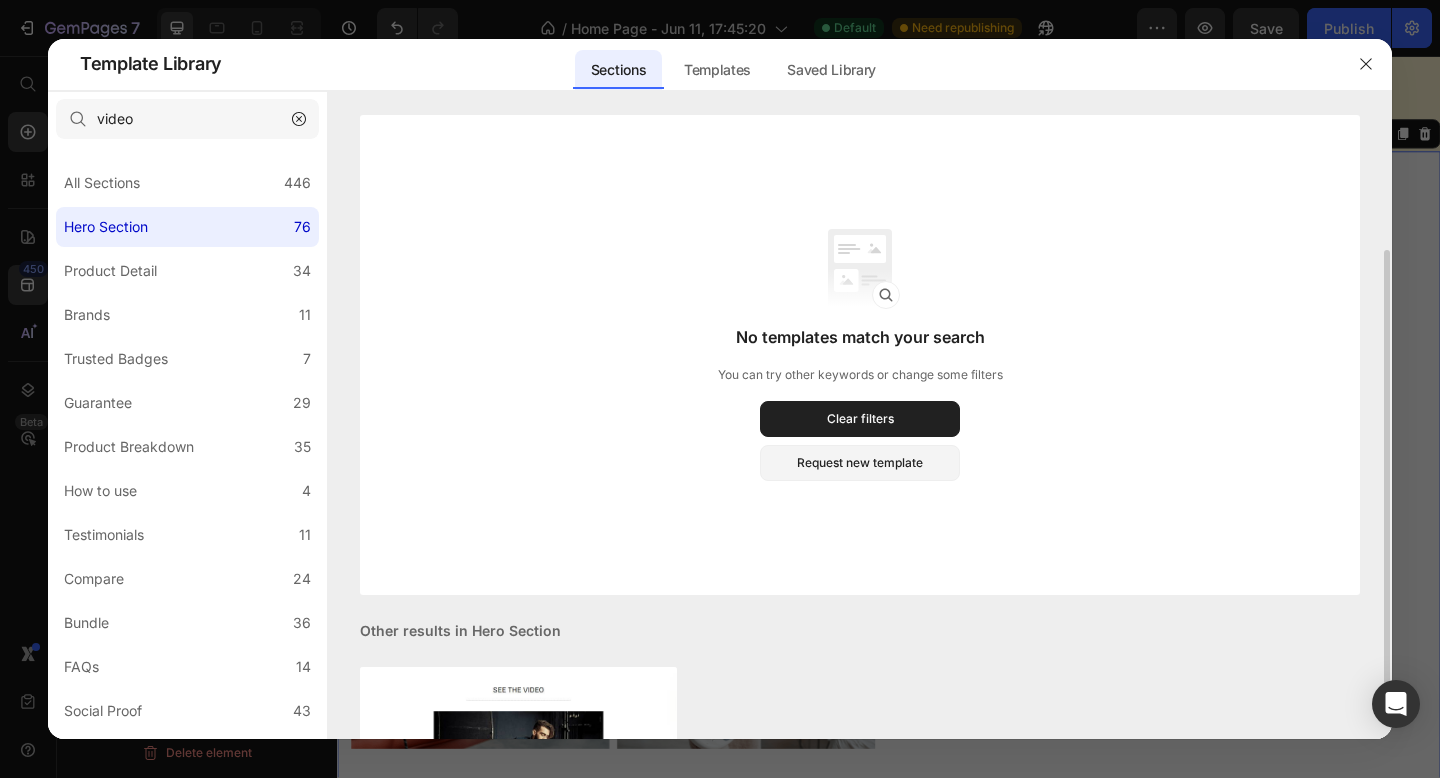 scroll, scrollTop: 222, scrollLeft: 0, axis: vertical 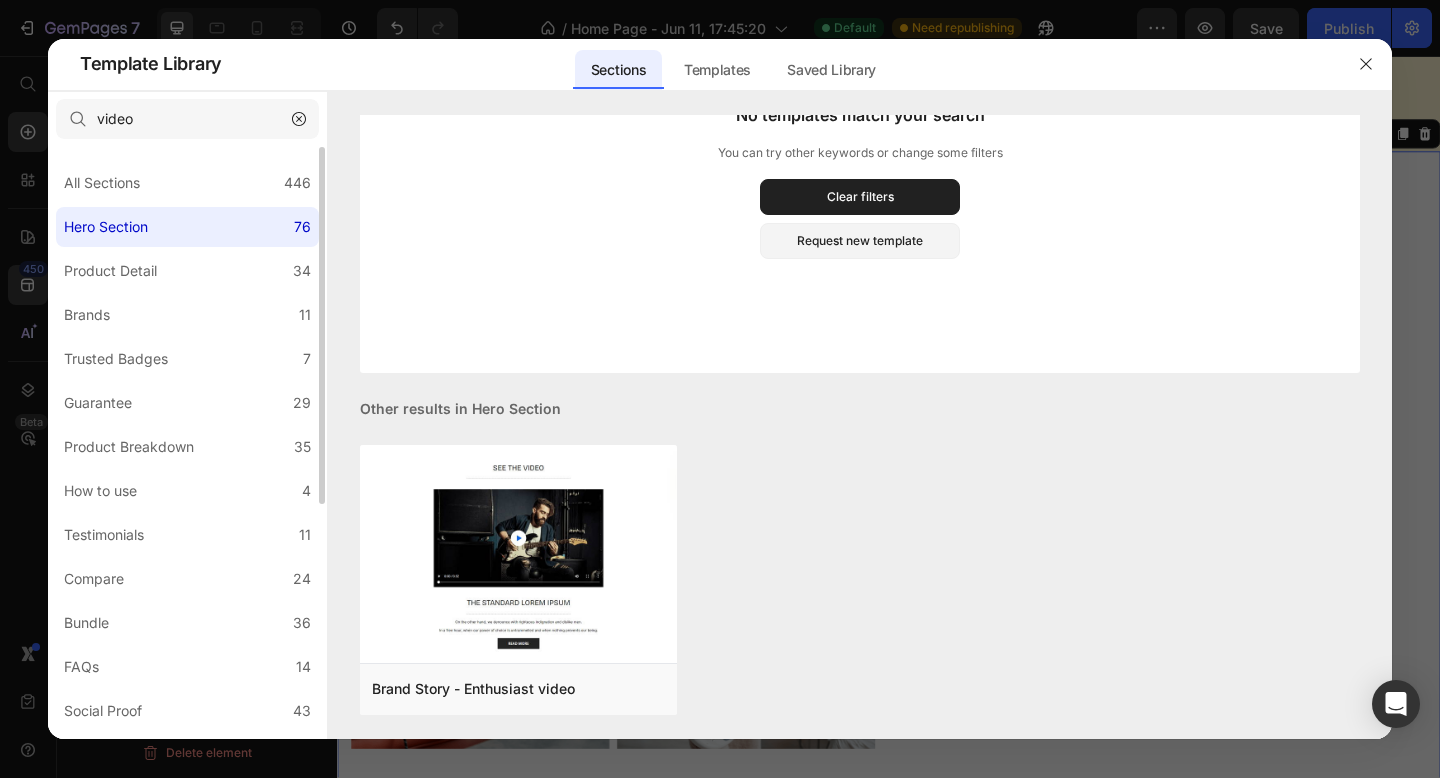 click on "Hero Section 76" 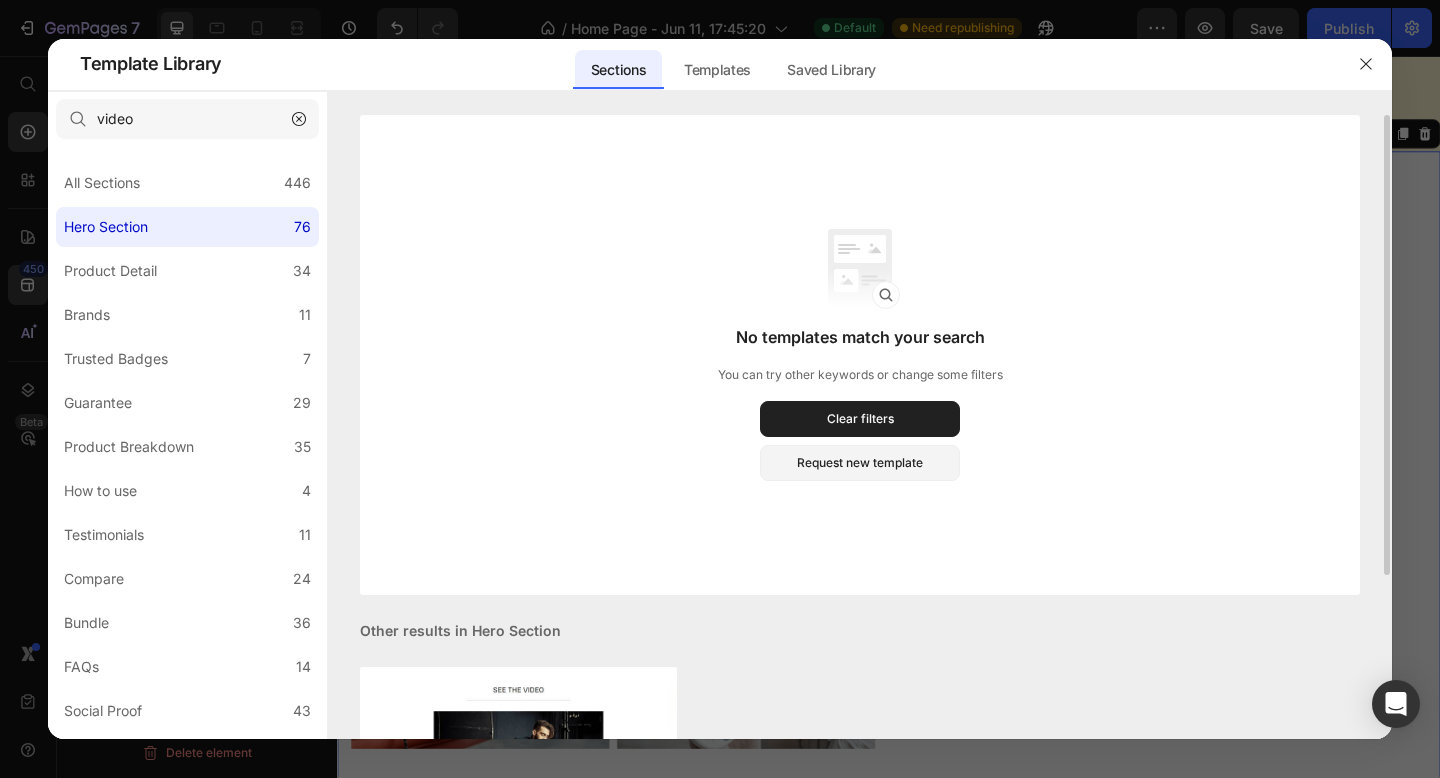 click at bounding box center (299, 119) 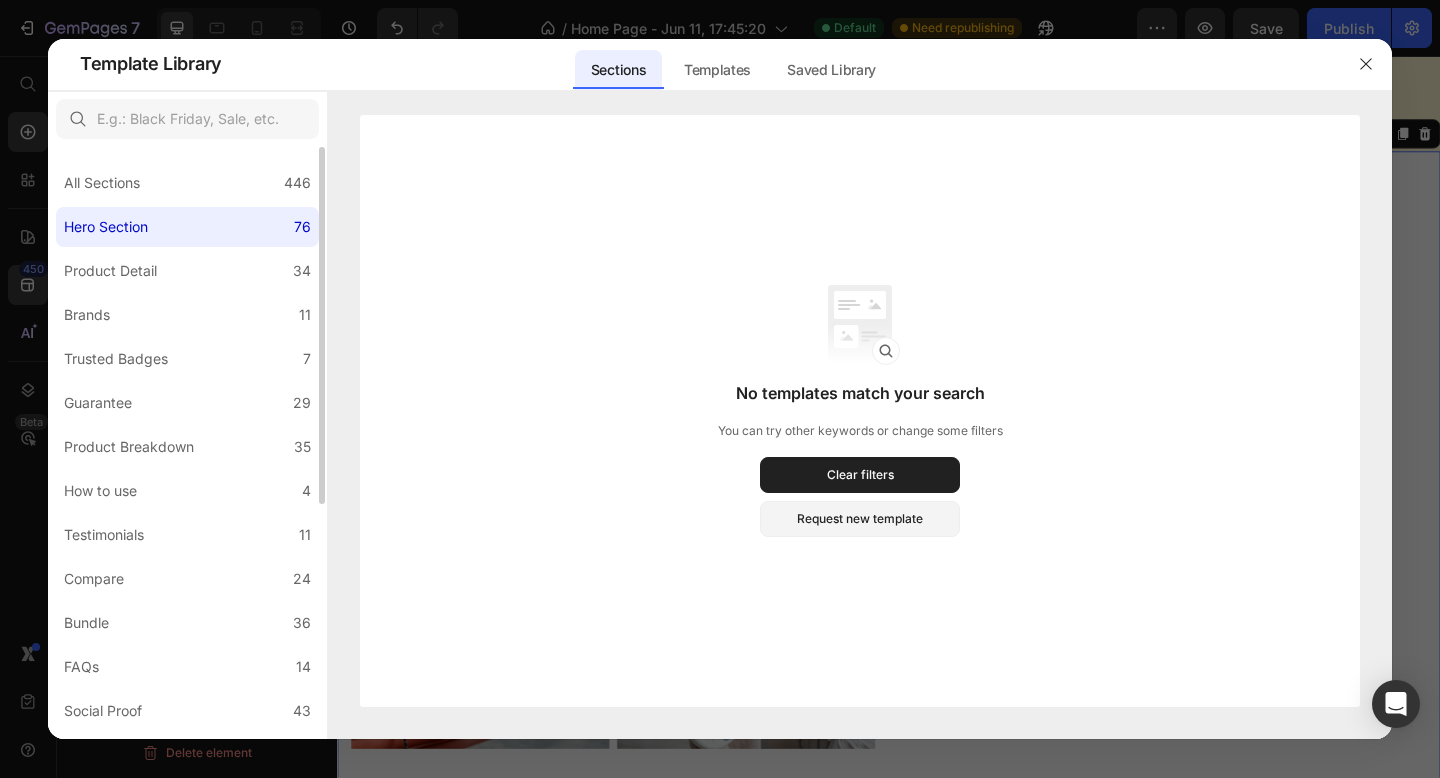 click on "Hero Section 76" 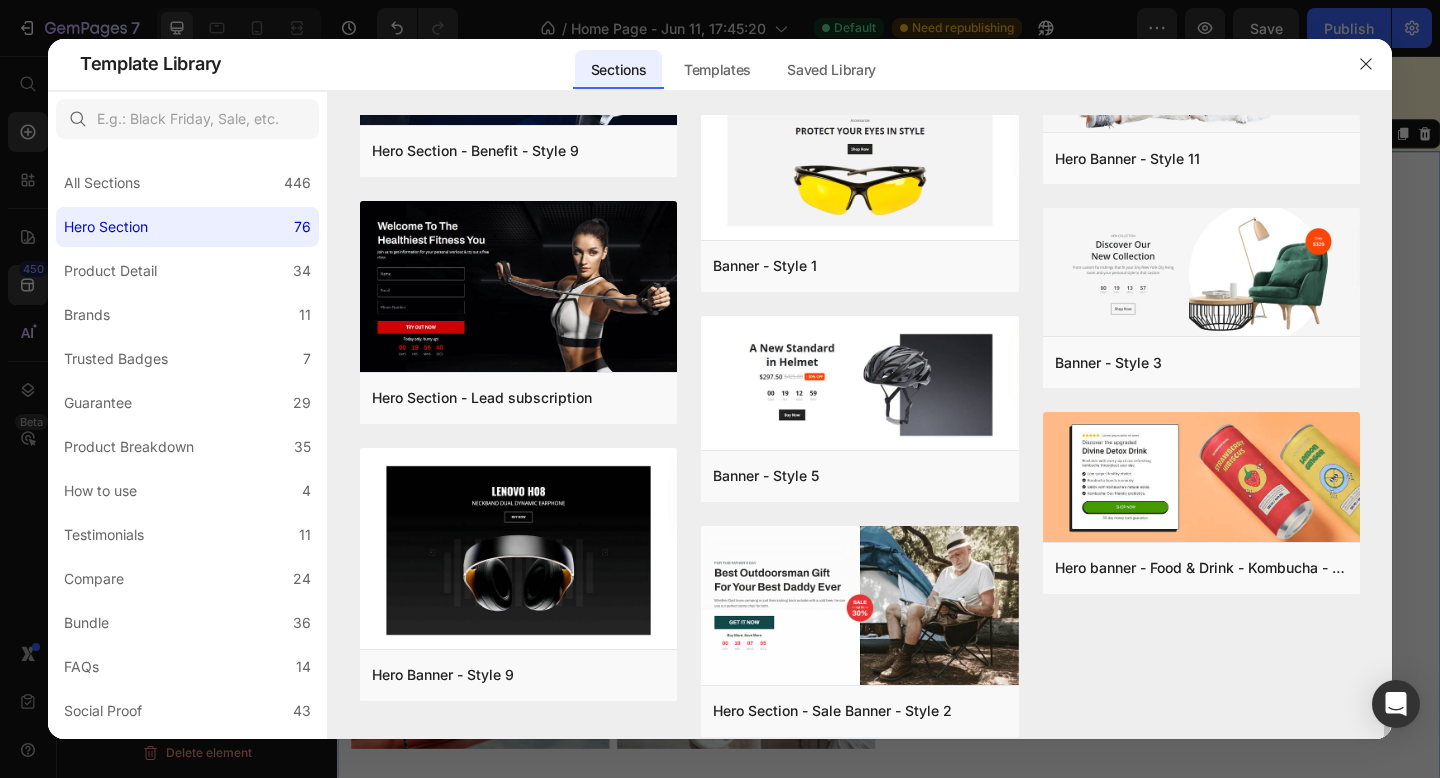 scroll, scrollTop: 4432, scrollLeft: 0, axis: vertical 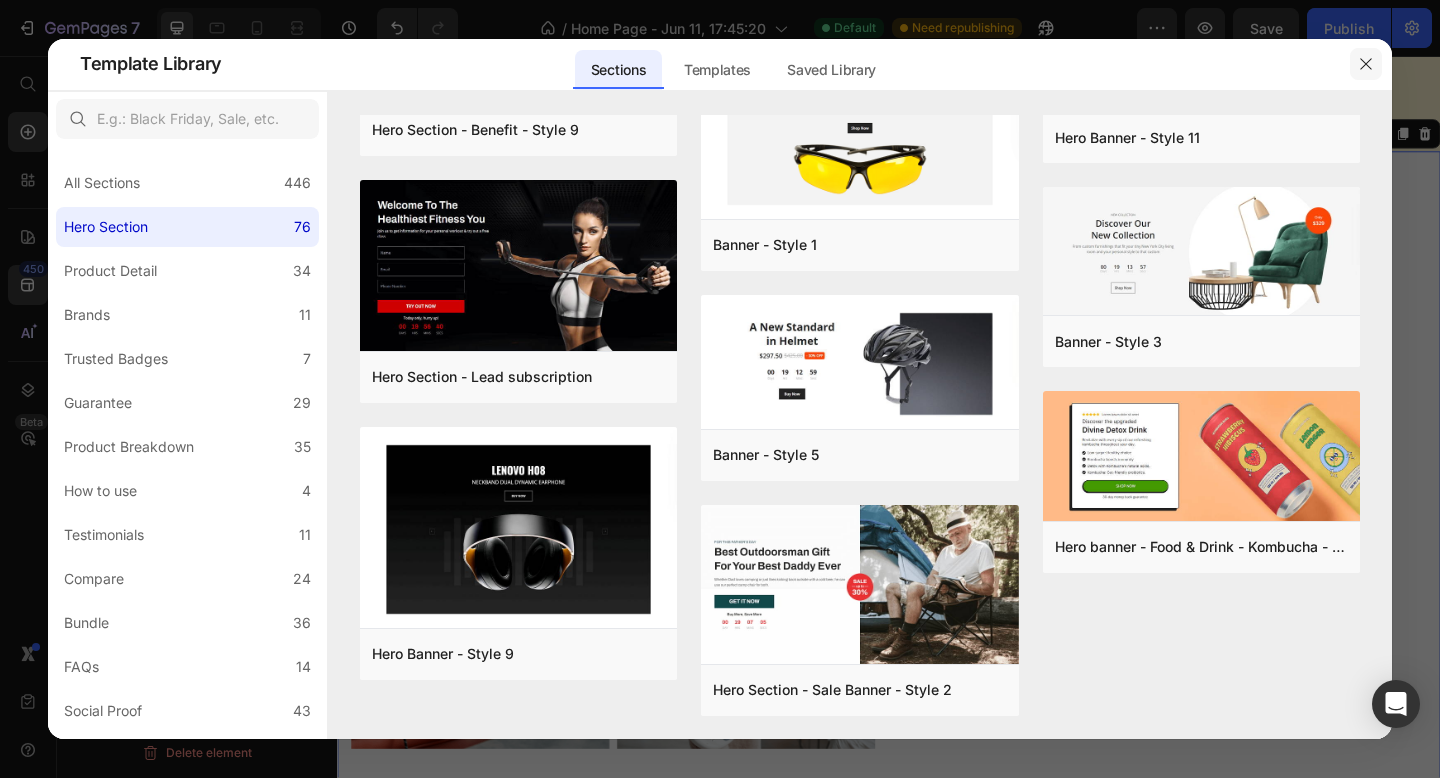 click at bounding box center (1366, 64) 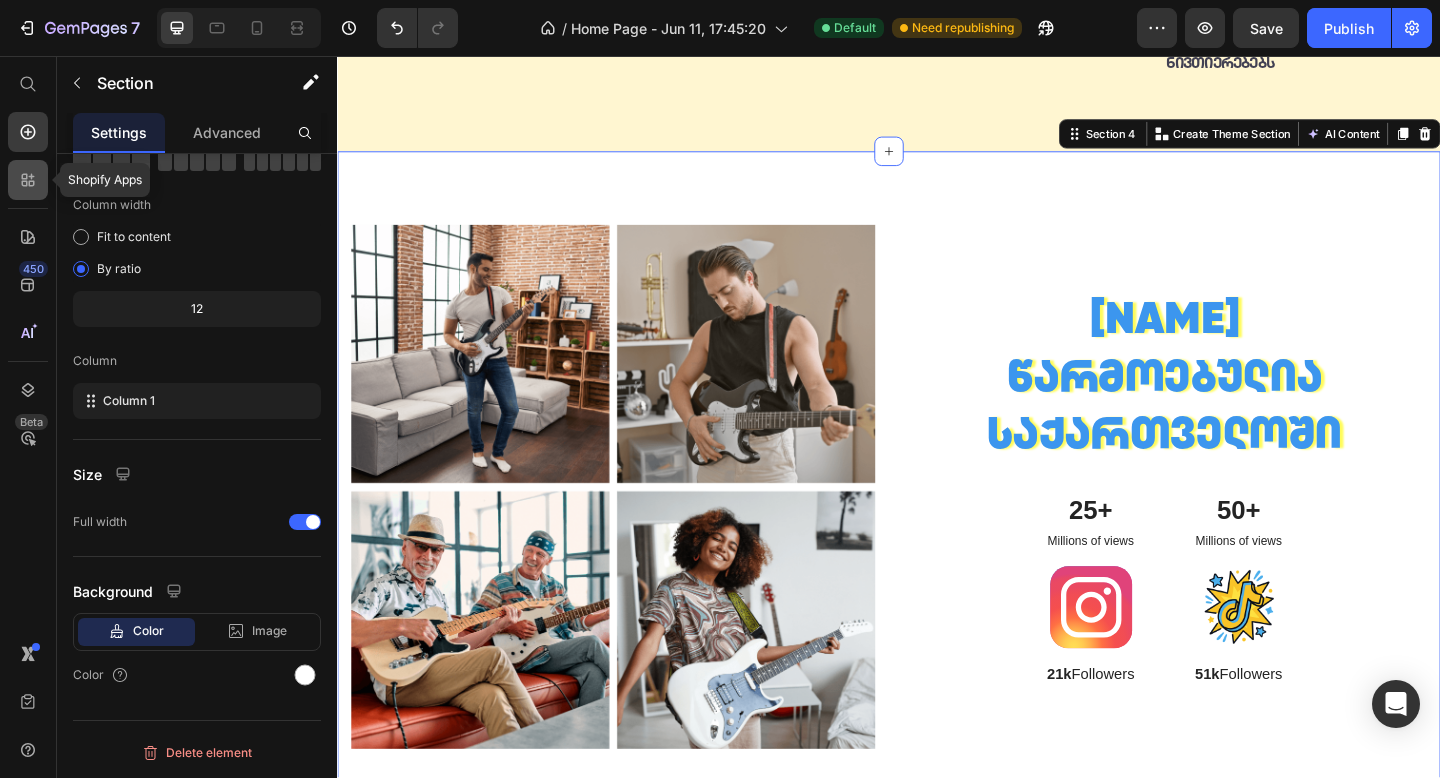 click 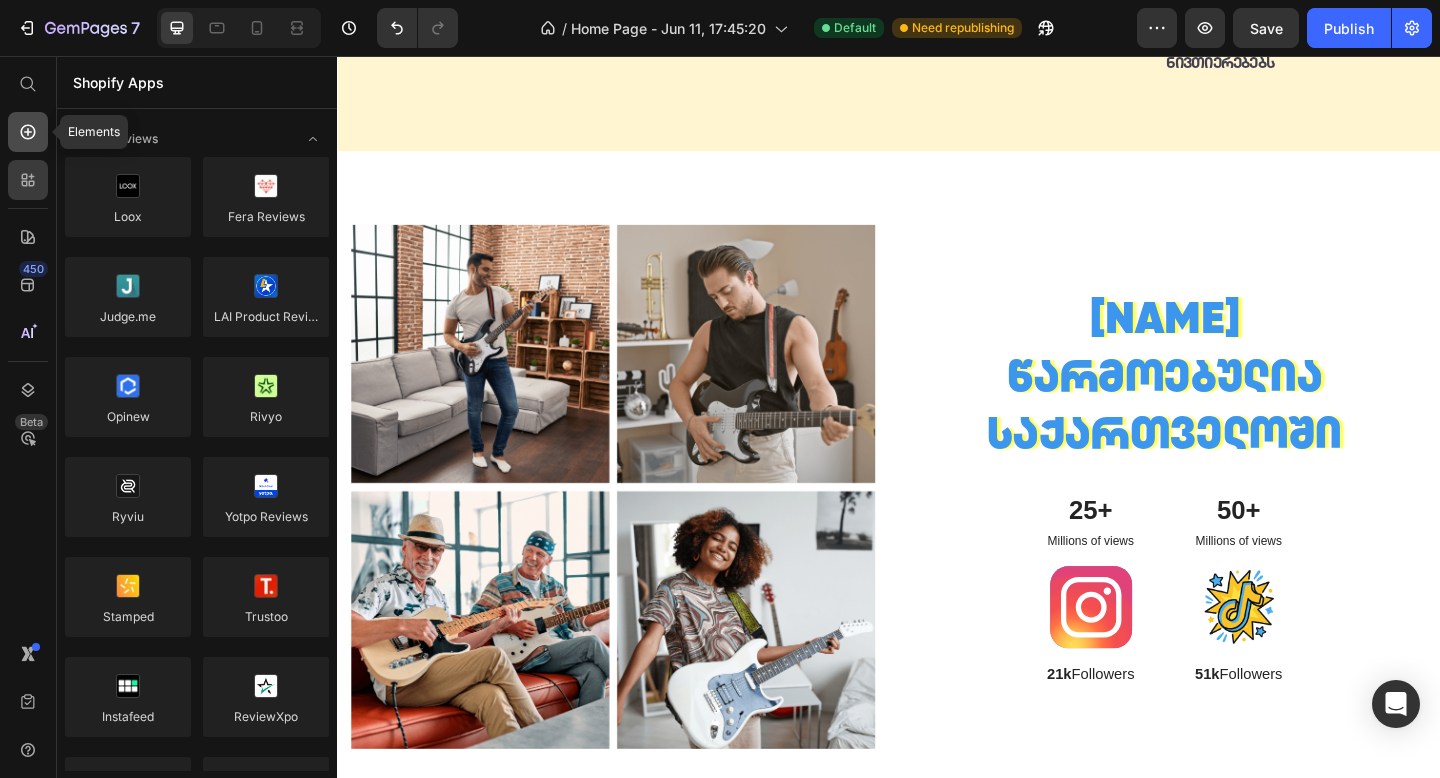click 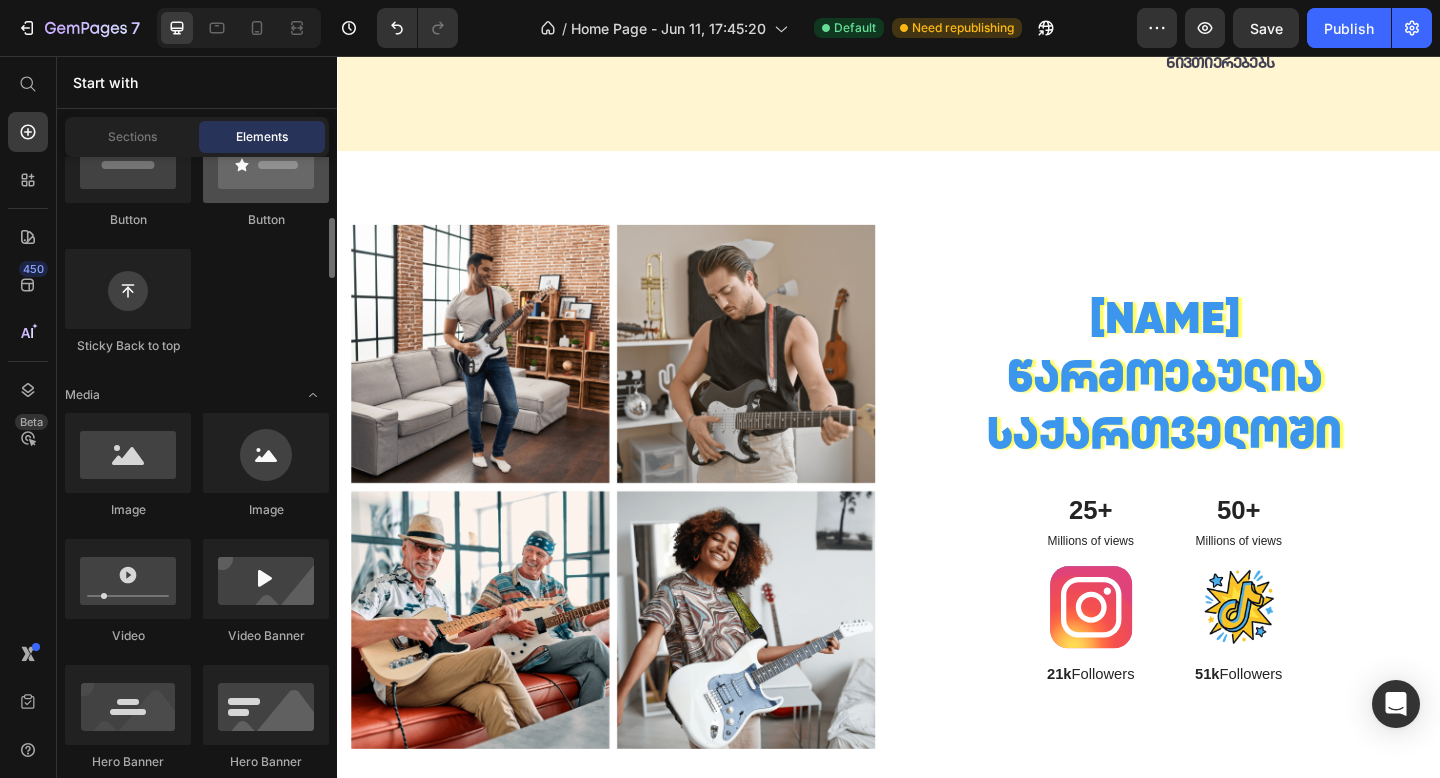 scroll, scrollTop: 541, scrollLeft: 0, axis: vertical 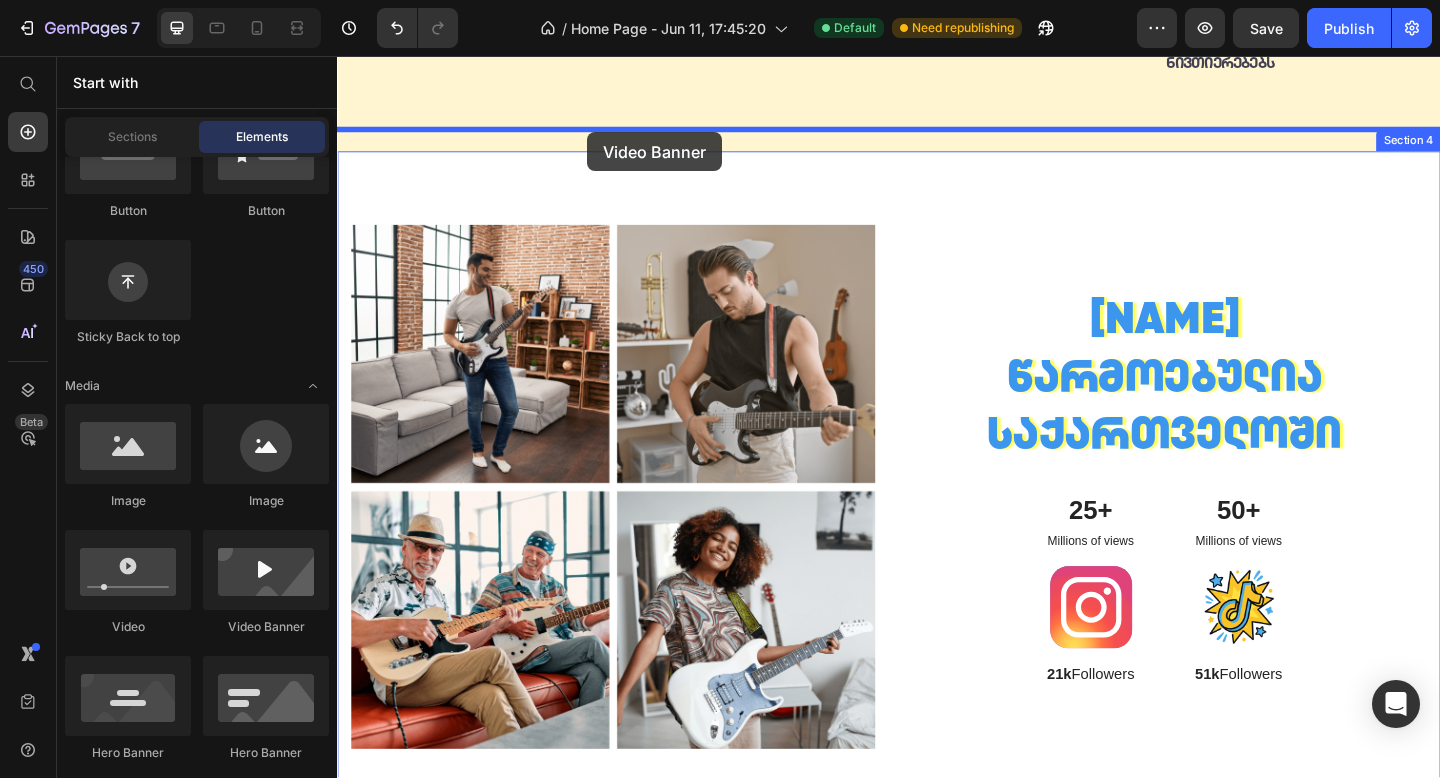 drag, startPoint x: 588, startPoint y: 635, endPoint x: 609, endPoint y: 139, distance: 496.44437 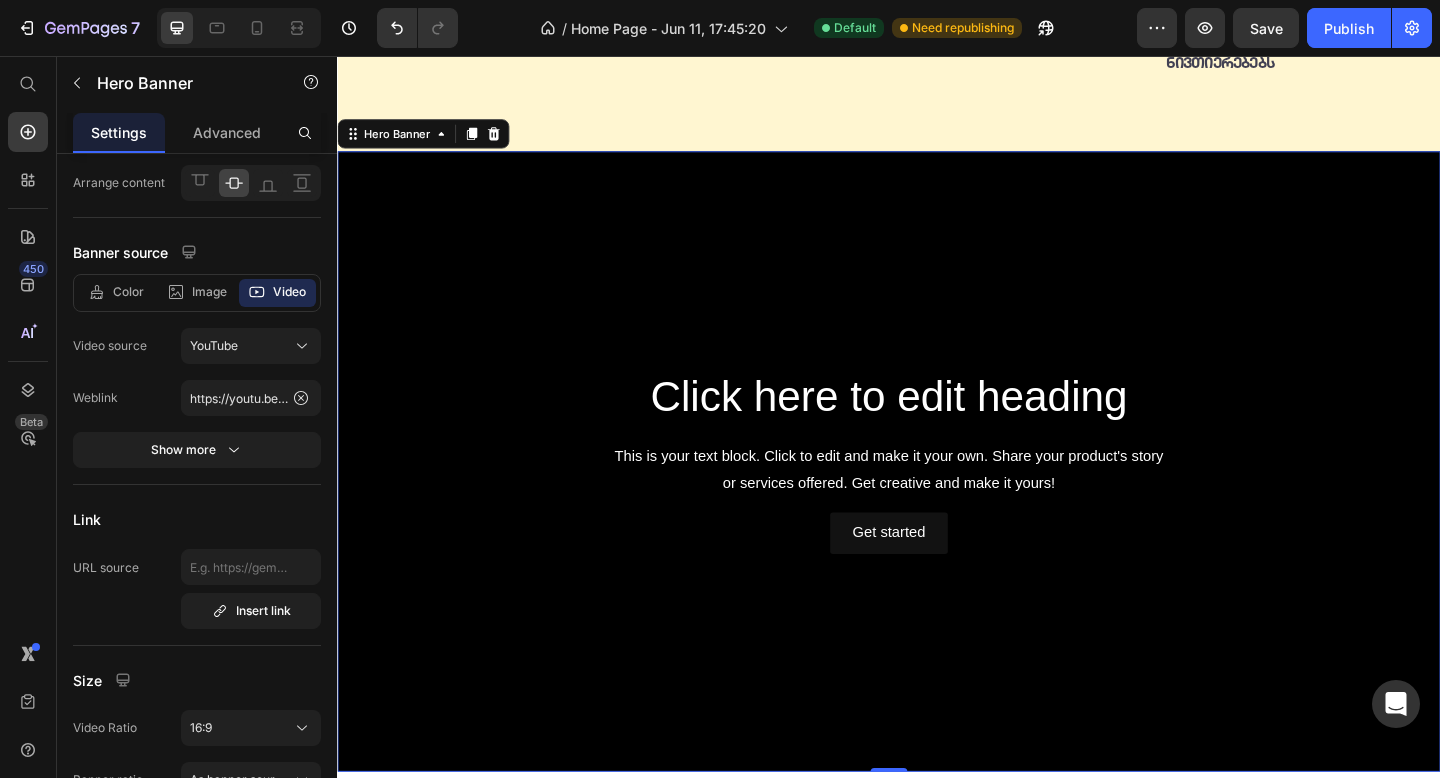 scroll, scrollTop: 0, scrollLeft: 0, axis: both 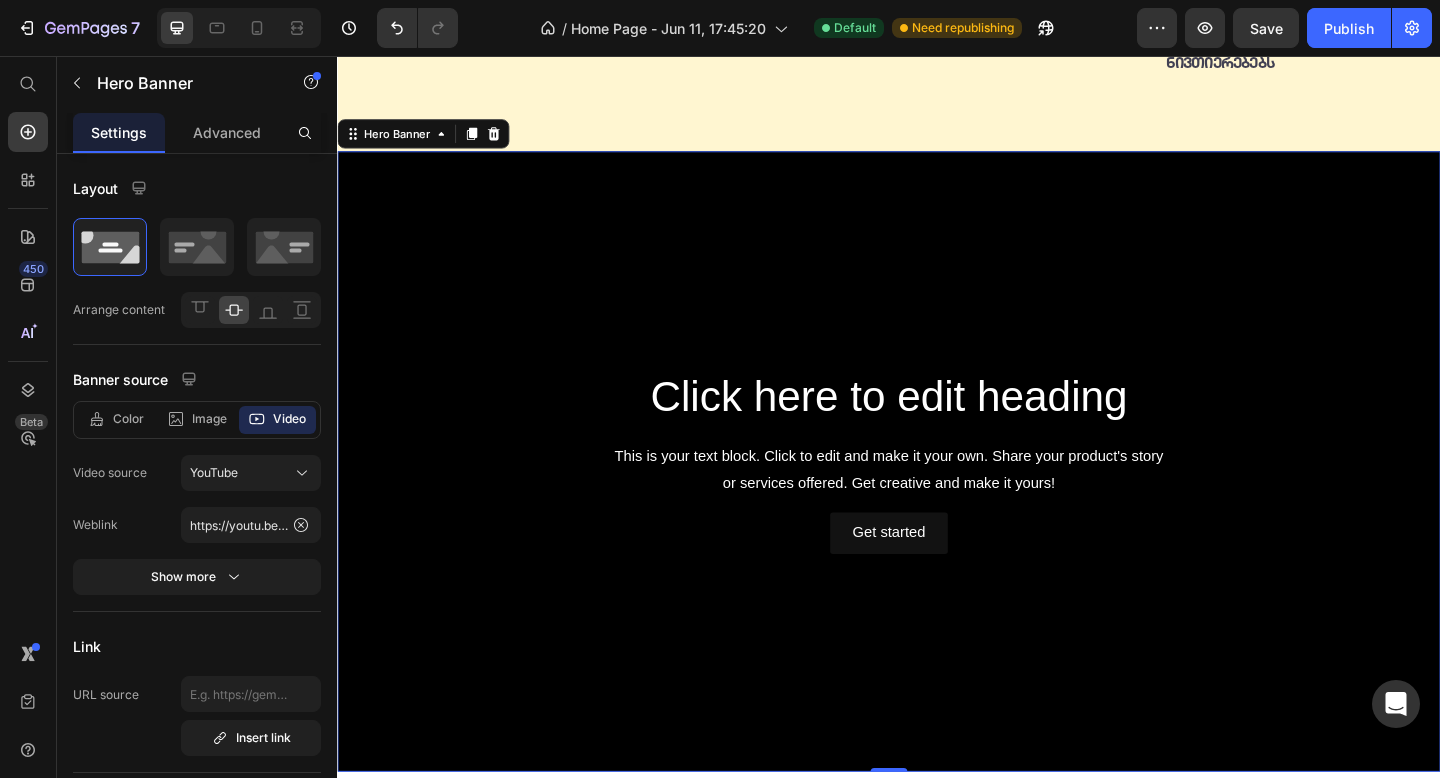 click at bounding box center (937, 497) 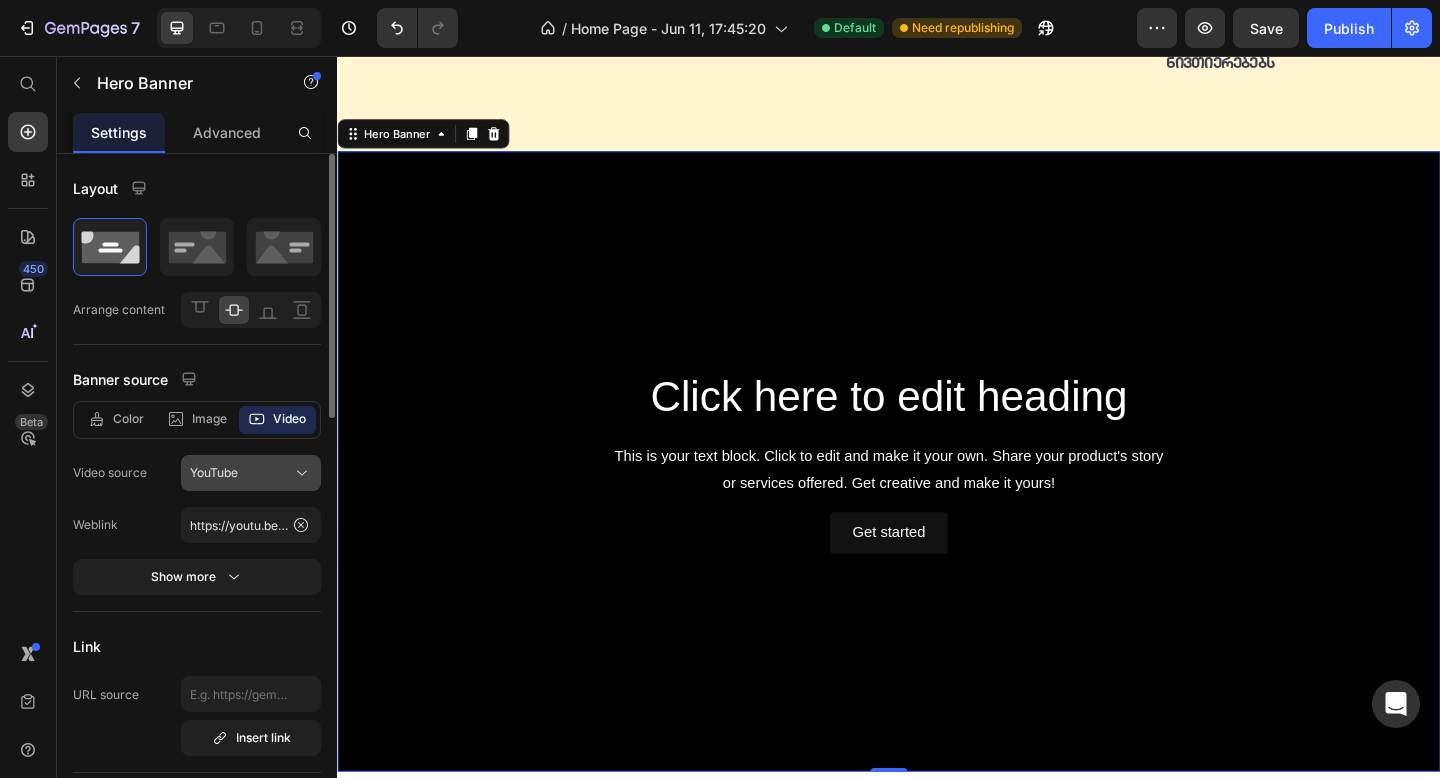 click on "YouTube" at bounding box center [251, 473] 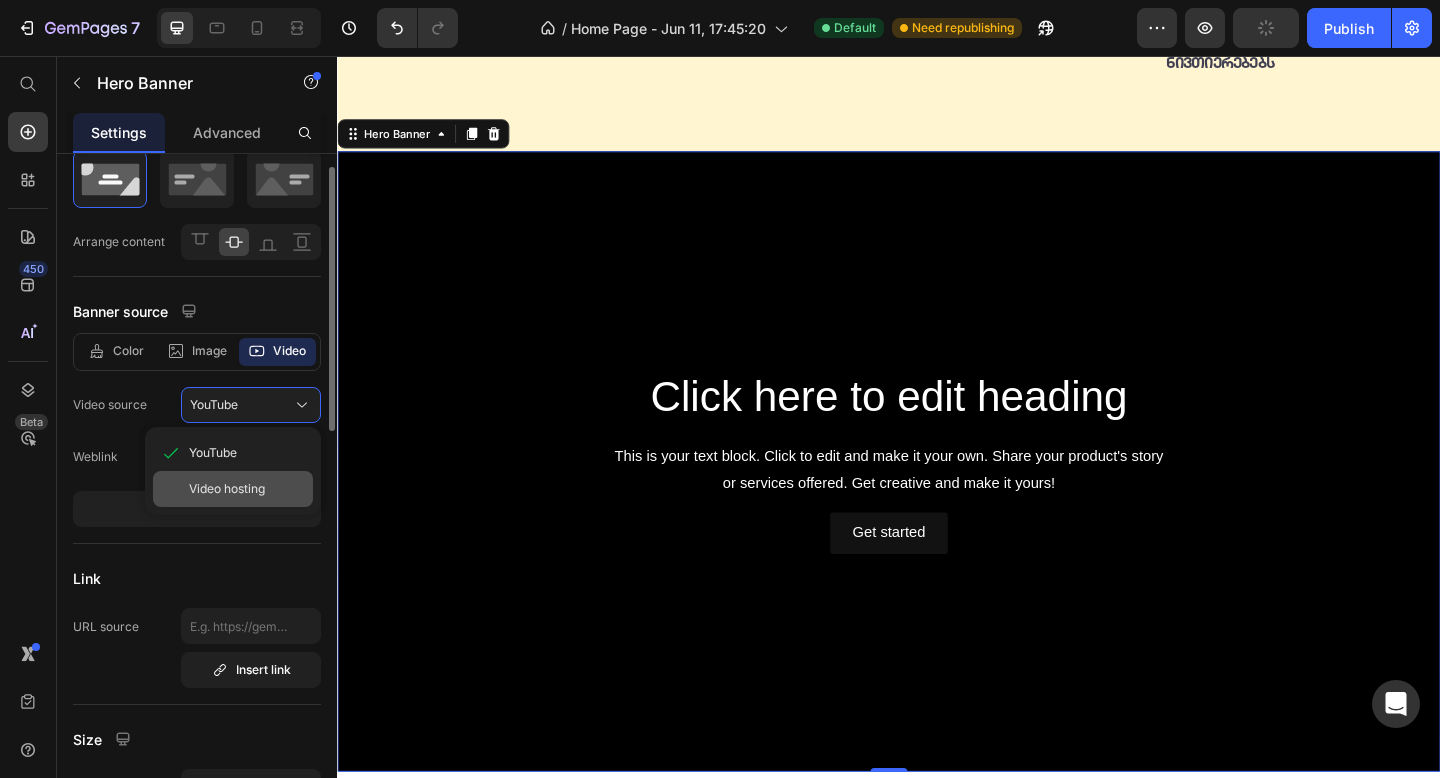 scroll, scrollTop: 69, scrollLeft: 0, axis: vertical 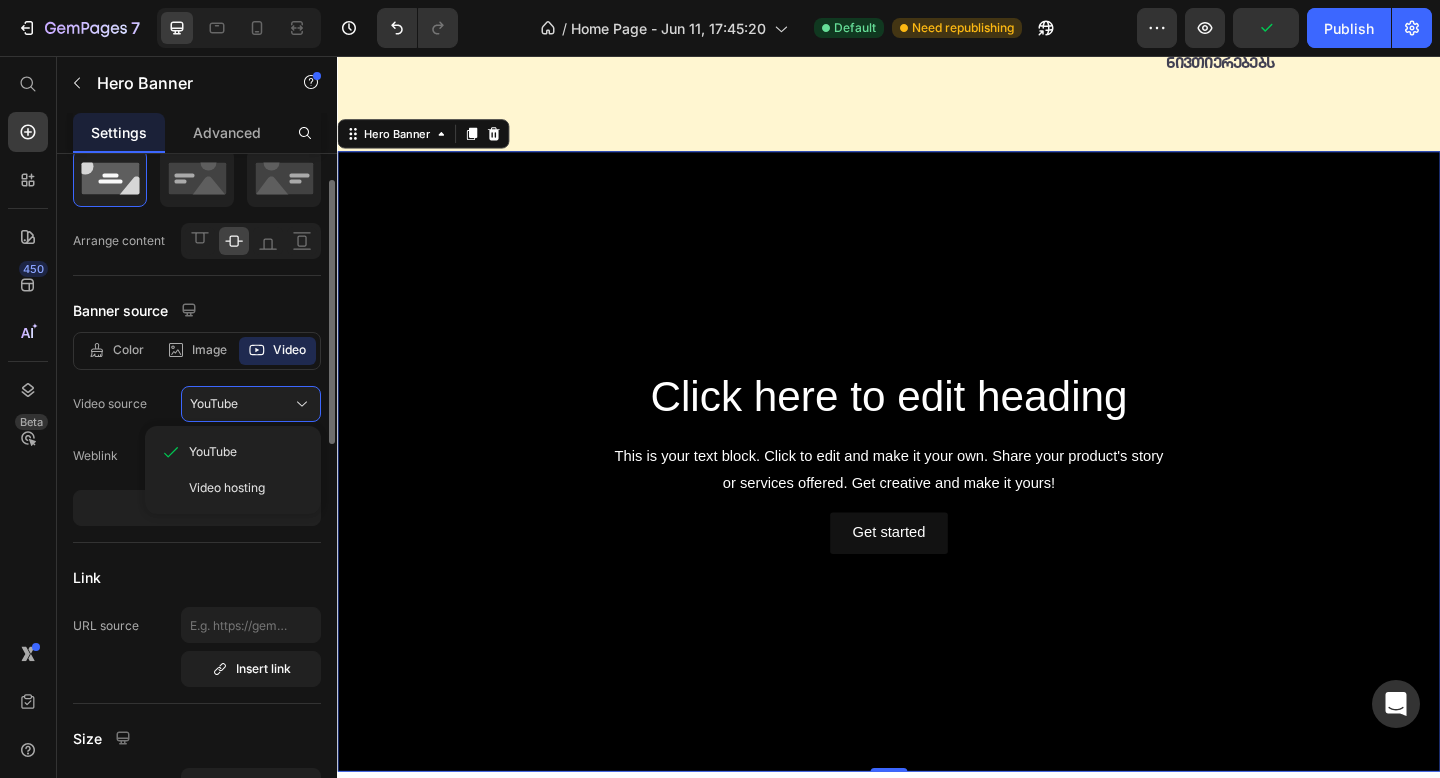 click on "Color Image Video Video source YouTube YouTube Video hosting Weblink https://youtu.be/KOxfzBp72uk Show more" 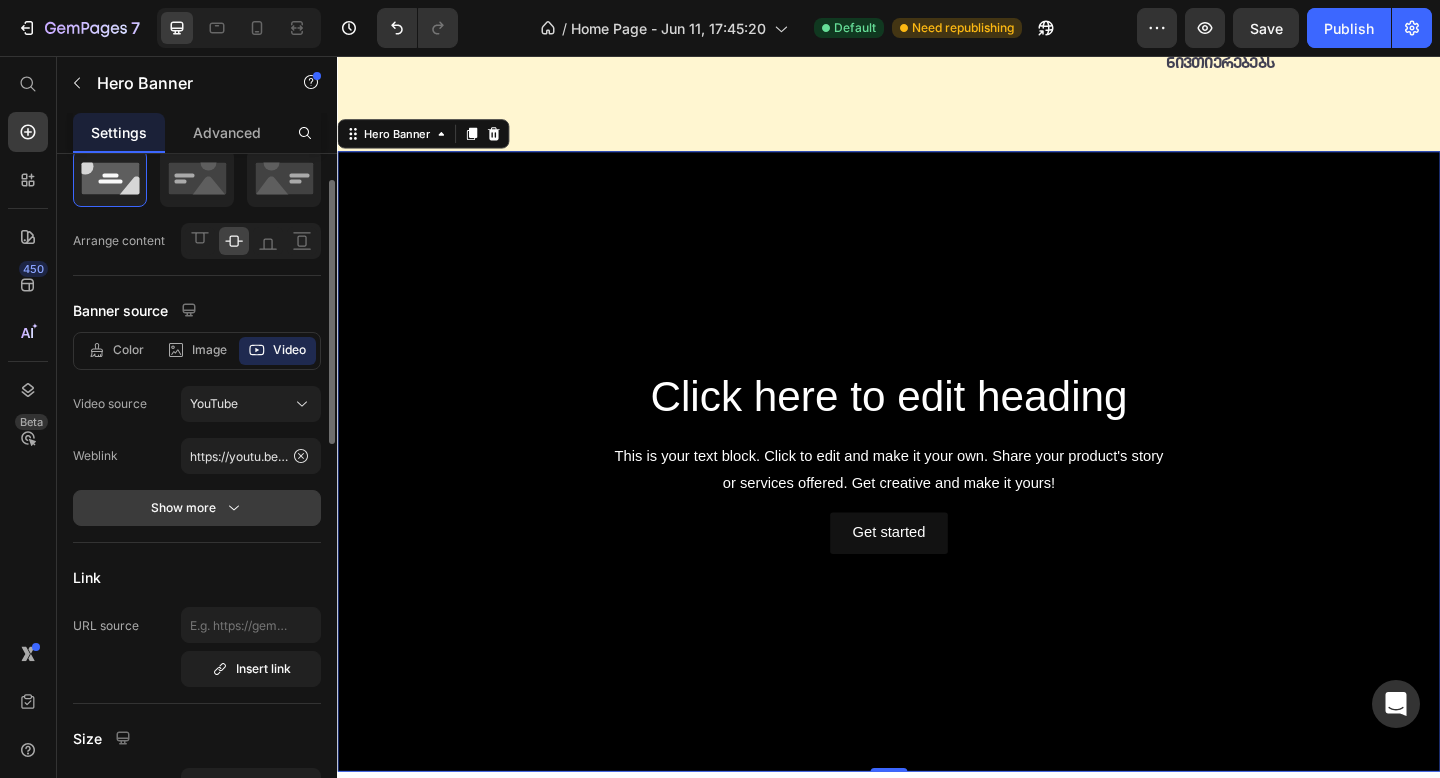 click 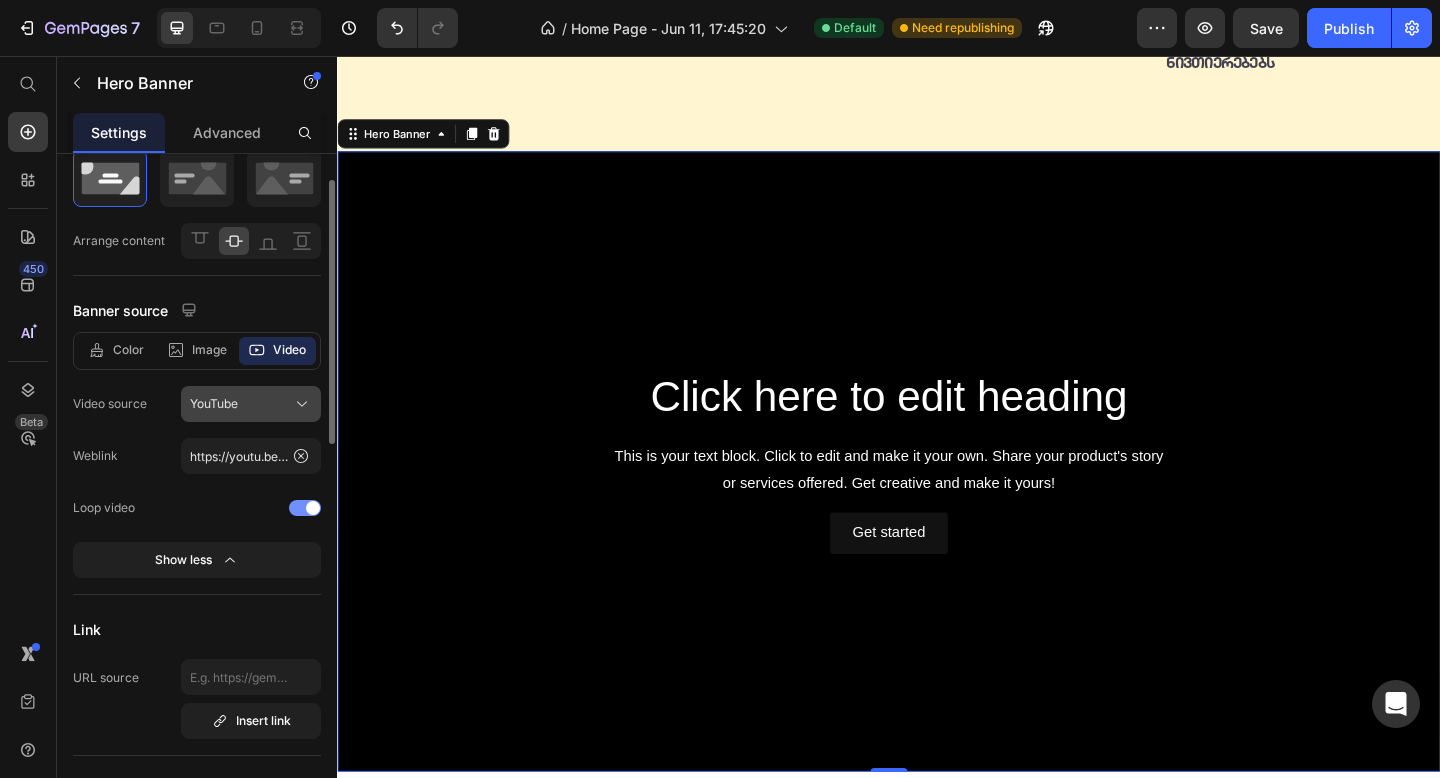 click on "YouTube" 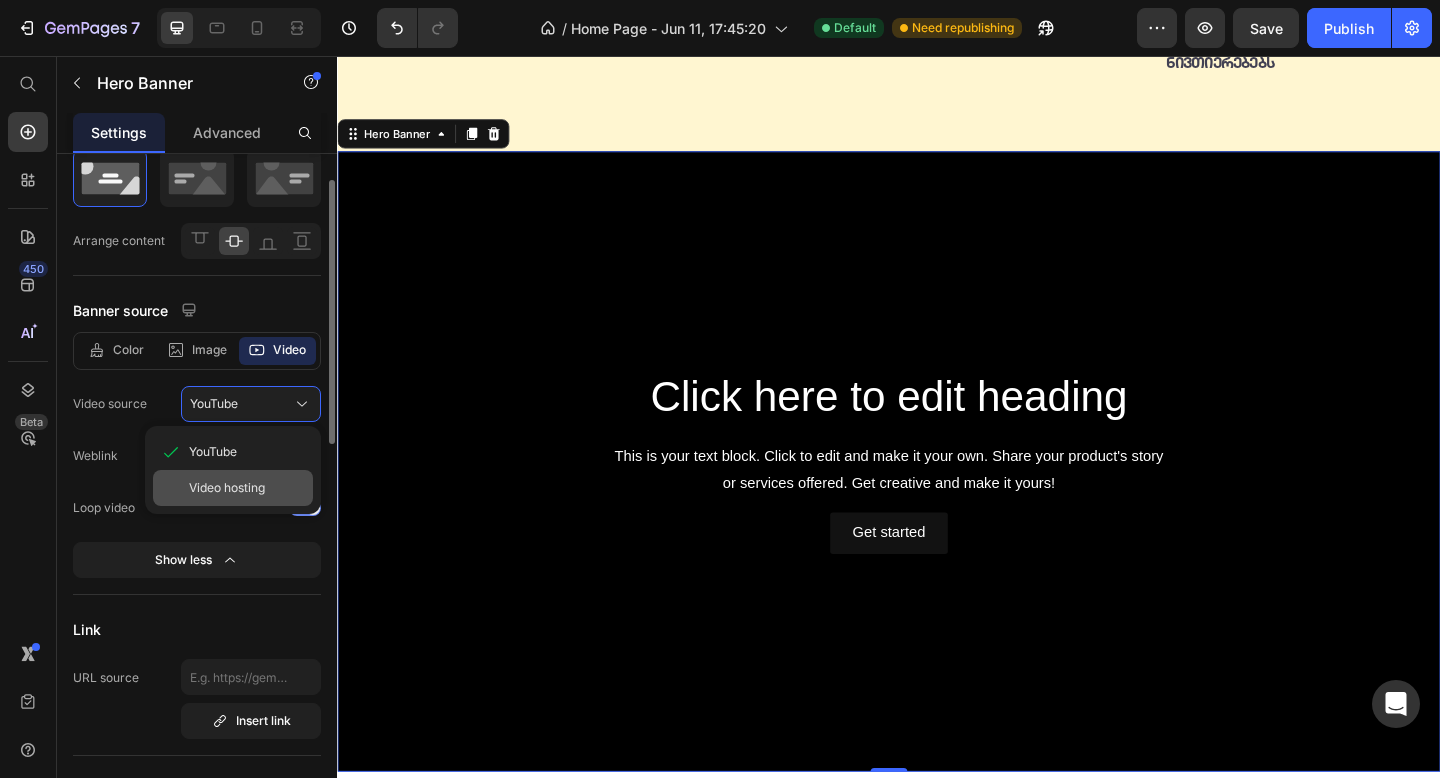click on "Video hosting" at bounding box center (227, 488) 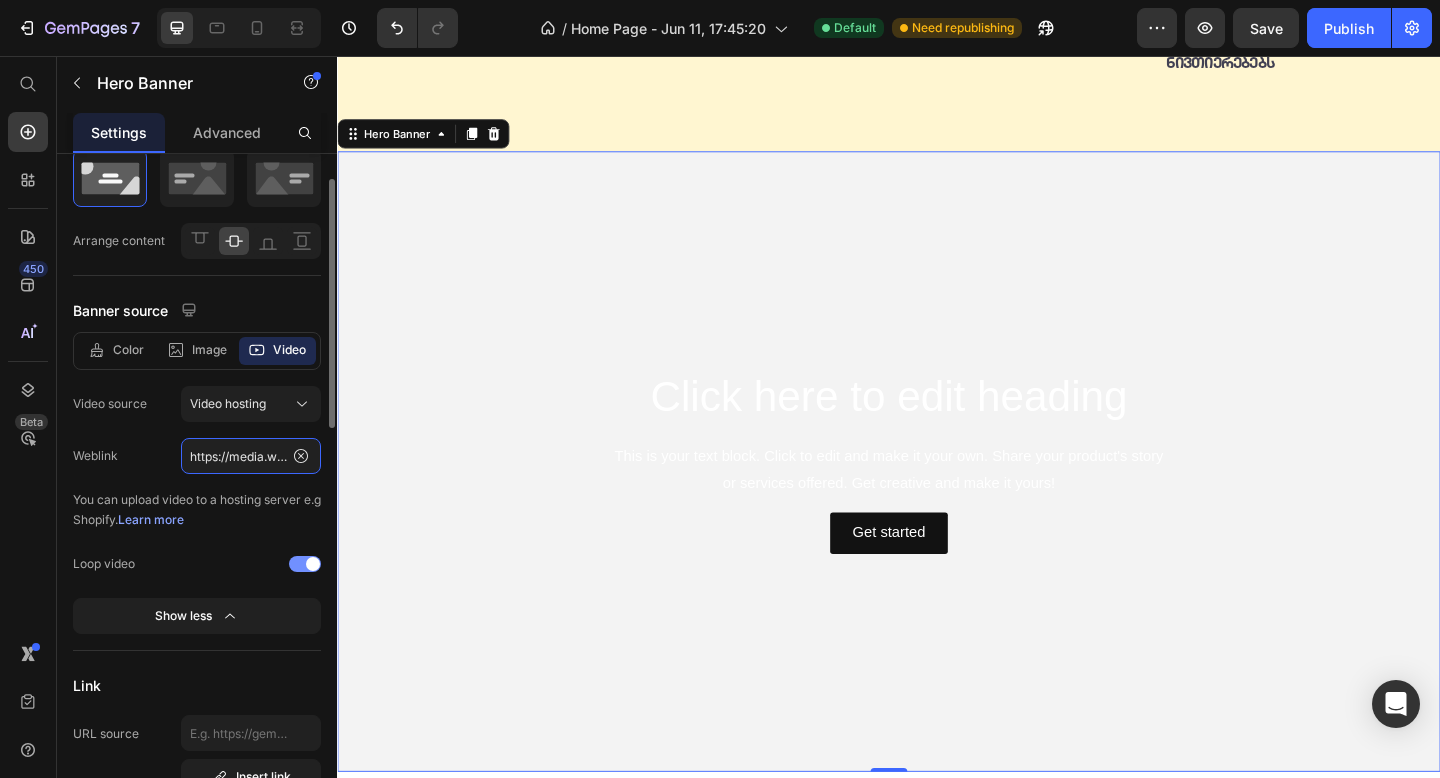 click on "https://media.w3.org/2010/05/sintel/trailer.mp4" 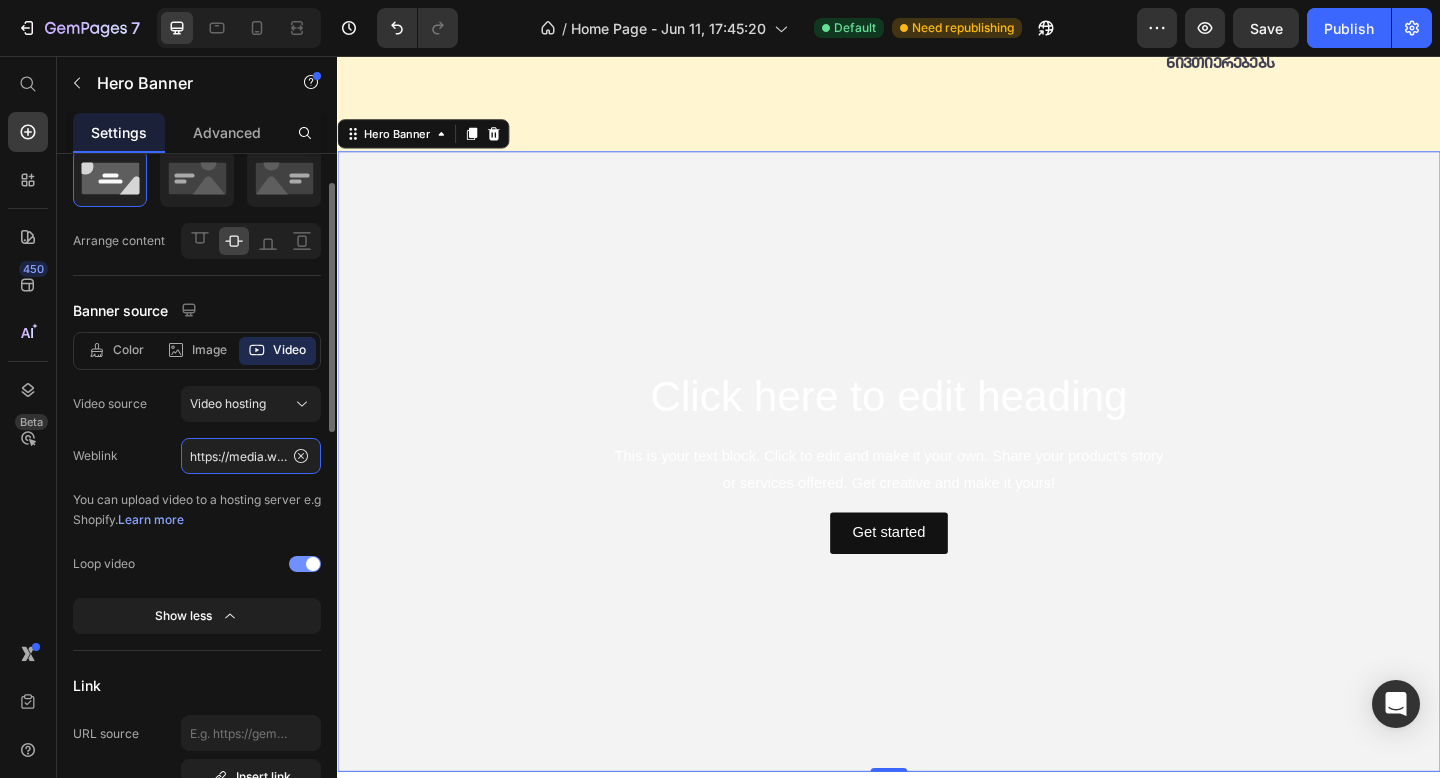 scroll, scrollTop: 0, scrollLeft: 137, axis: horizontal 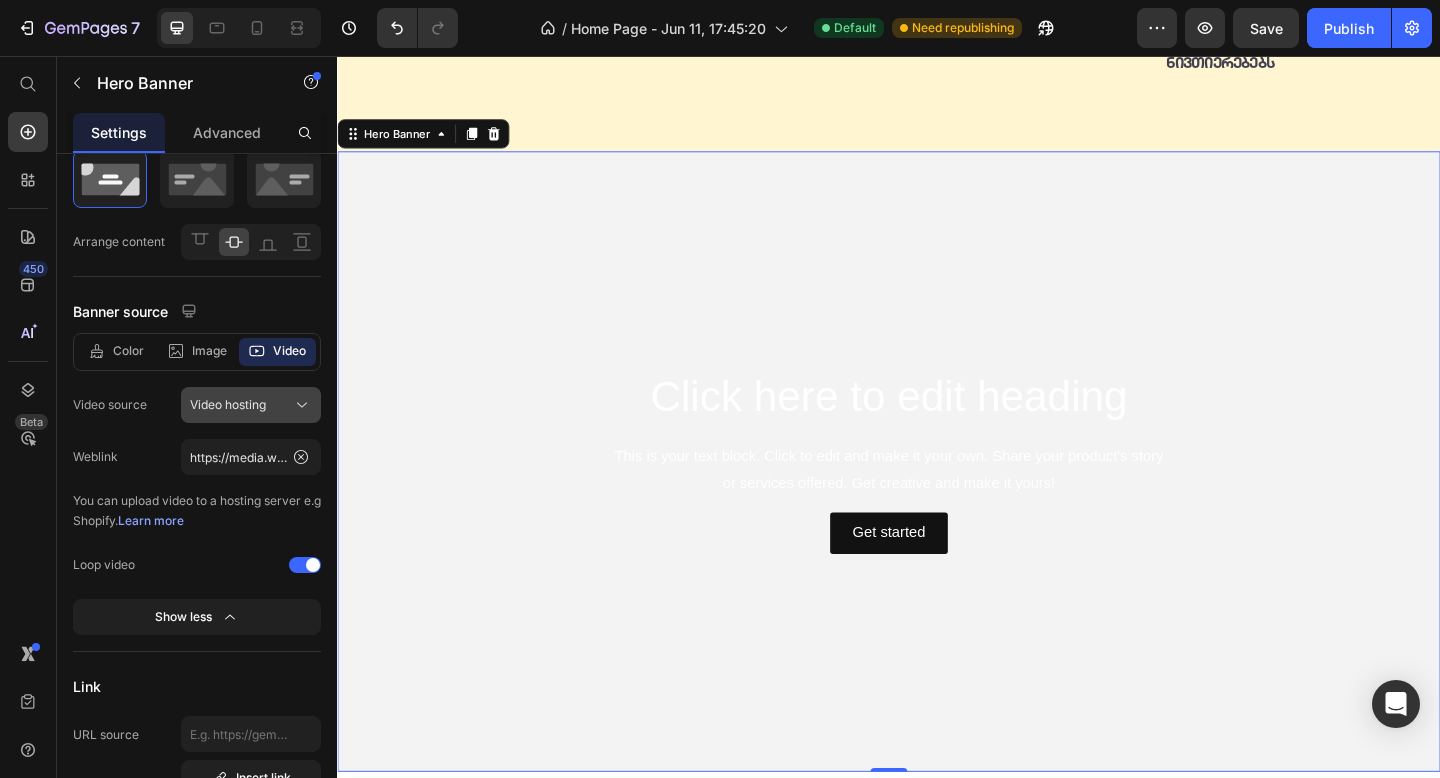click on "Video hosting" at bounding box center [228, 405] 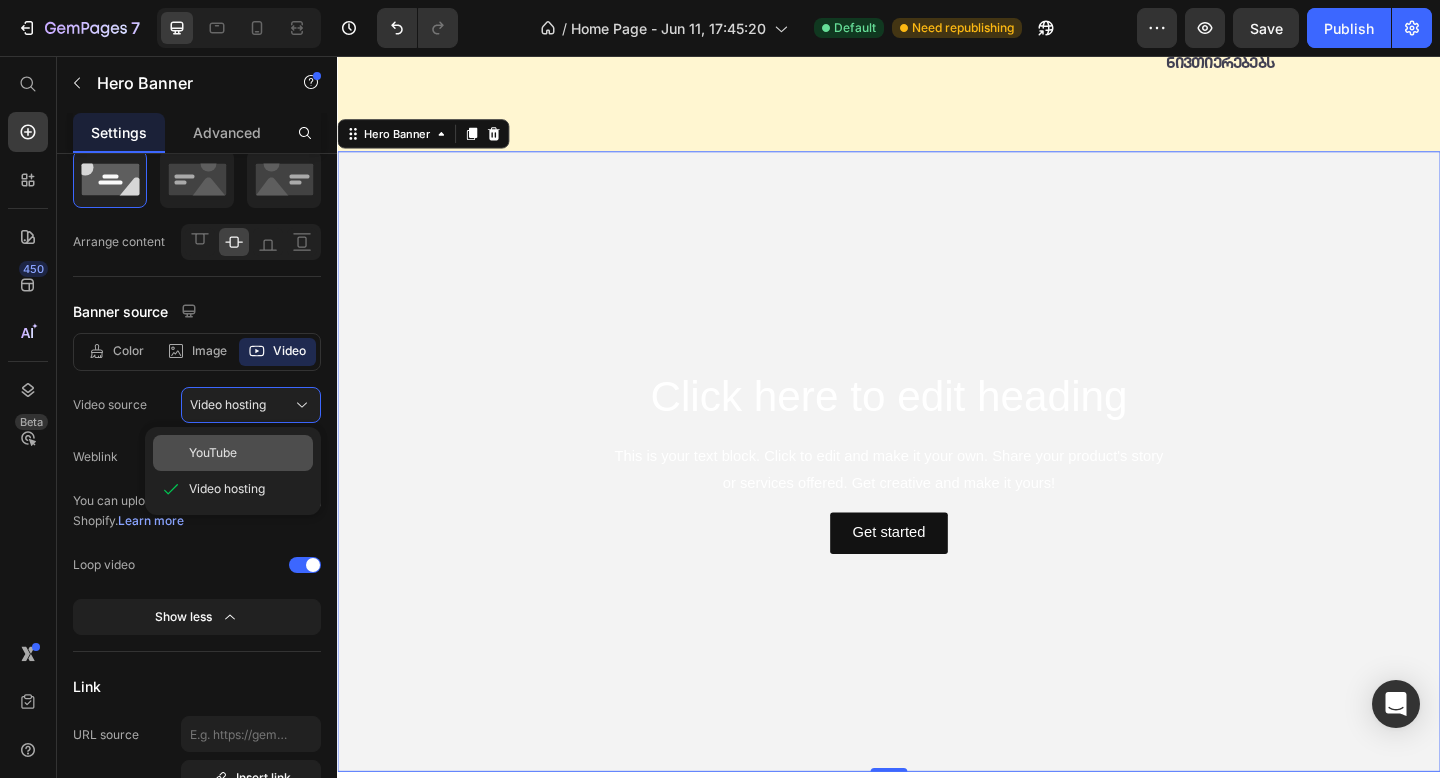 click on "YouTube" at bounding box center (247, 453) 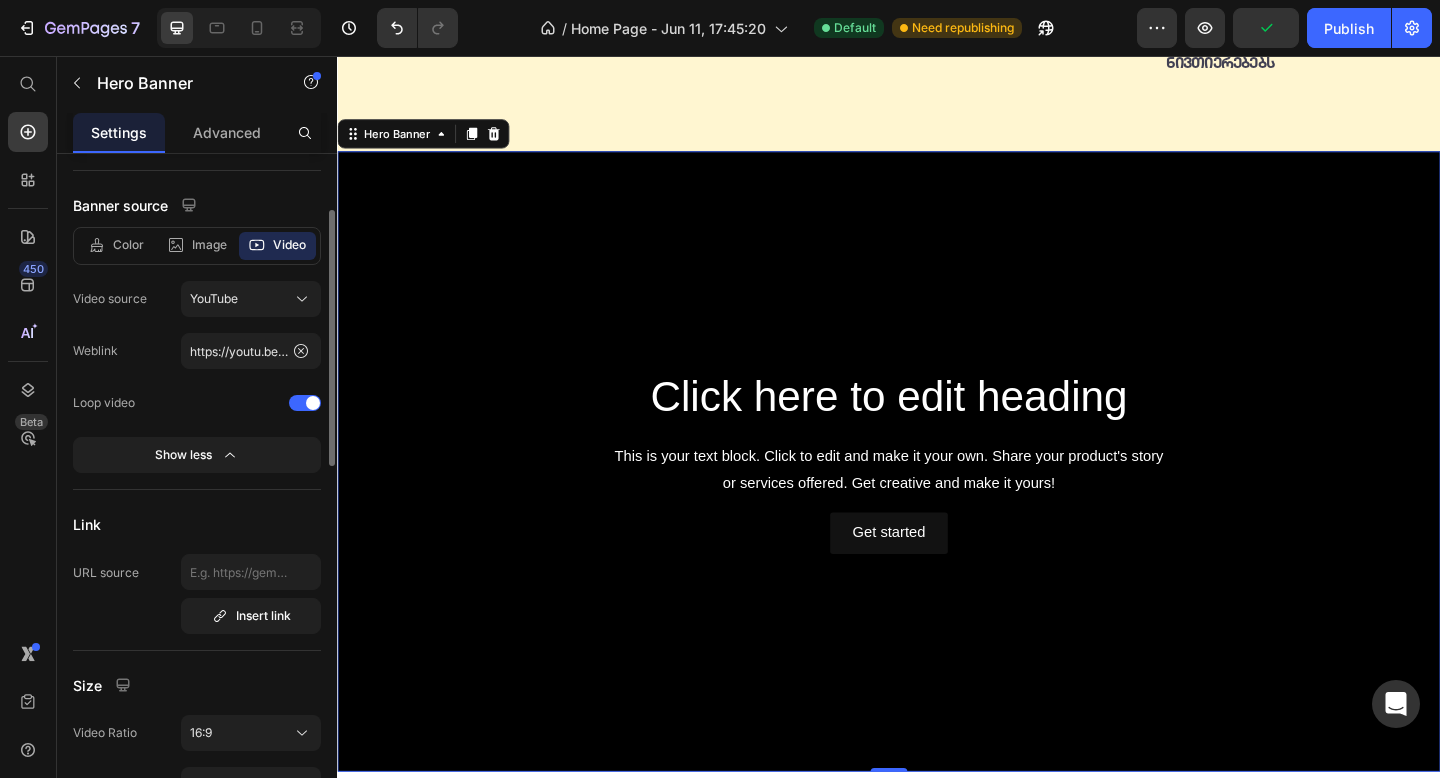 scroll, scrollTop: 179, scrollLeft: 0, axis: vertical 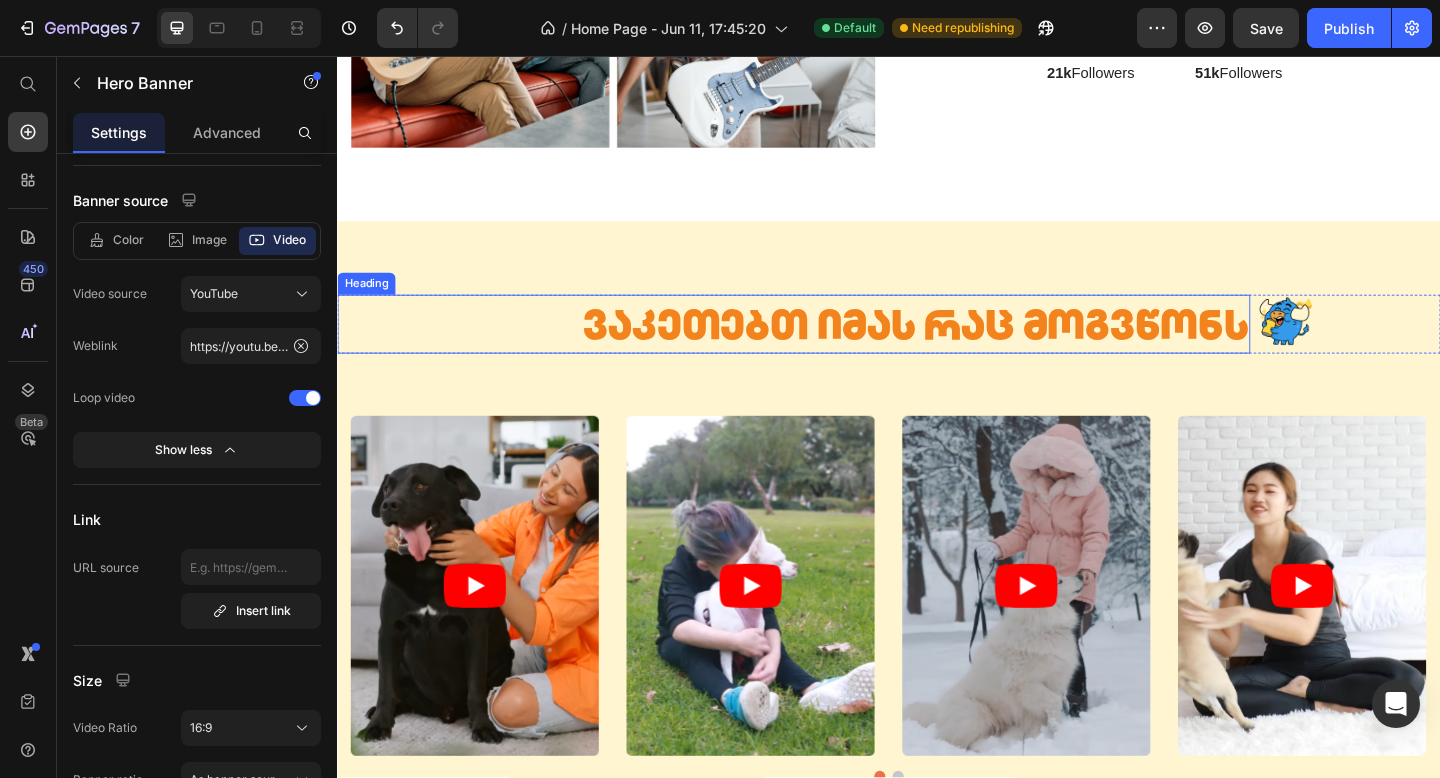 click on "ვაკეთებთ იმას რაც მოგვწონს" at bounding box center [833, 348] 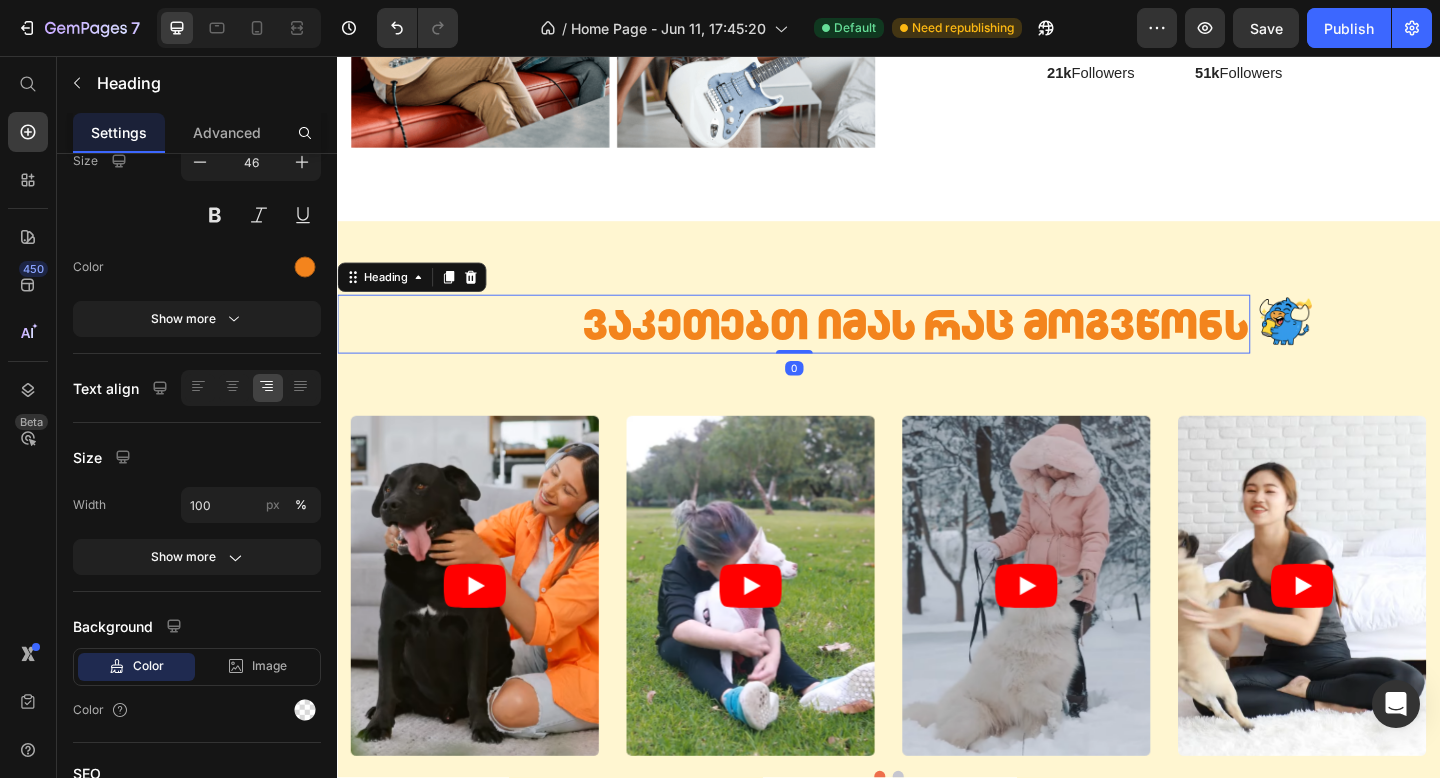 scroll, scrollTop: 0, scrollLeft: 0, axis: both 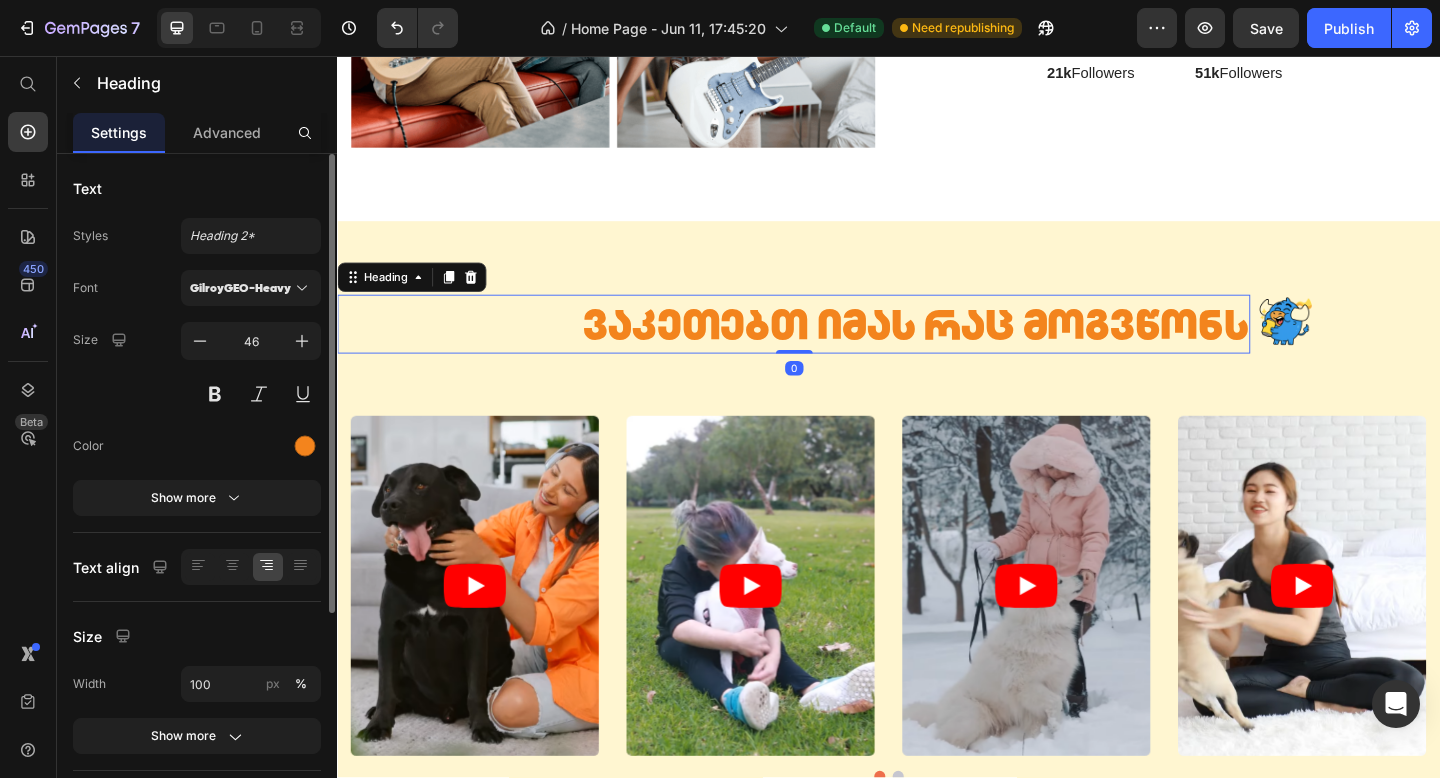 click on "ვაკეთებთ იმას რაც მოგვწონს" at bounding box center [833, 348] 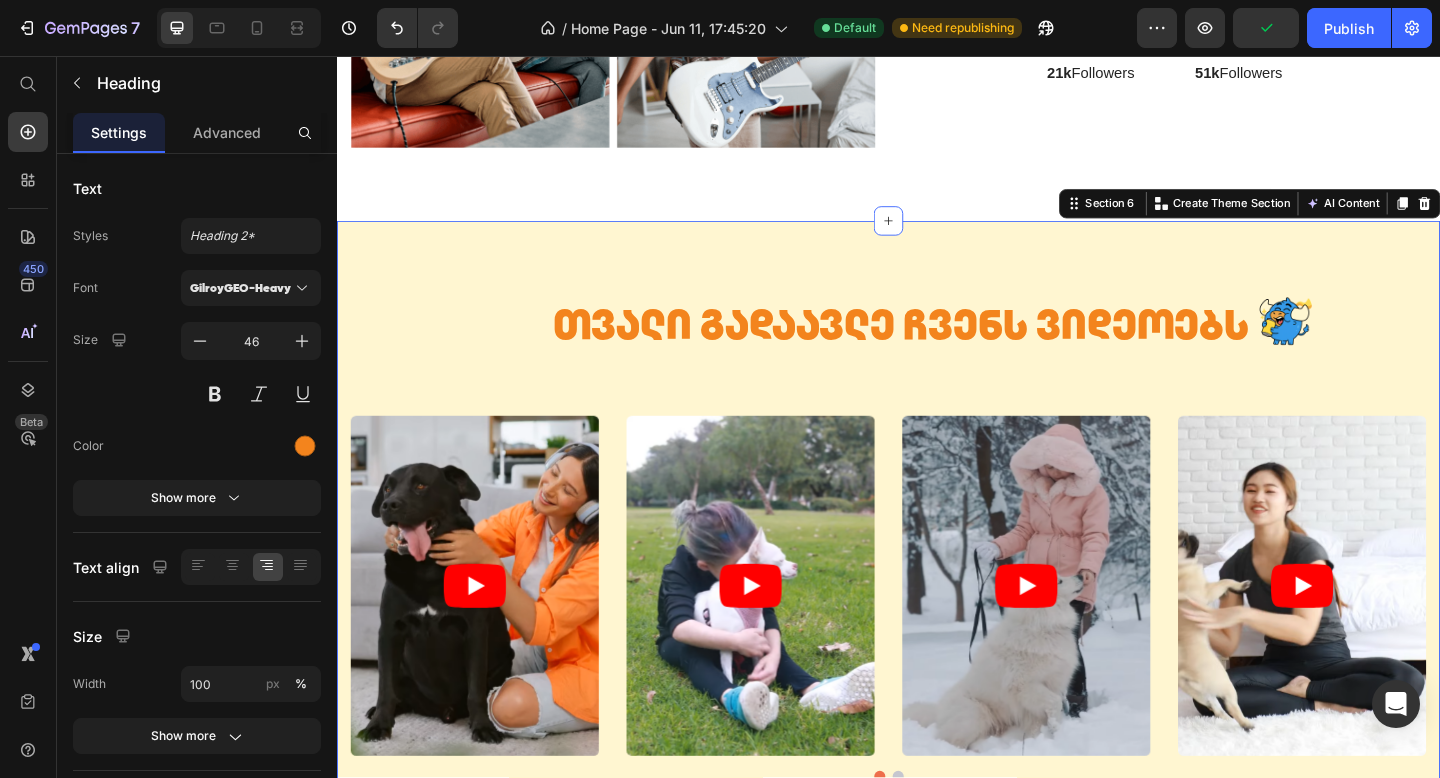 click on "თვალი გადაავლე ჩვენს ვიდეოებს Heading Image Row Row Heading Video Video Video Video Video Carousel Row Section 6   You can create reusable sections Create Theme Section AI Content Write with GemAI What would you like to describe here? Tone and Voice Persuasive Product Show more Generate" at bounding box center (937, 573) 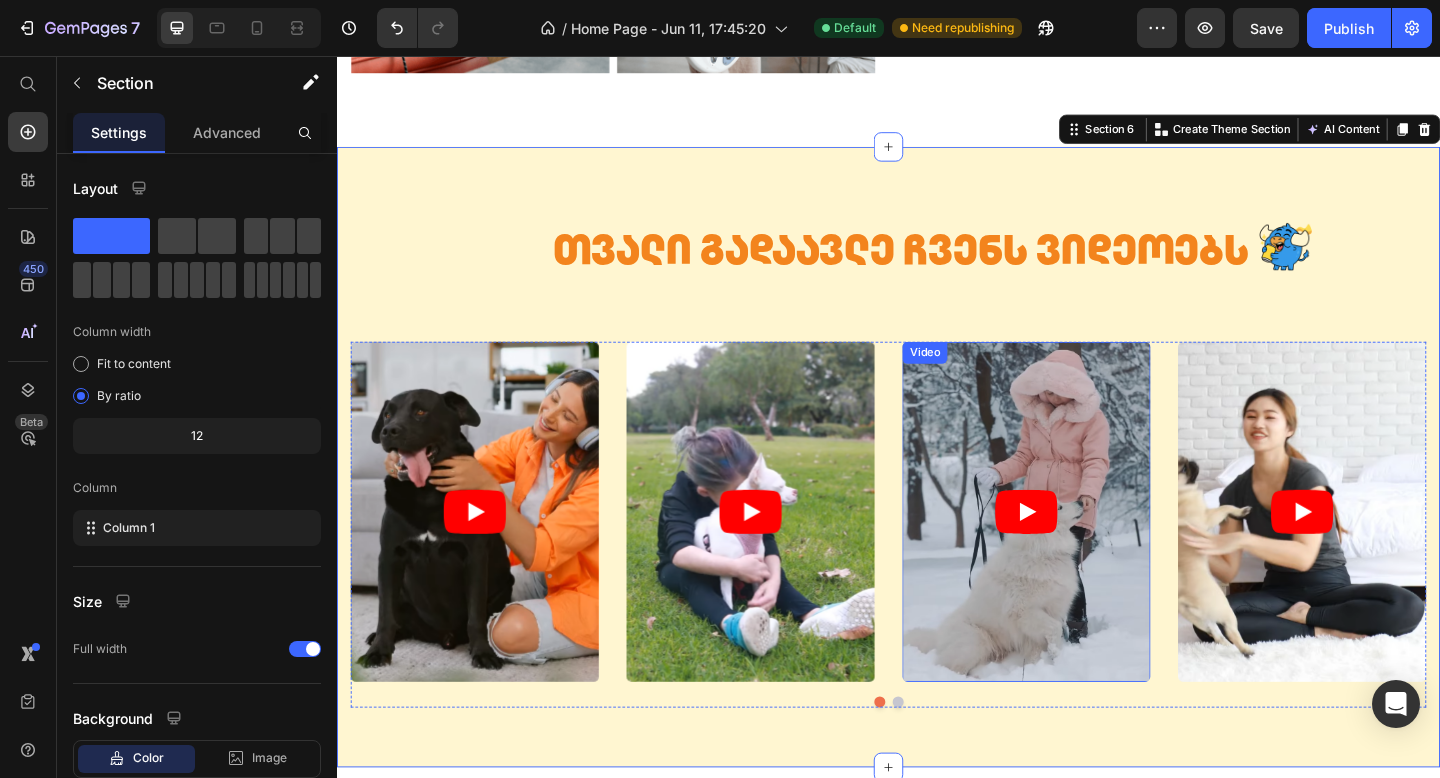 scroll, scrollTop: 3102, scrollLeft: 0, axis: vertical 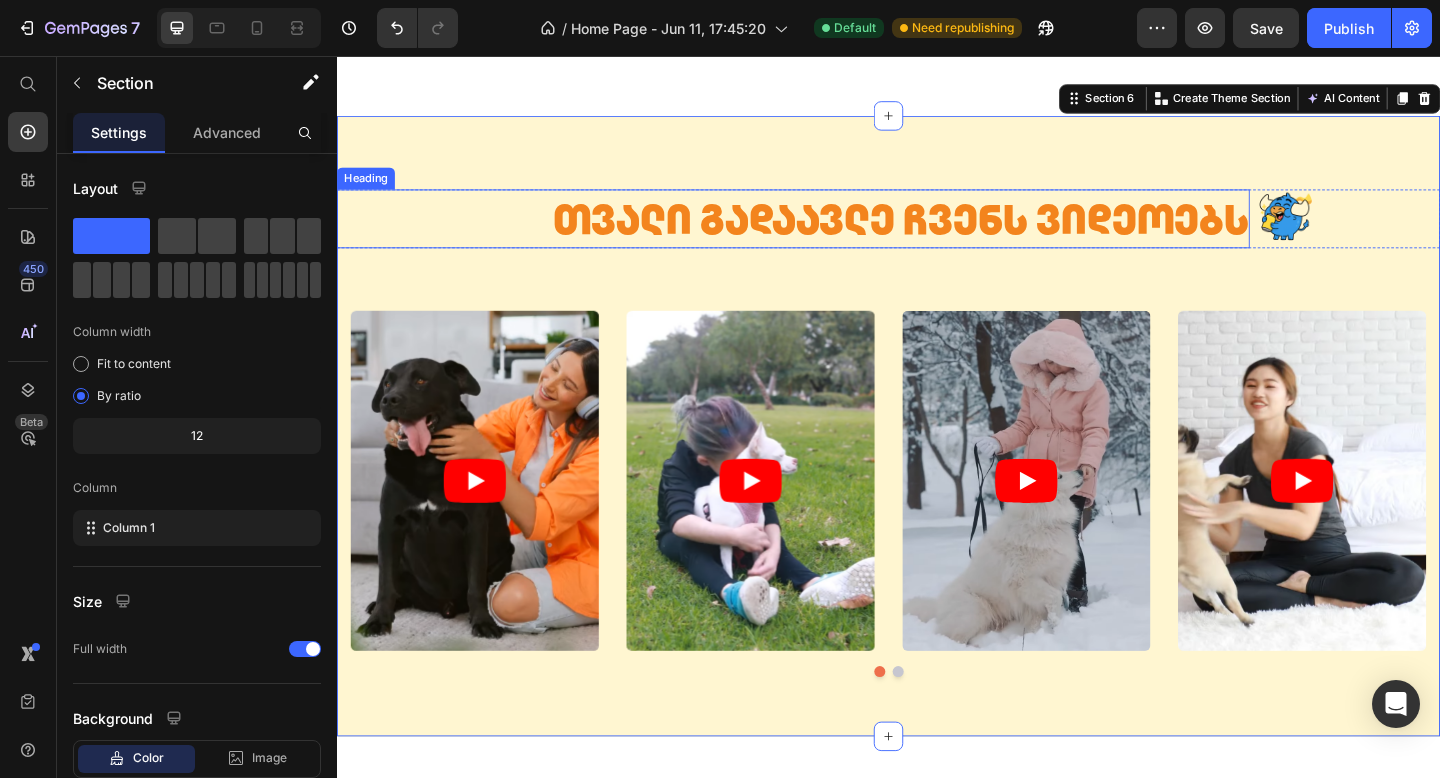 click on "თვალი გადაავლე ჩვენს ვიდეოებს" at bounding box center (833, 234) 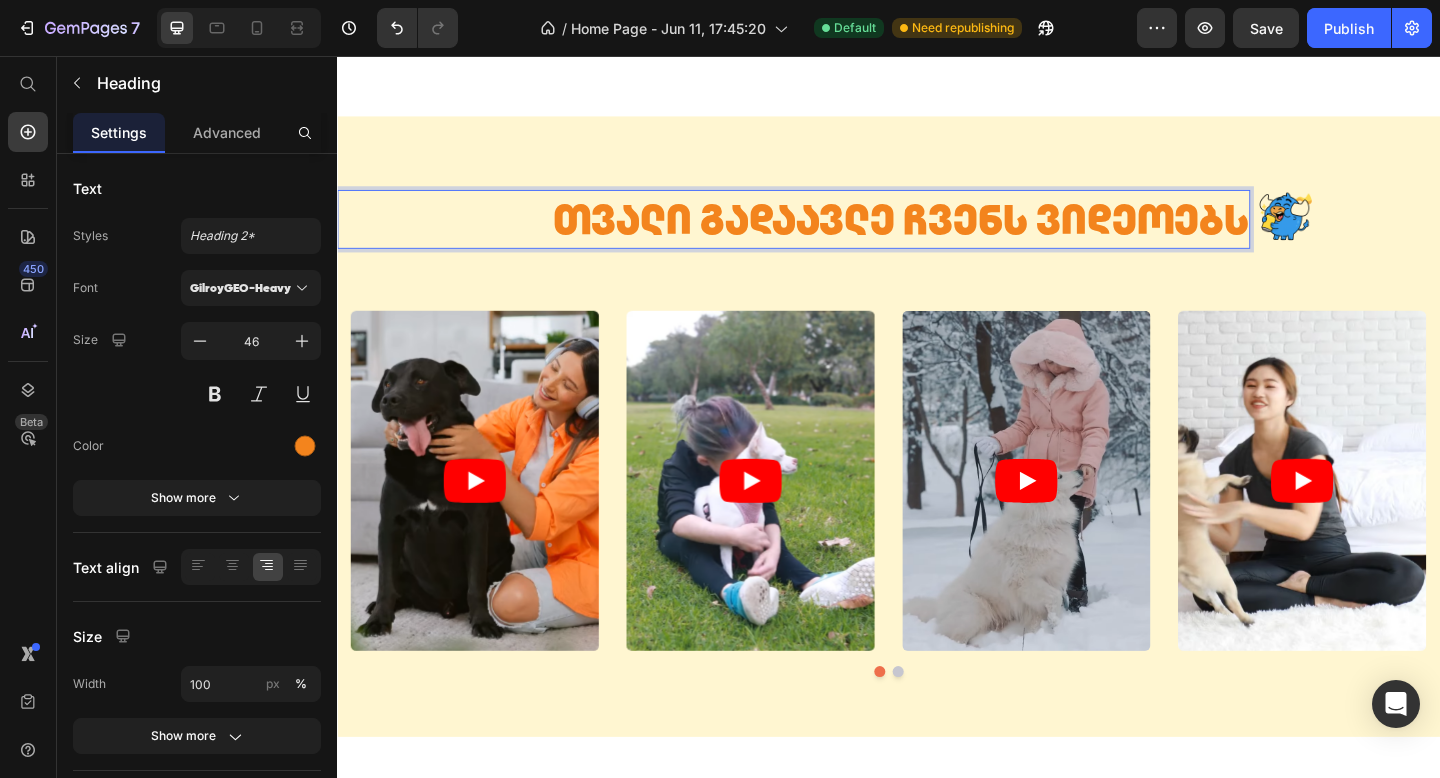 click on "თვალი გადაავლე ჩვენს ვიდეოებს" at bounding box center (833, 234) 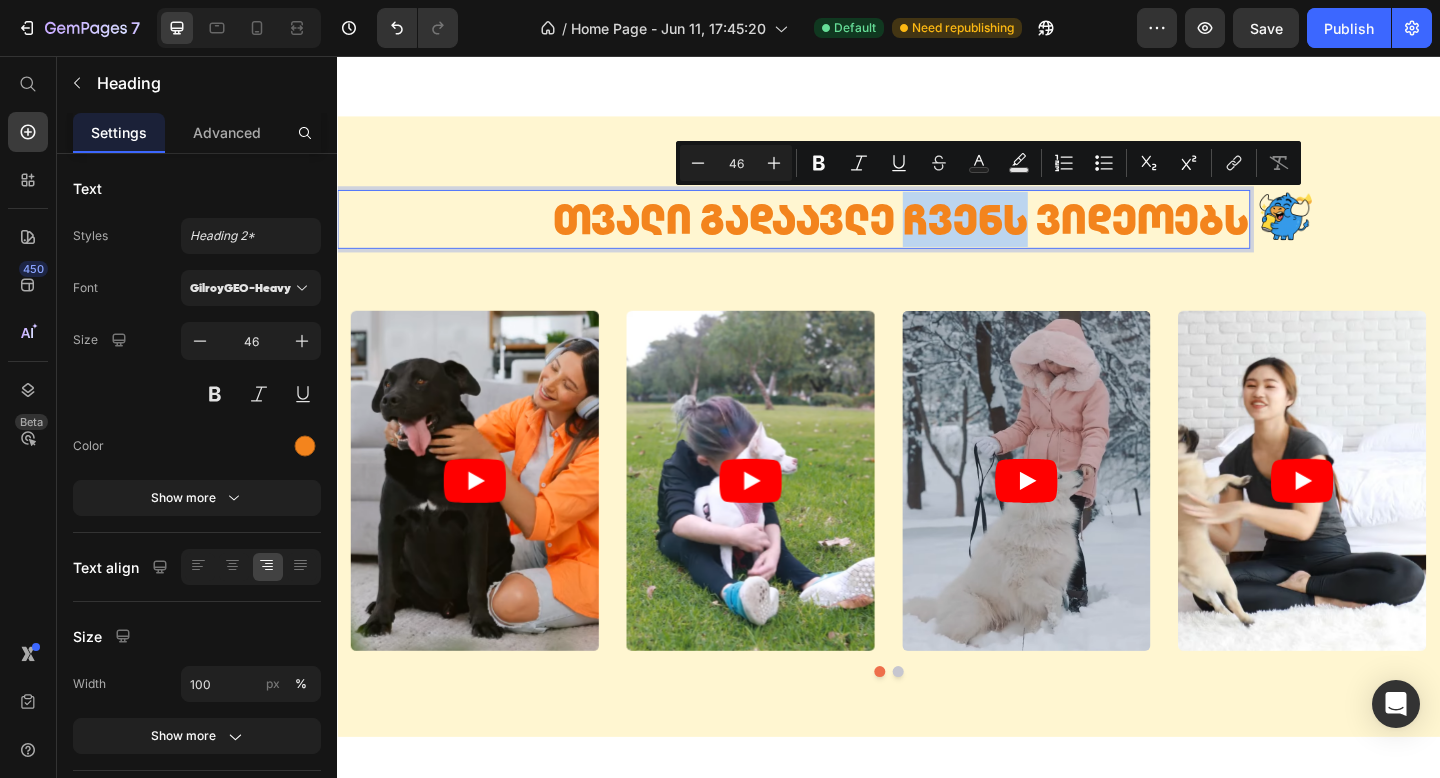 click on "თვალი გადაავლე ჩვენს ვიდეოებს" at bounding box center [833, 234] 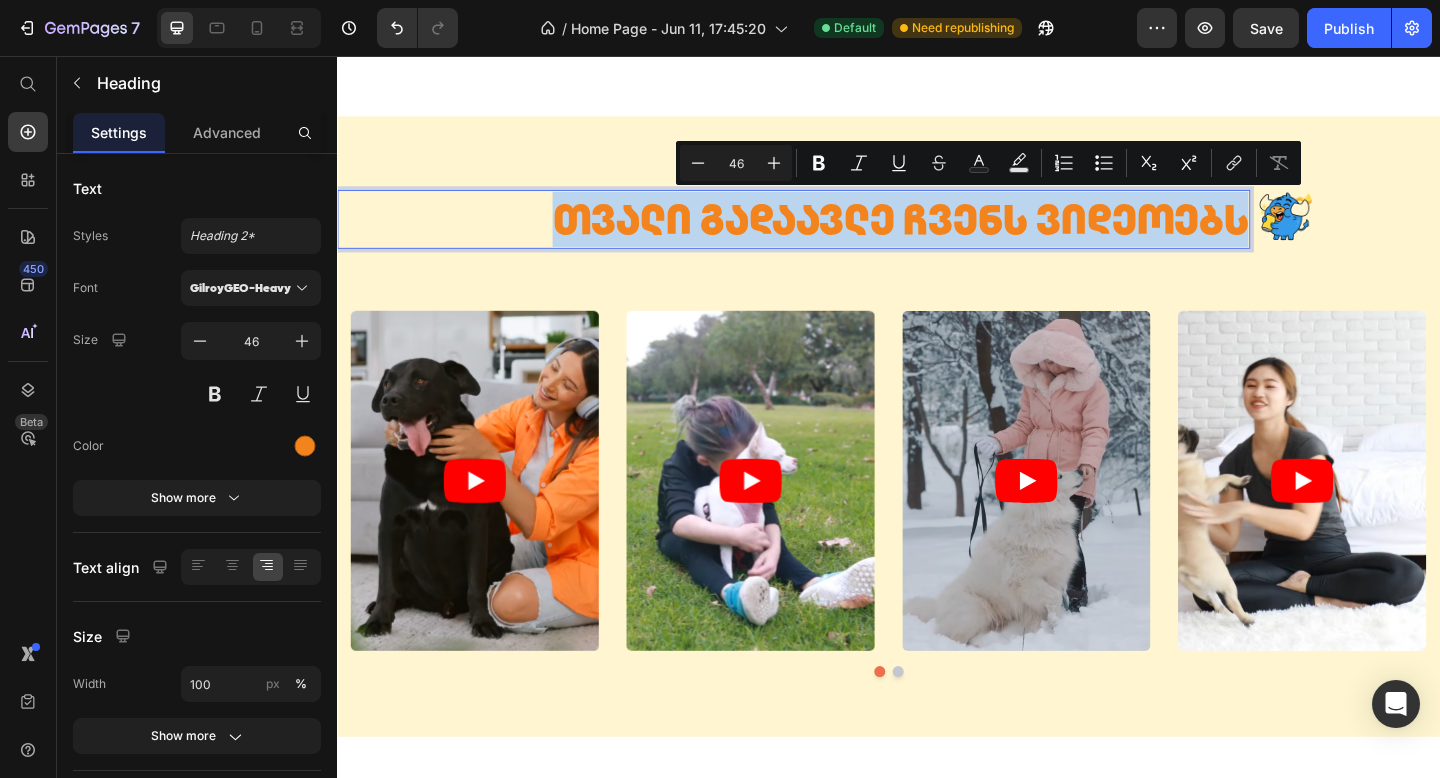 click on "თვალი გადაავლე ჩვენს ვიდეოებს" at bounding box center (833, 234) 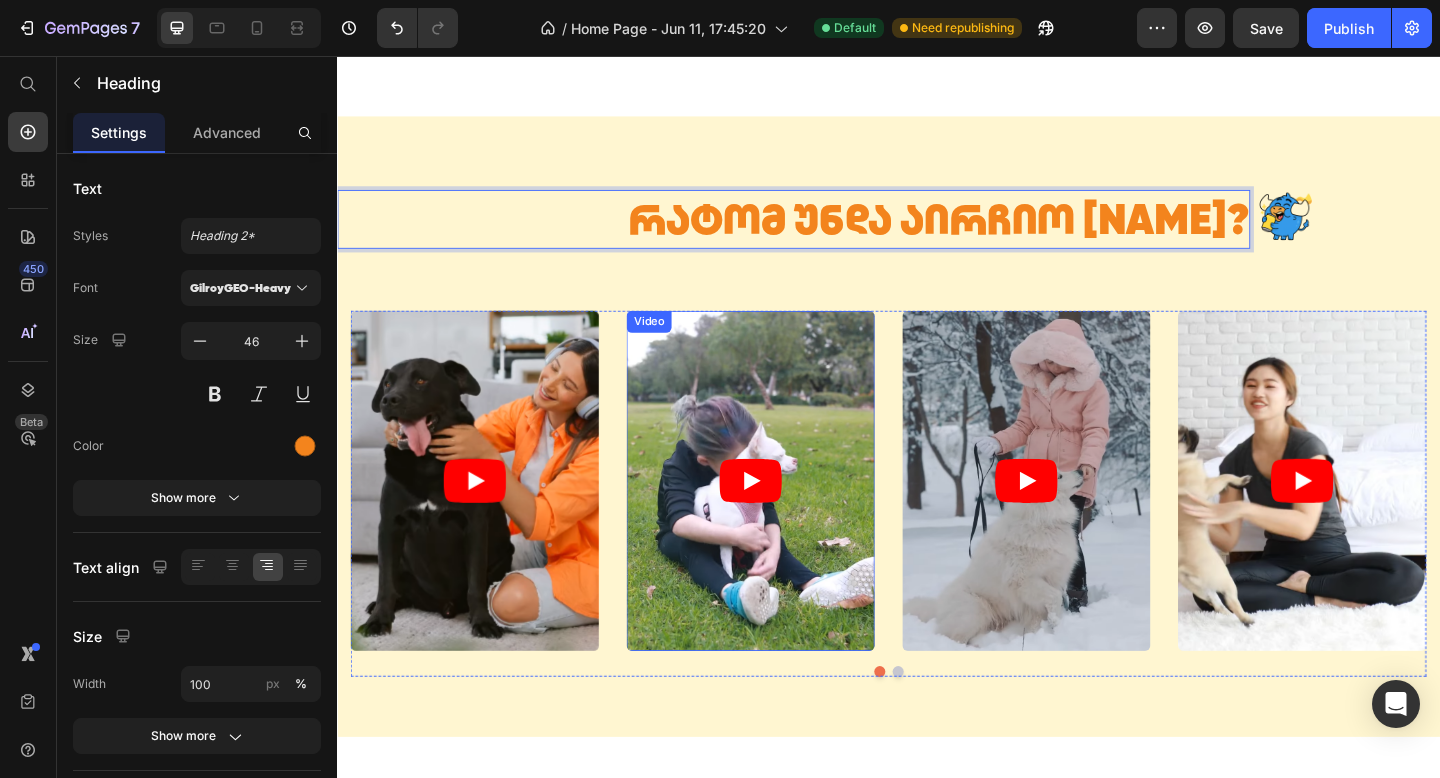 click at bounding box center (787, 519) 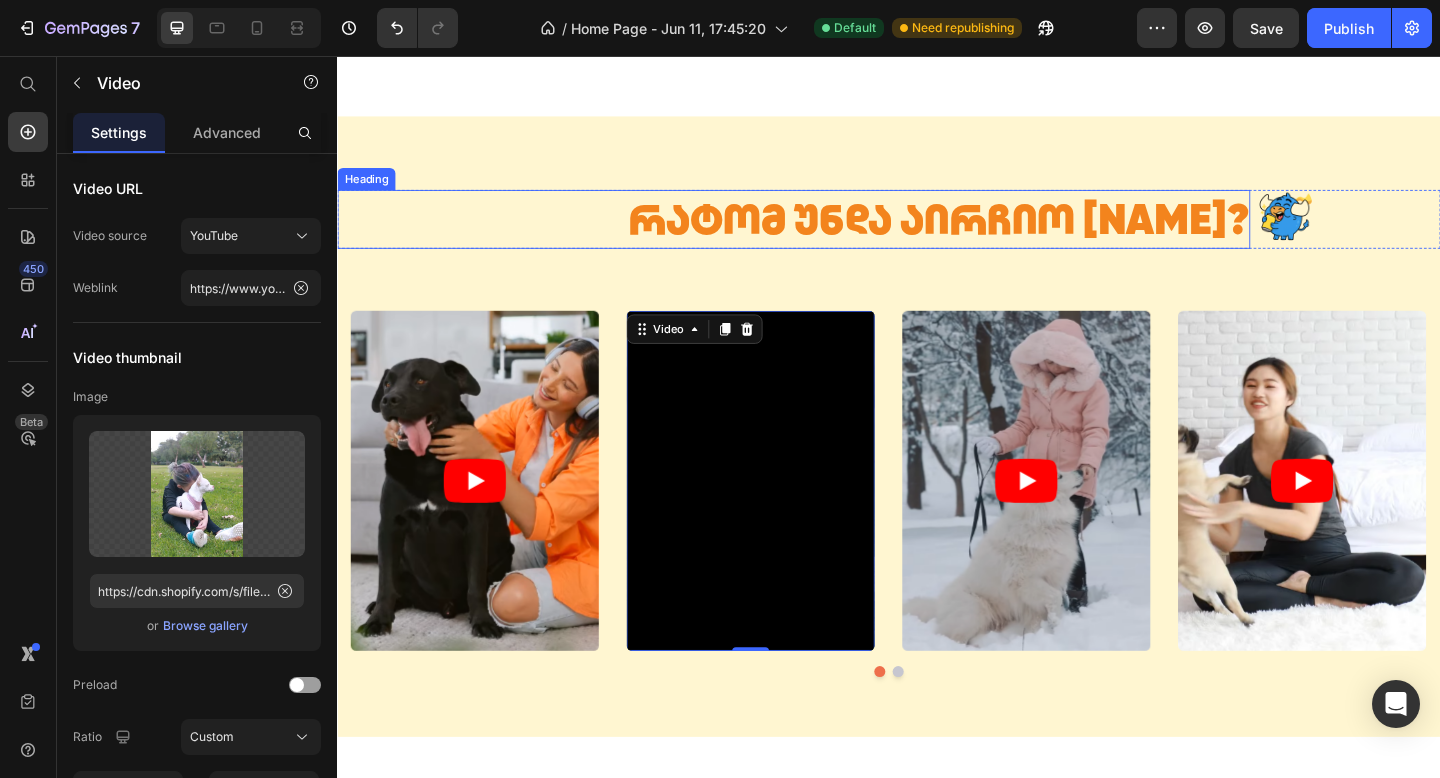 click on "რატომ უნდა აირჩიო [NAME]?" at bounding box center (833, 234) 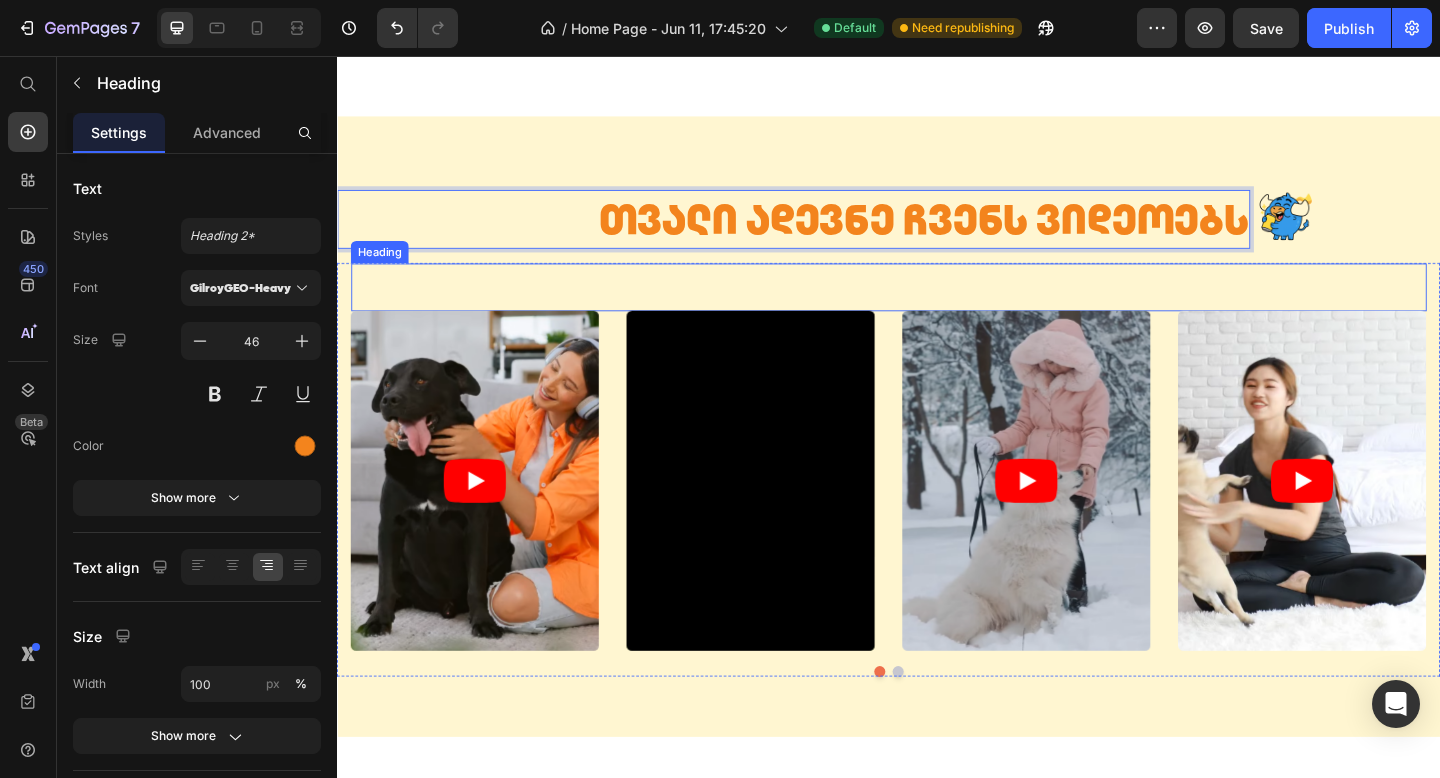 click on "Heading" at bounding box center (937, 308) 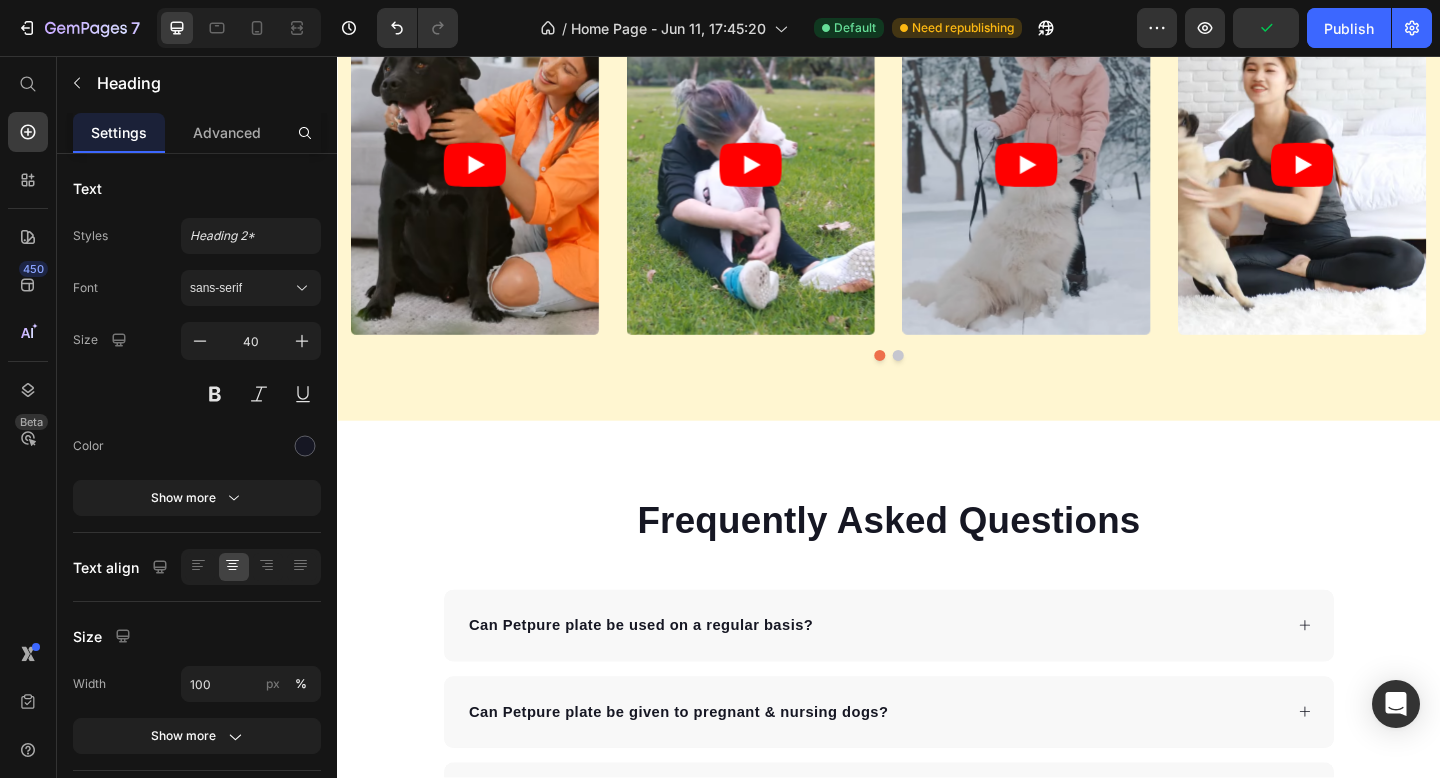 scroll, scrollTop: 3390, scrollLeft: 0, axis: vertical 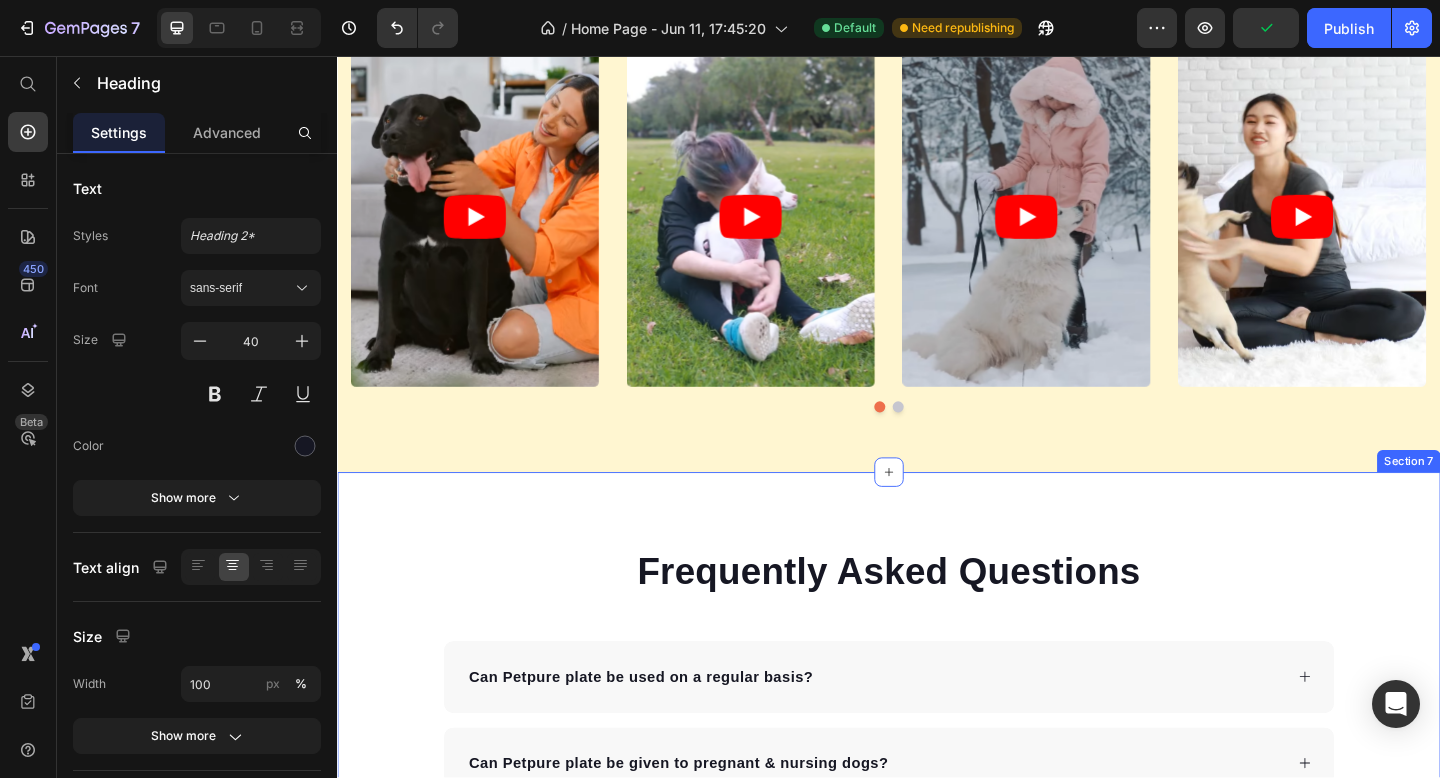 click on "Frequently Asked Questions Heading
Can Petpure plate be used on a regular basis?
Can Petpure plate be given to pregnant & nursing dogs?
Will my dog like the taste? Made from all-natural ingredients, this flavouring is allergen-free, contains no artificial nasties and is 100% safe for canine consumption. Your dog will love the chicken and bacon flavour, too! Text block
How long will it take to see results?
How does the money back guarantee work?
Any further questions? Accordion Row Section 7" at bounding box center [937, 953] 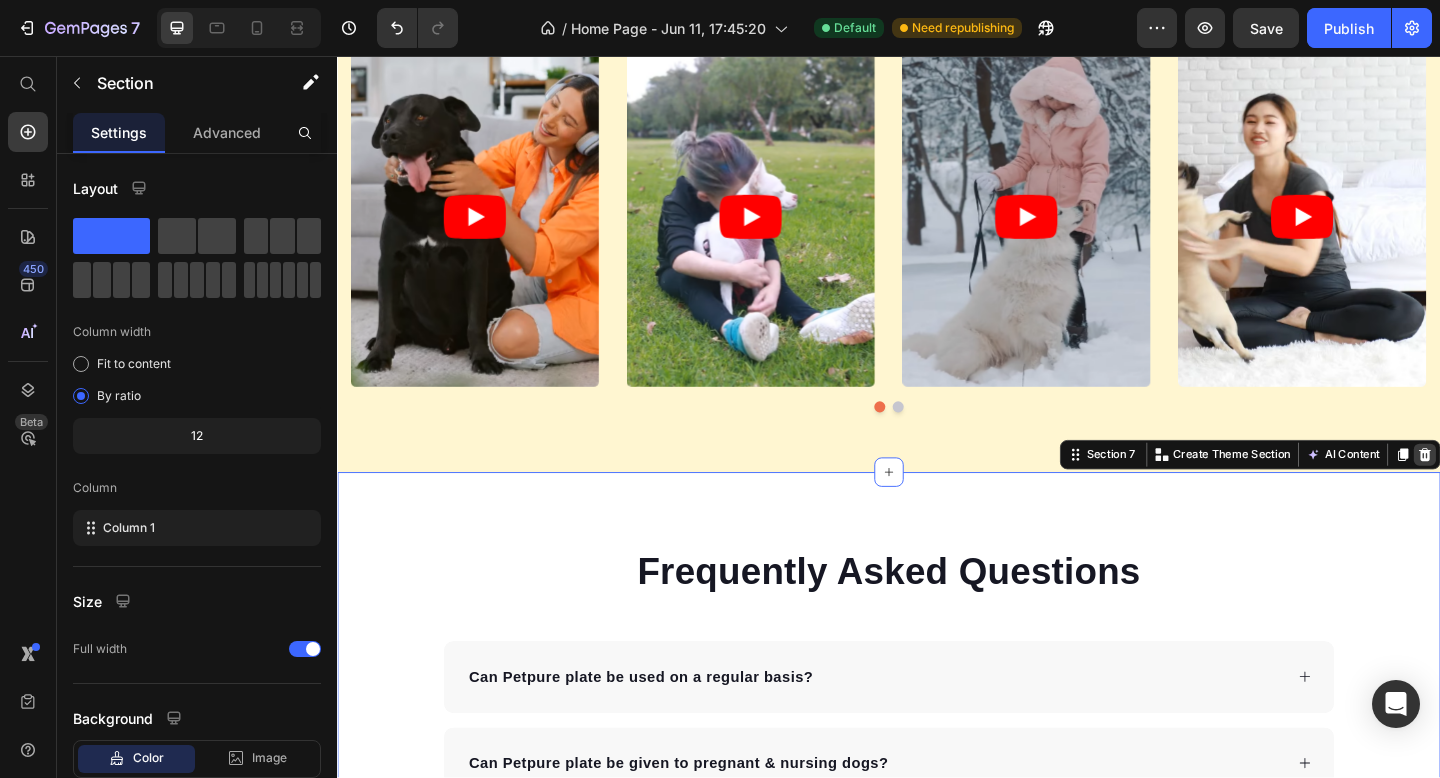 click 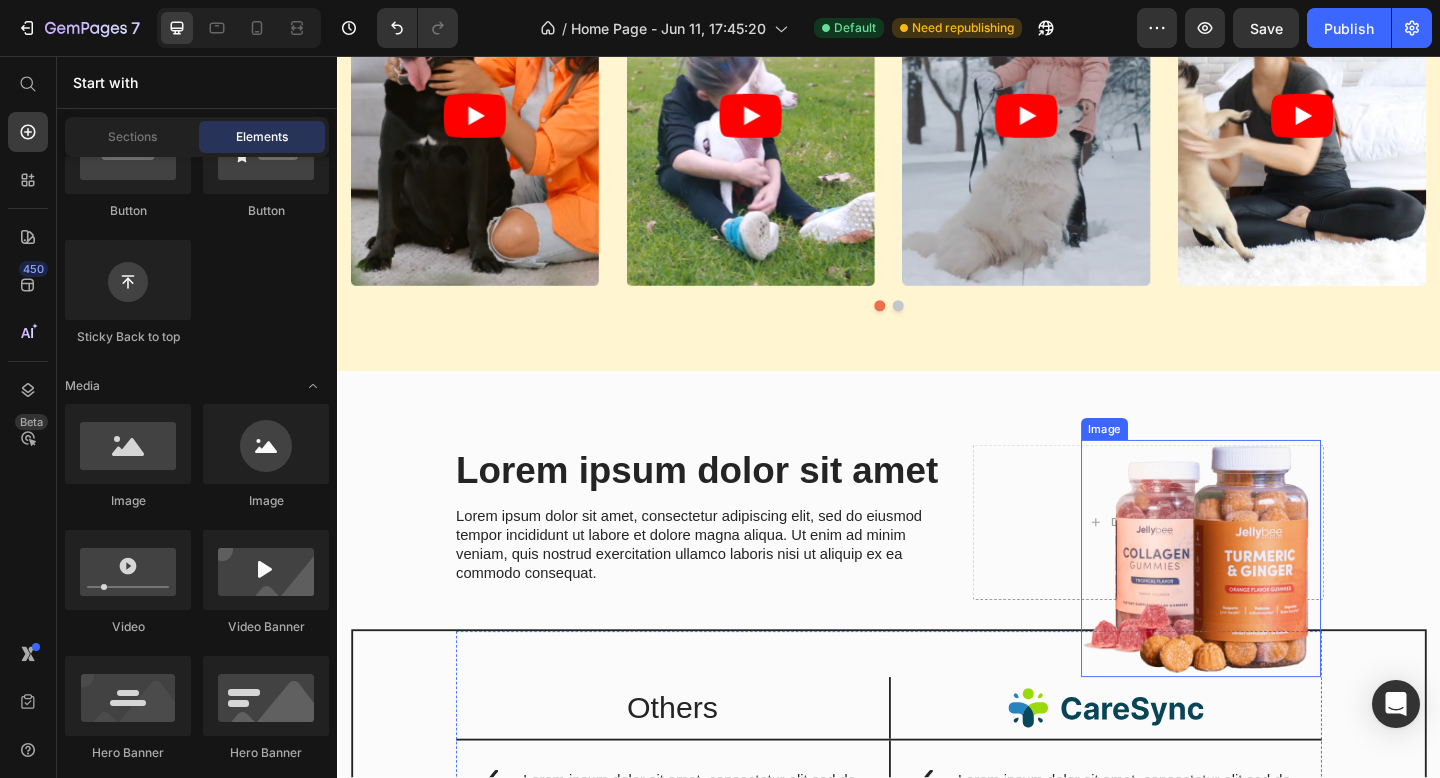 scroll, scrollTop: 3514, scrollLeft: 0, axis: vertical 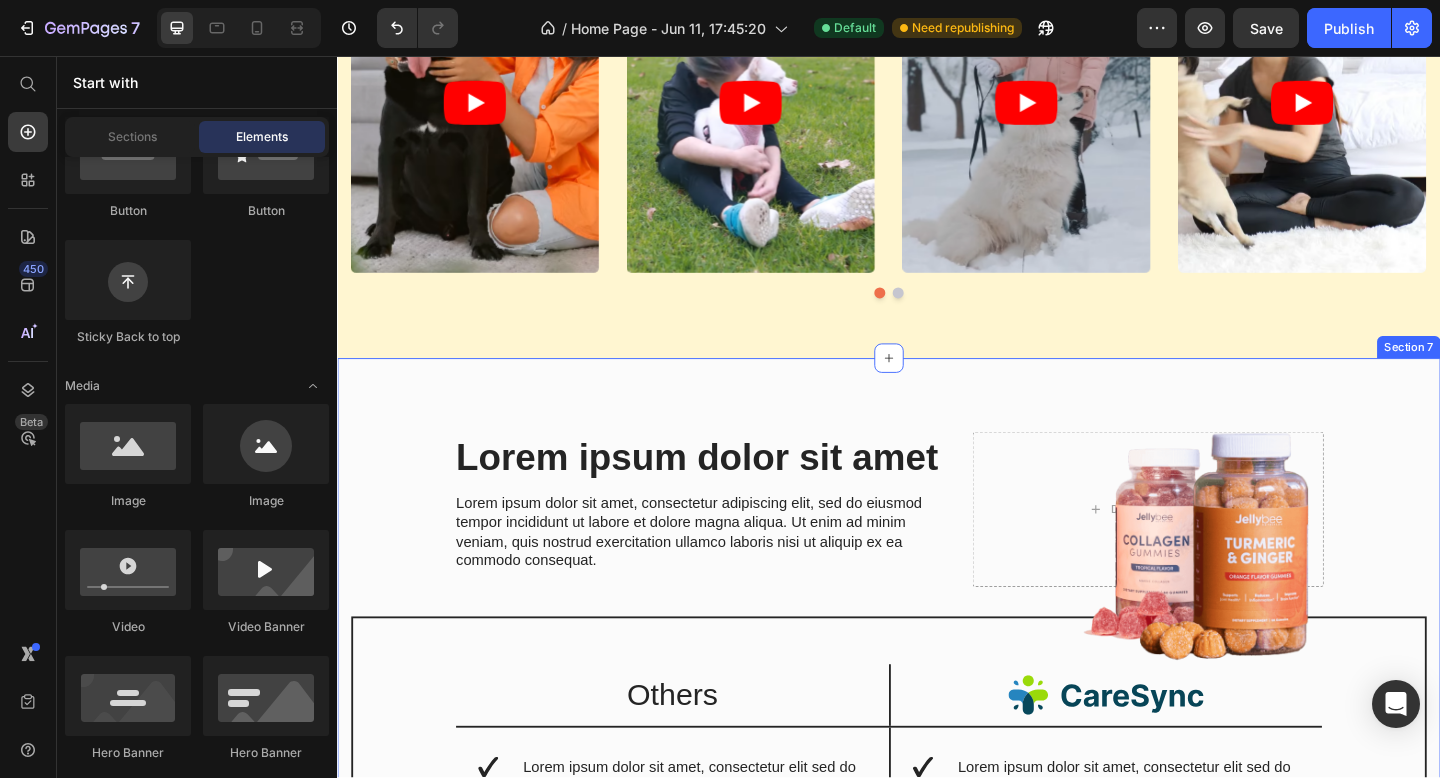 click on "Lorem ipsum dolor sit amet Heading Lorem ipsum dolor sit amet, consectetur adipiscing elit, sed do eiusmod tempor incididunt ut labore et dolore magna aliqua. Ut enim ad minim veniam, quis nostrud exercitation ullamco laboris nisi ut aliquip ex ea commodo consequat. Text Block
Drop element here Row Image Row Others Text Block Image Row
Lorem ipsum dolor sit amet, consectetur elit sed do
Lorem ipsum dolor sit amet, consectetur elit sed do
Lorem ipsum dolor sit amet, consectetur elit sed do
Lorem ipsum dolor sit amet, consectetur elit sed do
Lorem ipsum dolor sit amet, consectetur elit sed do Item List
Lorem ipsum dolor sit amet, consectetur elit sed do
Lorem ipsum dolor sit amet, consectetur elit sed do
Lorem ipsum dolor sit amet, consectetur elit sed do
Lorem ipsum dolor sit amet, consectetur elit sed do
Lorem ipsum dolor sit amet, consectetur elit sed do
Lorem ipsum dolor sit amet, consectetur elit sed do
Item List Row Row Section 7" at bounding box center [937, 911] 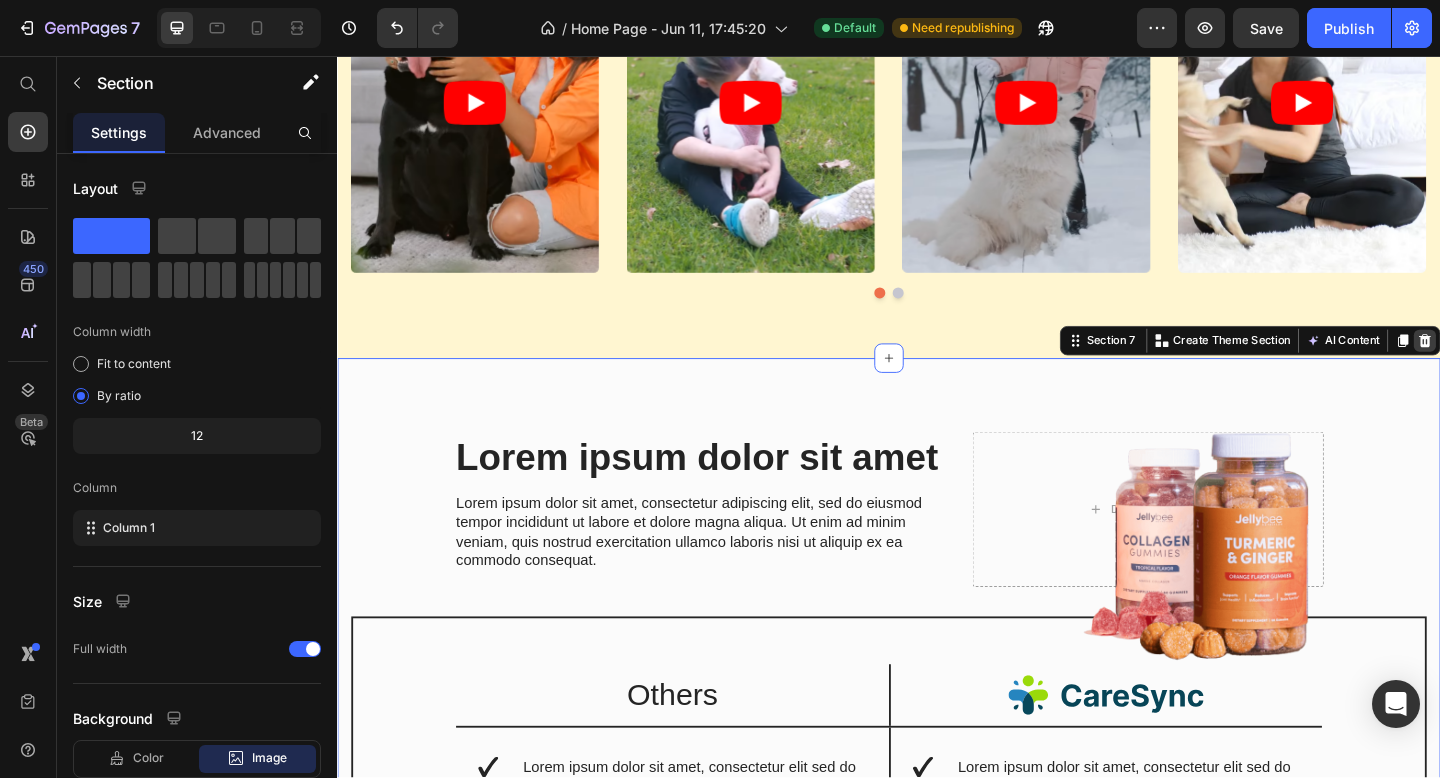 click 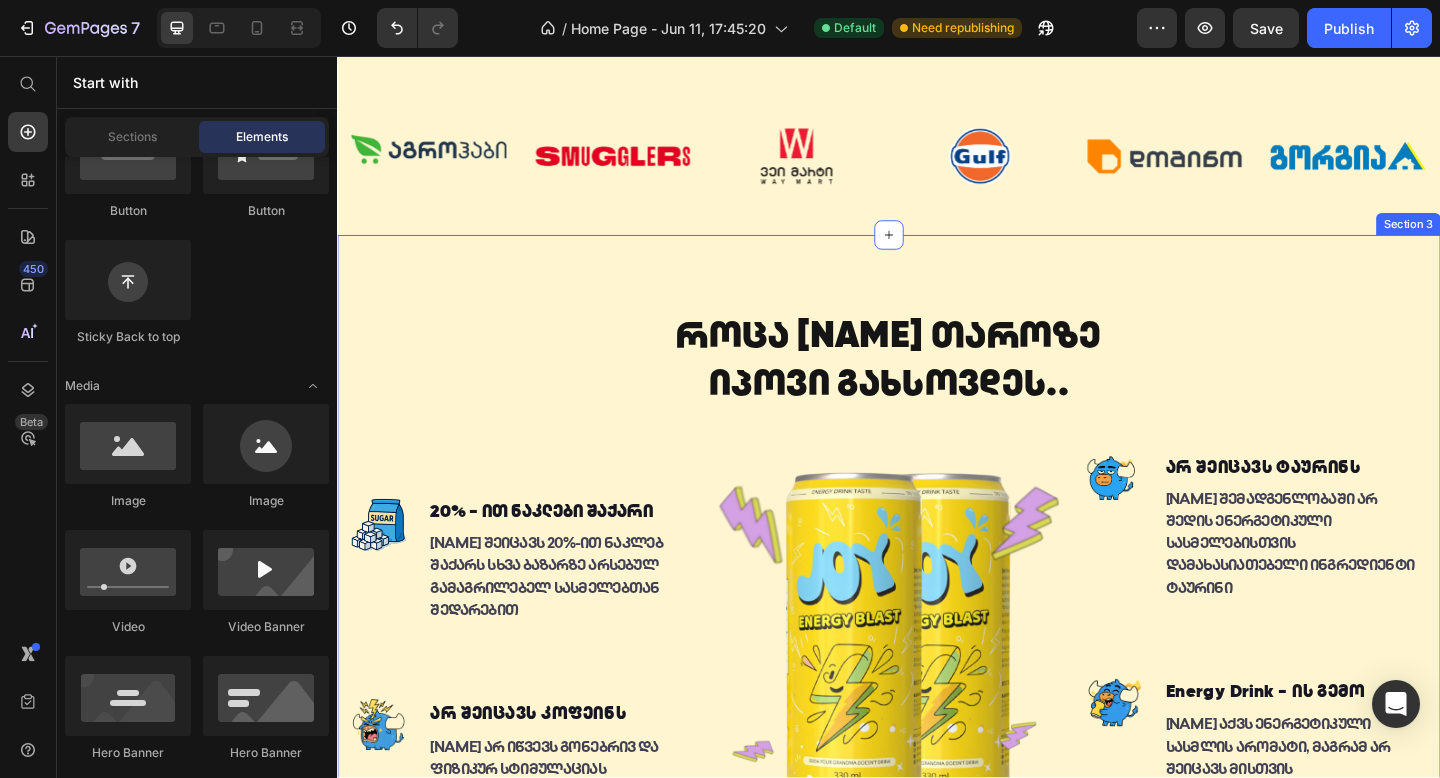 scroll, scrollTop: 181, scrollLeft: 0, axis: vertical 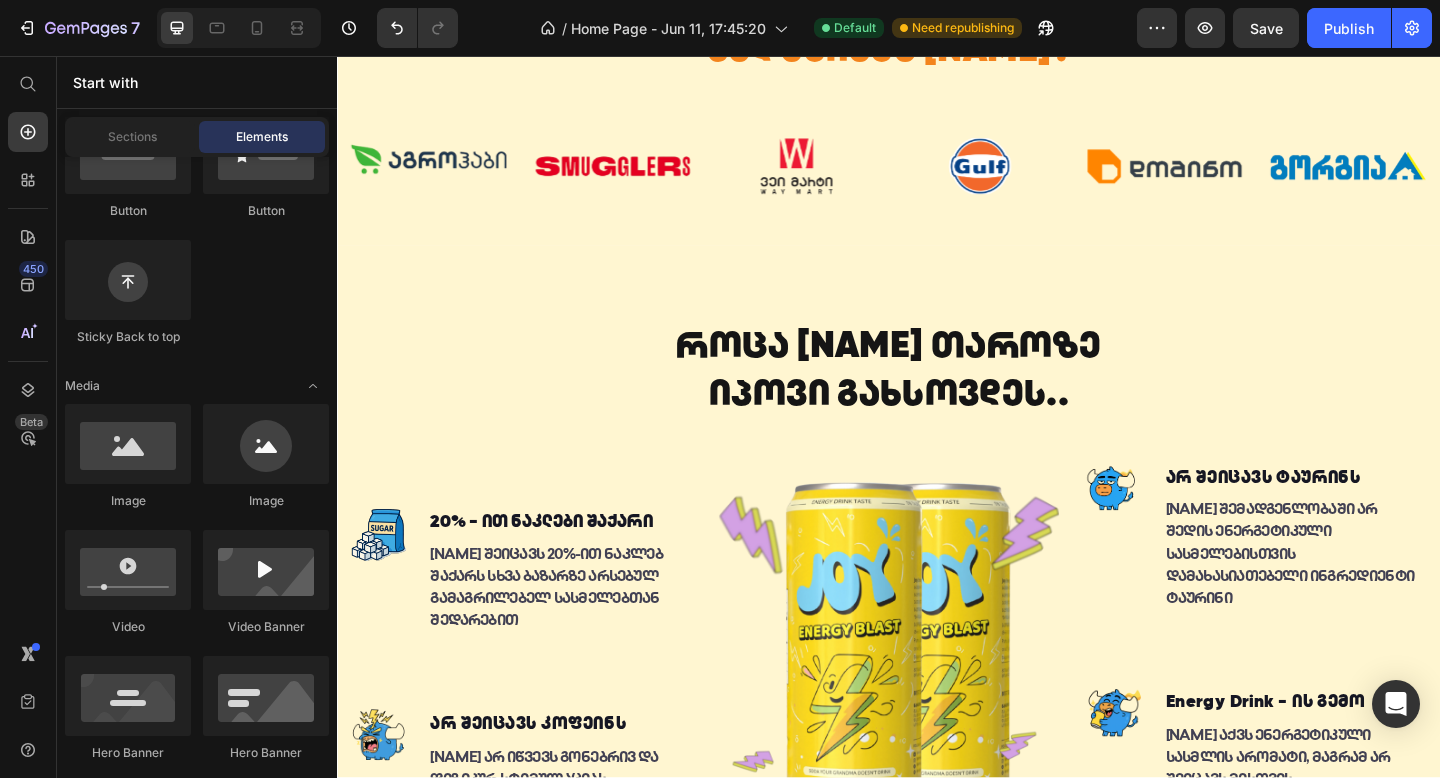 click at bounding box center (937, -32) 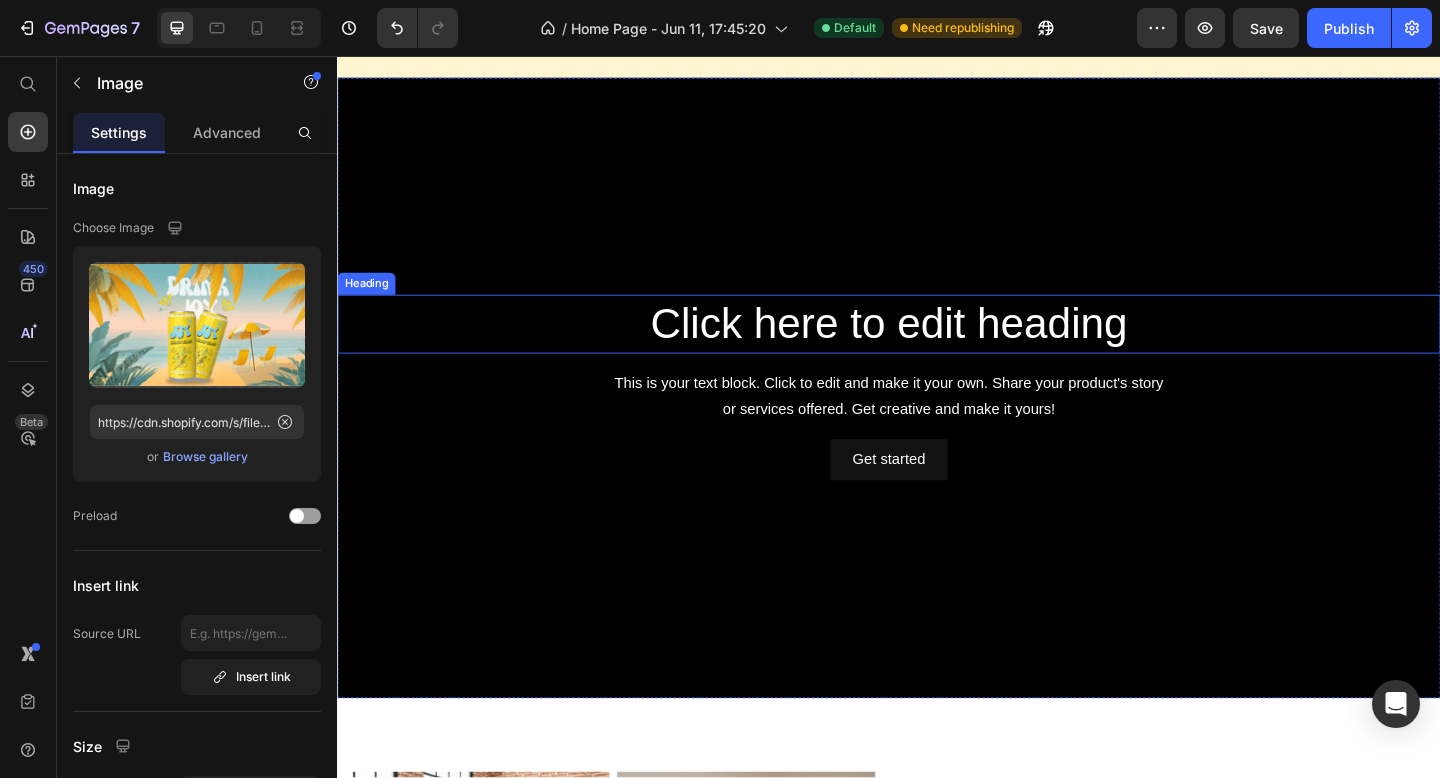 scroll, scrollTop: 1813, scrollLeft: 0, axis: vertical 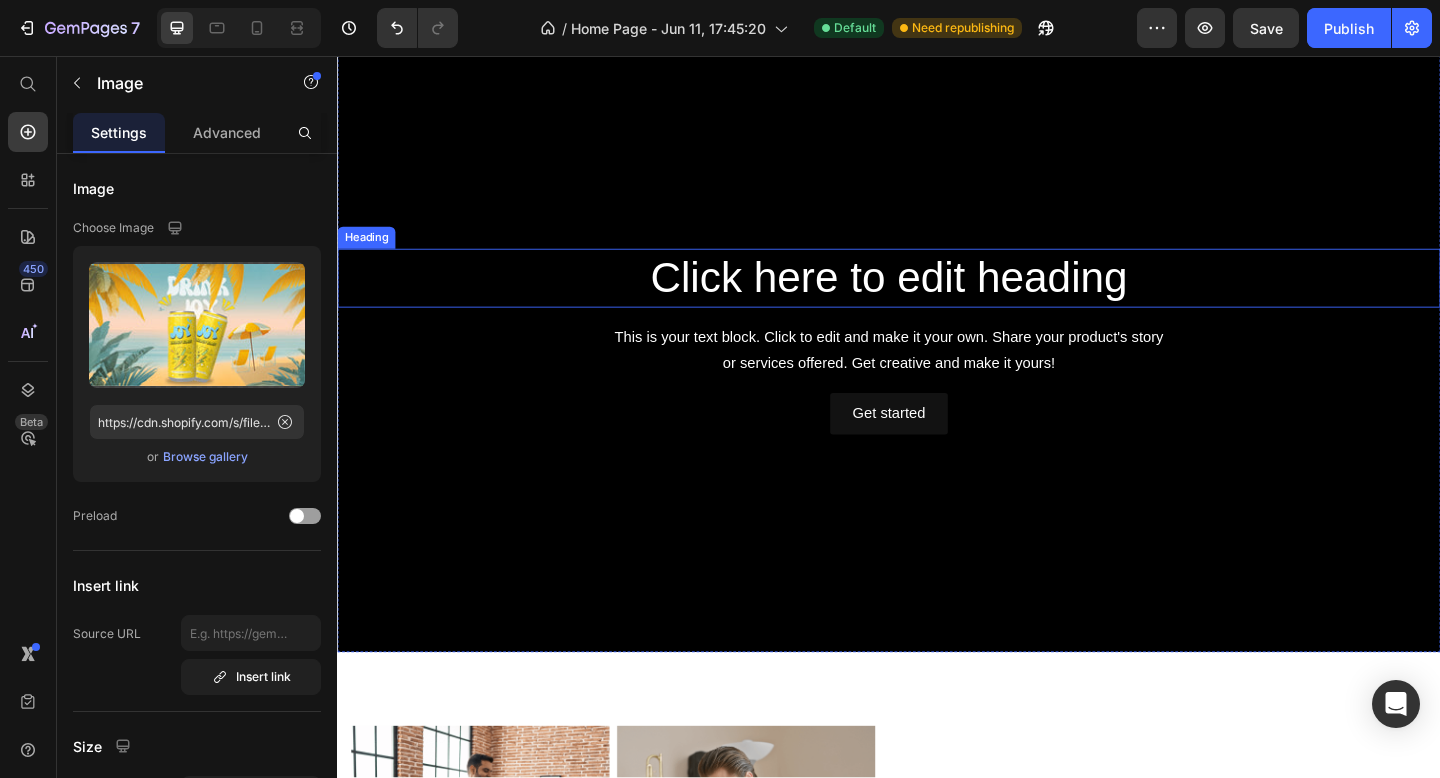 click on "Click here to edit heading" at bounding box center (937, 298) 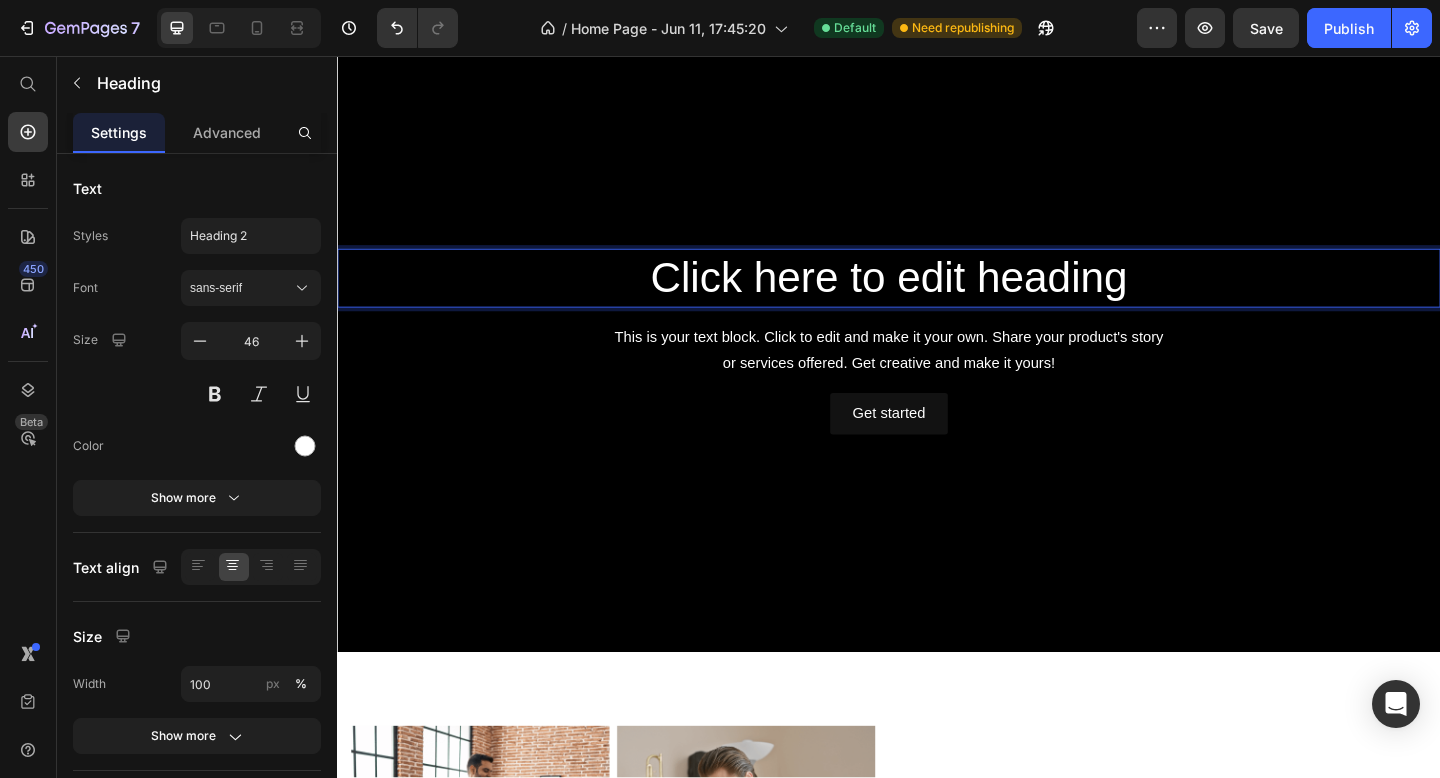 click on "Click here to edit heading" at bounding box center (937, 298) 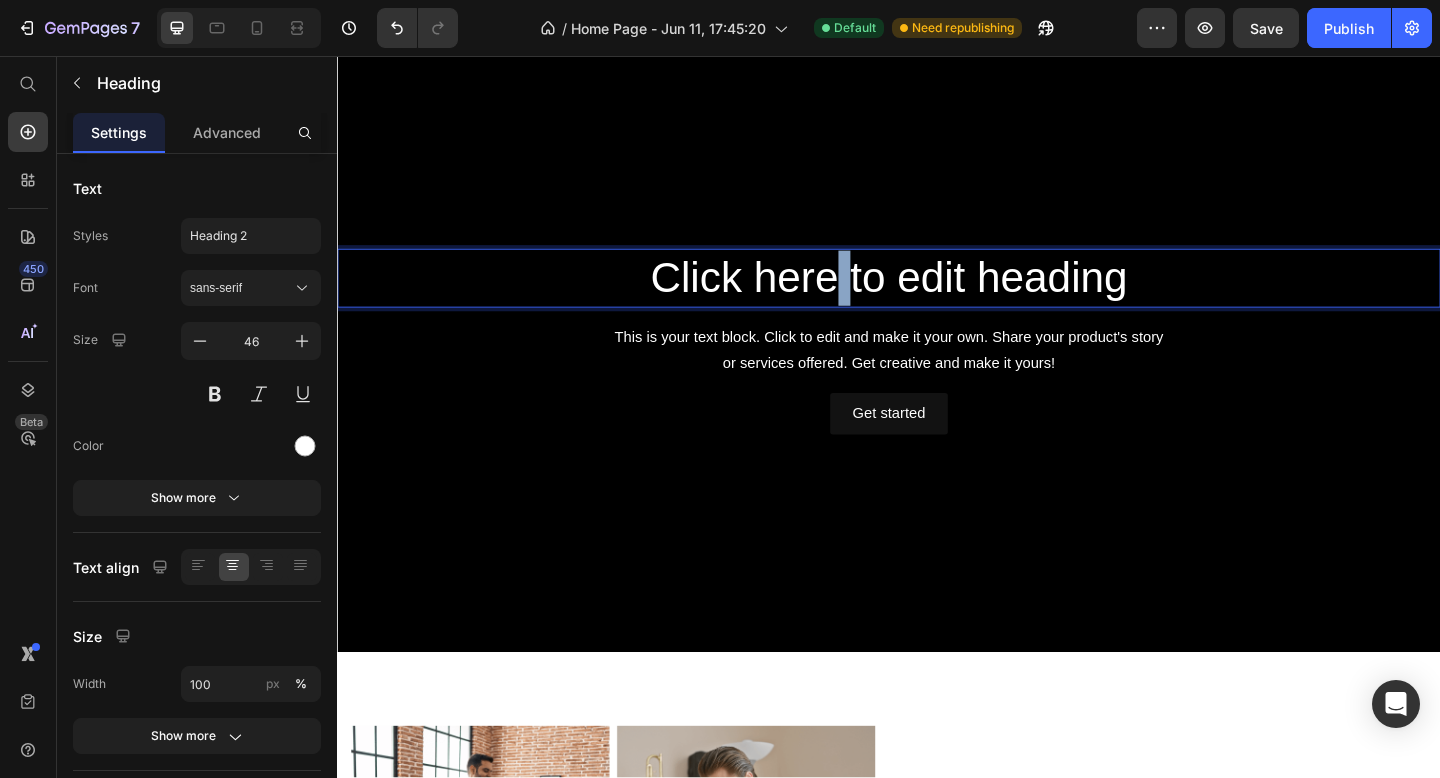 click on "Click here to edit heading" at bounding box center [937, 298] 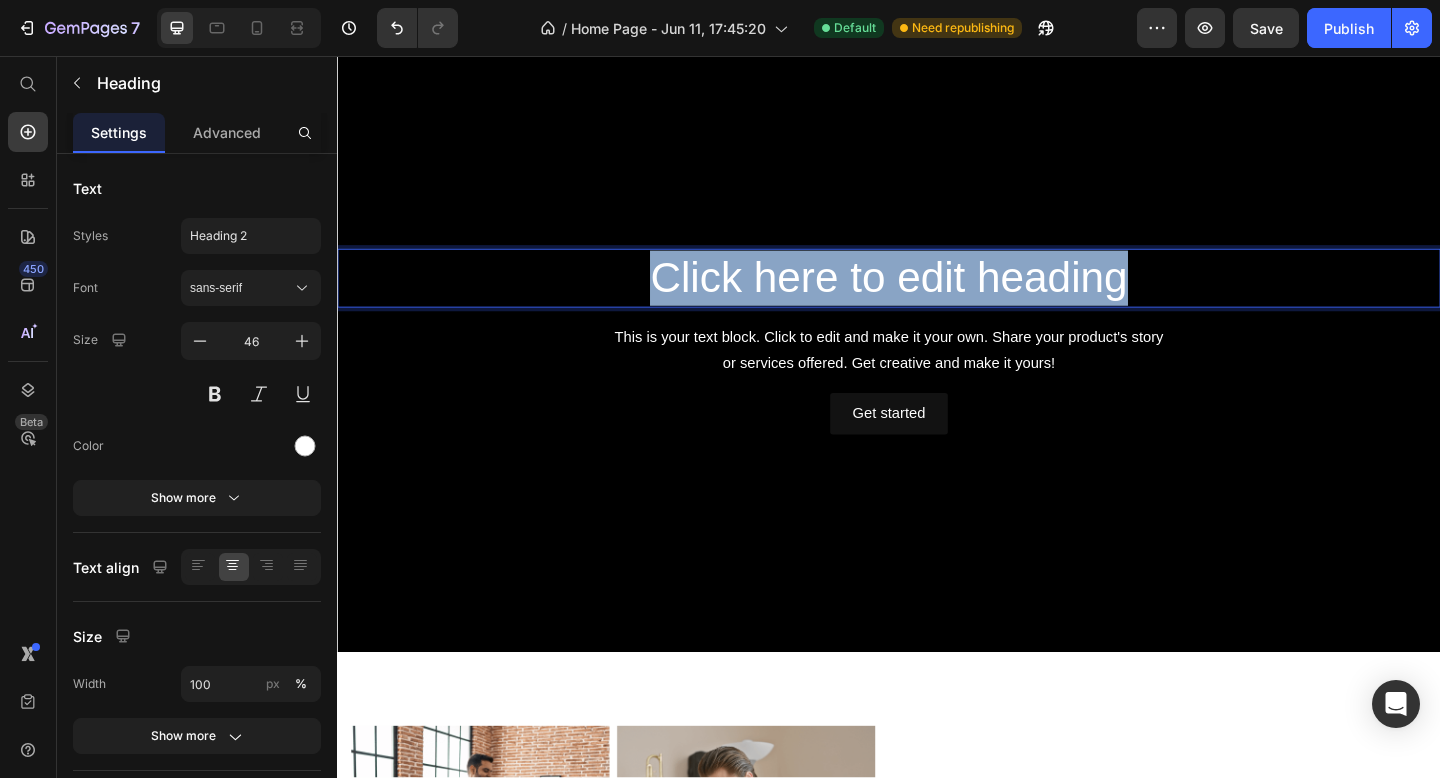 click on "Click here to edit heading" at bounding box center (937, 298) 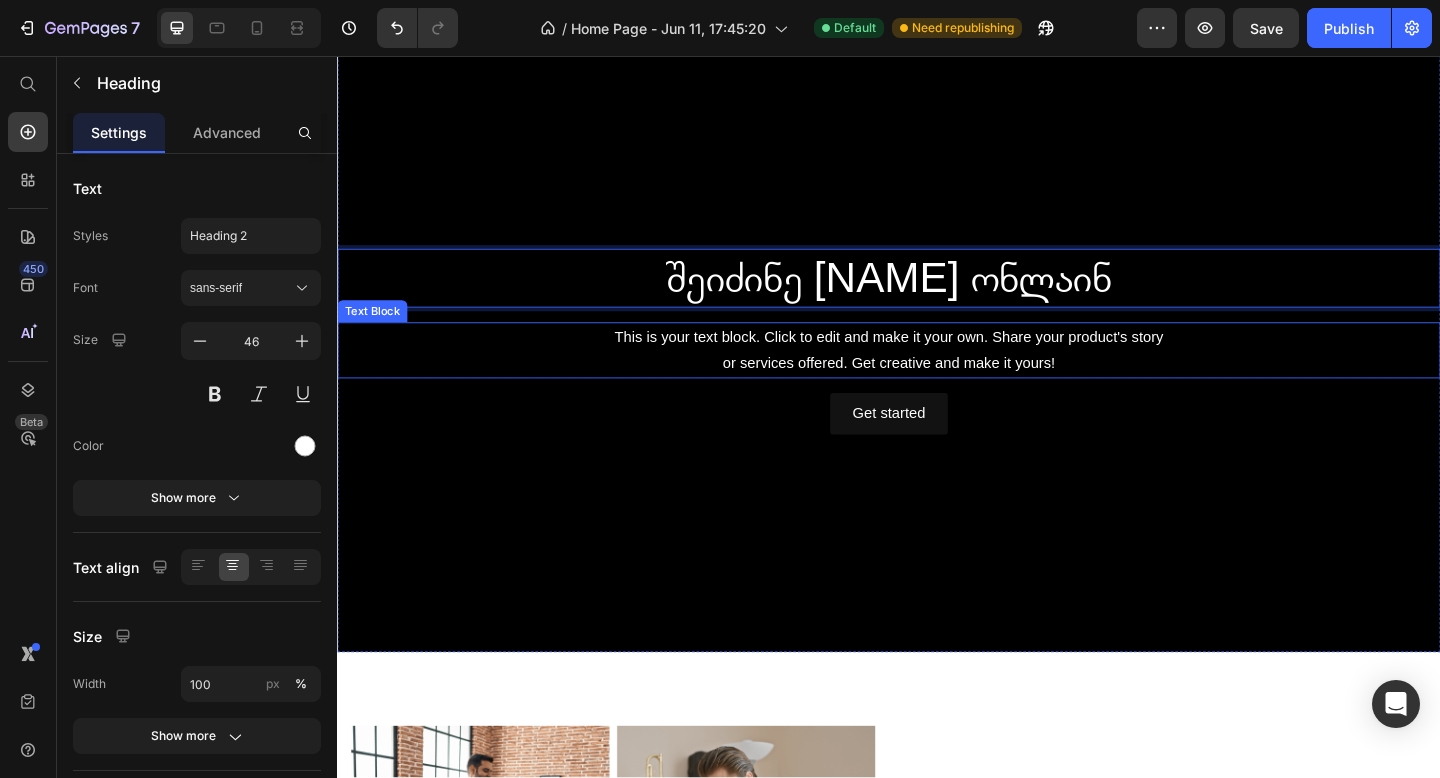 click on "This is your text block. Click to edit and make it your own. Share your product's story                   or services offered. Get creative and make it yours!" at bounding box center [937, 377] 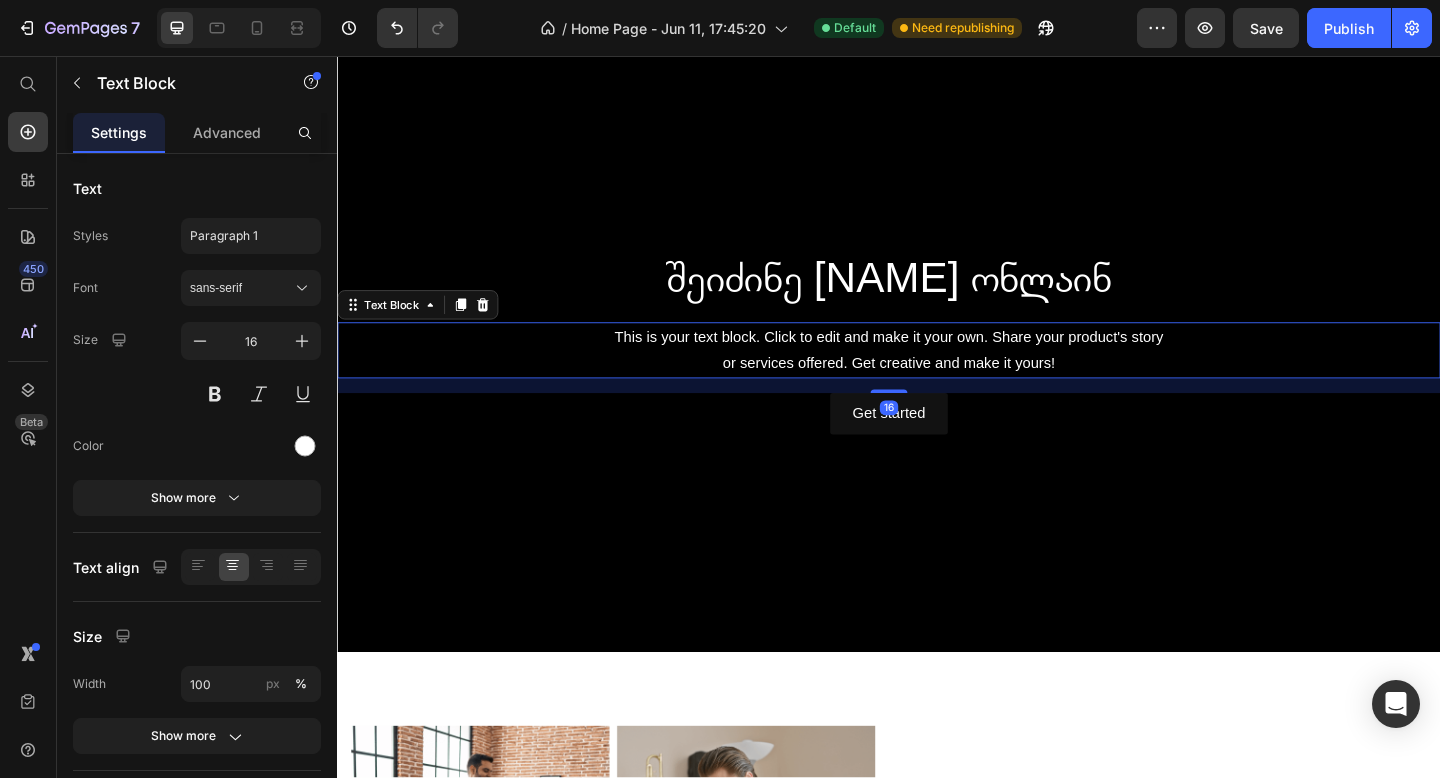 click on "This is your text block. Click to edit and make it your own. Share your product's story                   or services offered. Get creative and make it yours!" at bounding box center (937, 377) 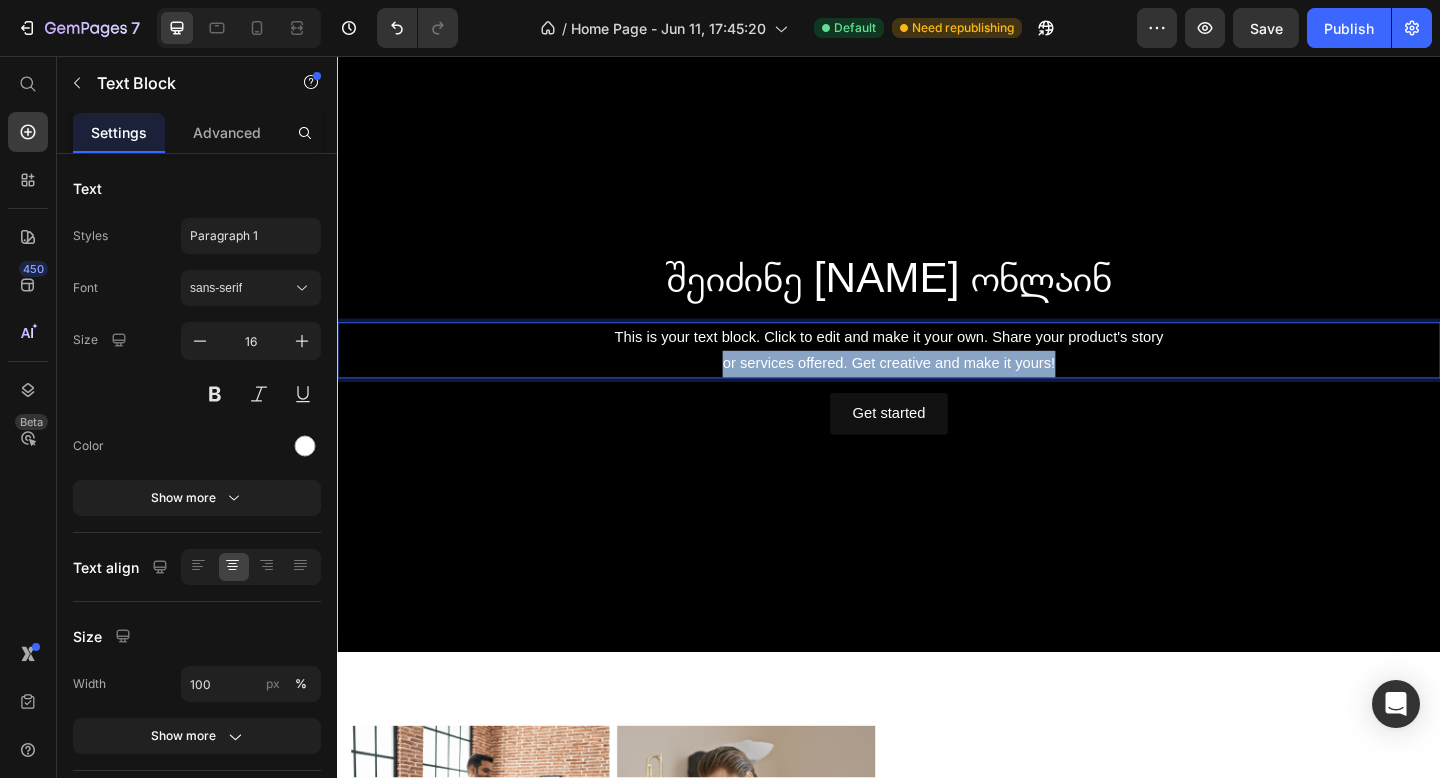 click on "This is your text block. Click to edit and make it your own. Share your product's story or services offered. Get creative and make it yours!" at bounding box center [937, 377] 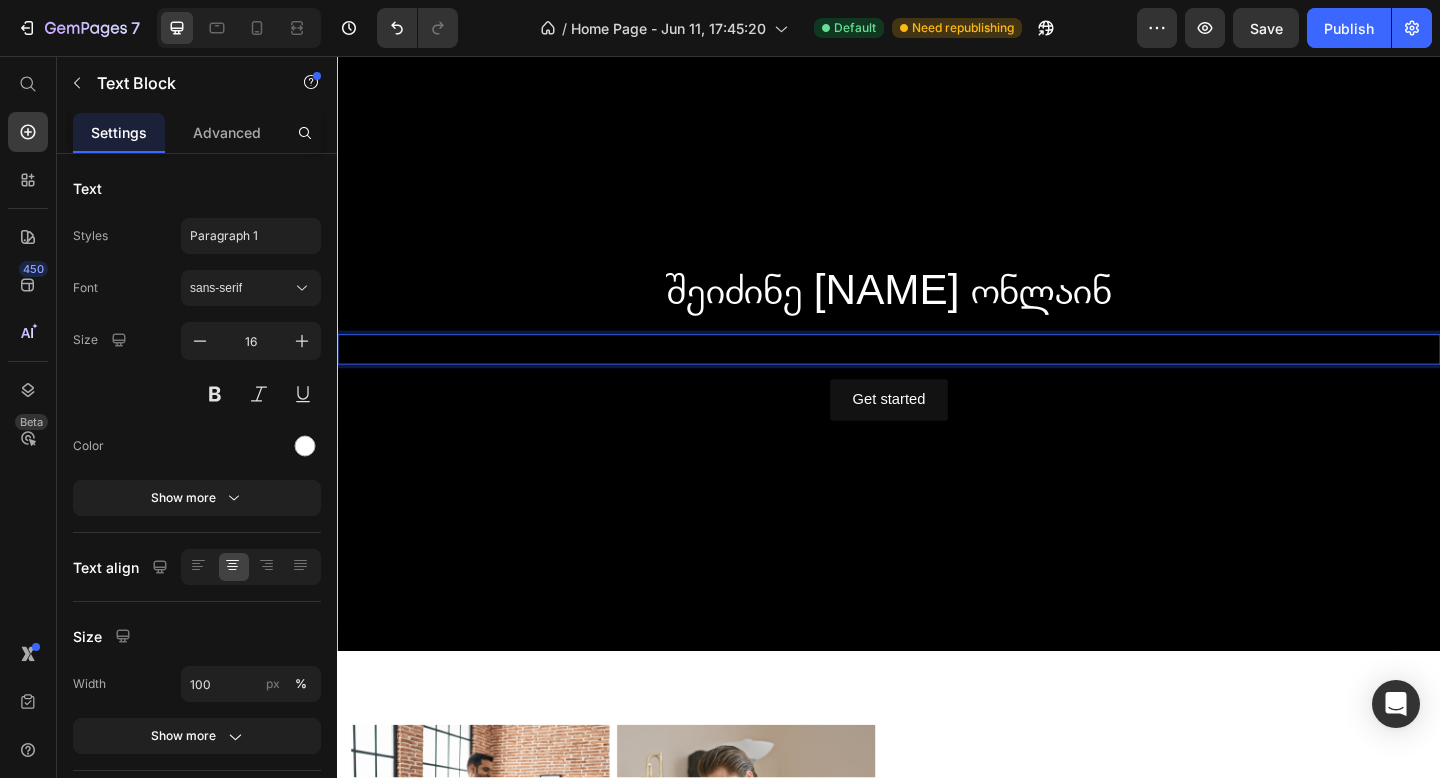 scroll, scrollTop: 1800, scrollLeft: 0, axis: vertical 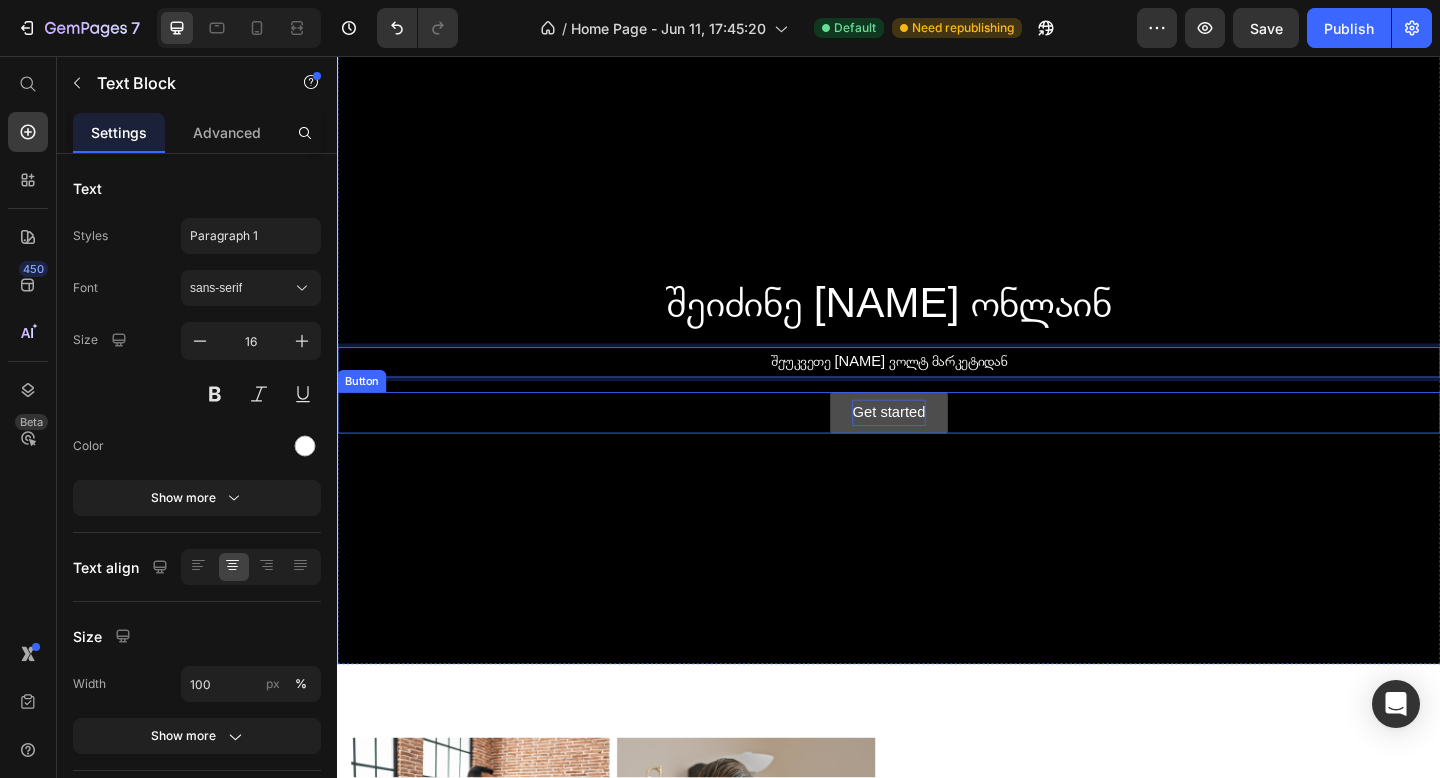 click on "Get started" at bounding box center (936, 444) 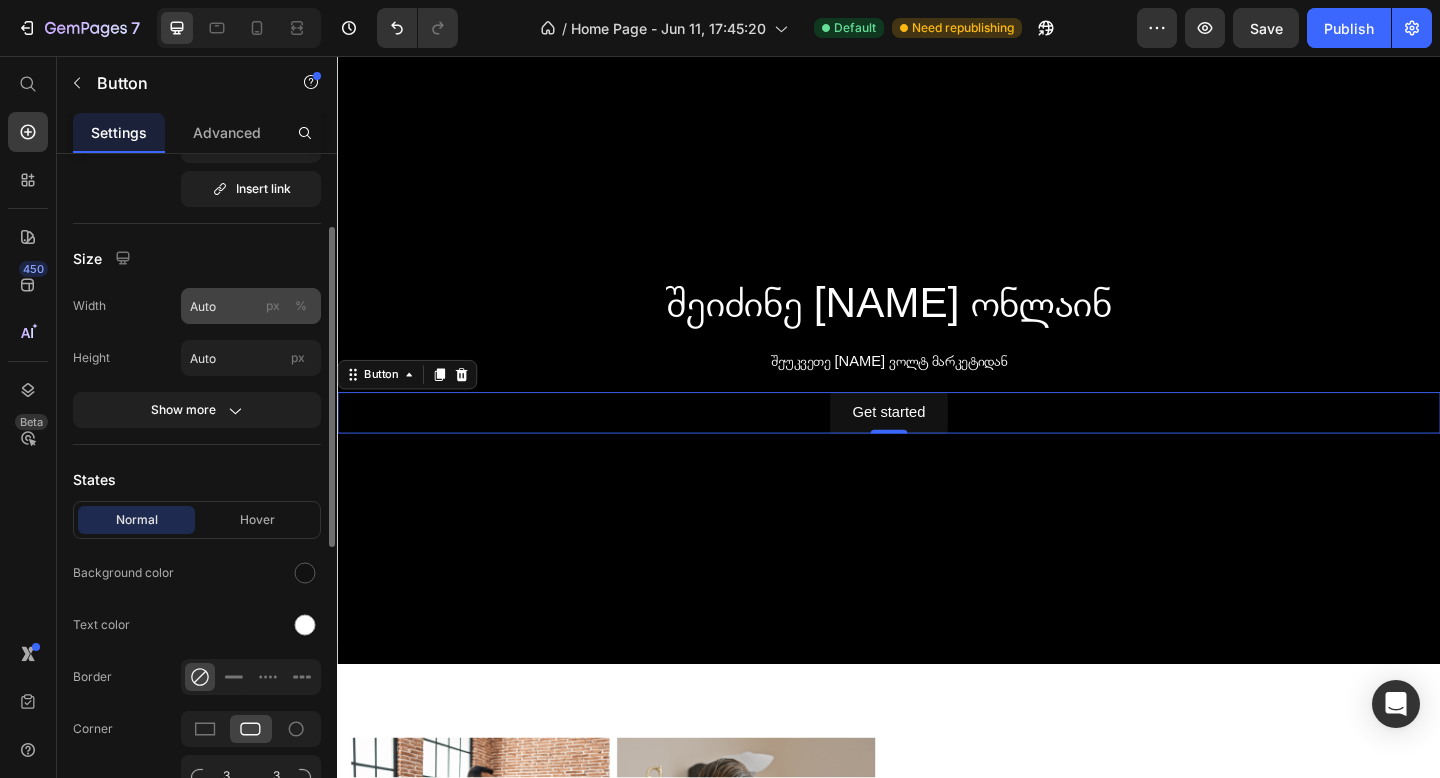 scroll, scrollTop: 0, scrollLeft: 0, axis: both 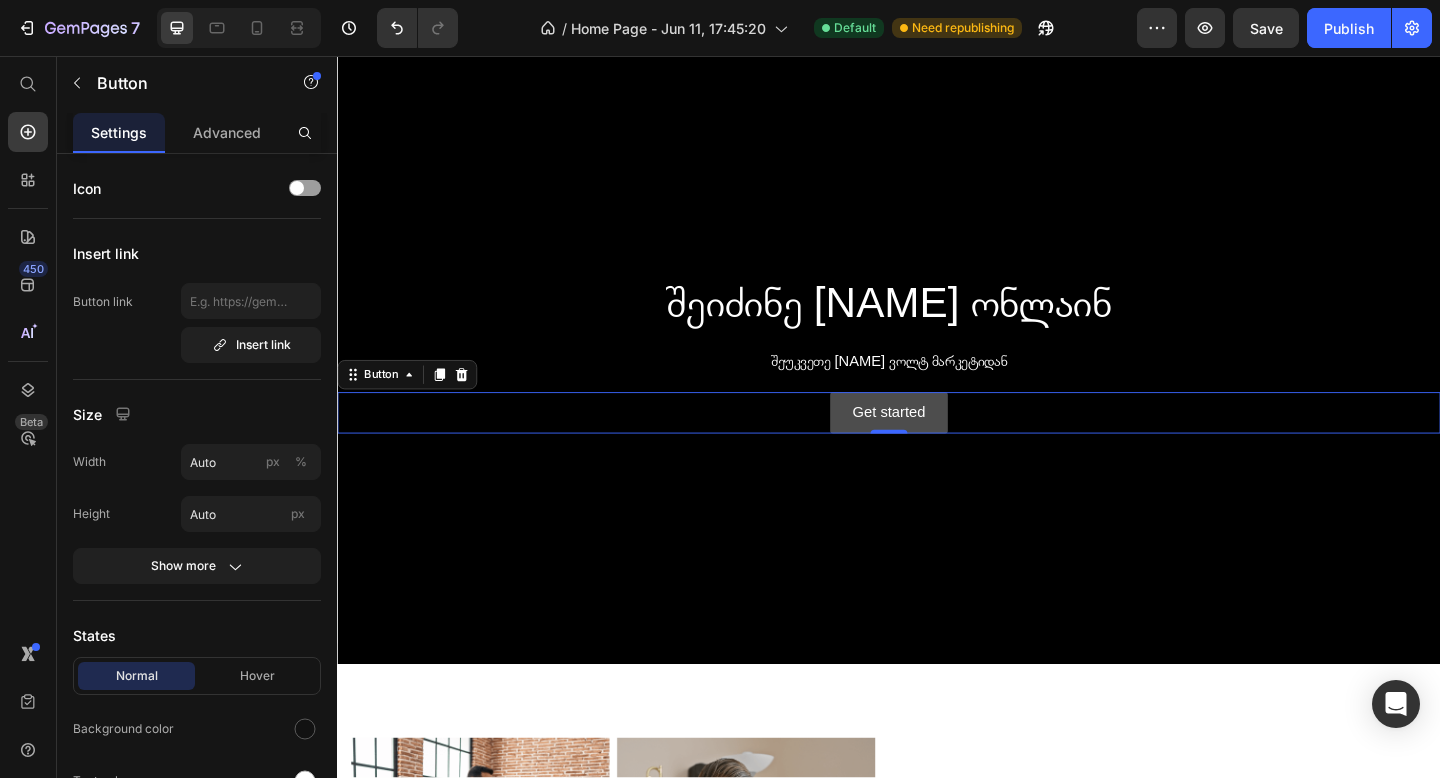 click on "Get started" at bounding box center [936, 444] 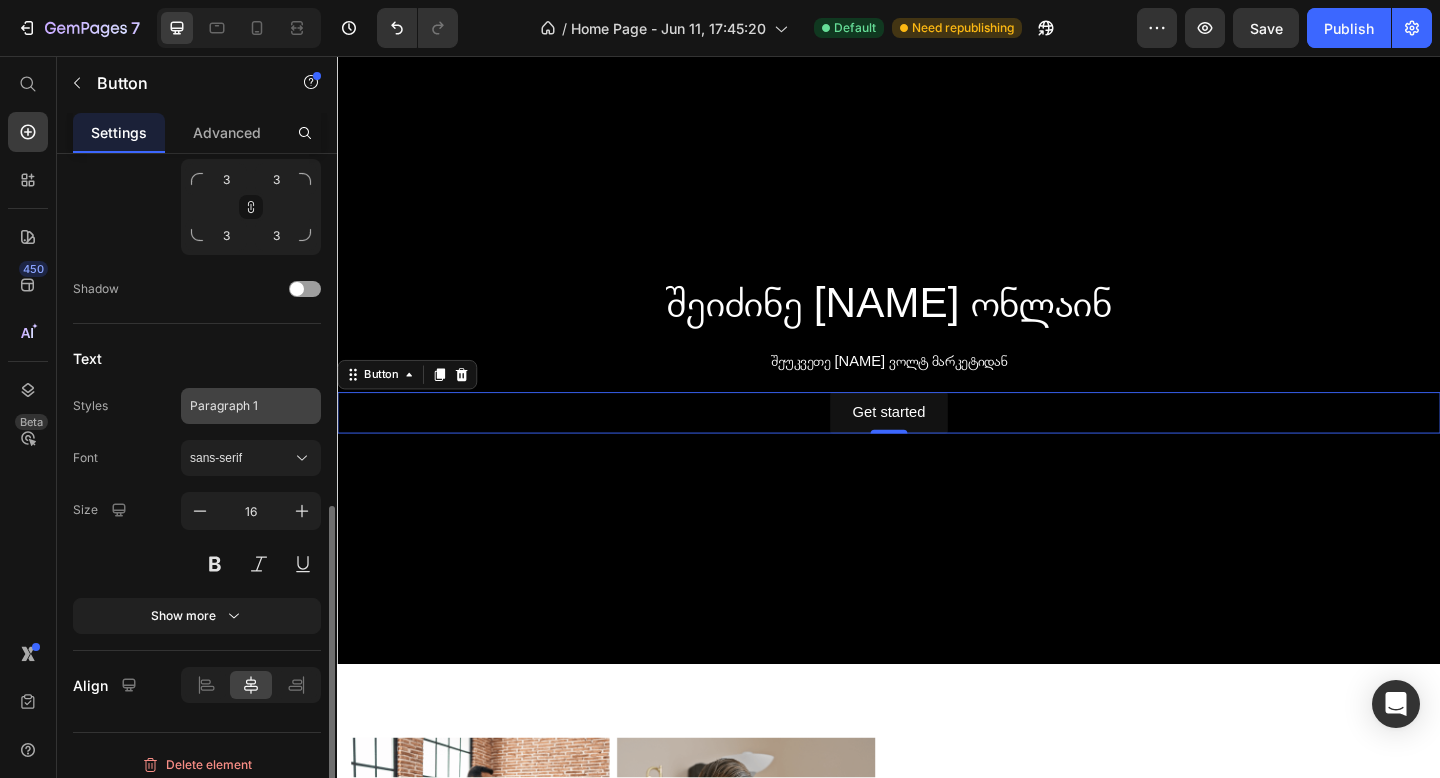 scroll, scrollTop: 764, scrollLeft: 0, axis: vertical 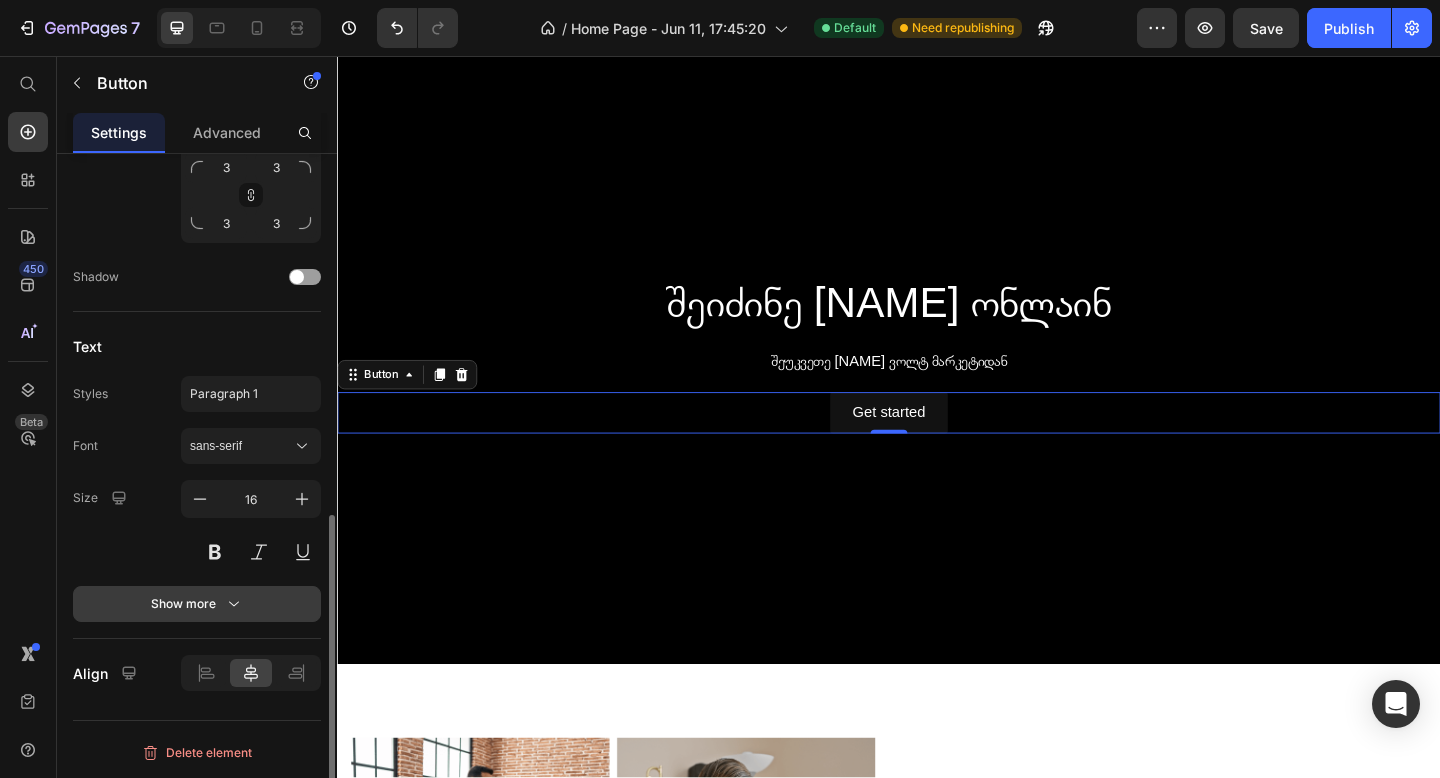 click 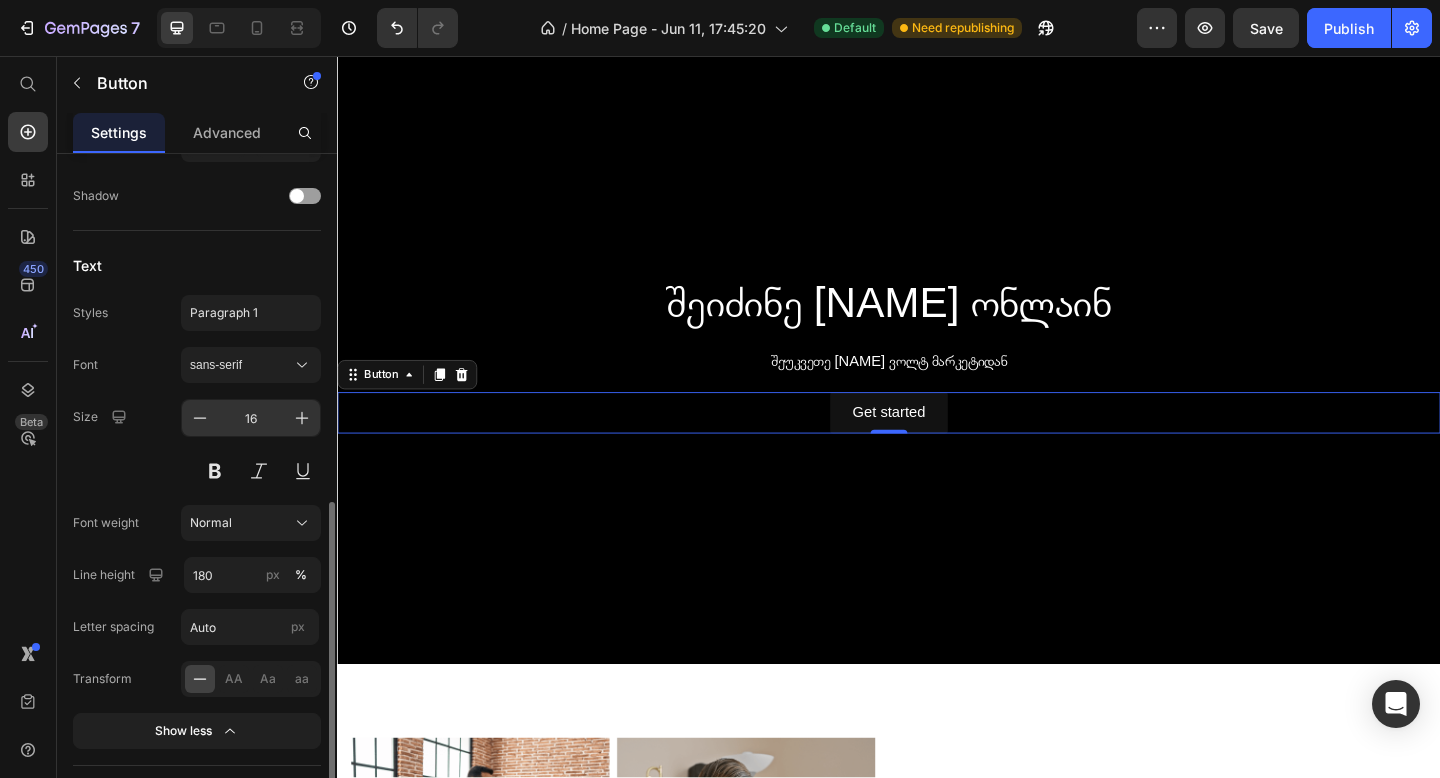 scroll, scrollTop: 972, scrollLeft: 0, axis: vertical 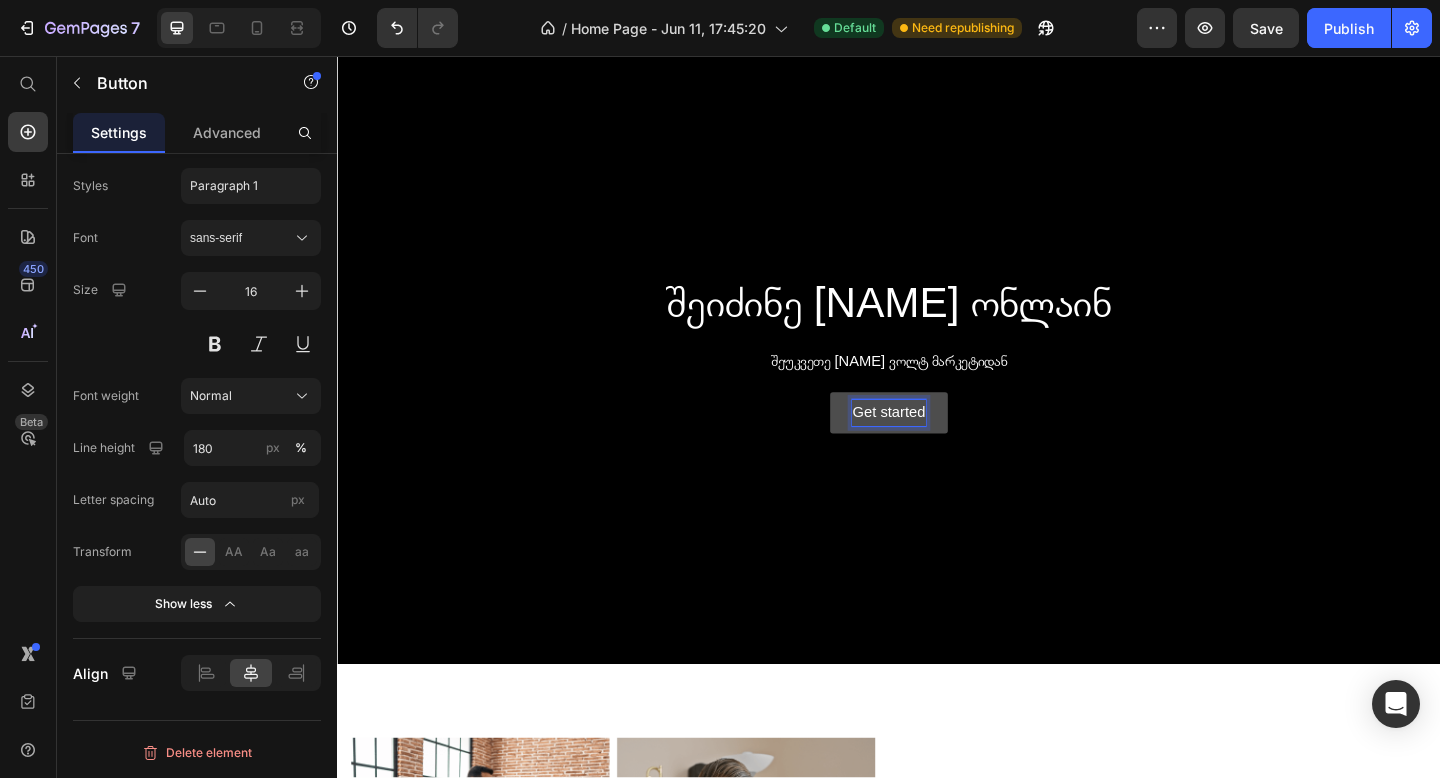 click on "Get started" at bounding box center (936, 444) 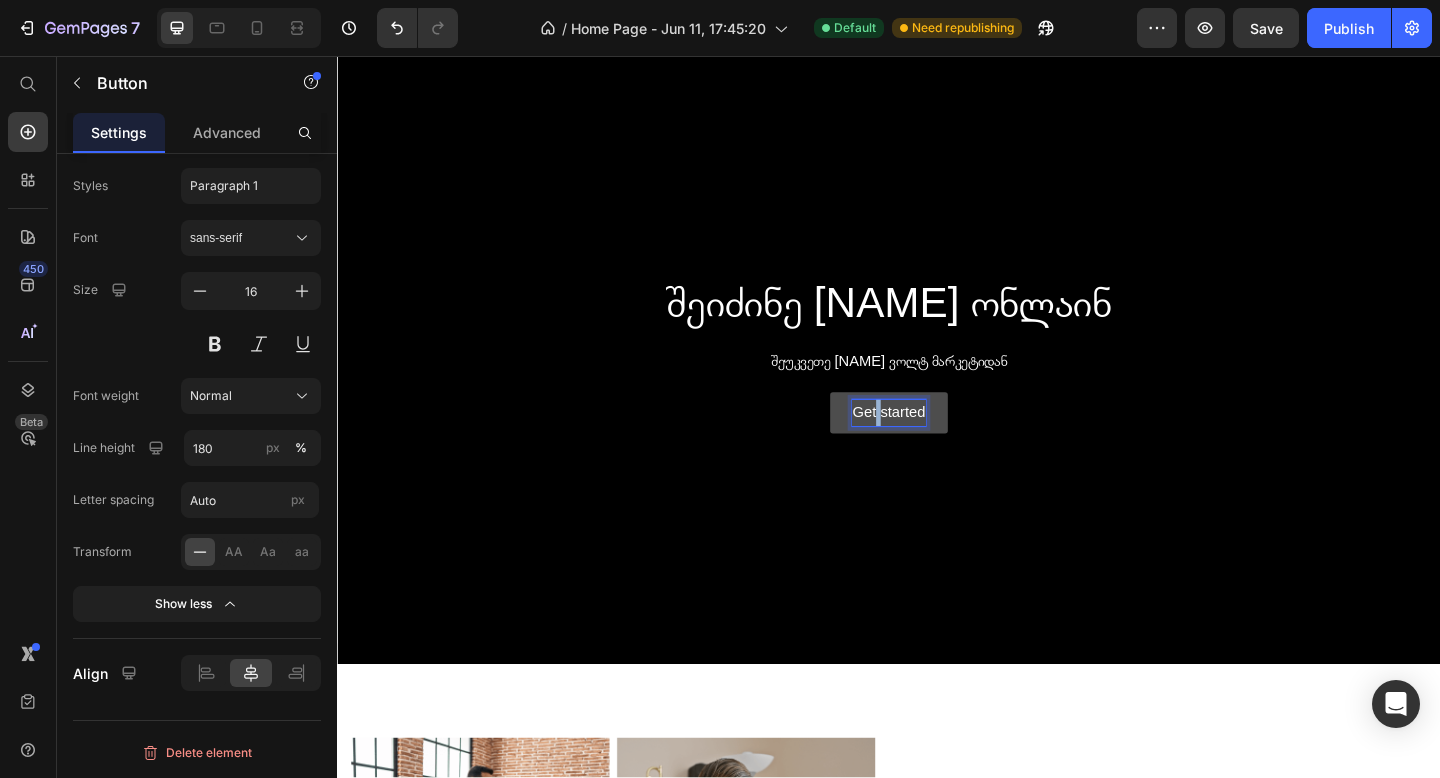 click on "Get started" at bounding box center [936, 444] 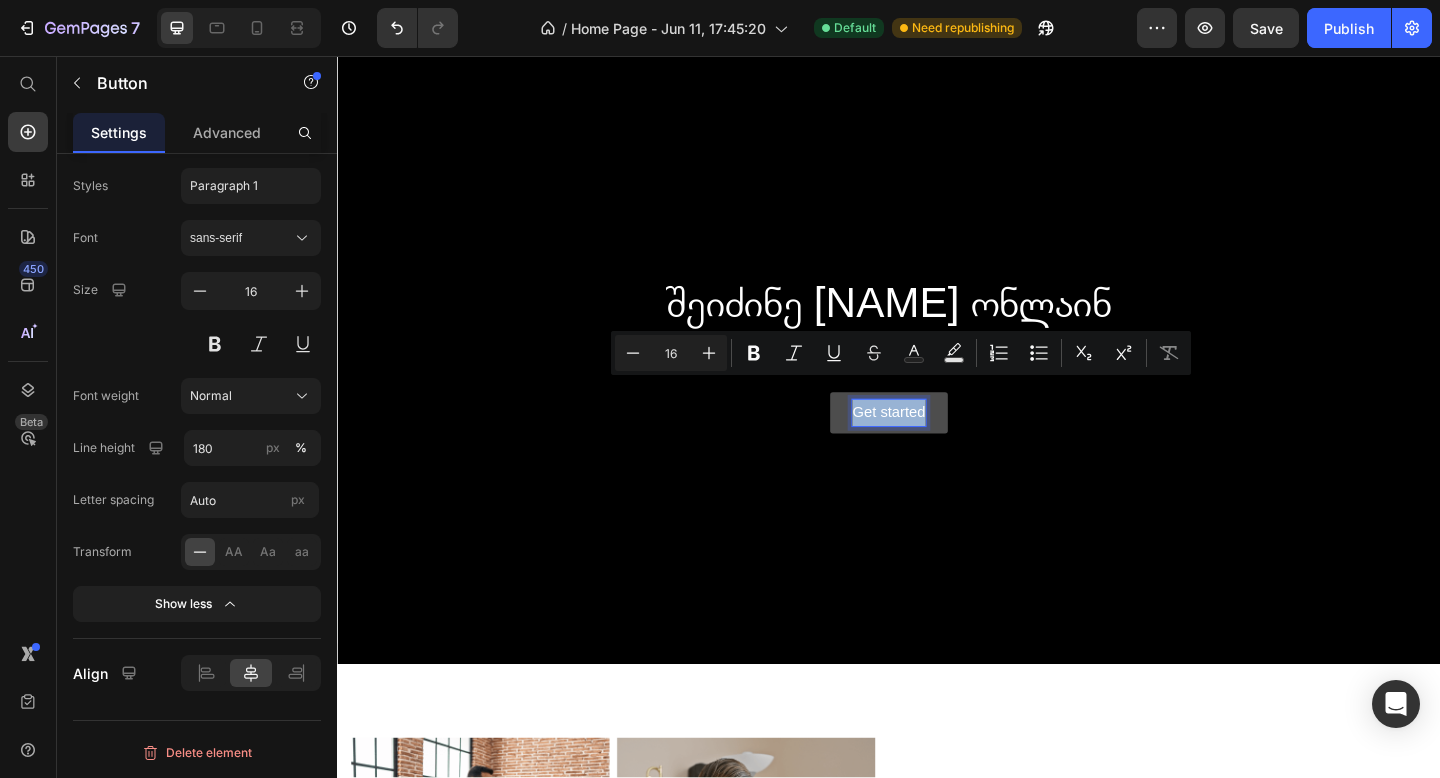 click on "Get started" at bounding box center (936, 444) 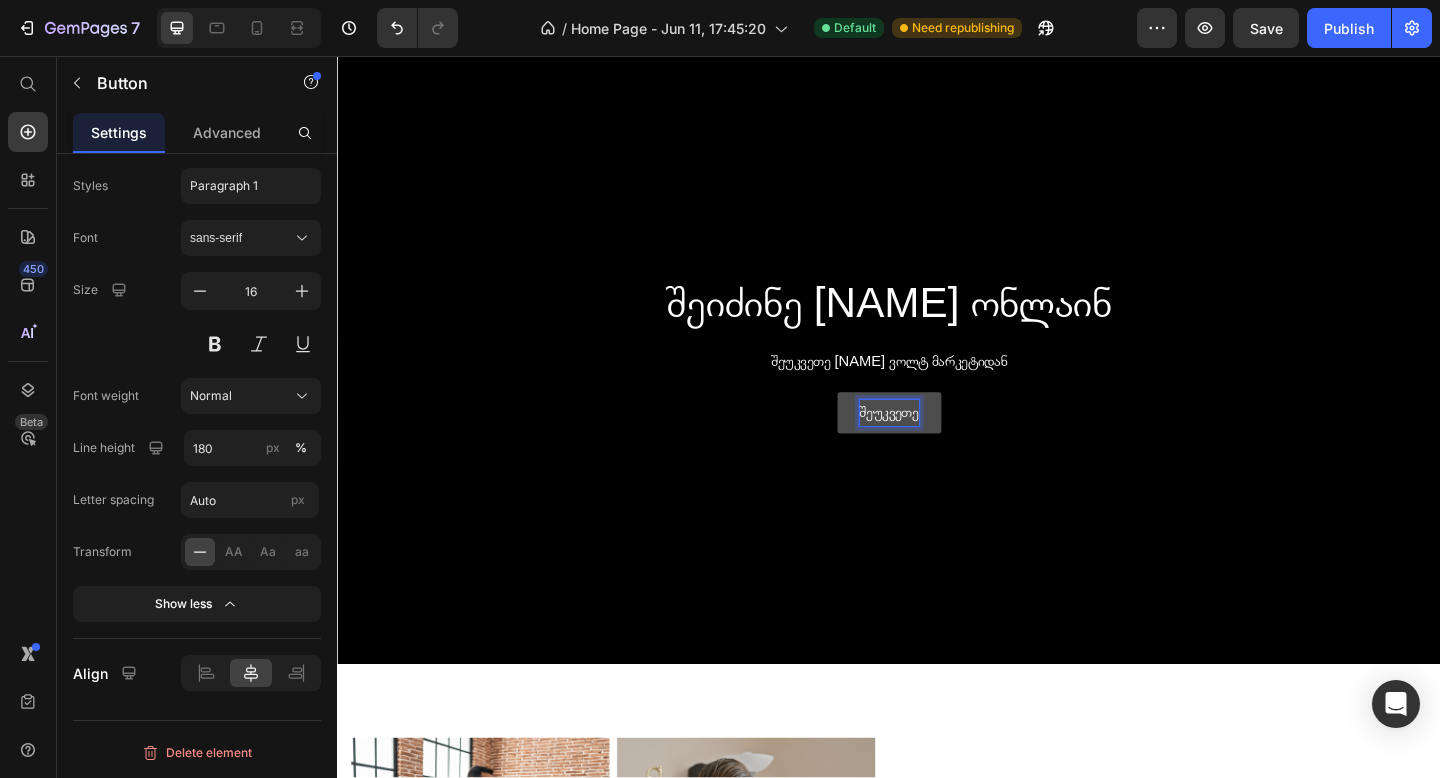 click on "შეუკვეთე" at bounding box center (937, 444) 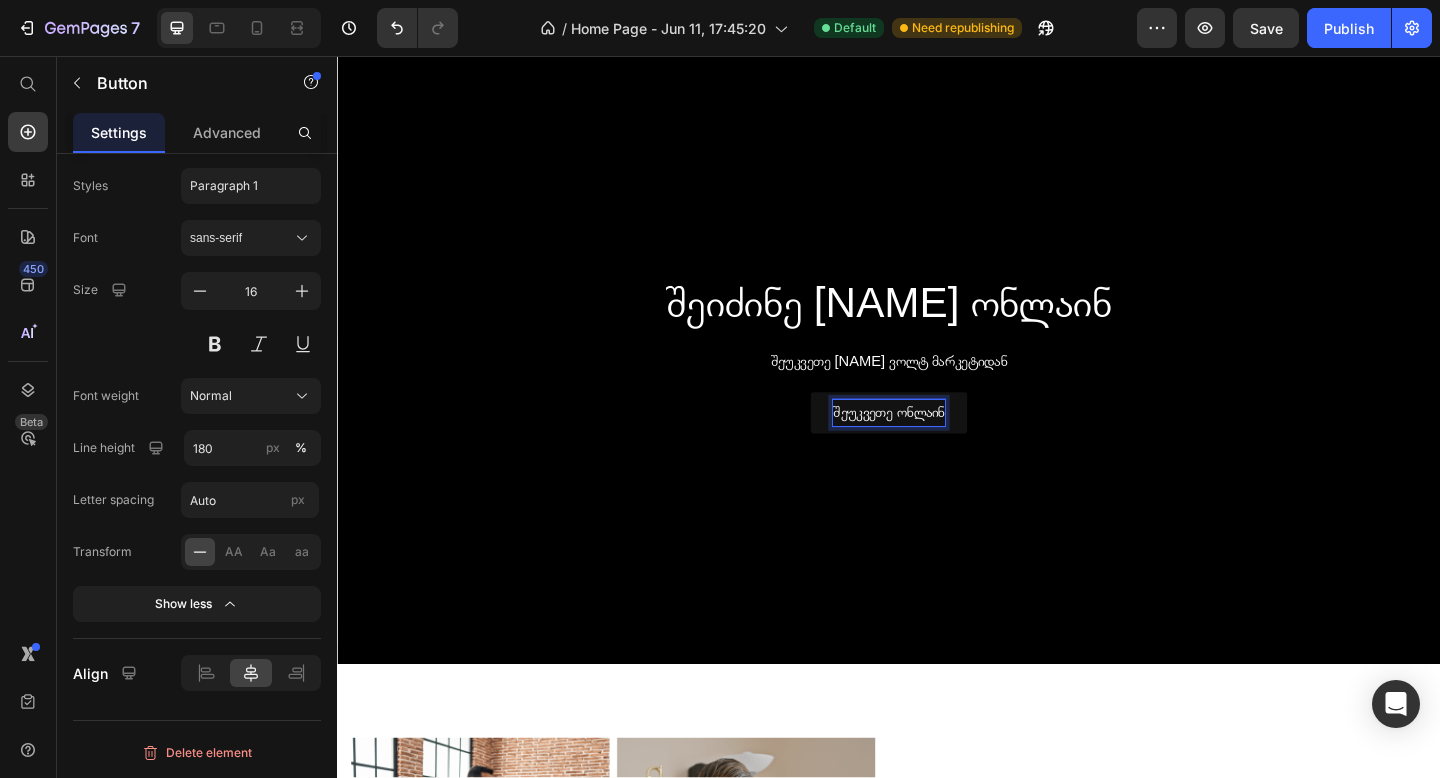 click on "შეიძინე [NAME] ონლაინ Heading შეუკვეთე [NAME] ვოლტ მარკეტიდან	 Text Block შეუკვეთე ონლაინ Button	 0" at bounding box center [937, 379] 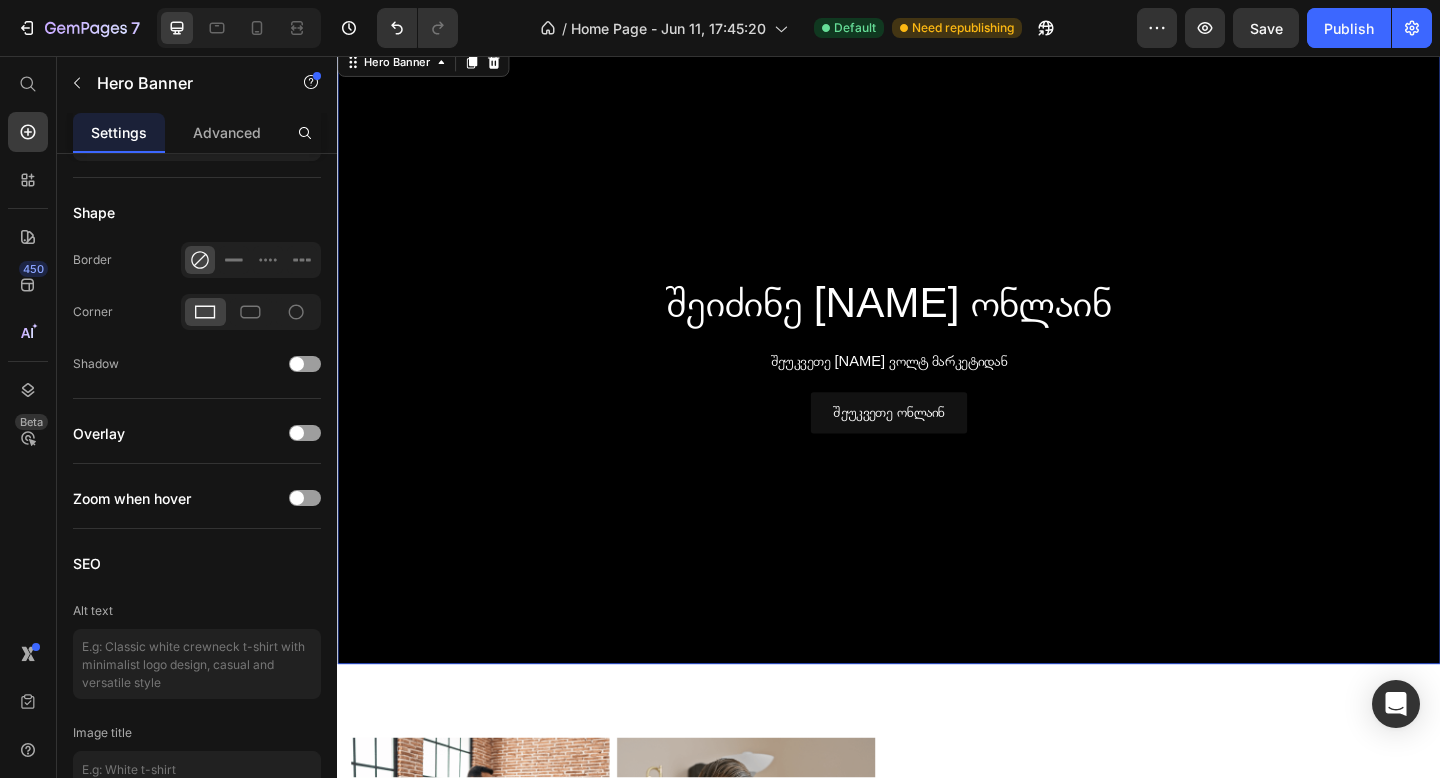 scroll, scrollTop: 0, scrollLeft: 0, axis: both 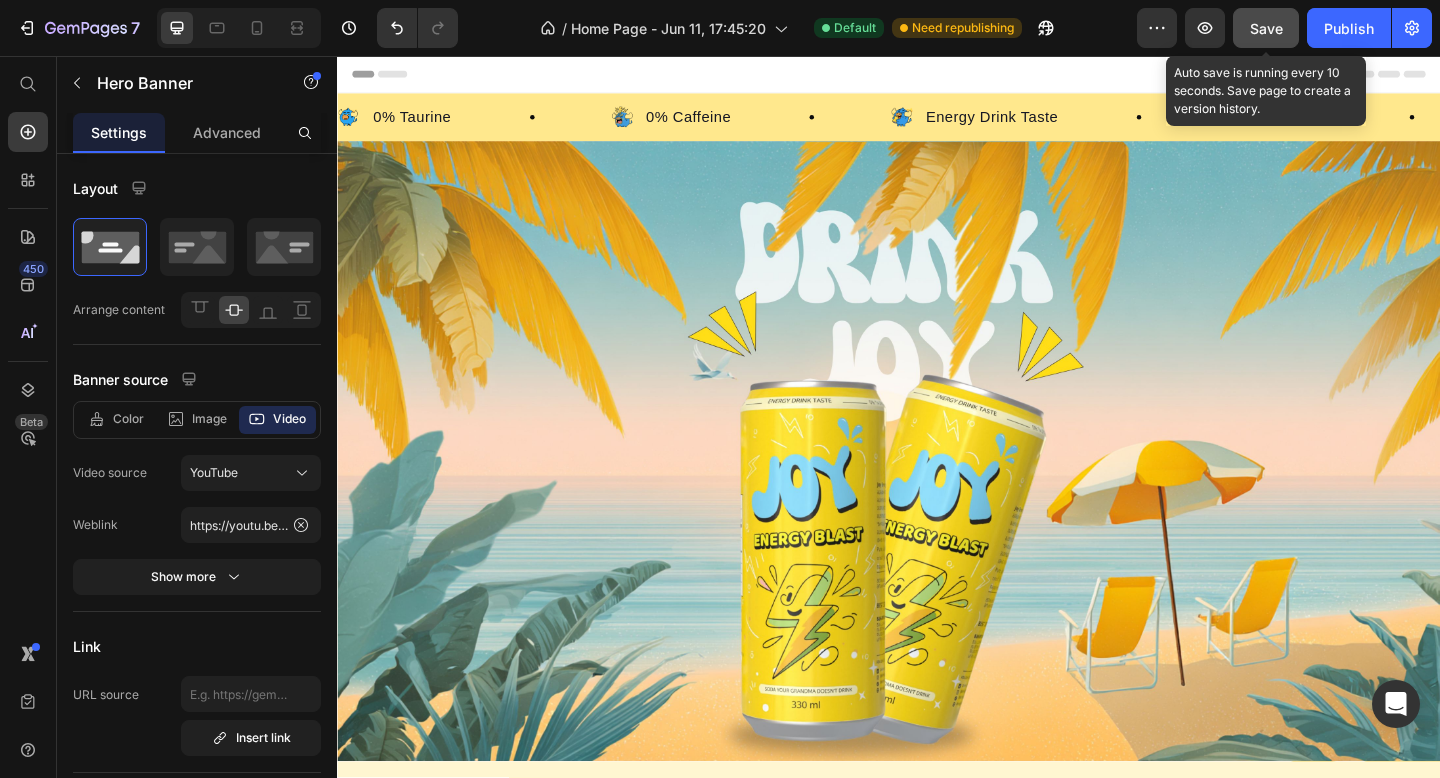 click on "Save" at bounding box center [1266, 28] 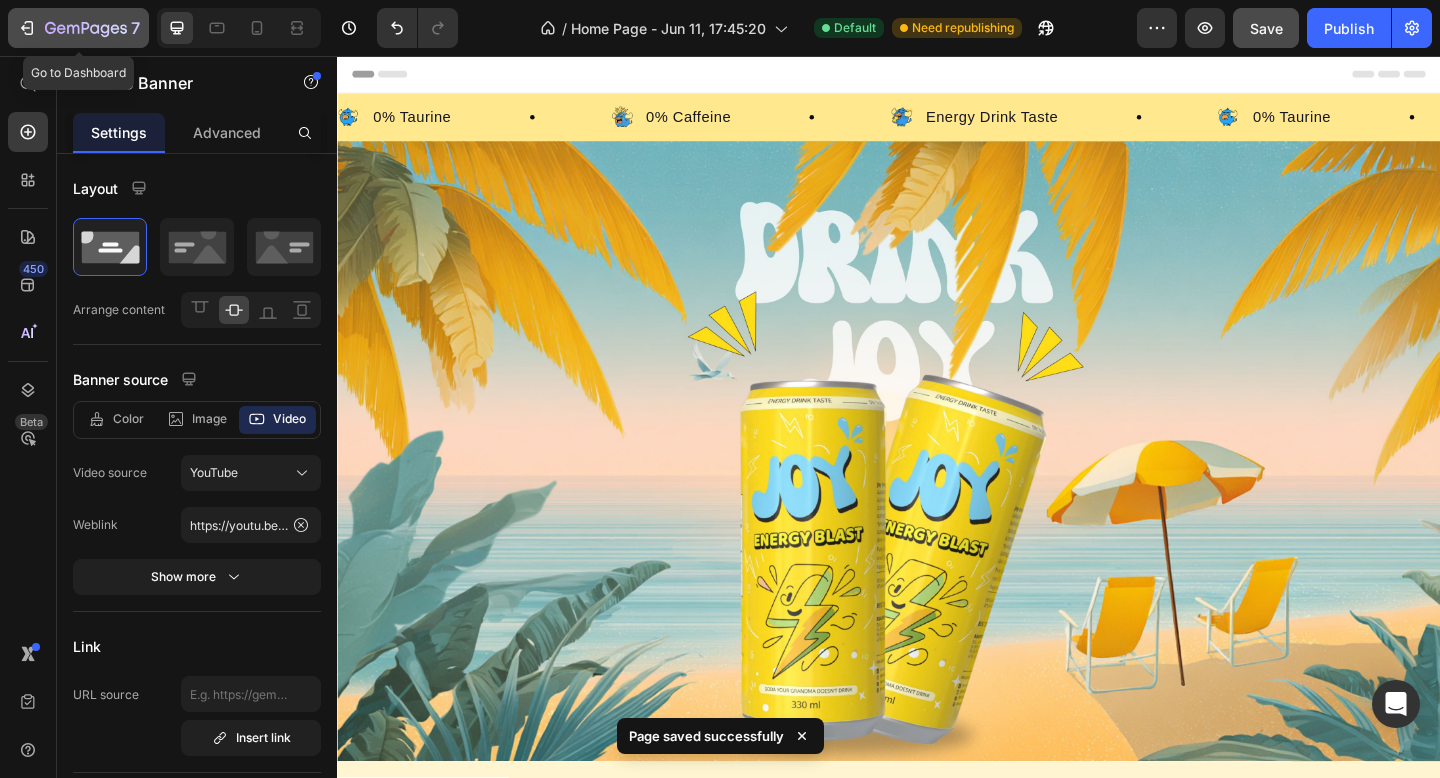 click on "7" at bounding box center [78, 28] 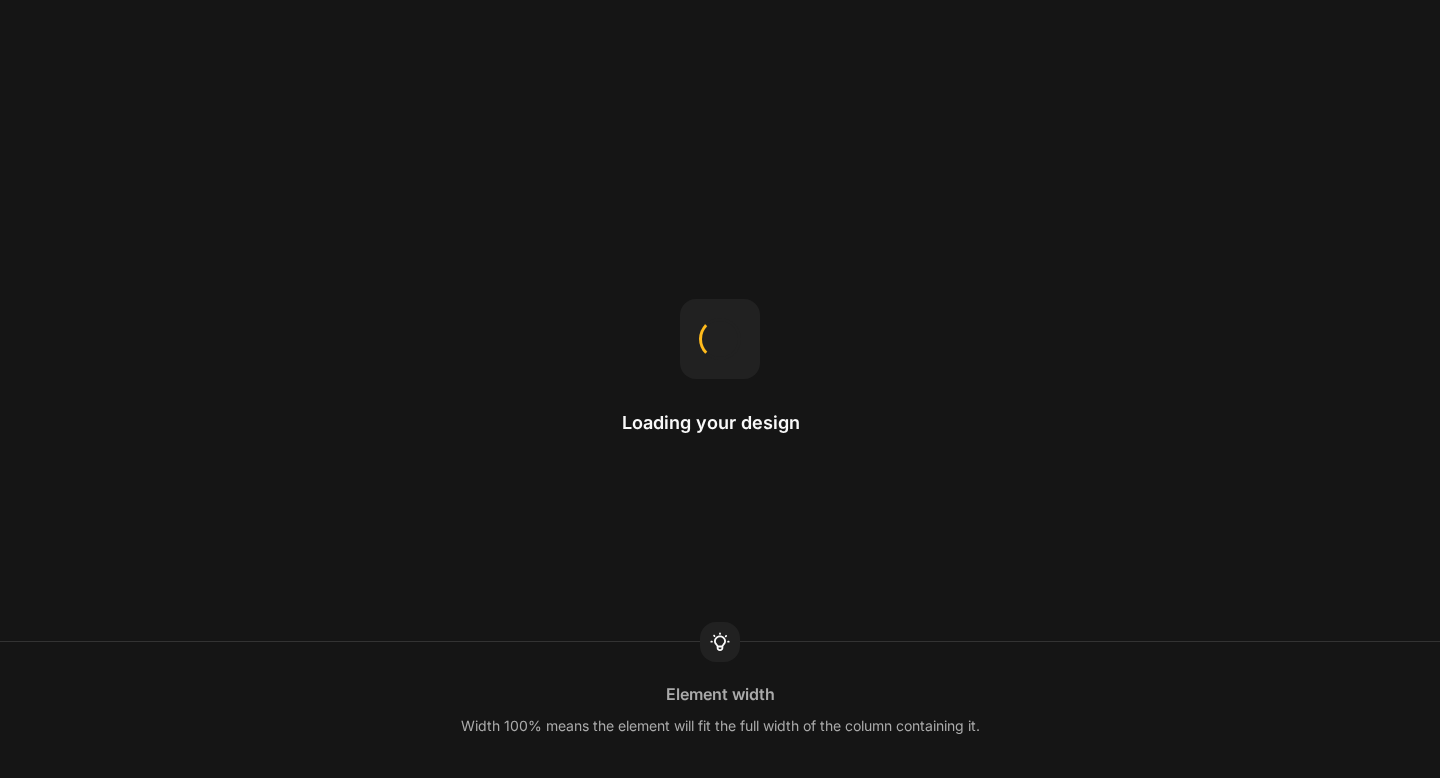 scroll, scrollTop: 0, scrollLeft: 0, axis: both 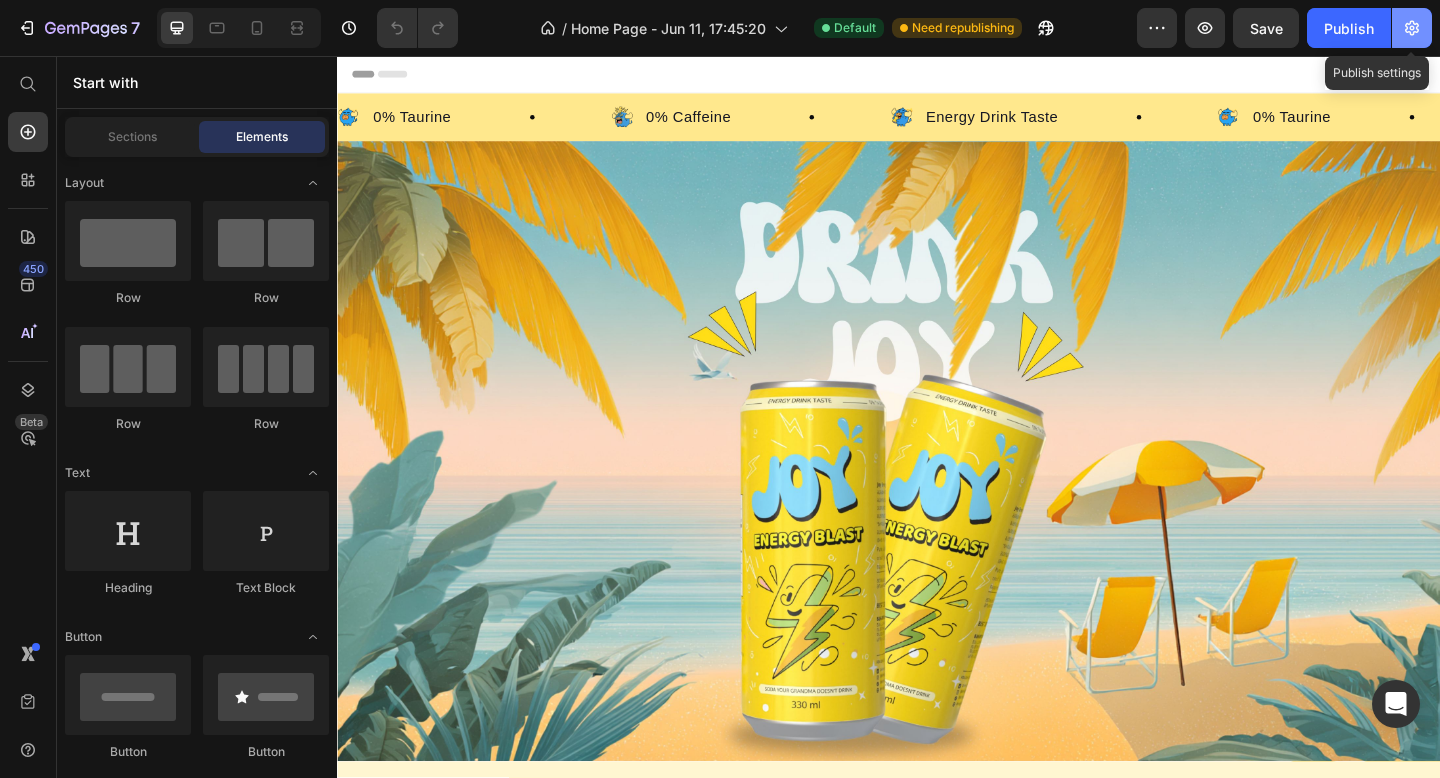 click 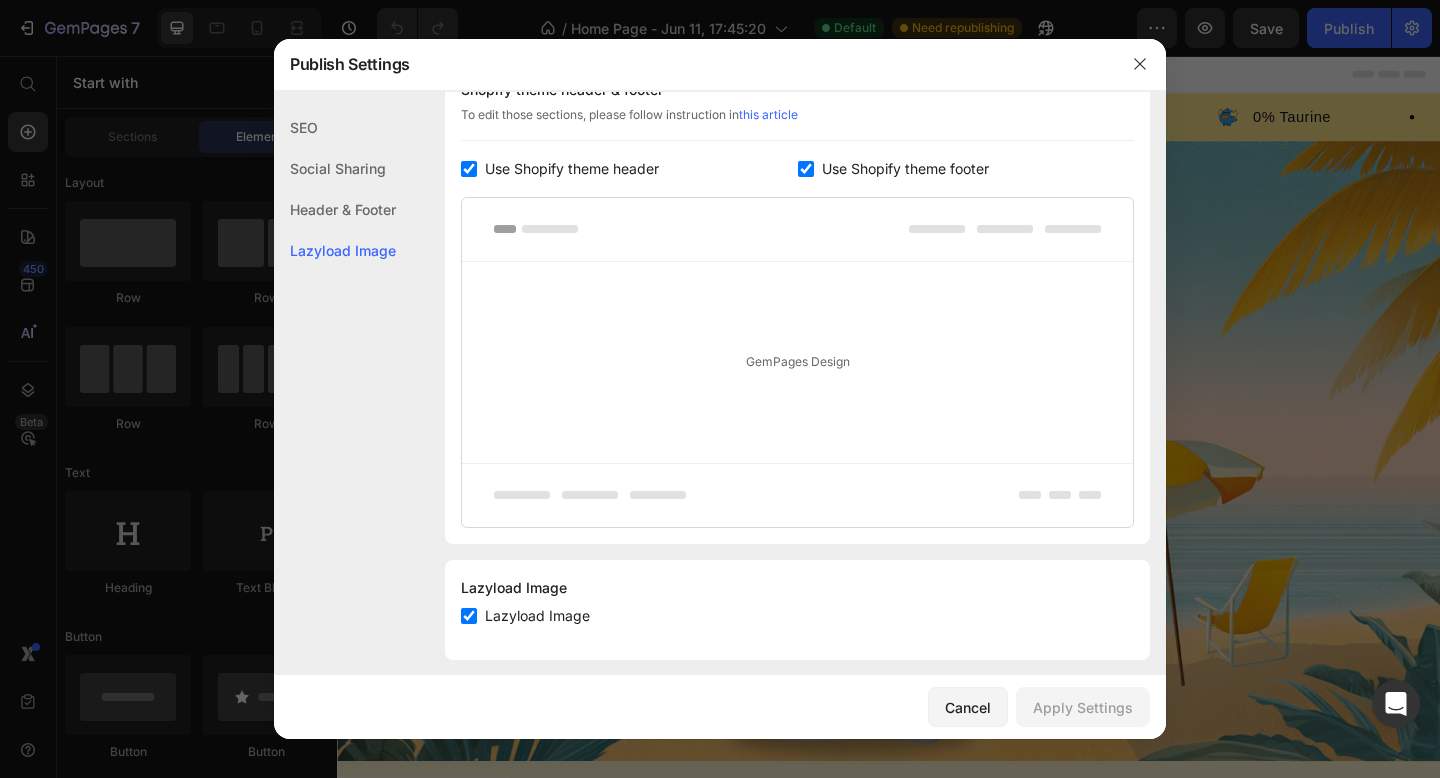 scroll, scrollTop: 336, scrollLeft: 0, axis: vertical 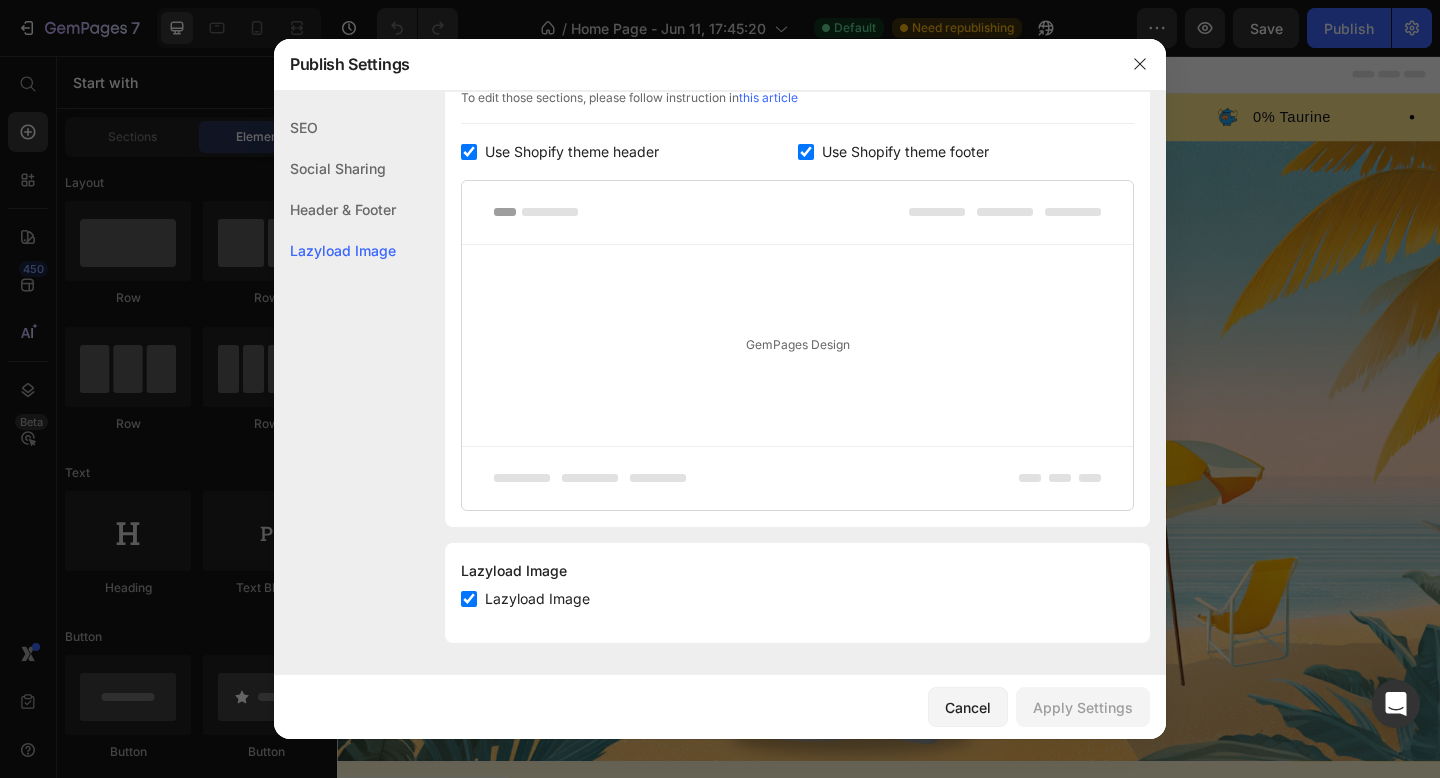 click at bounding box center (469, 152) 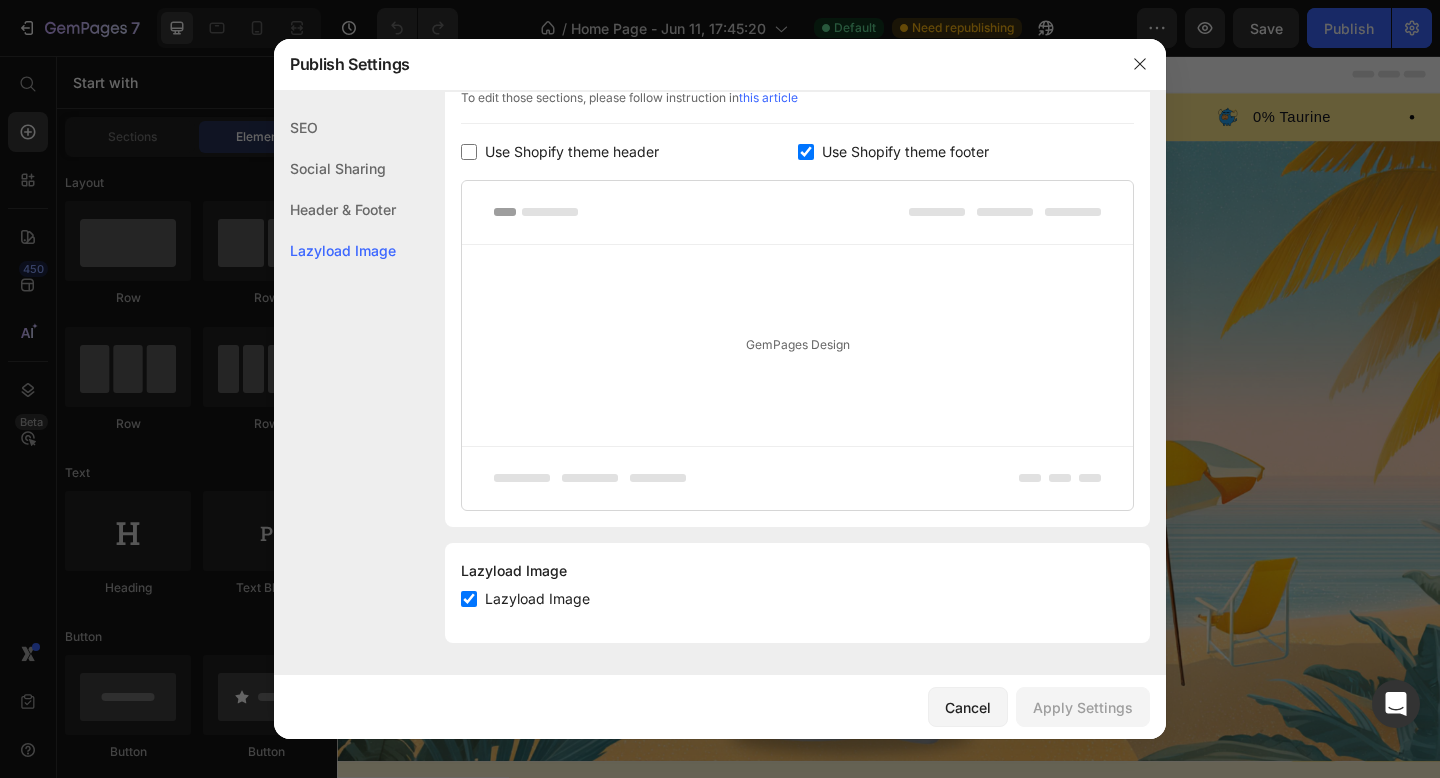 checkbox on "false" 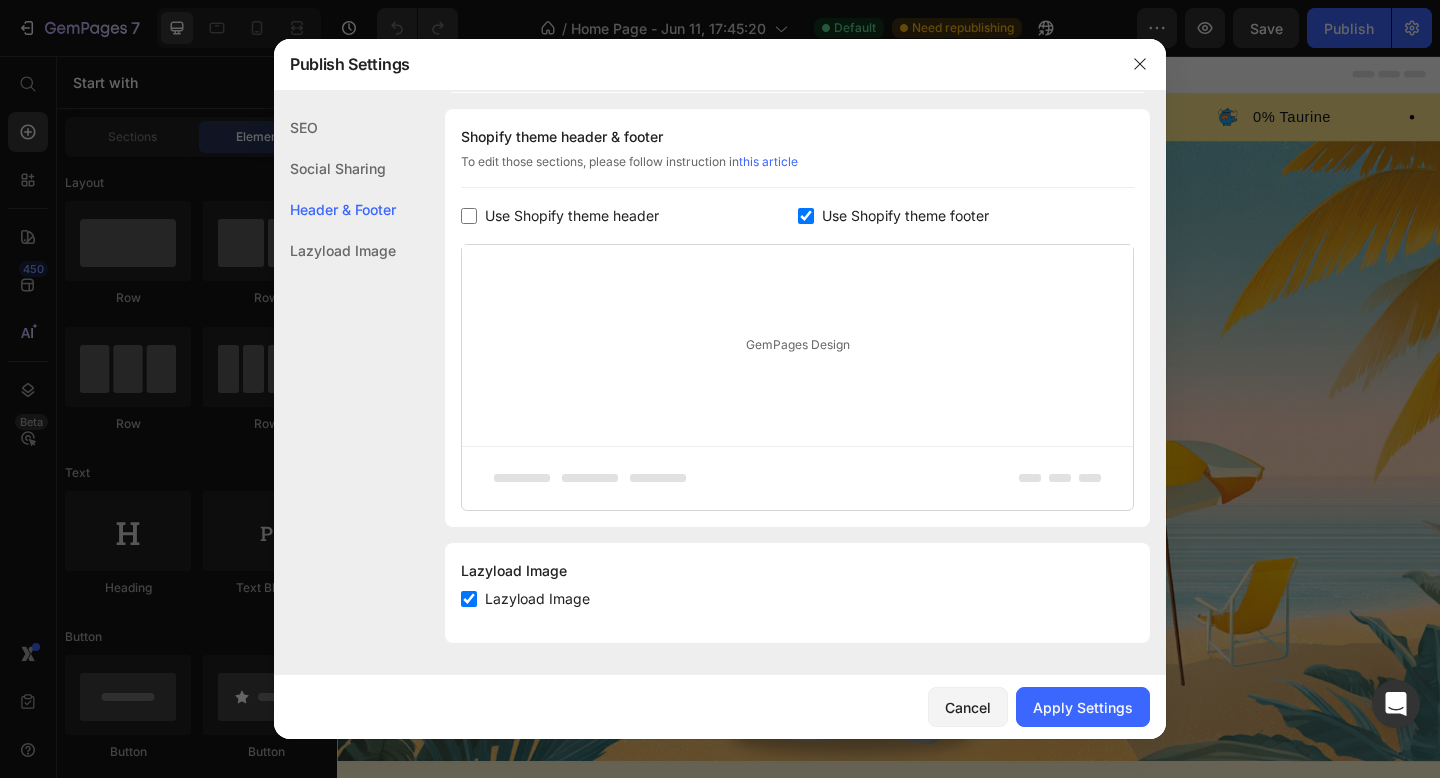 scroll, scrollTop: 272, scrollLeft: 0, axis: vertical 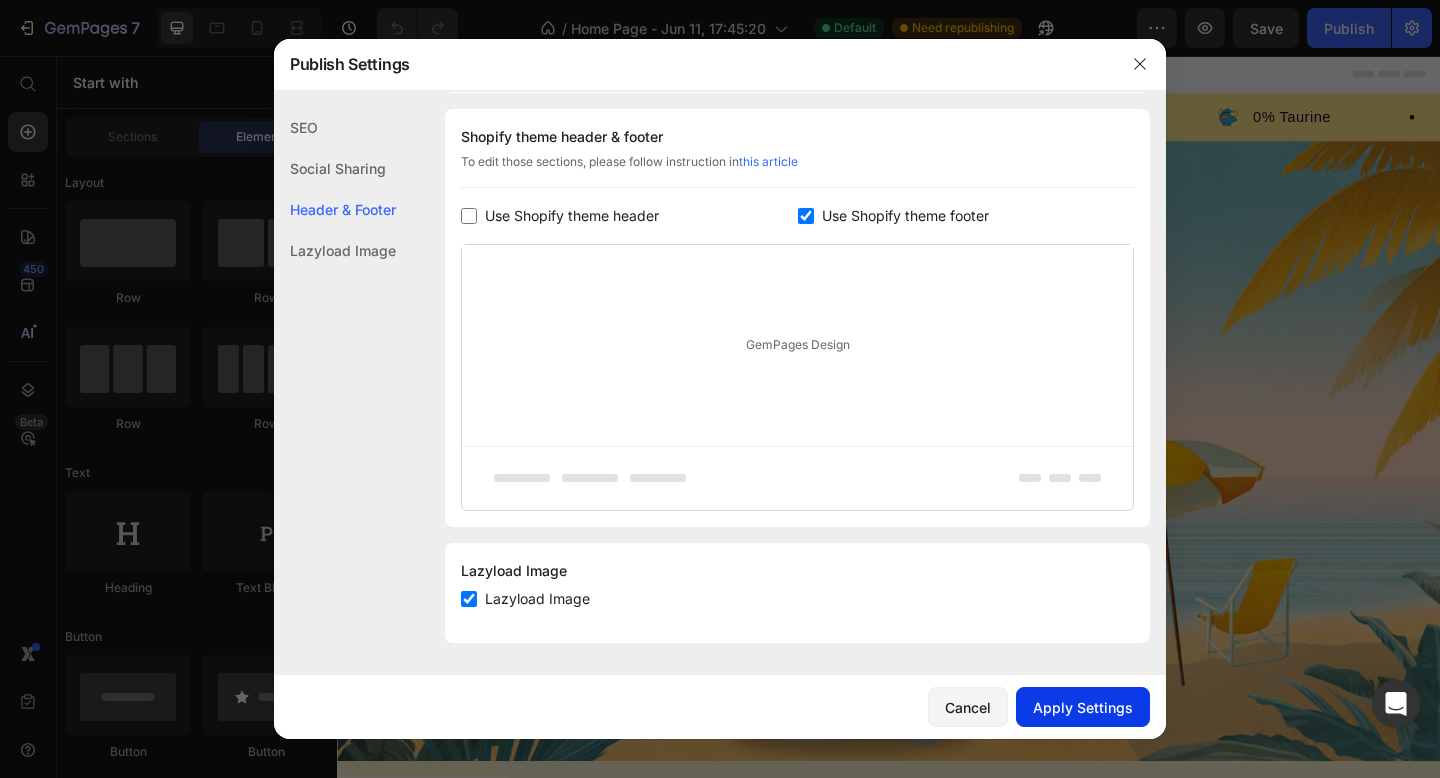 click on "Apply Settings" at bounding box center (1083, 707) 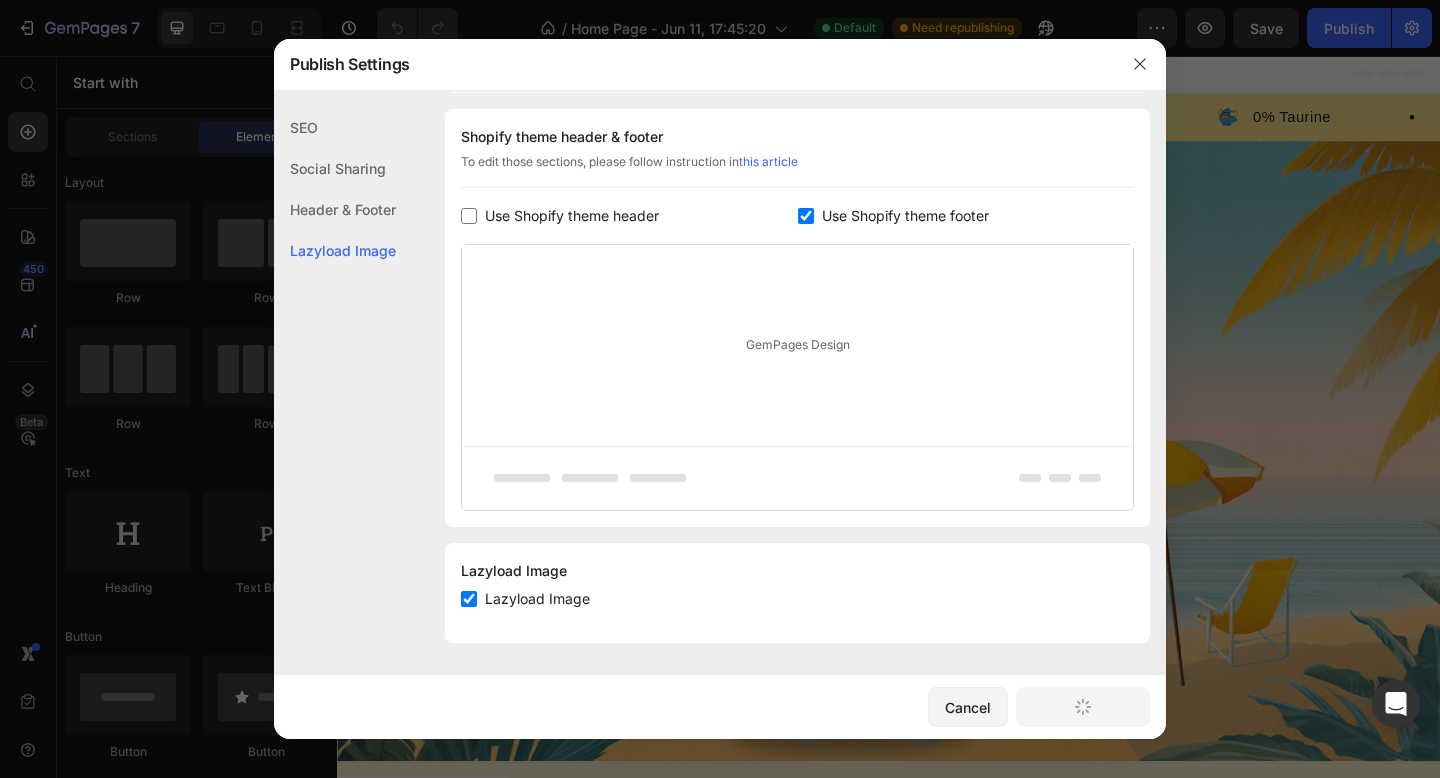 scroll, scrollTop: 0, scrollLeft: 0, axis: both 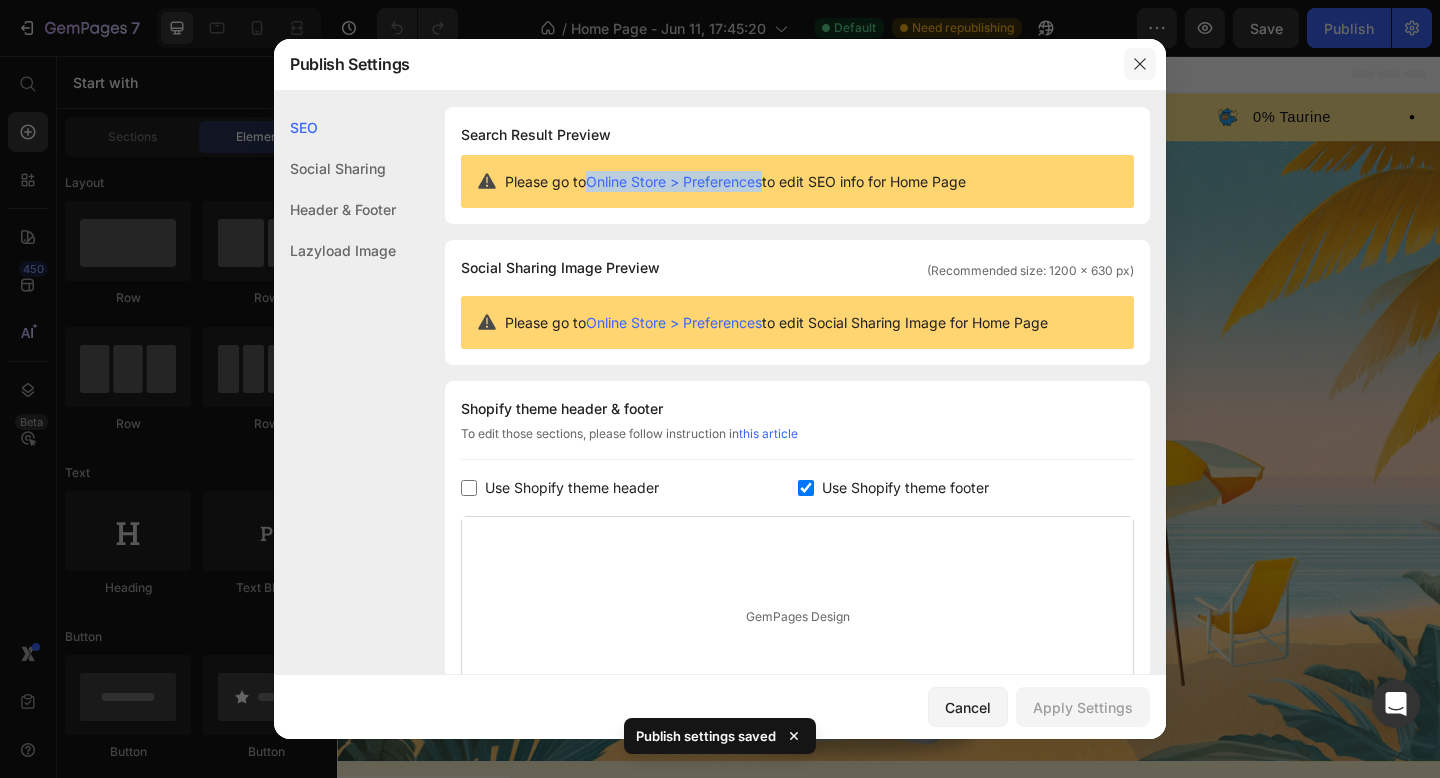 click 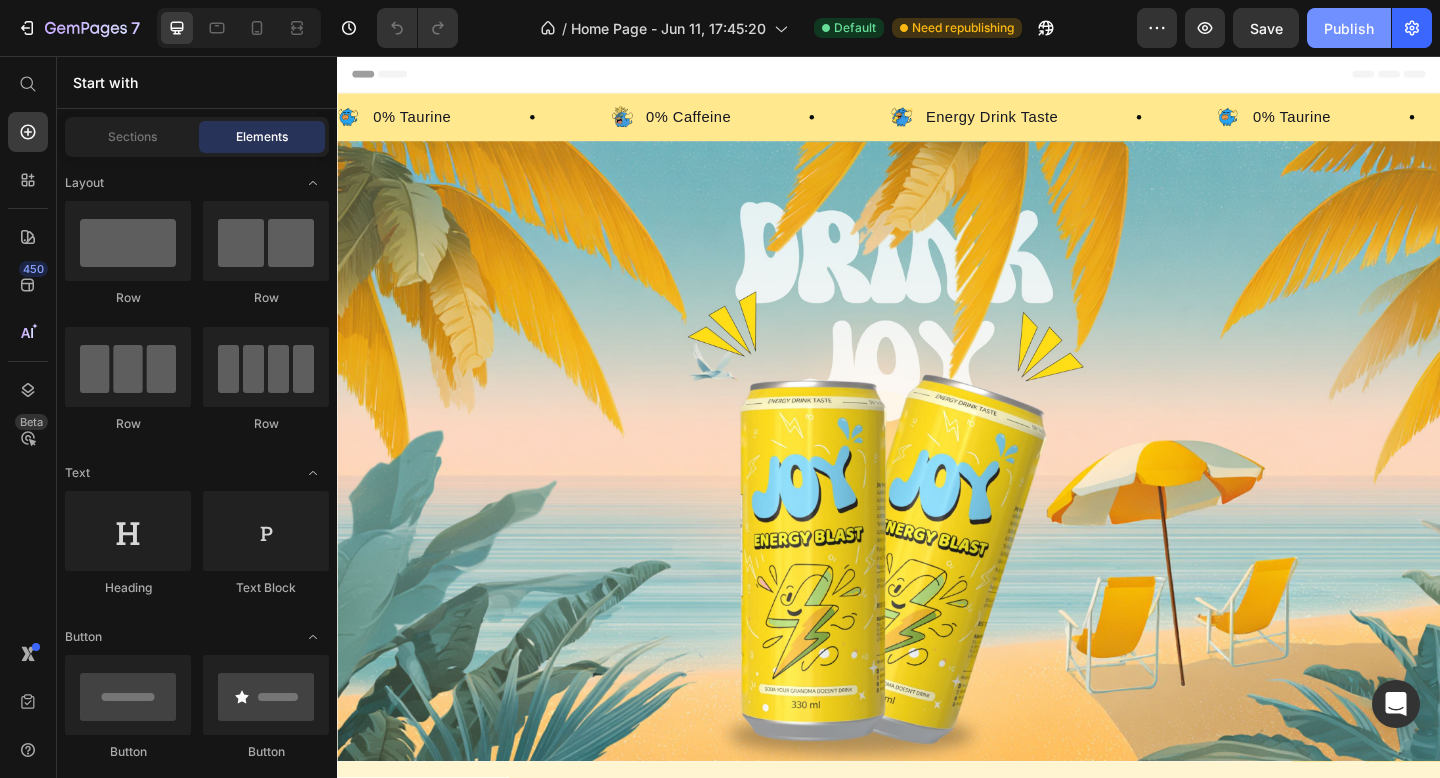 click on "Publish" at bounding box center (1349, 28) 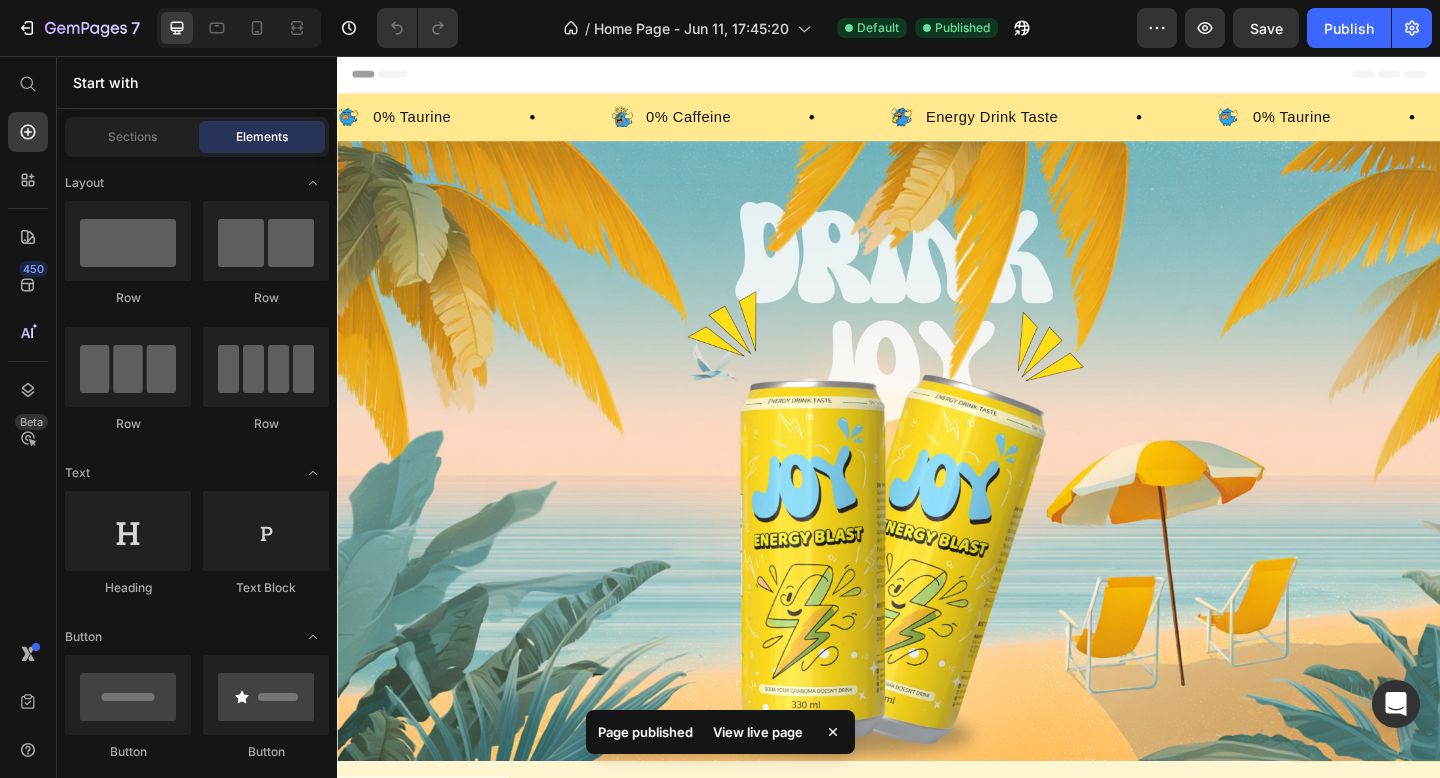 click on "View live page" at bounding box center (758, 732) 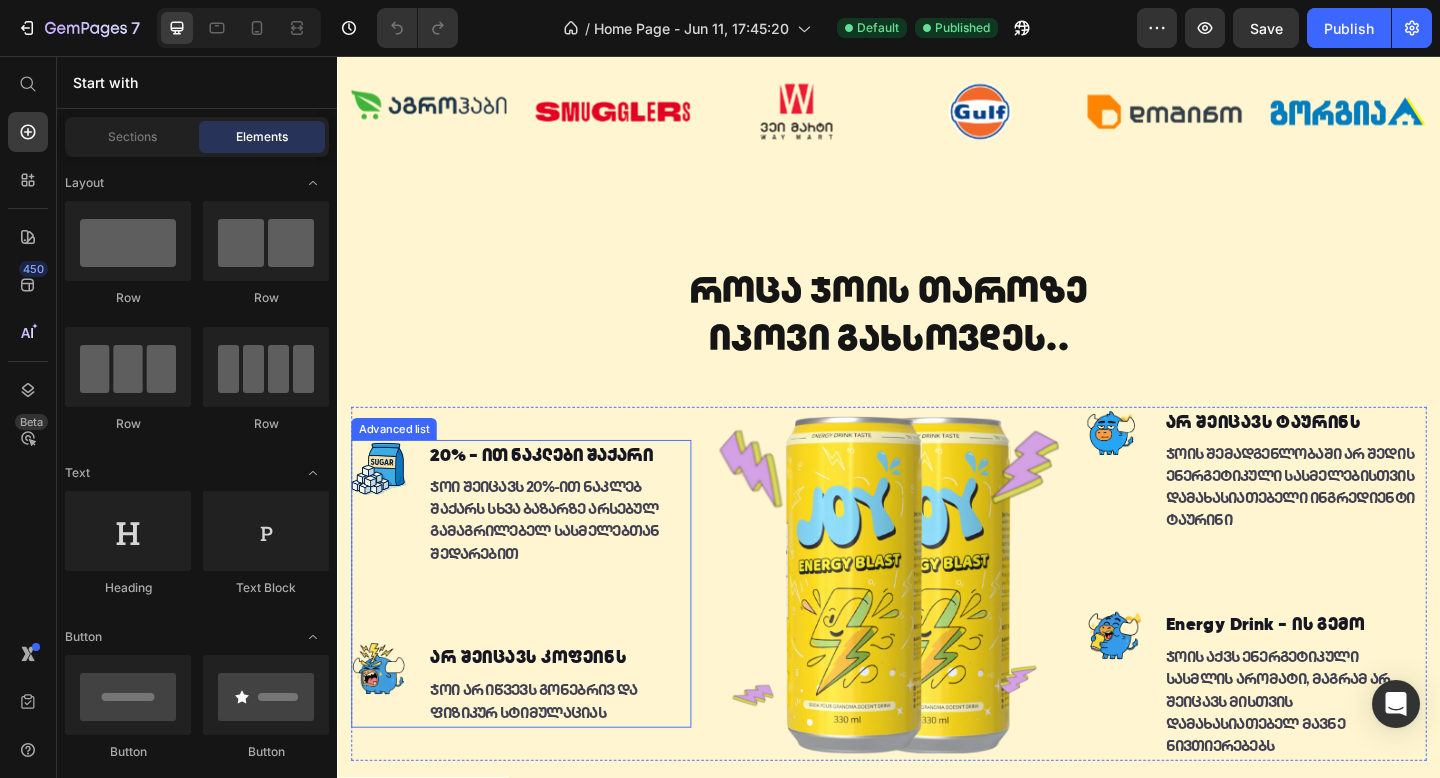 scroll, scrollTop: 935, scrollLeft: 0, axis: vertical 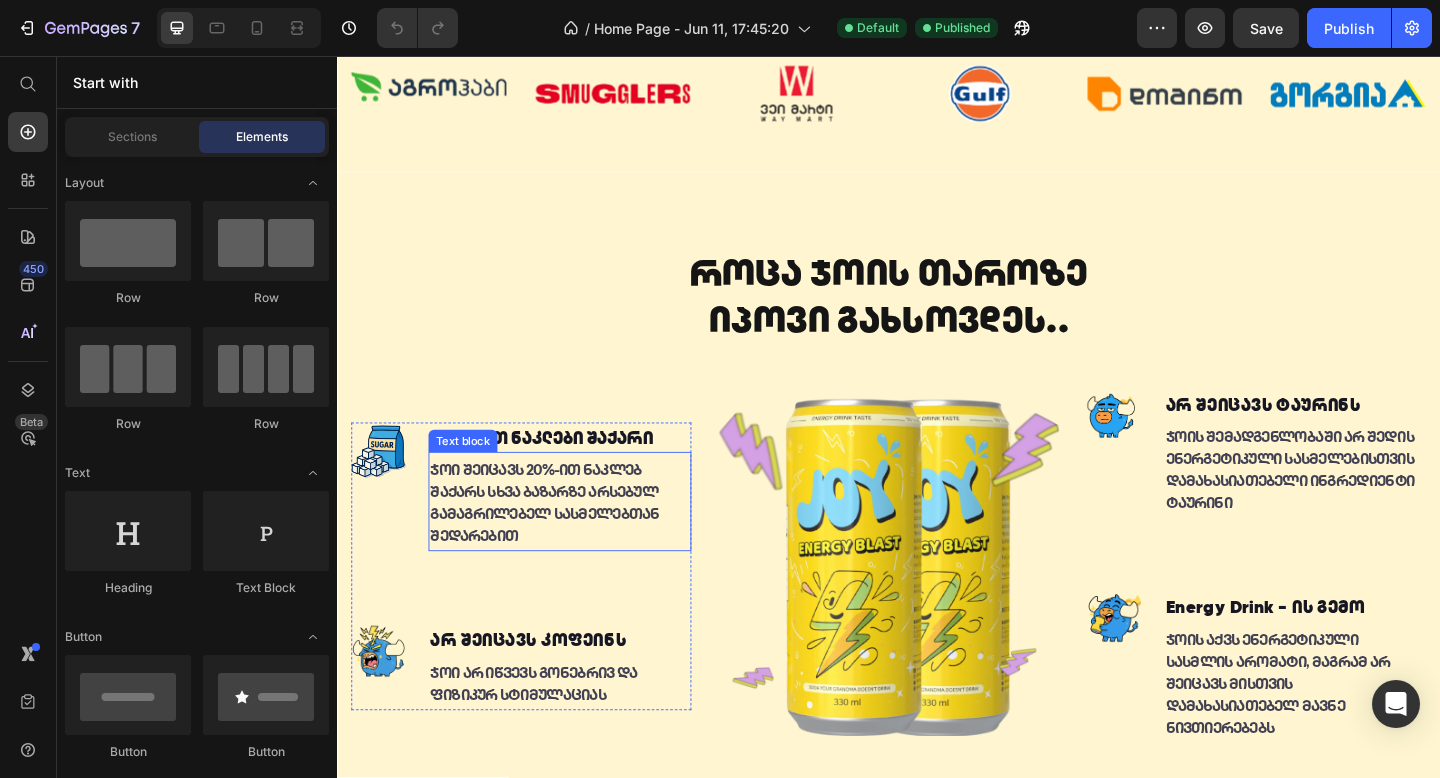 click on "[NAME] შეიცავს 20%-ით ნაკლებ შაქარს სხვა ბაზარზე არსებულ გამაგრილებელ სასმელებთან შედარებით" at bounding box center (579, 545) 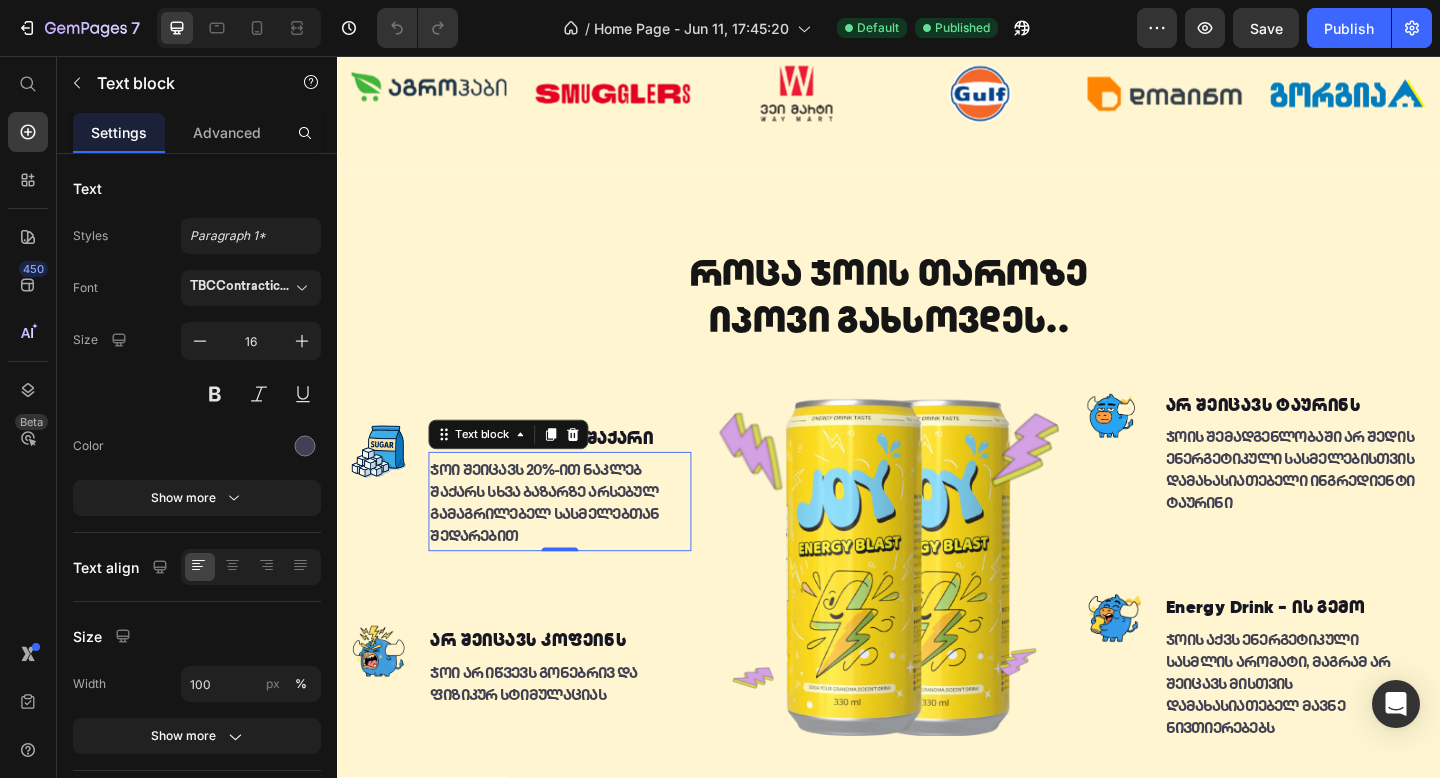click on "[NAME] შეიცავს 20%-ით ნაკლებ შაქარს სხვა ბაზარზე არსებულ გამაგრილებელ სასმელებთან შედარებით" at bounding box center (579, 545) 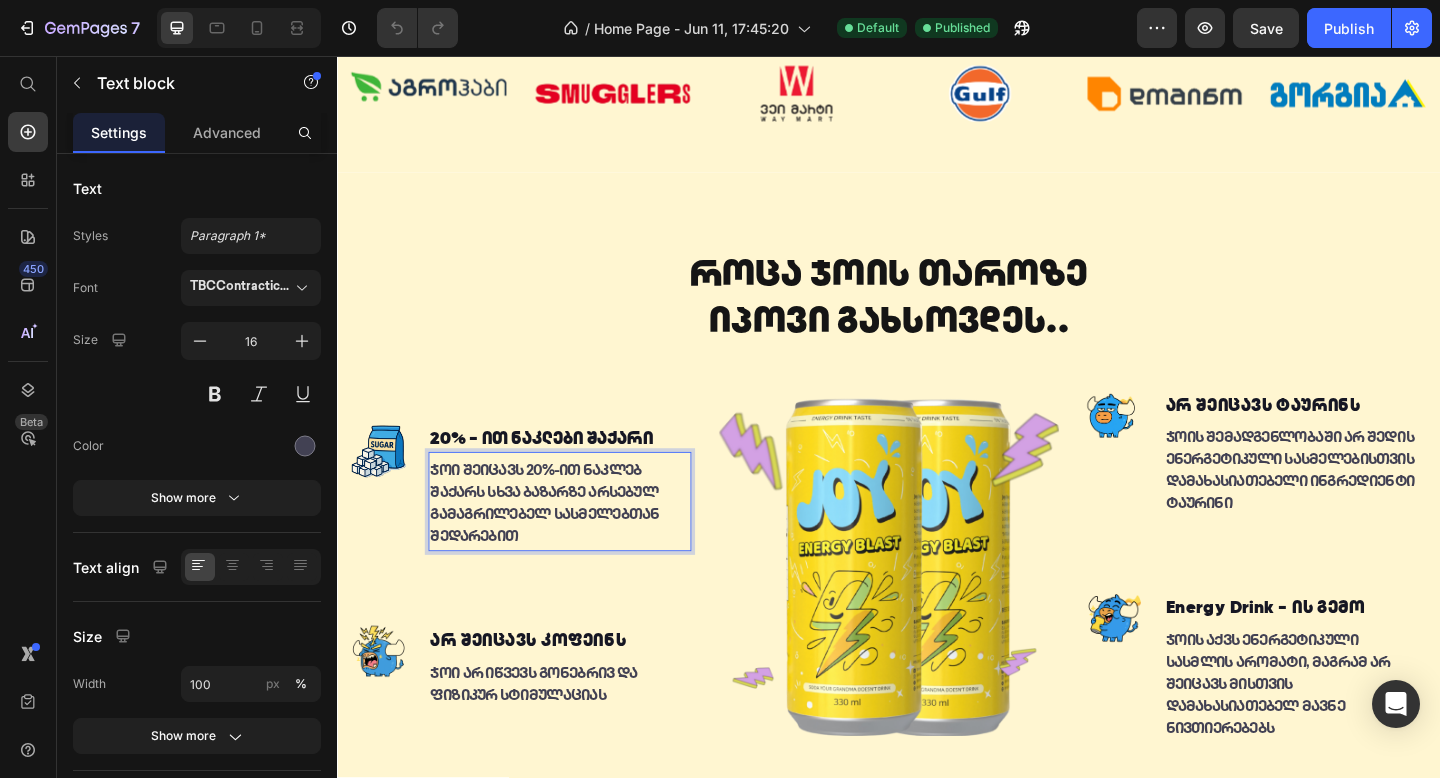 click on "[NAME] შეიცავს 20%-ით ნაკლებ შაქარს სხვა ბაზარზე არსებულ გამაგრილებელ სასმელებთან შედარებით" at bounding box center [579, 545] 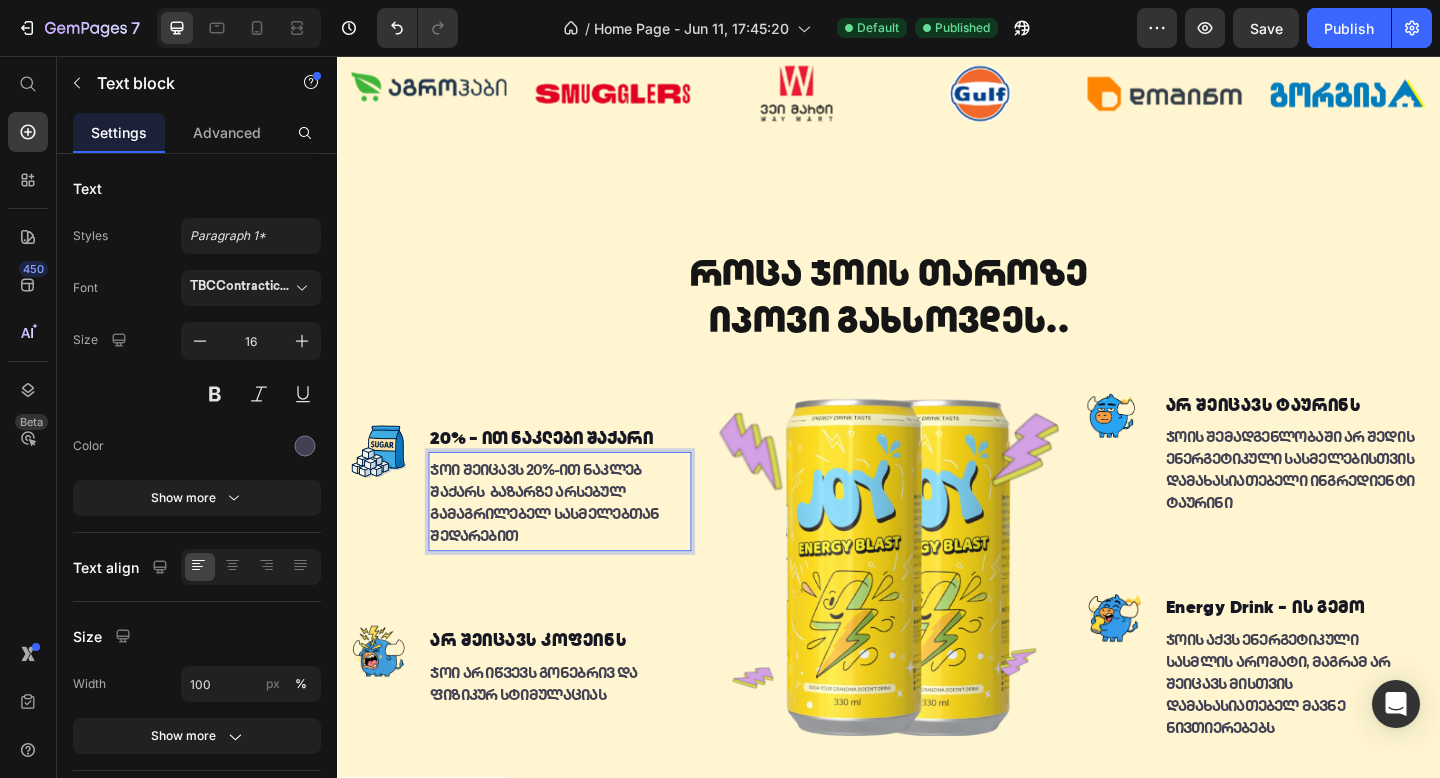 click on "ჯოი შეიცავს 20%-ით ნაკლებ შაქარს  ბაზარზე არსებულ გამაგრილებელ სასმელებთან შედარებით" at bounding box center [579, 545] 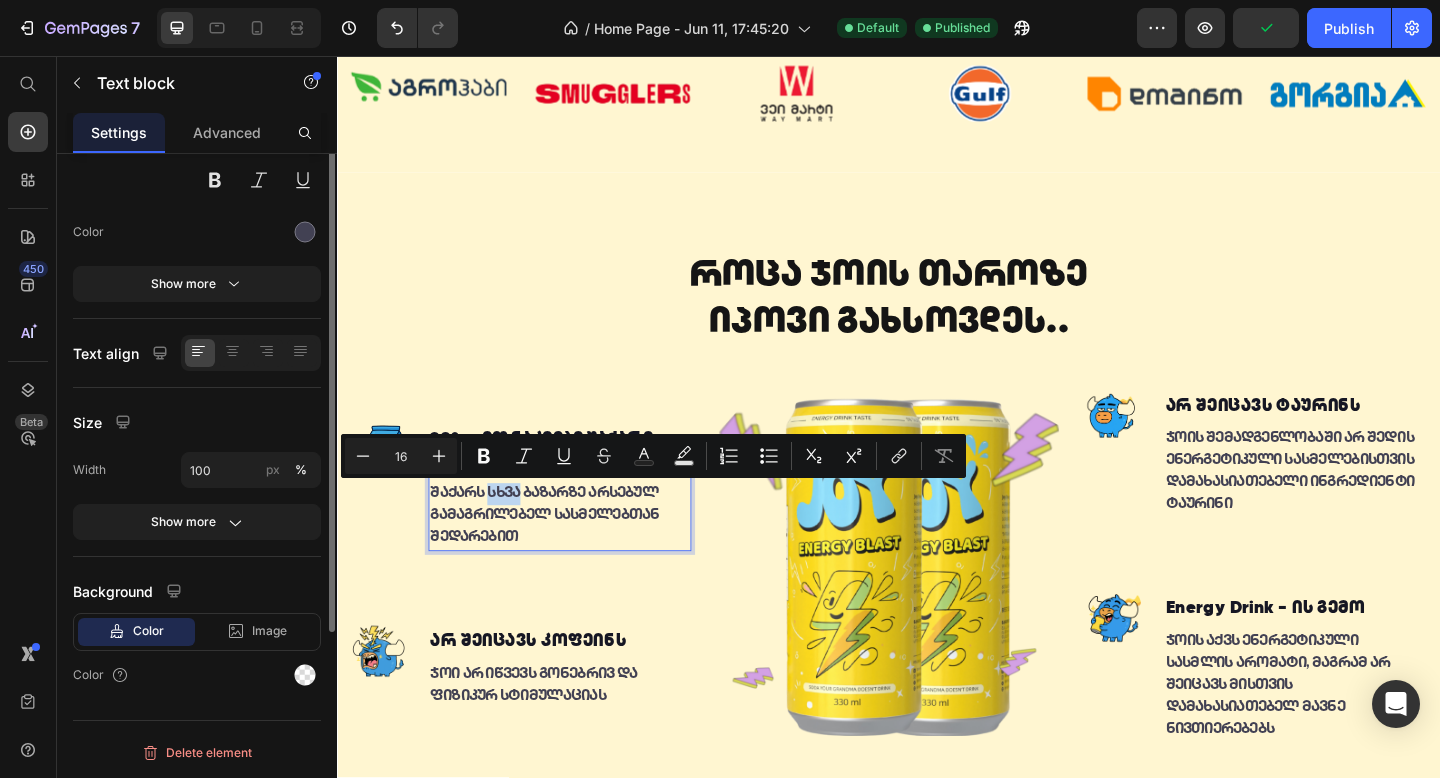 scroll, scrollTop: 0, scrollLeft: 0, axis: both 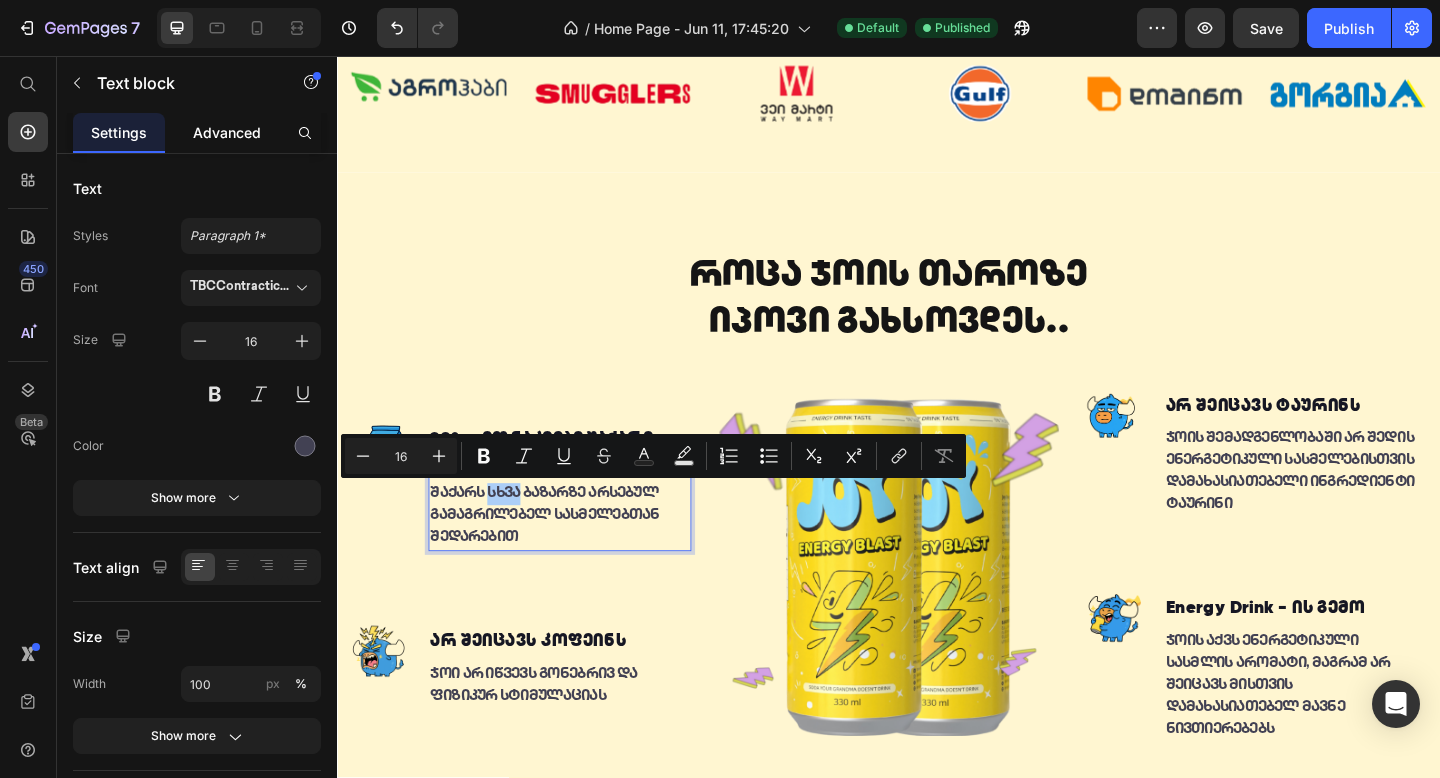 click on "Advanced" at bounding box center [227, 132] 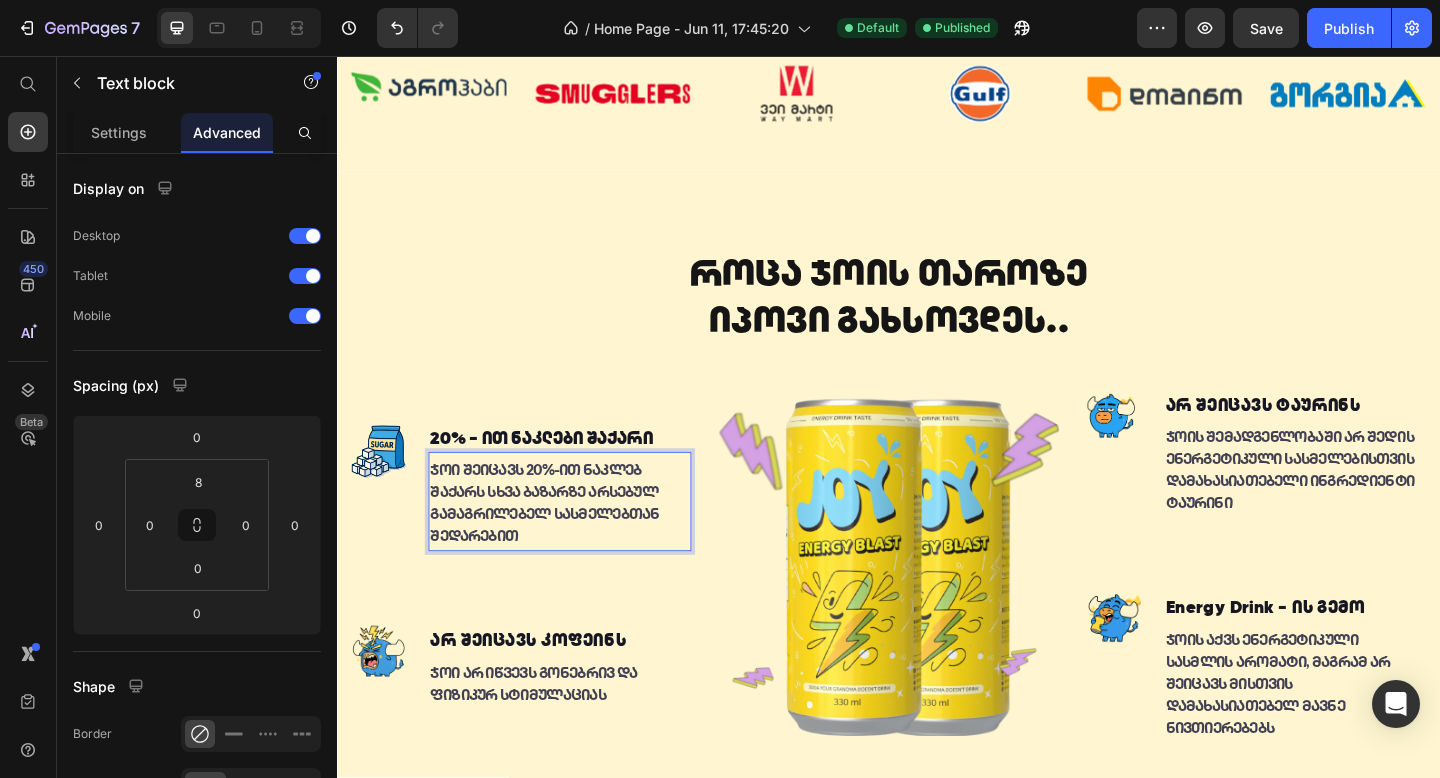 click on "[NAME] შეიცავს 20%-ით ნაკლებ შაქარს სხვა ბაზარზე არსებულ გამაგრილებელ სასმელებთან შედარებით" at bounding box center [579, 545] 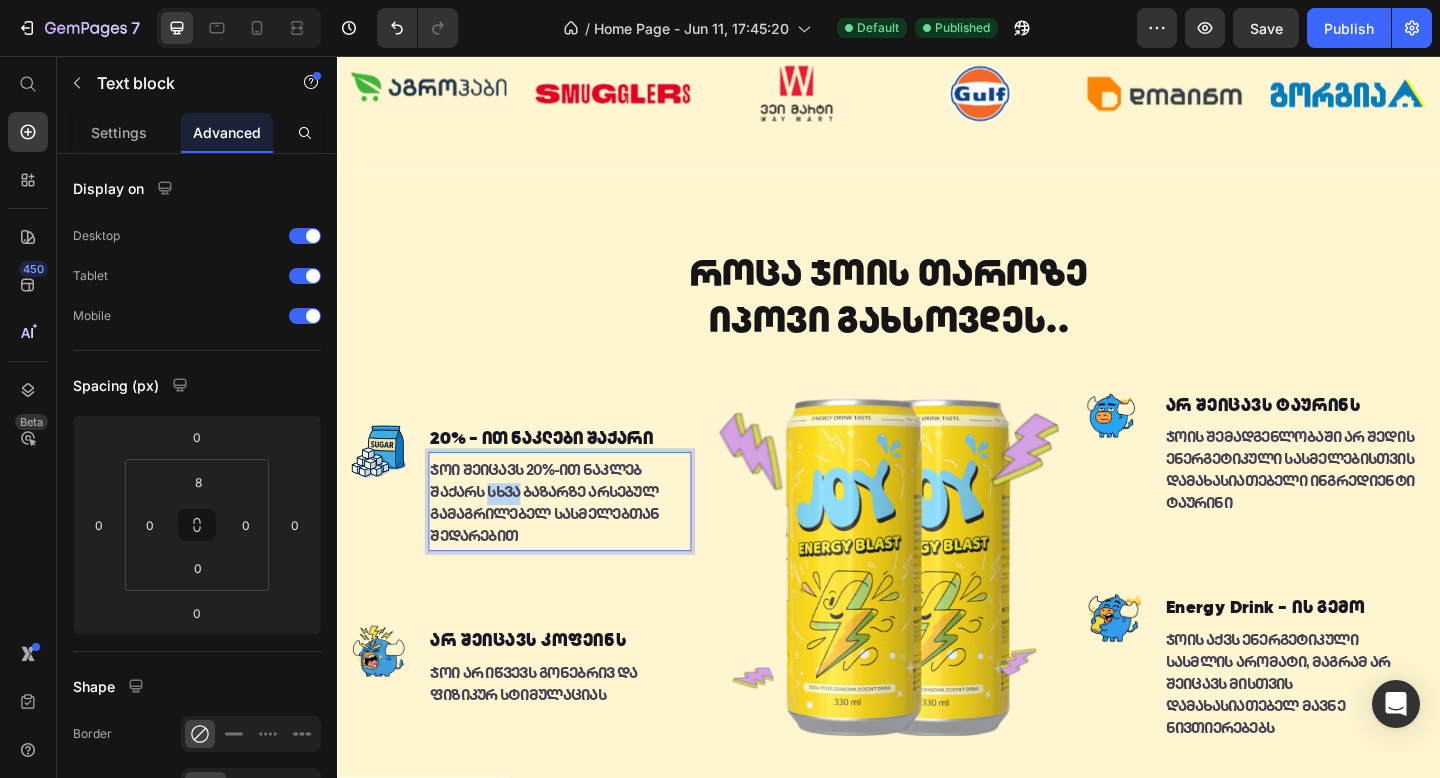 click on "[NAME] შეიცავს 20%-ით ნაკლებ შაქარს სხვა ბაზარზე არსებულ გამაგრილებელ სასმელებთან შედარებით" at bounding box center (579, 545) 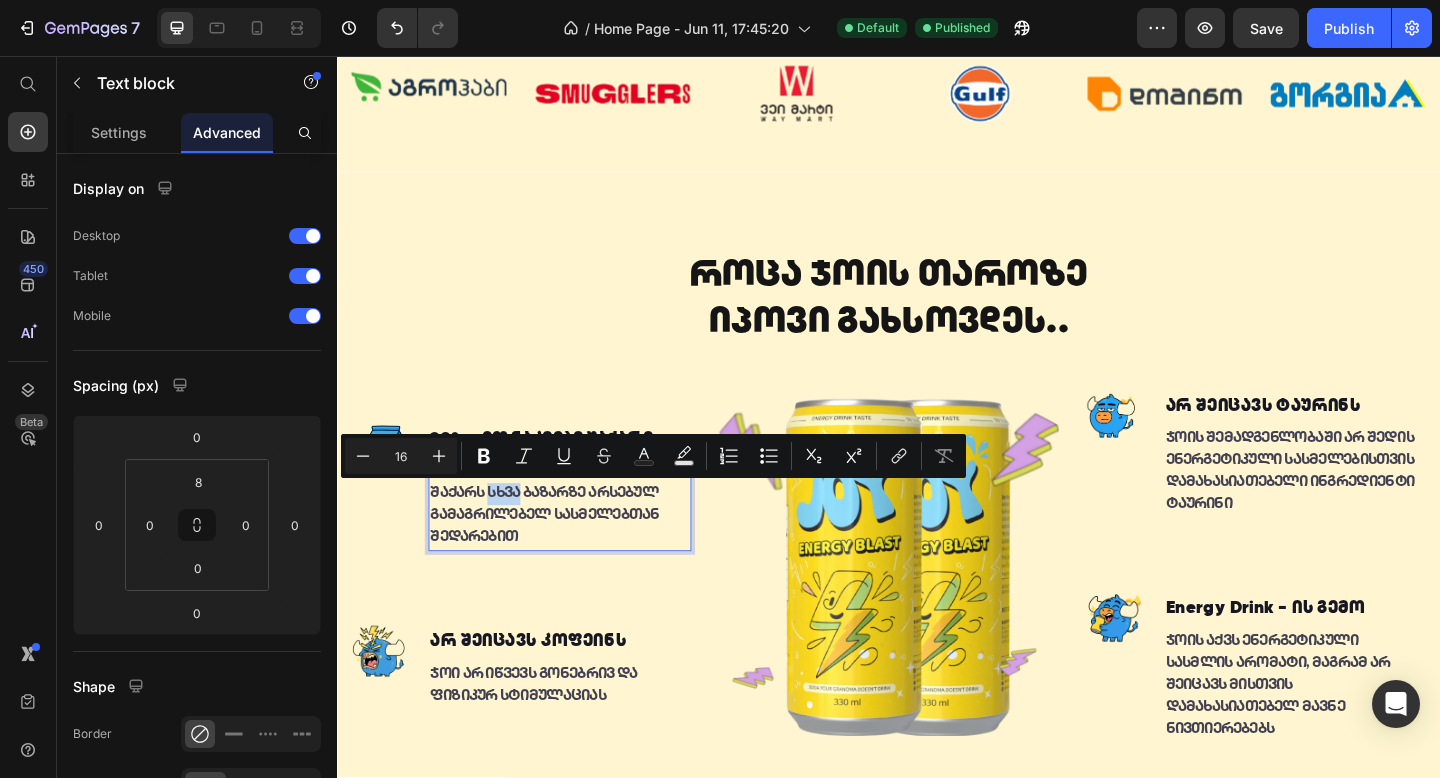 copy on "სხვა" 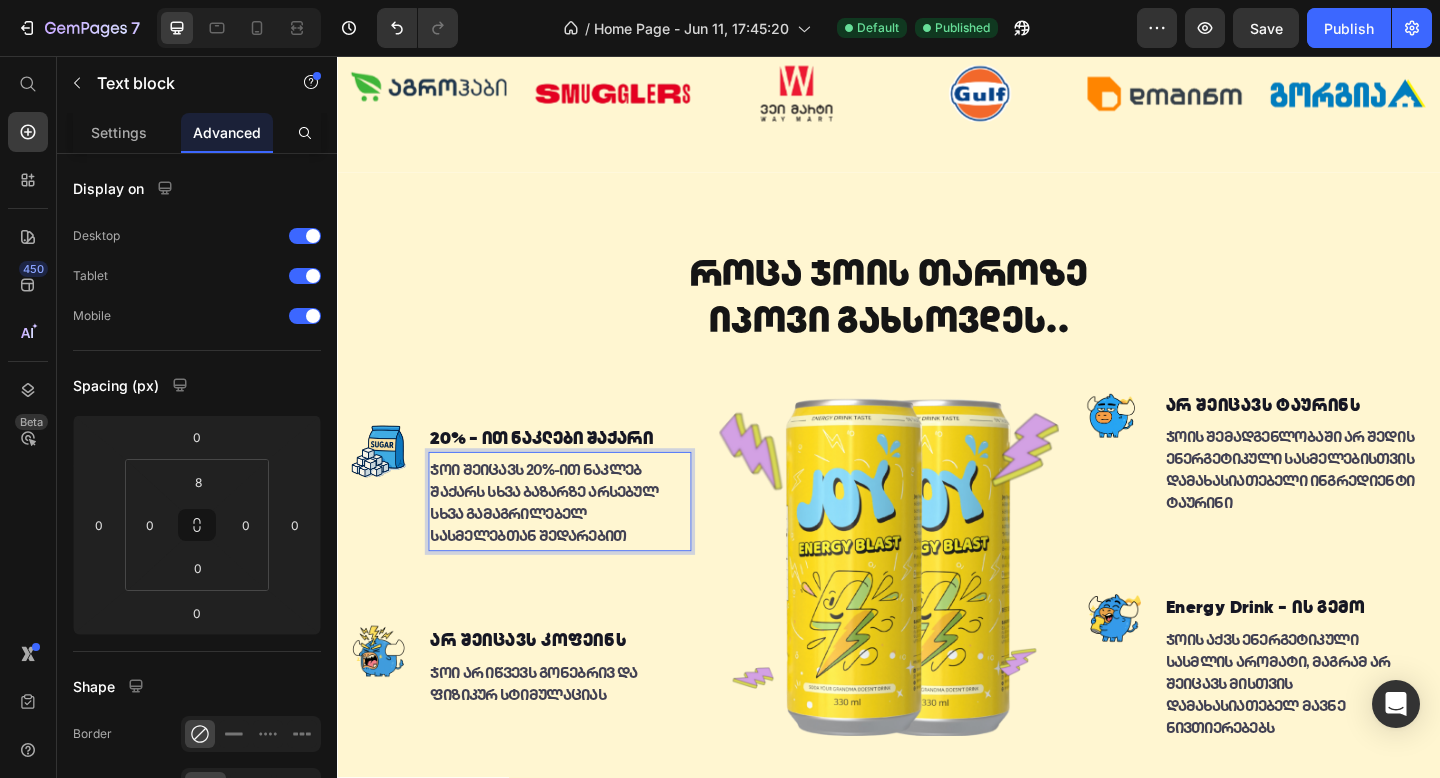 click on "ჯოი შეიცავს 20%-ით ნაკლებ შაქარს სხვა ბაზარზე არსებულ სხვა გამაგრილებელ სასმელებთან შედარებით" at bounding box center (579, 545) 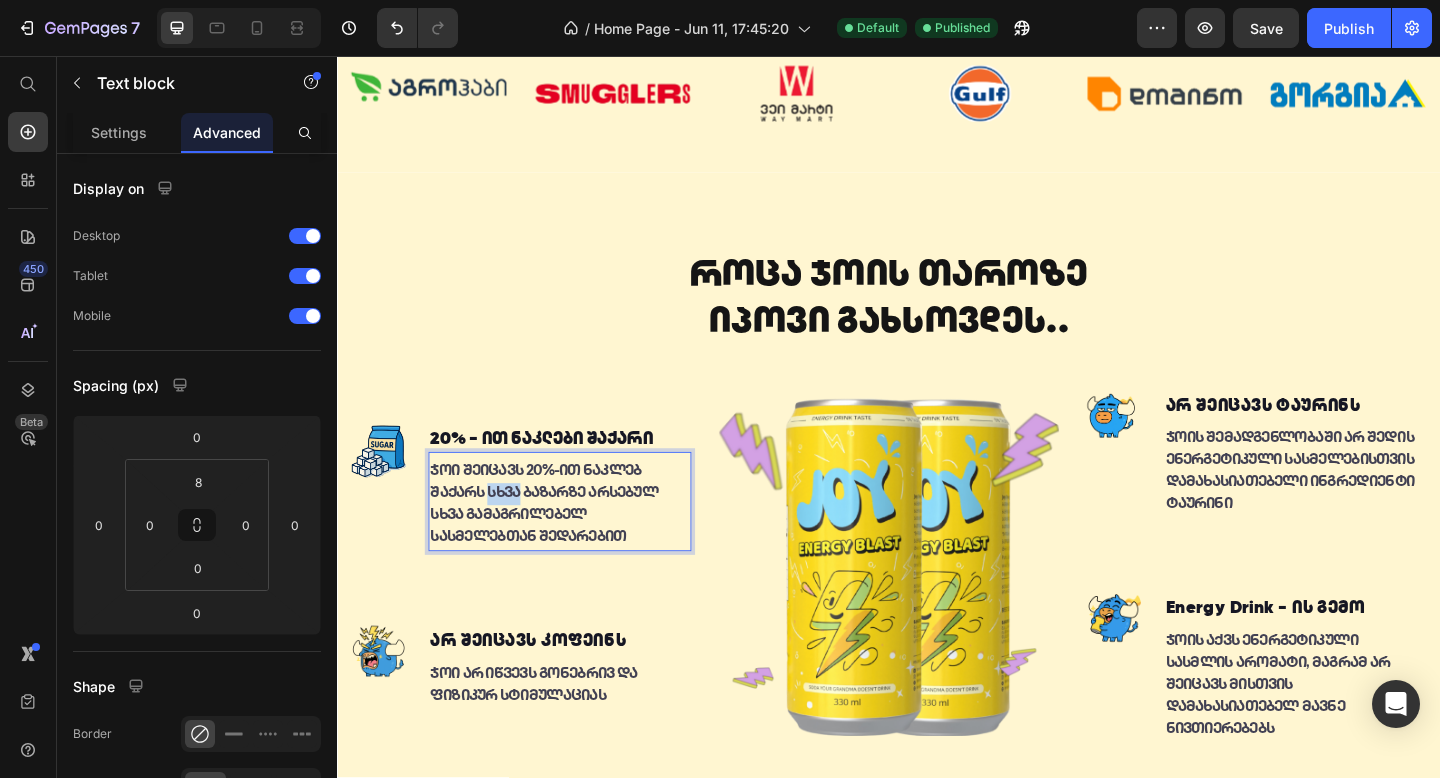 click on "ჯოი შეიცავს 20%-ით ნაკლებ შაქარს სხვა ბაზარზე არსებულ სხვა გამაგრილებელ სასმელებთან შედარებით" at bounding box center [579, 545] 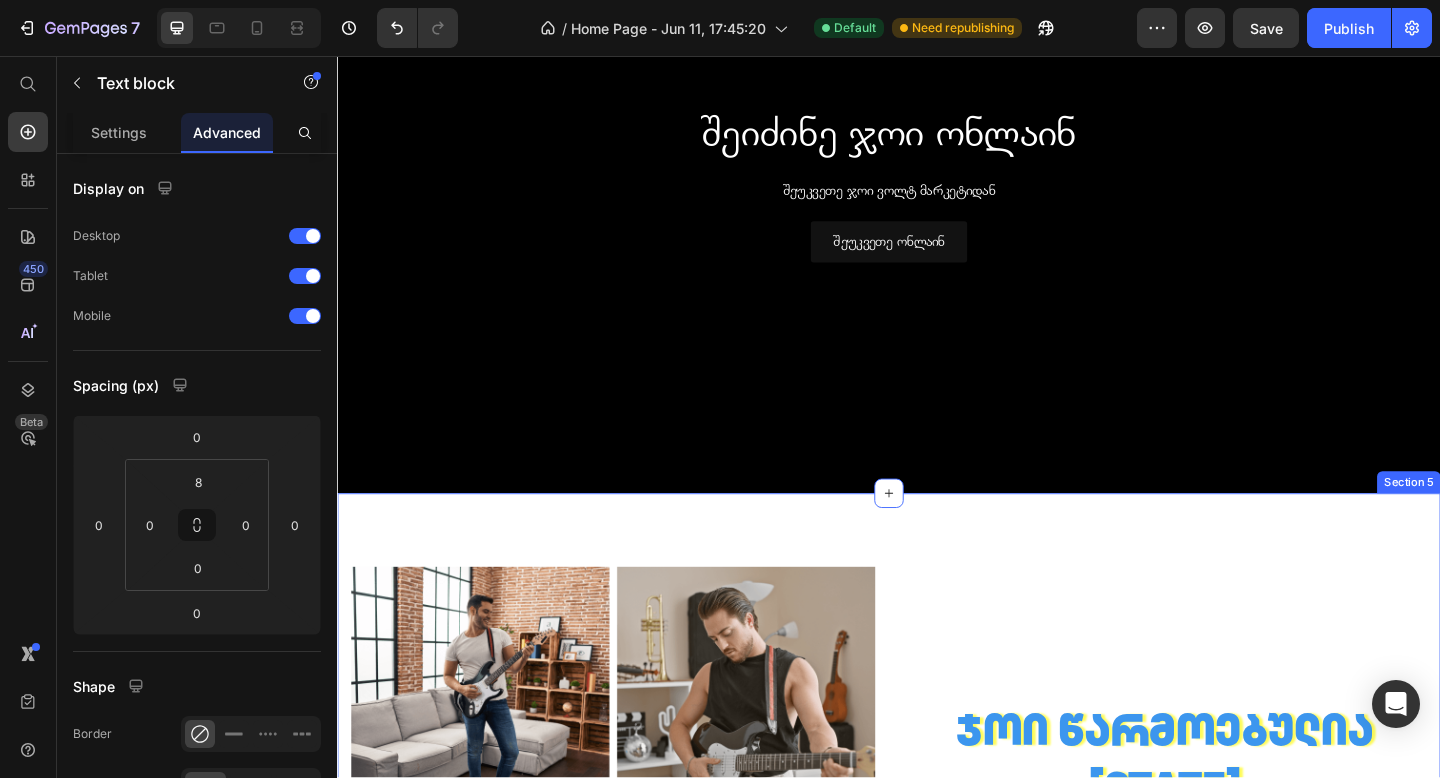 scroll, scrollTop: 1792, scrollLeft: 0, axis: vertical 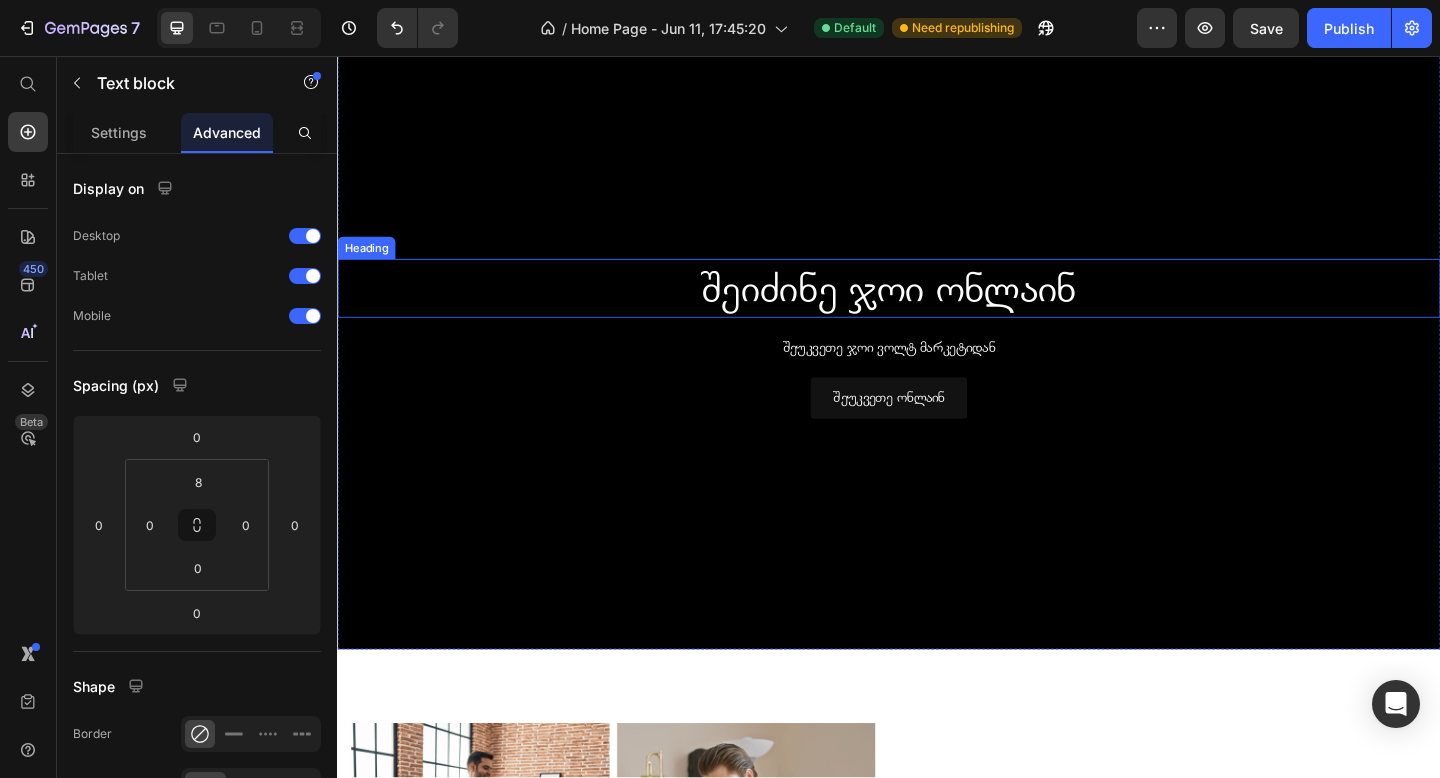 click on "შეიძინე [NAME] ონლაინ" at bounding box center [937, 309] 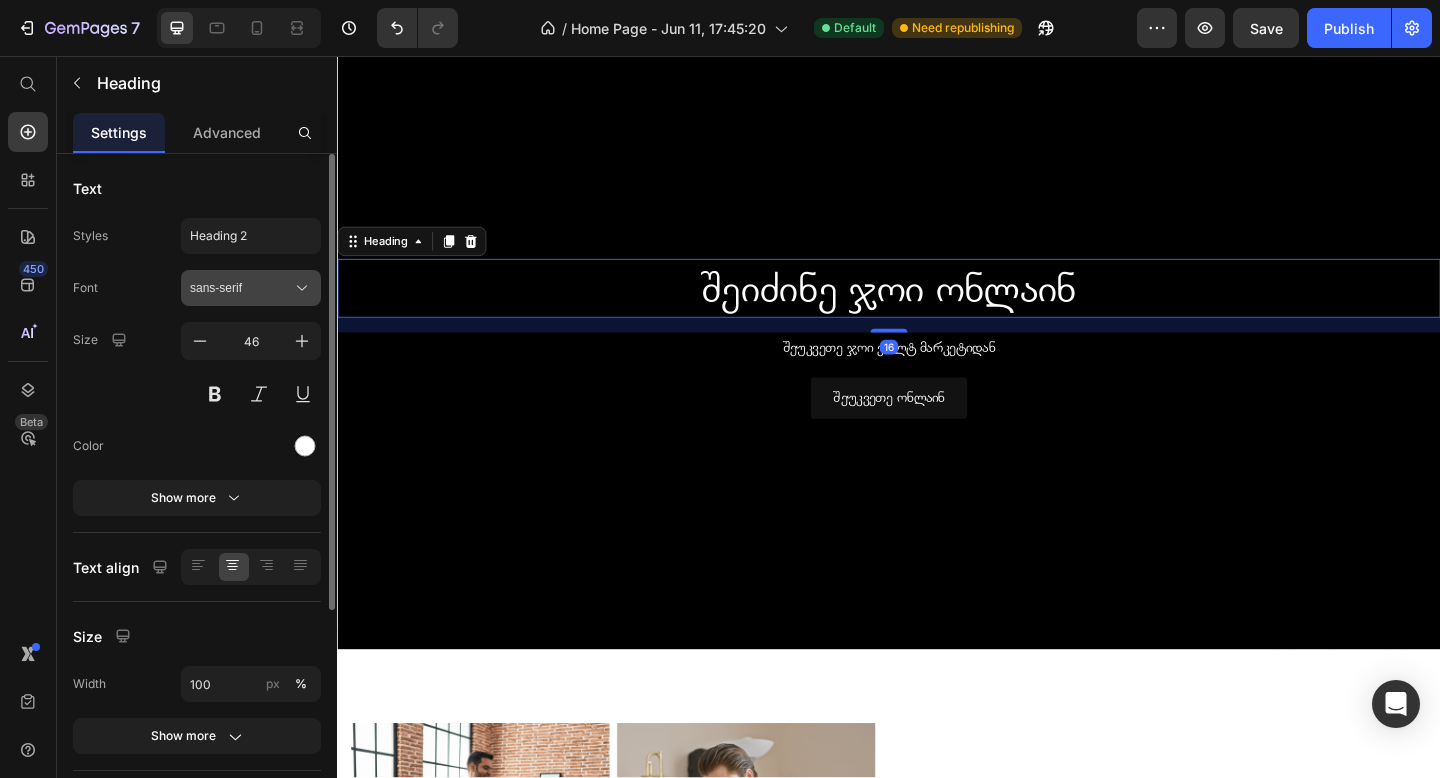 click on "sans-serif" at bounding box center (241, 288) 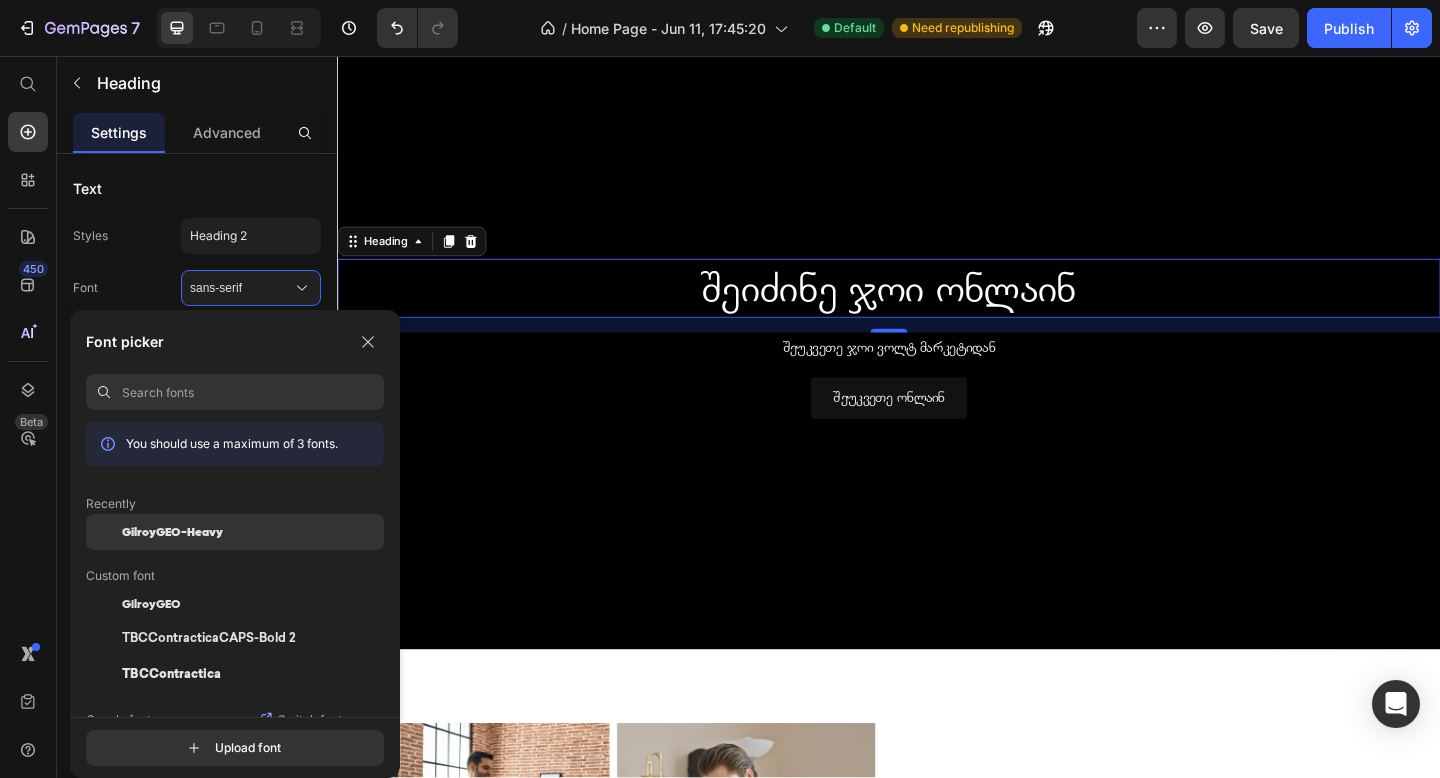 click on "GilroyGEO-Heavy" 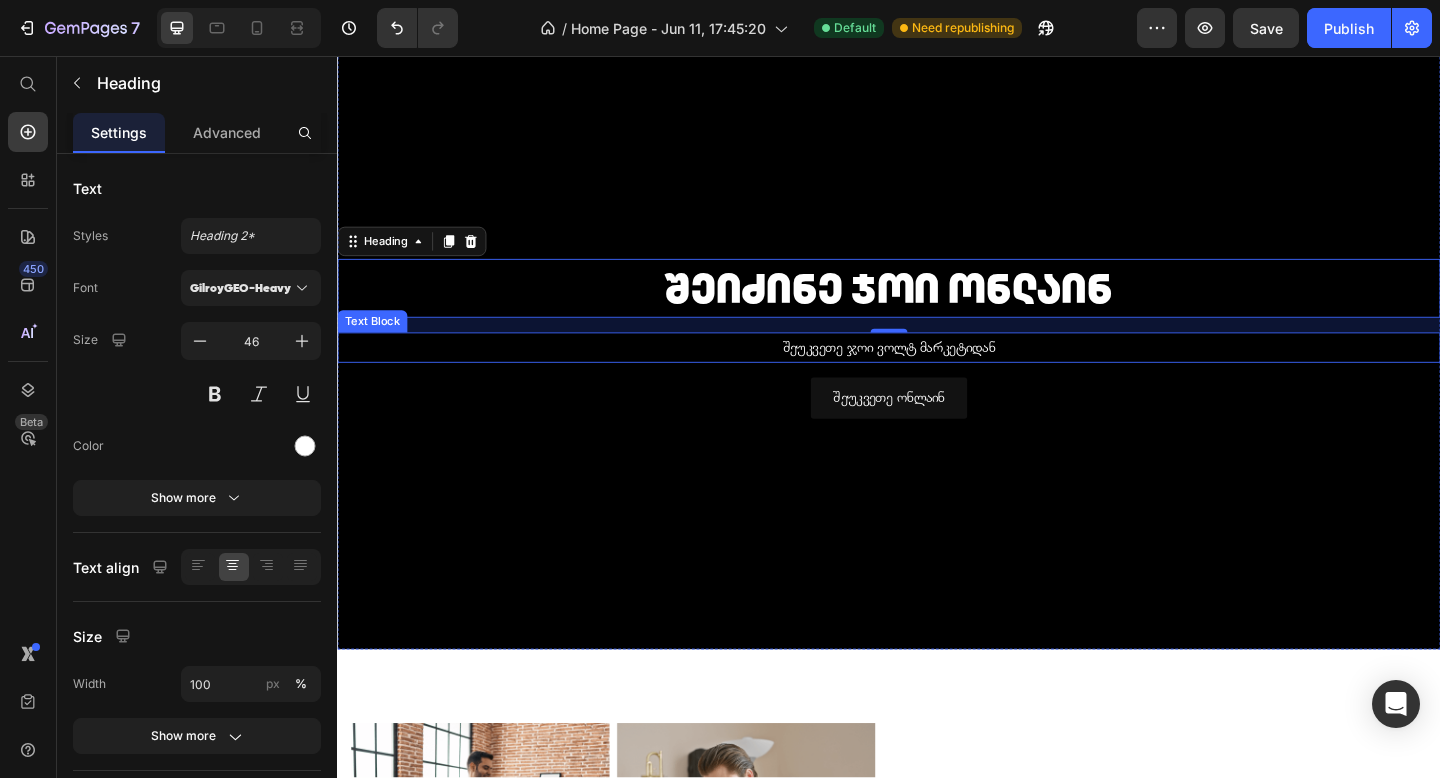 click on "შეუკვეთე [NAME] ვოლტ მარკეტიდან" at bounding box center [937, 373] 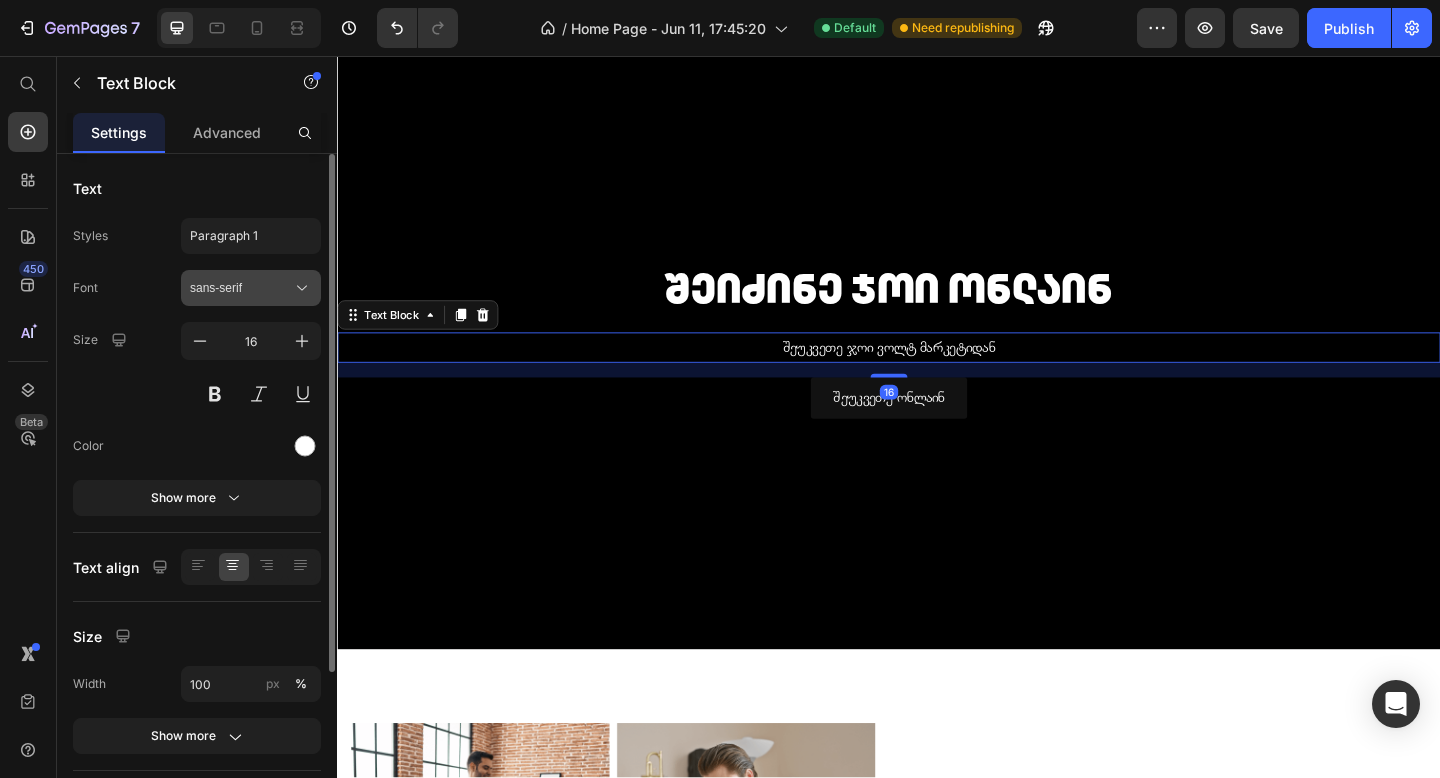 click on "sans-serif" at bounding box center (241, 288) 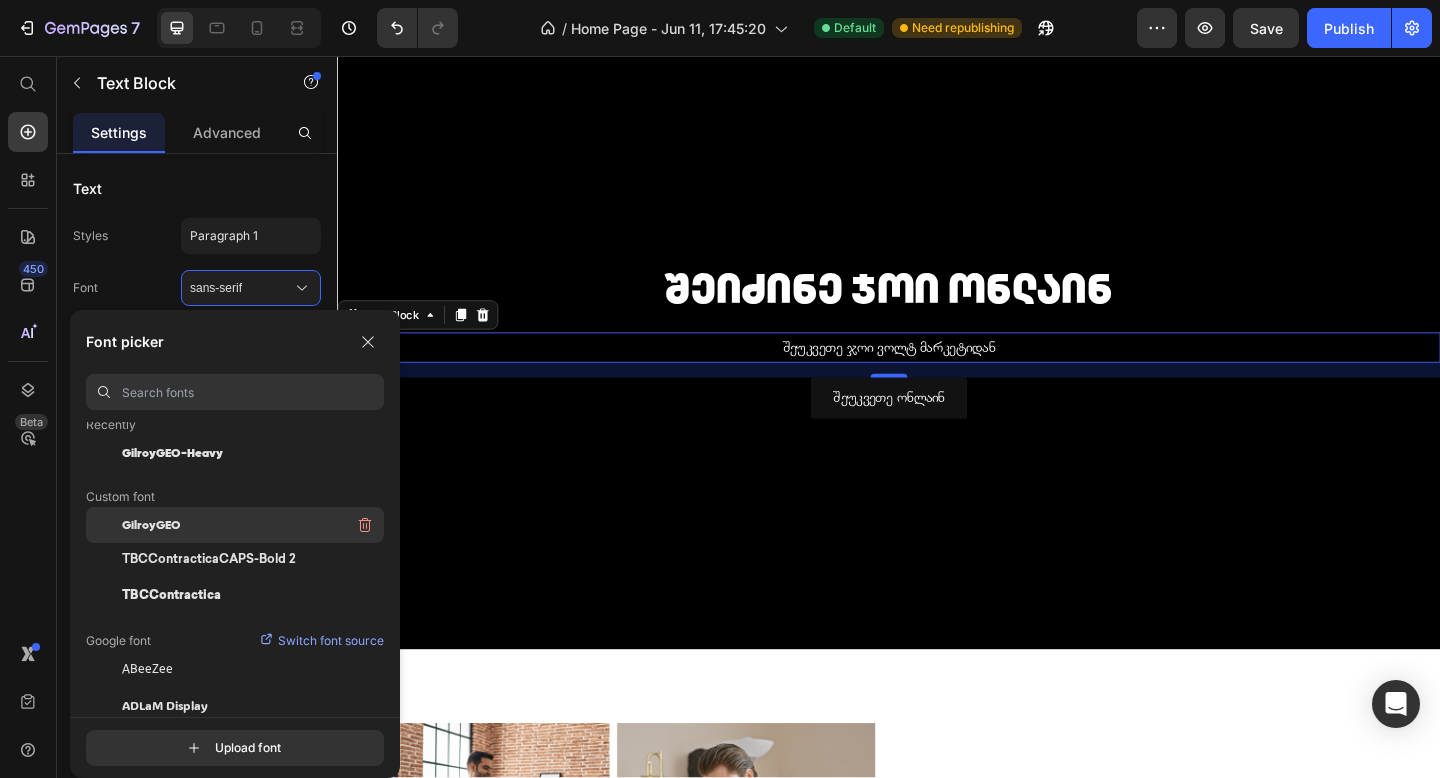 scroll, scrollTop: 86, scrollLeft: 0, axis: vertical 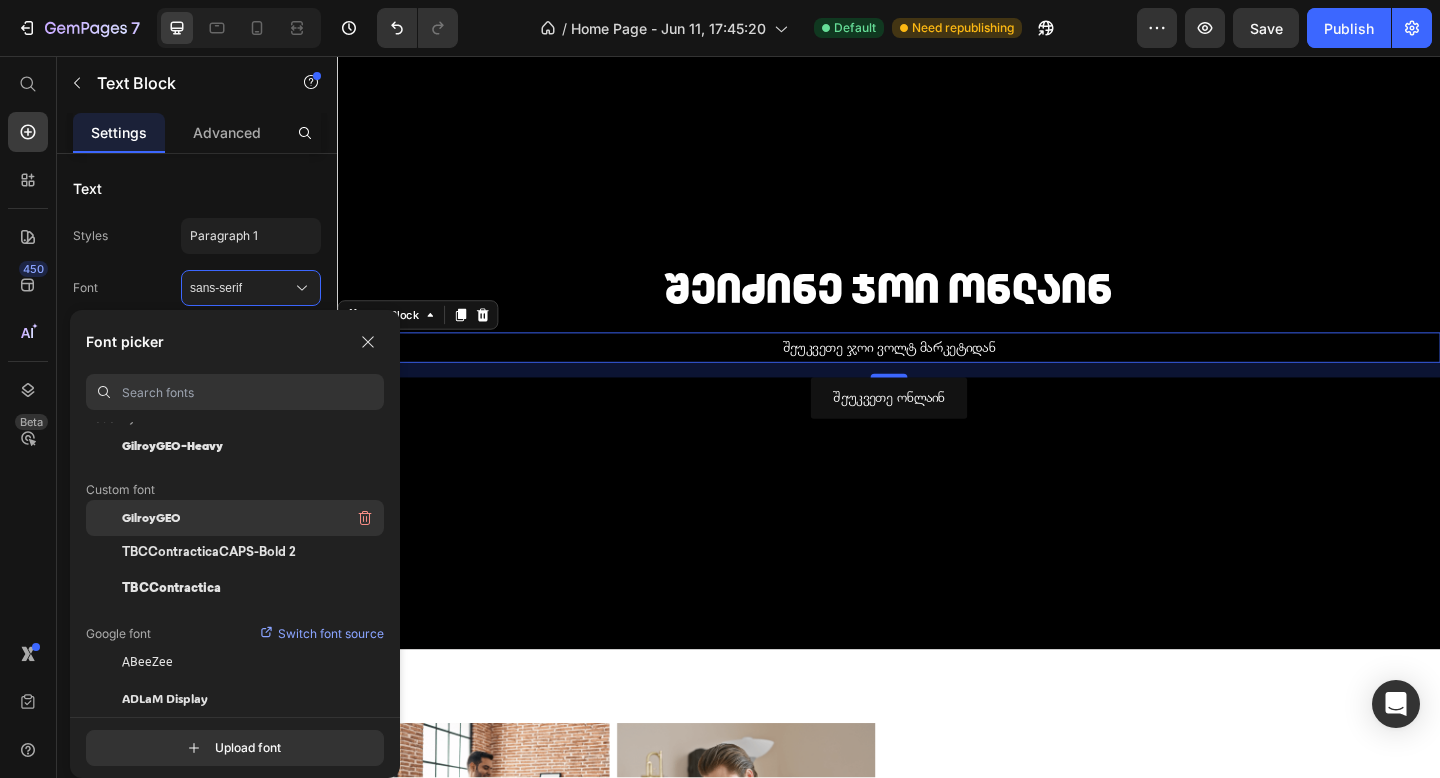 click on "GilroyGEO" 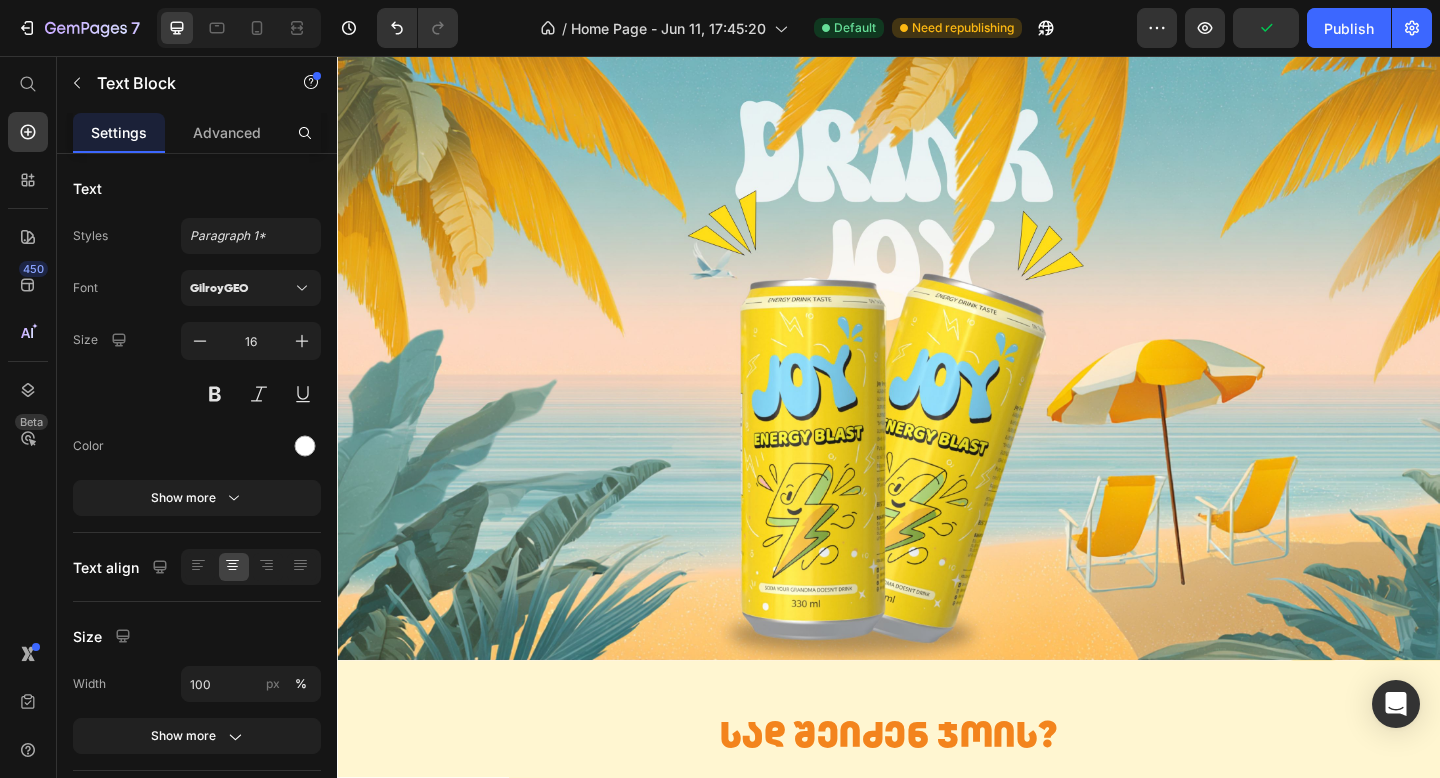 scroll, scrollTop: 0, scrollLeft: 0, axis: both 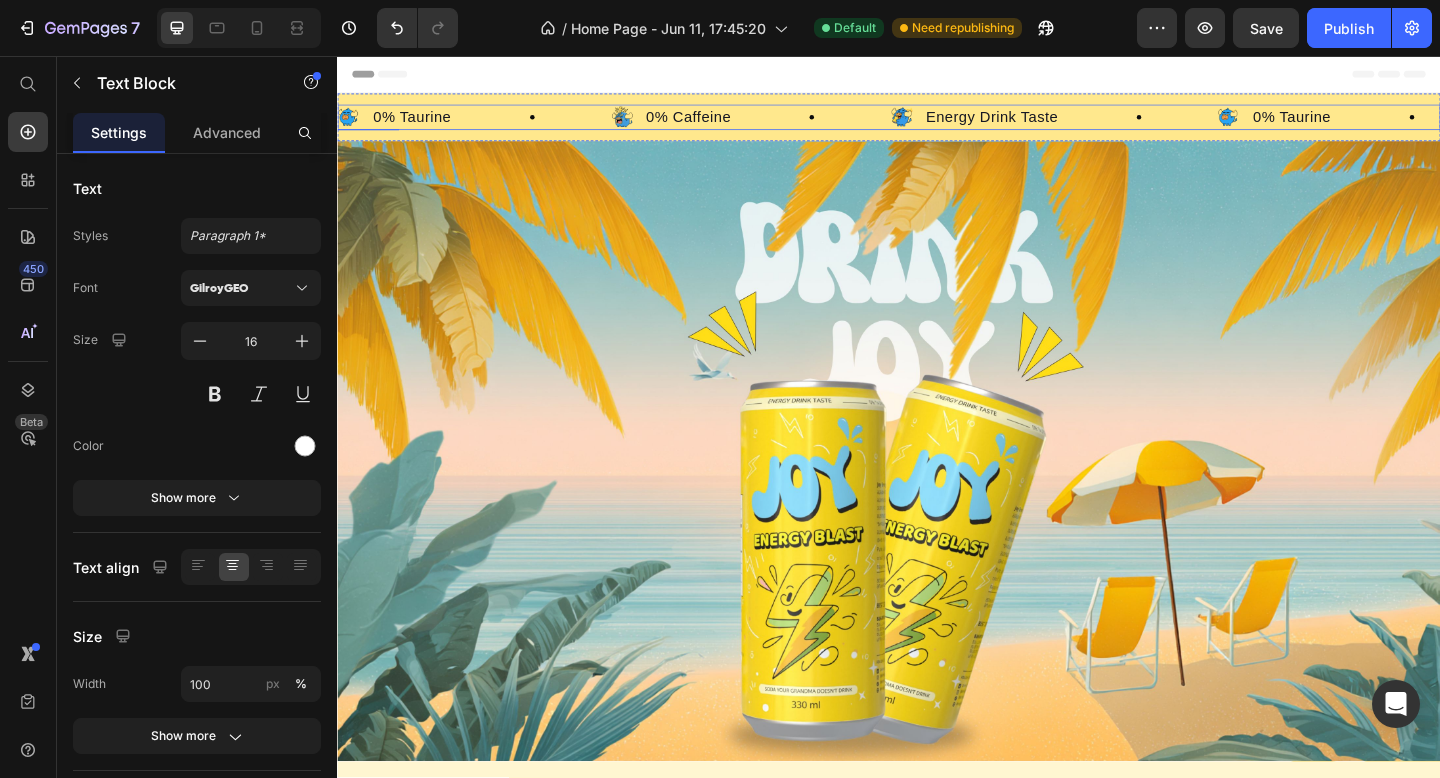 click on "Image 0% Taurine Text Block Row" at bounding box center (1443, 123) 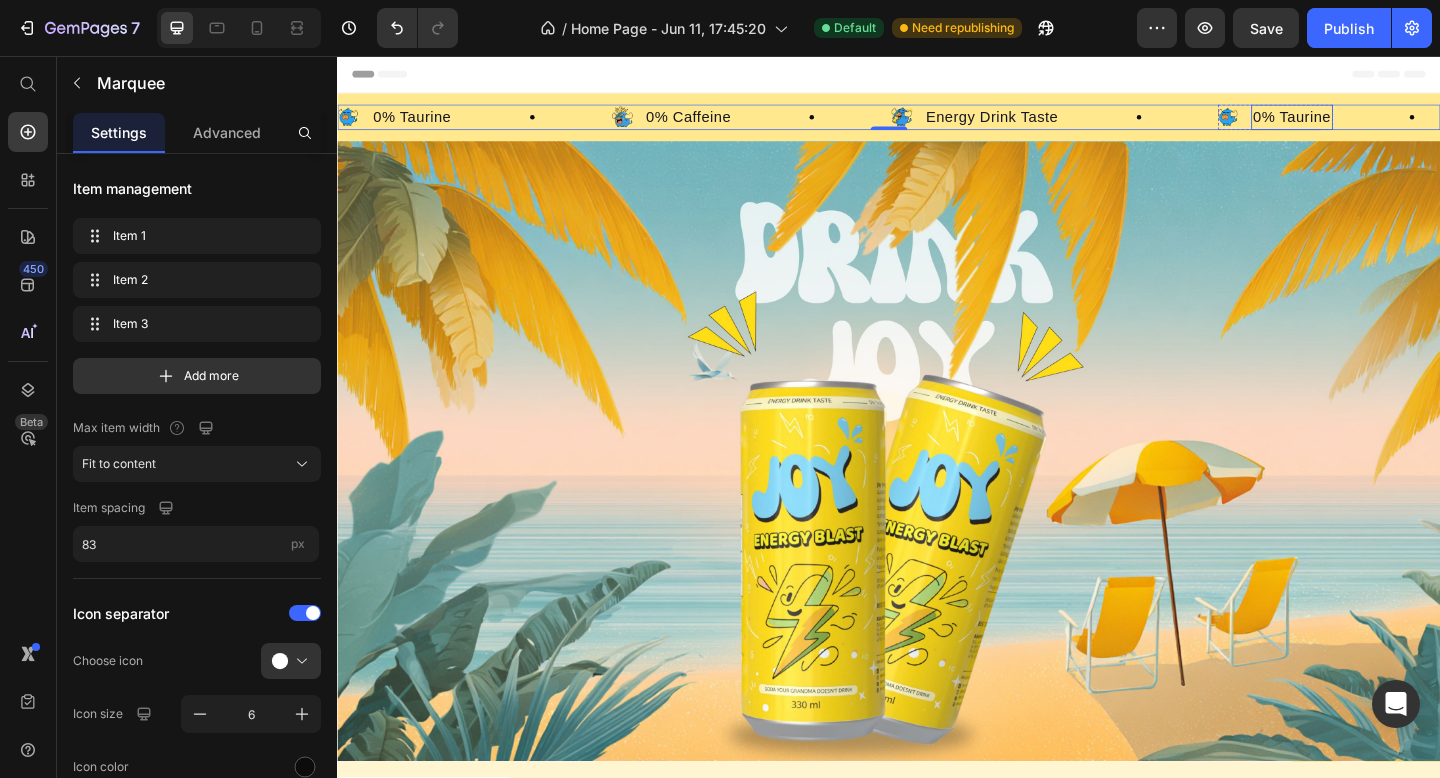 click on "0% Taurine" at bounding box center [418, 123] 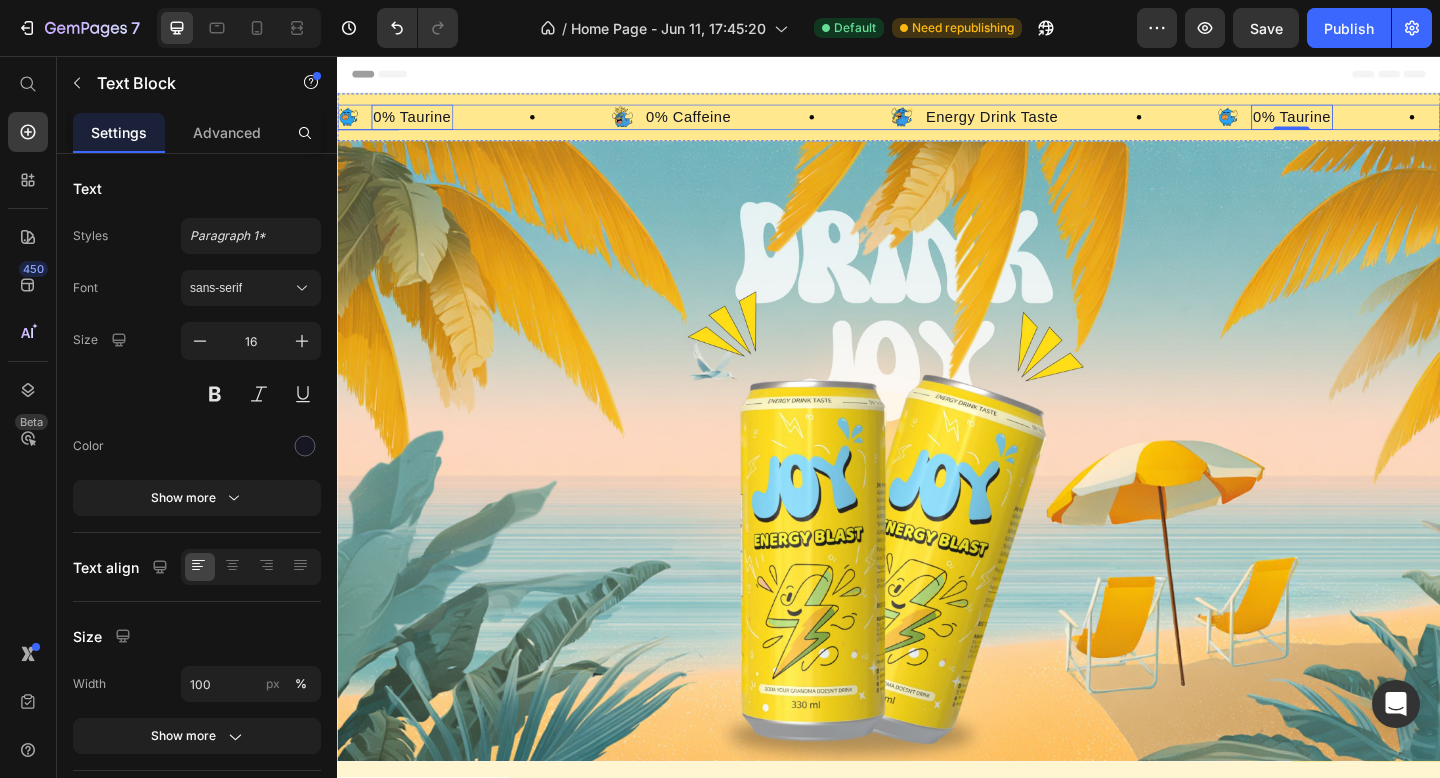 click on "Image 0% Taurine Text Block   0 Row" at bounding box center [486, 123] 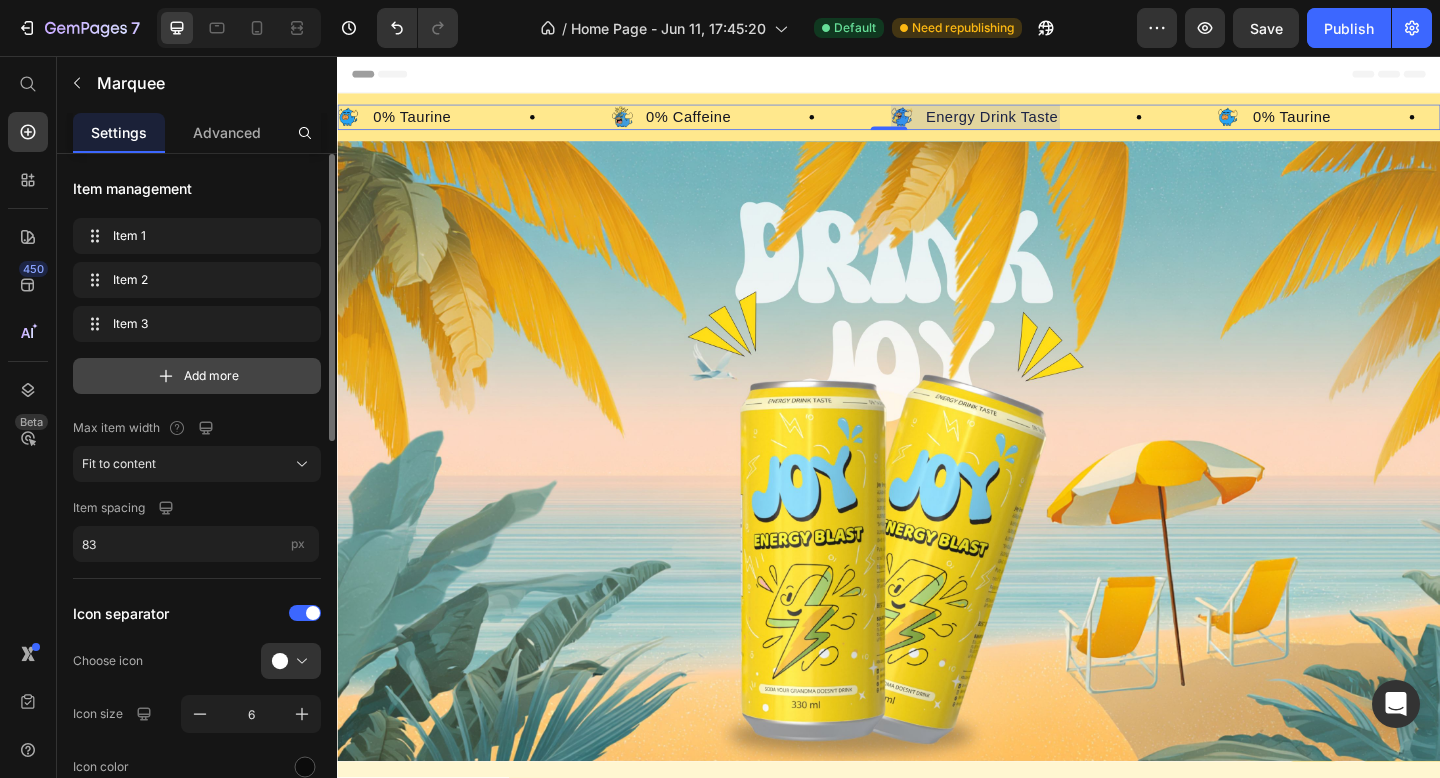click 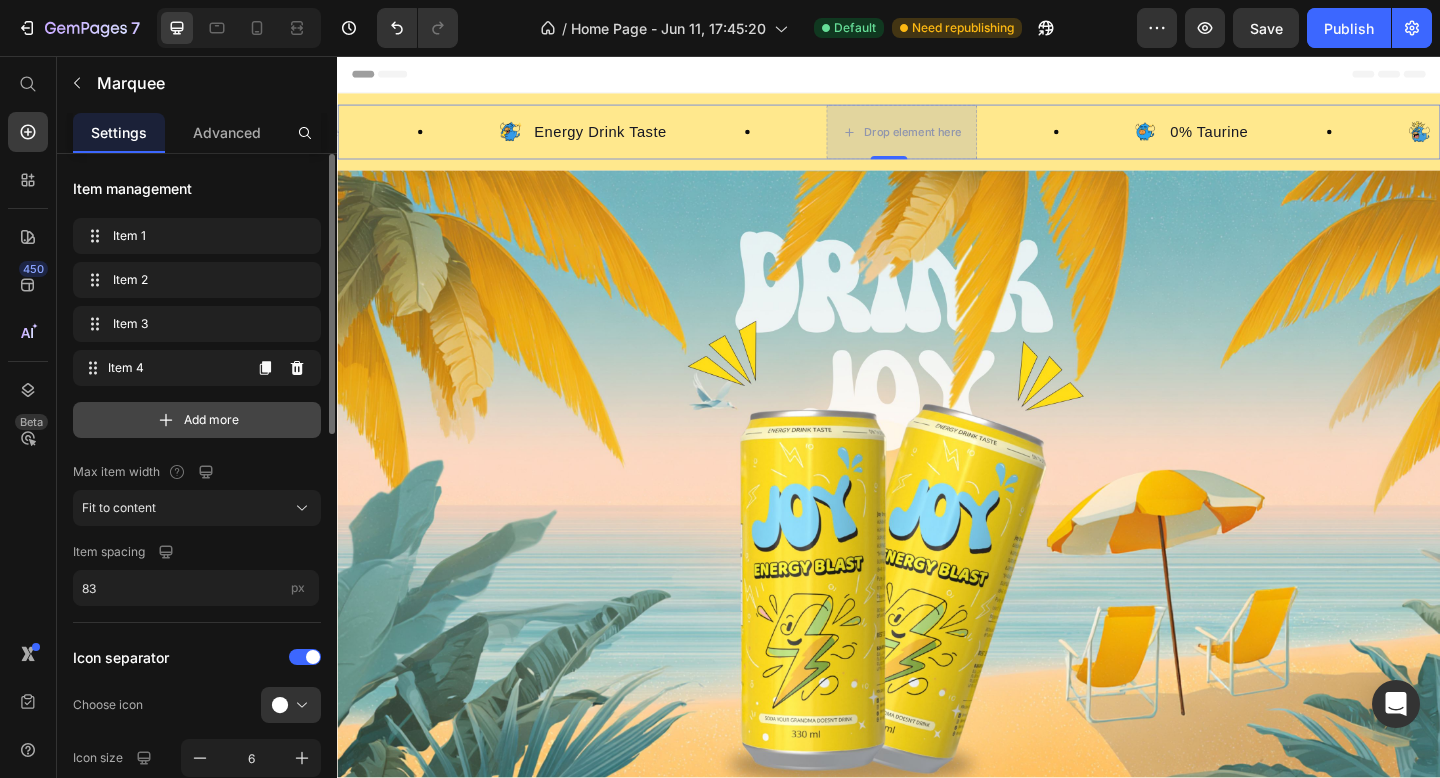 scroll, scrollTop: 0, scrollLeft: 440, axis: horizontal 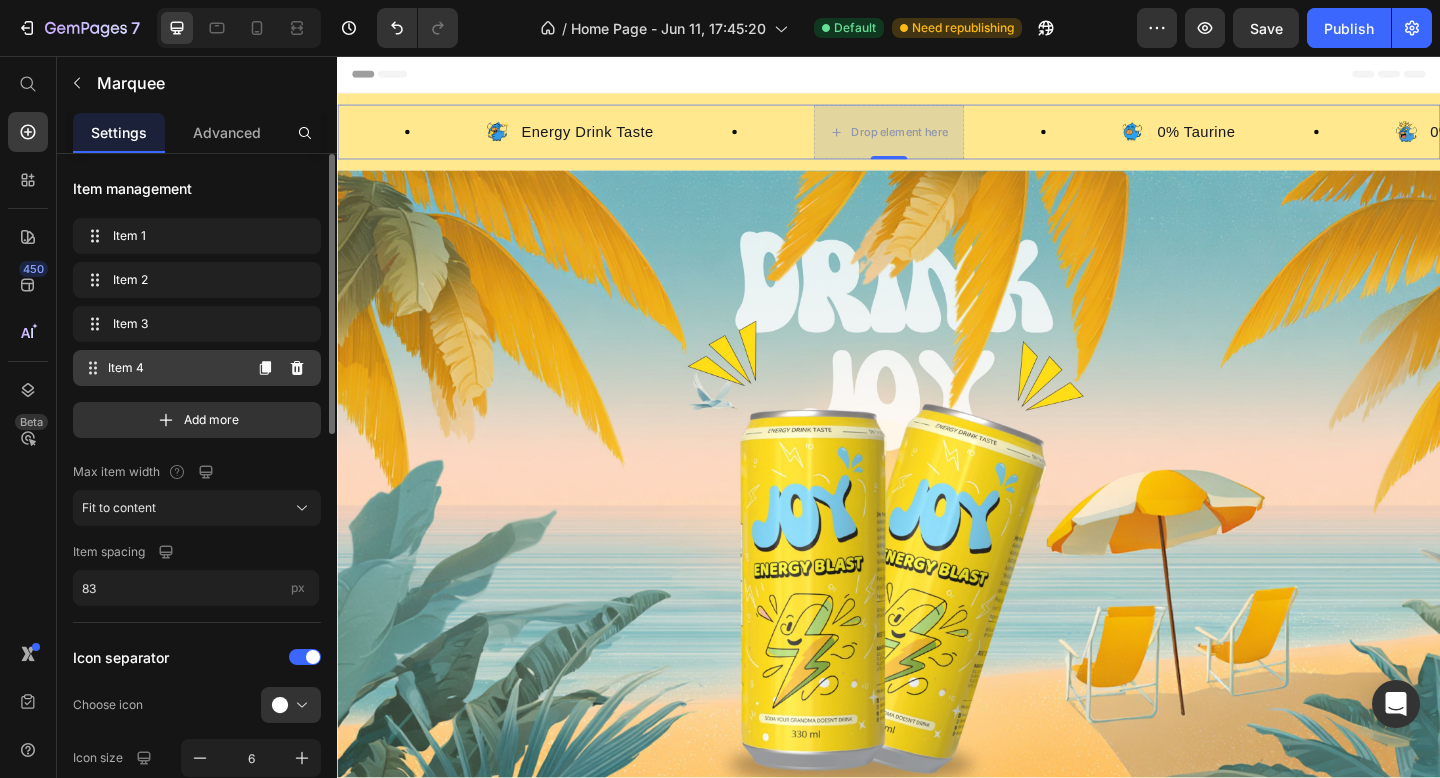 click on "Item 4 Item 4" at bounding box center [161, 368] 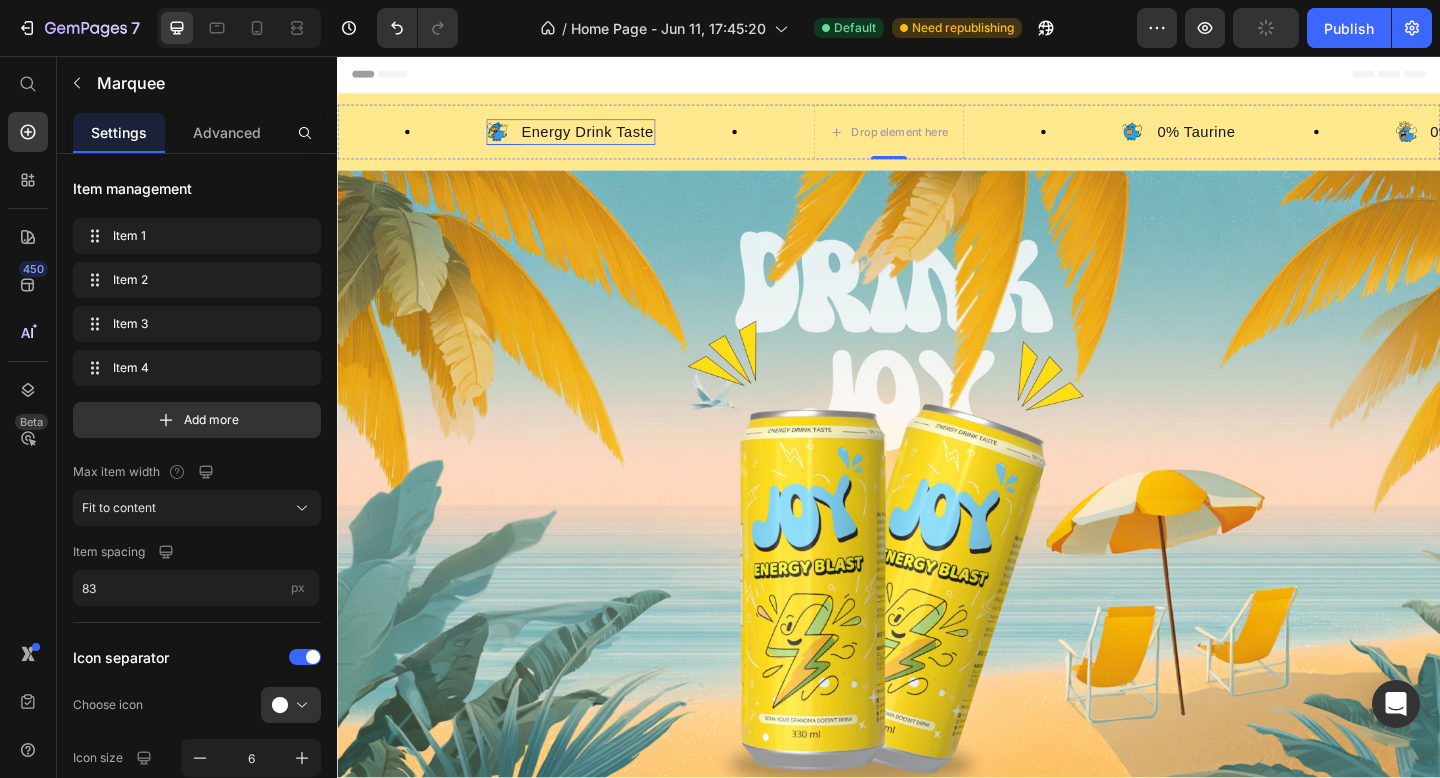 click on "Image Energy Drink Taste Text Block Row" at bounding box center (591, 139) 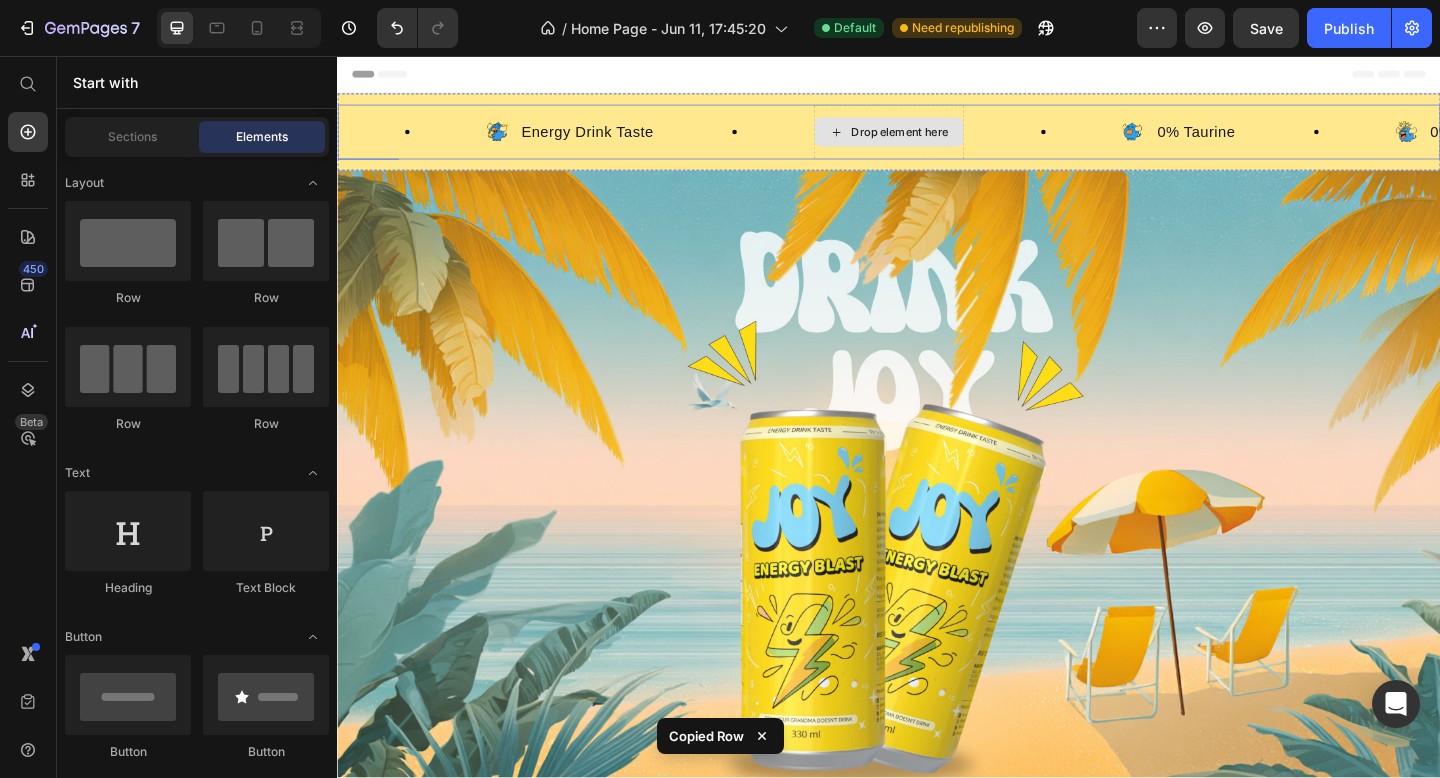click on "Drop element here" at bounding box center [949, 139] 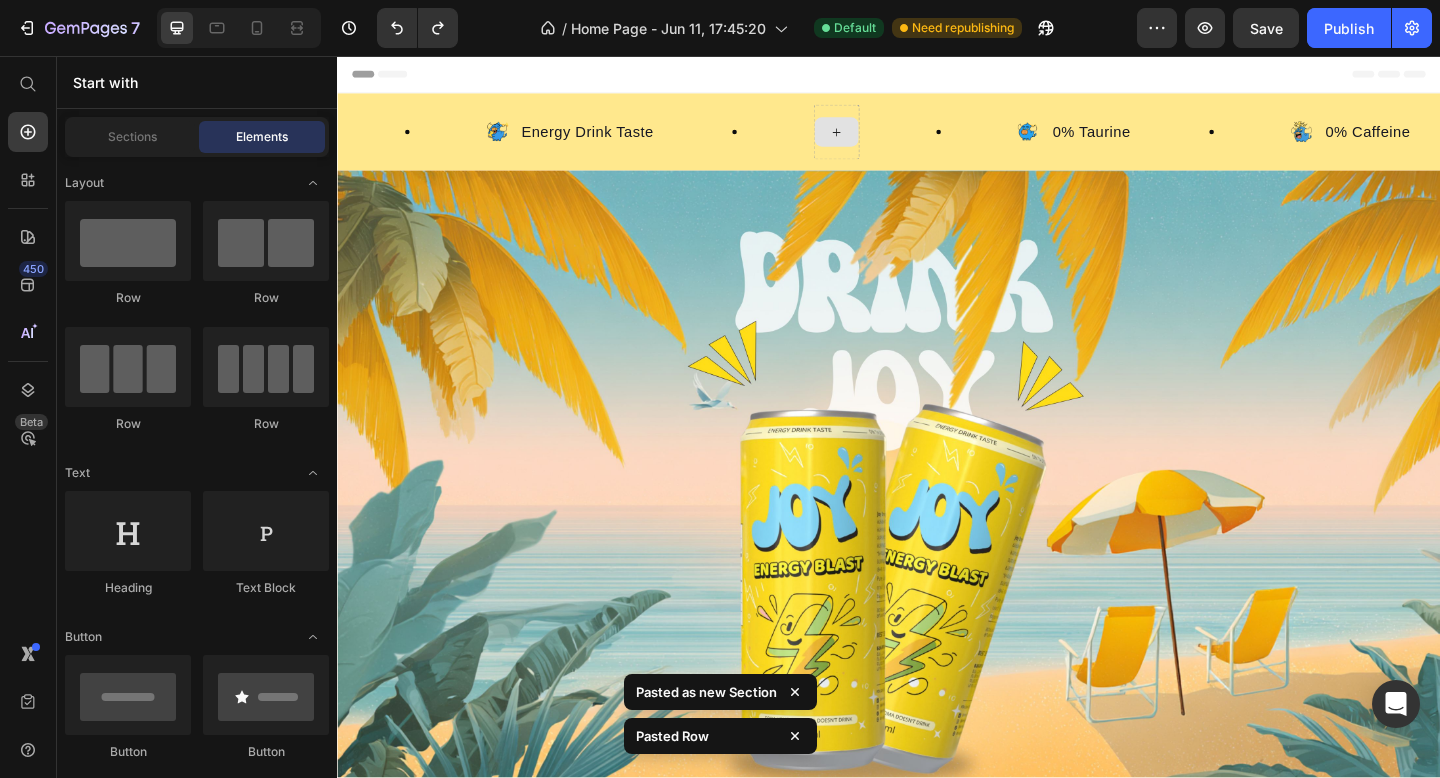 click 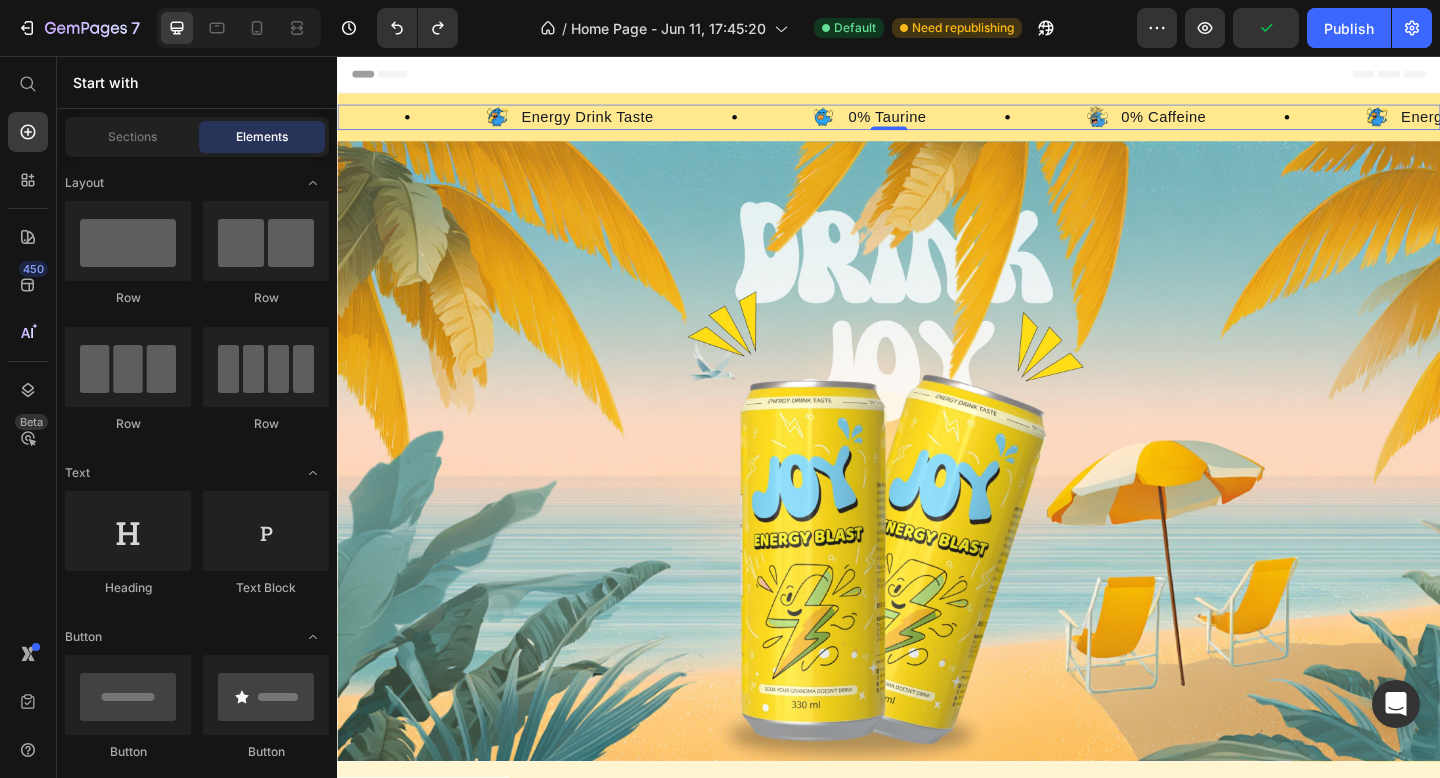 click on "Image Energy Drink Taste Text Block Row" at bounding box center (677, 123) 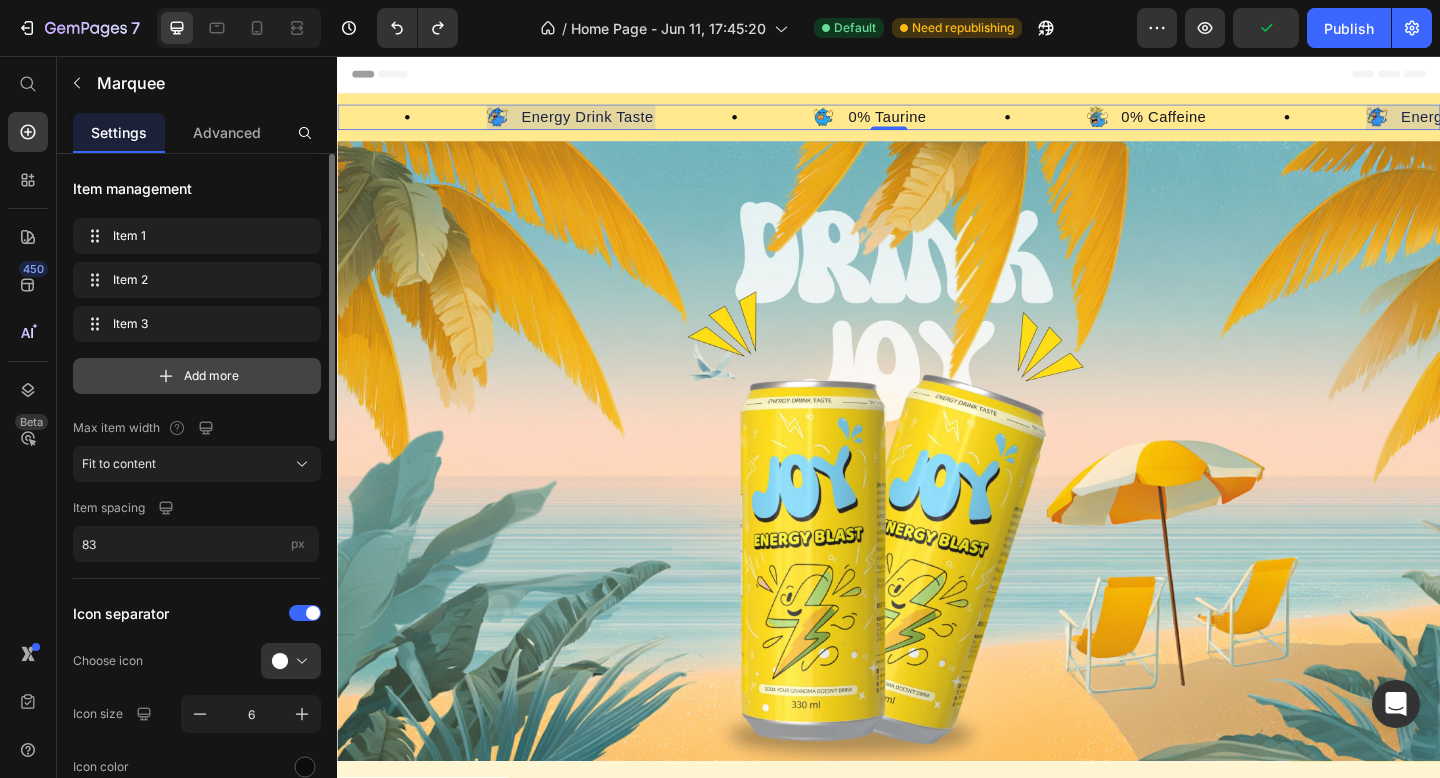 click 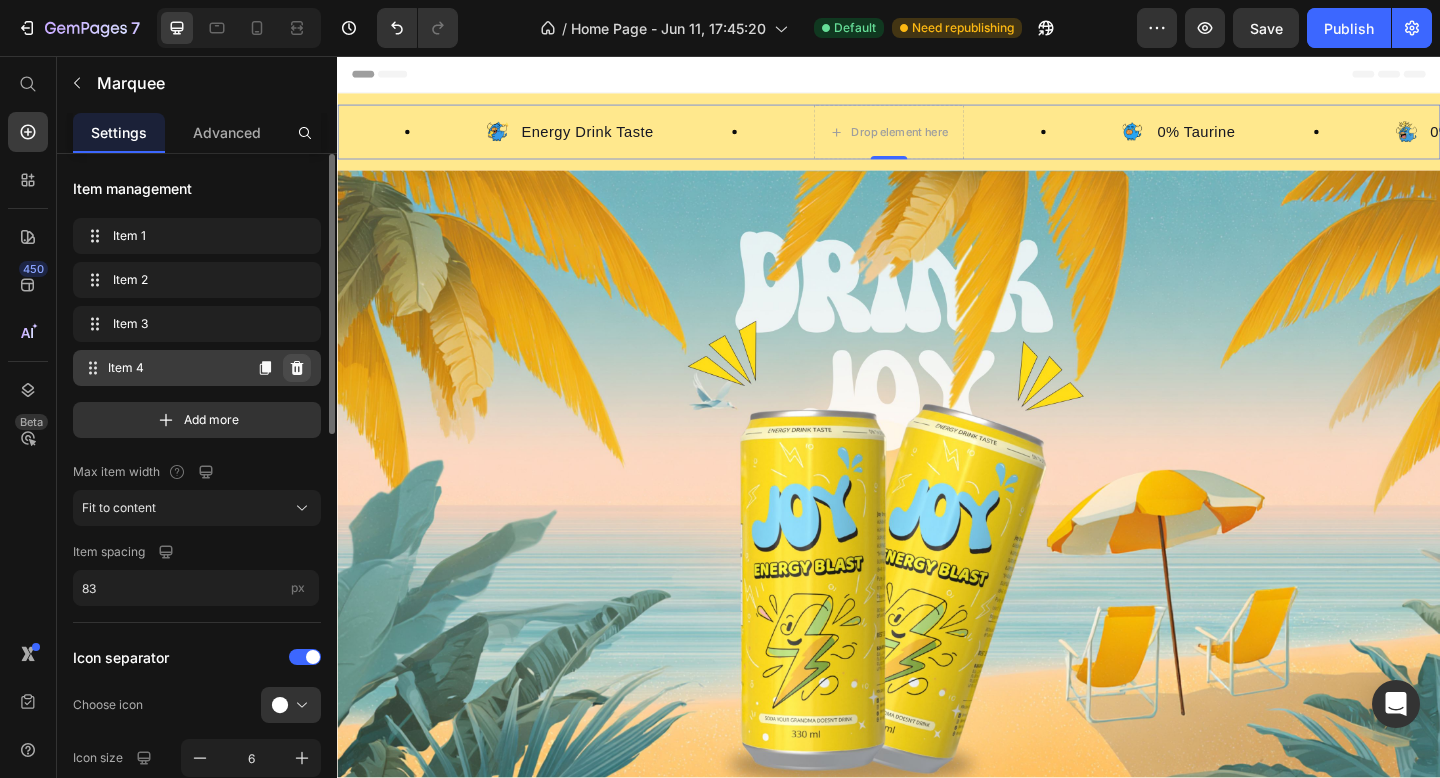 click 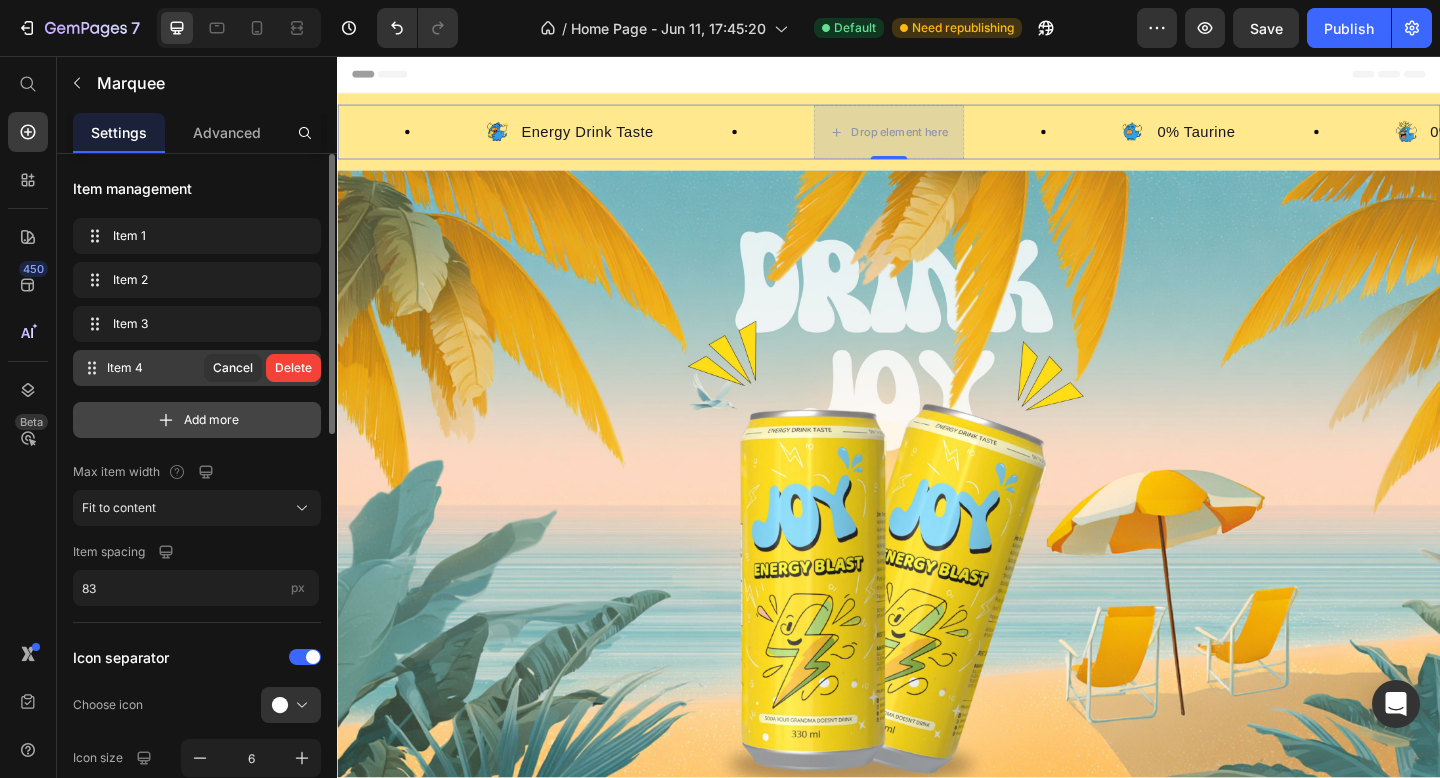 click on "Delete" at bounding box center (293, 368) 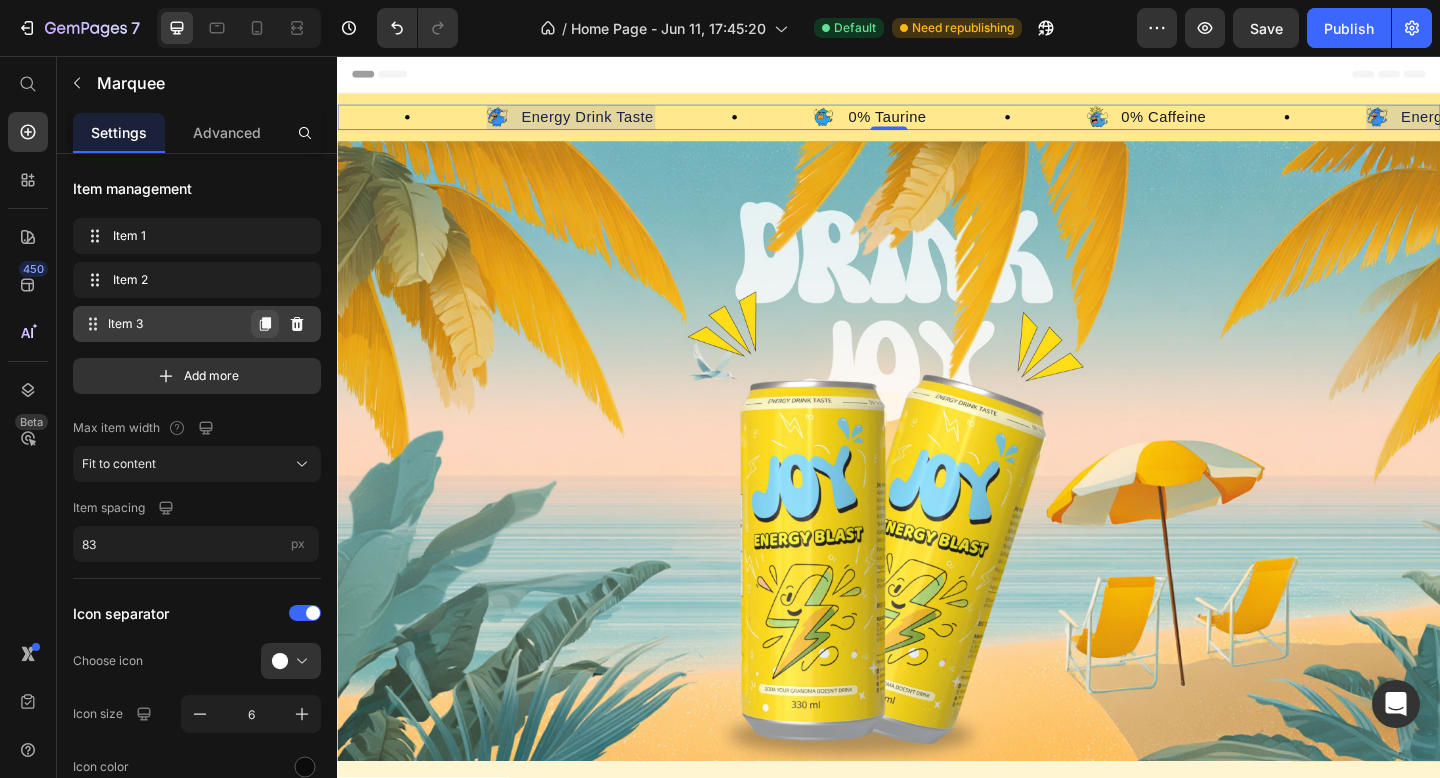 click 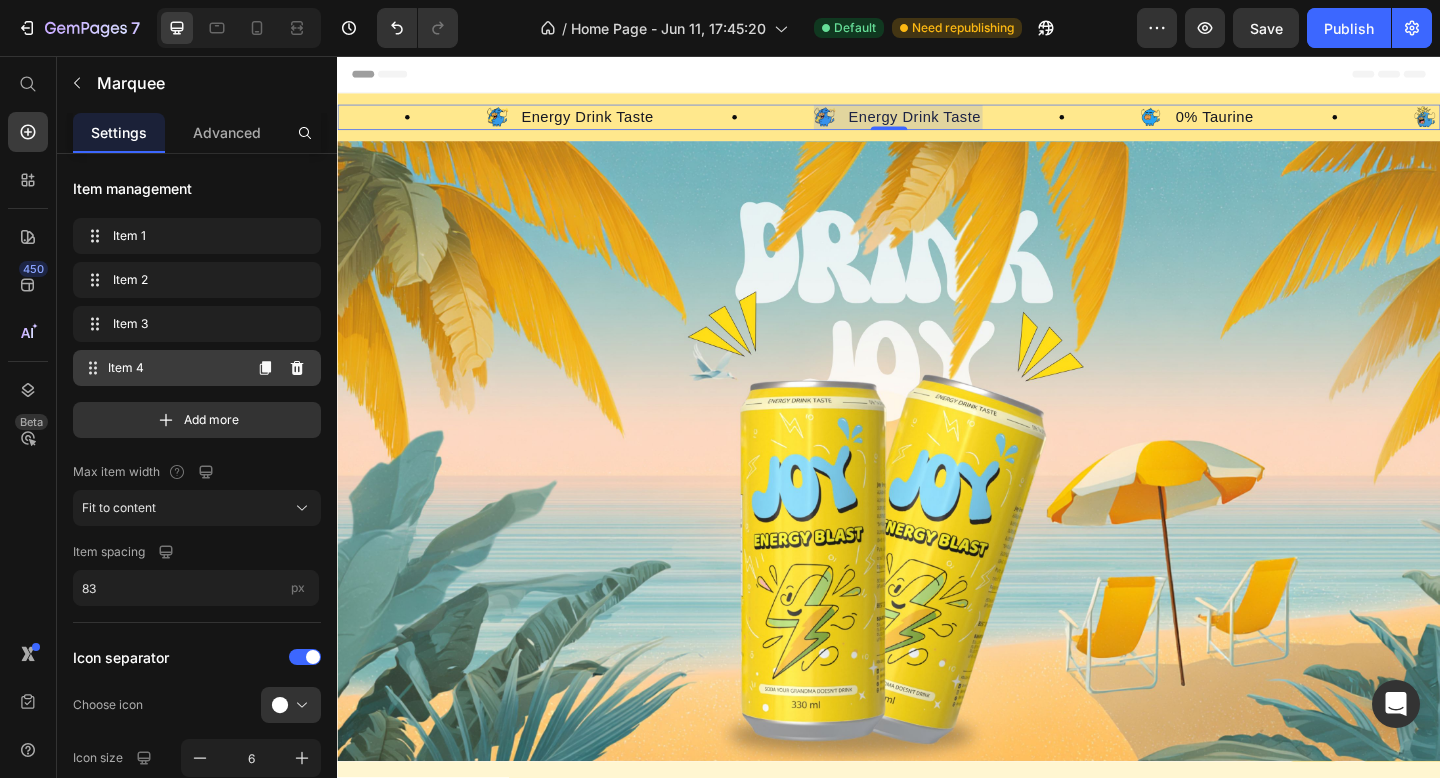 scroll, scrollTop: 0, scrollLeft: 450, axis: horizontal 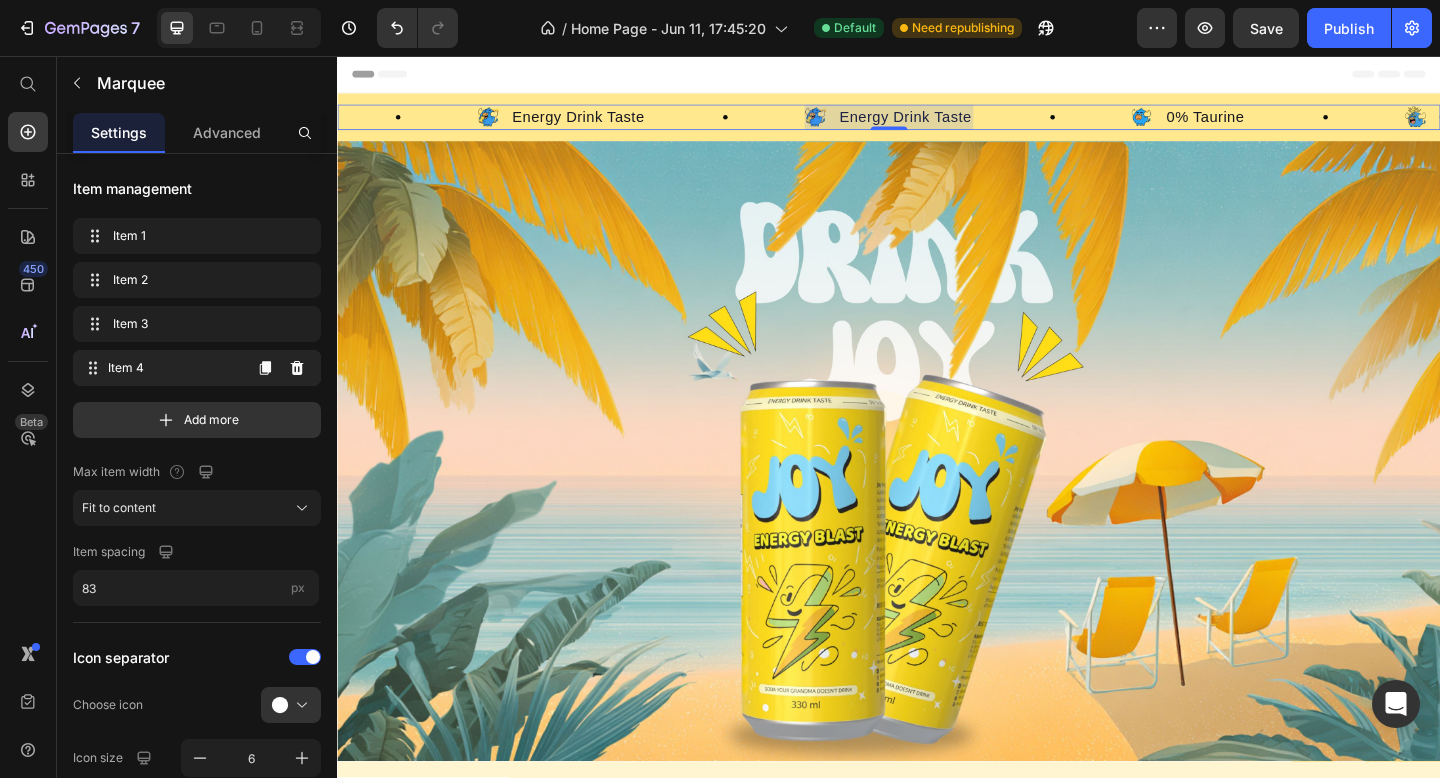 click on "Item 4" at bounding box center (174, 368) 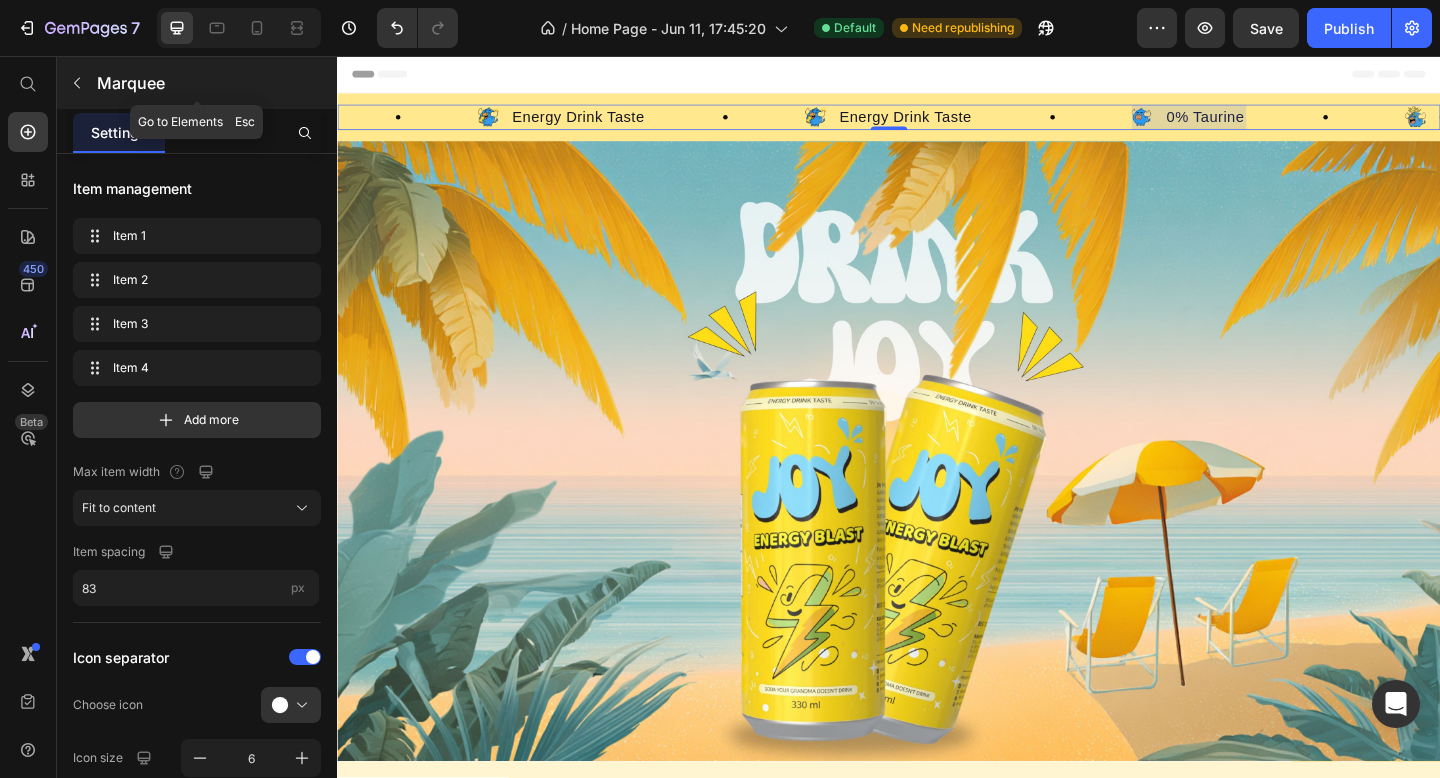 click on "Marquee" at bounding box center (197, 83) 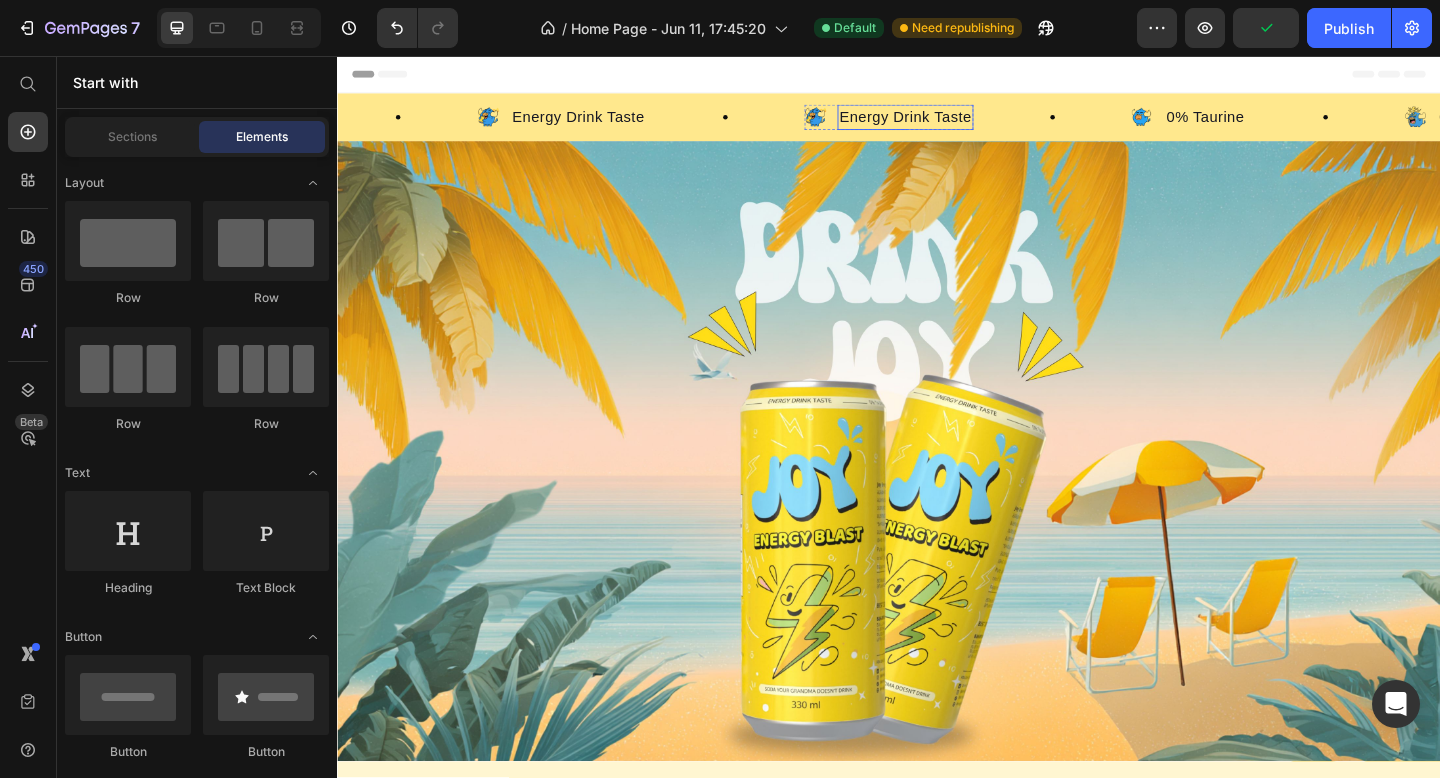 click on "Energy Drink Taste" at bounding box center (955, 123) 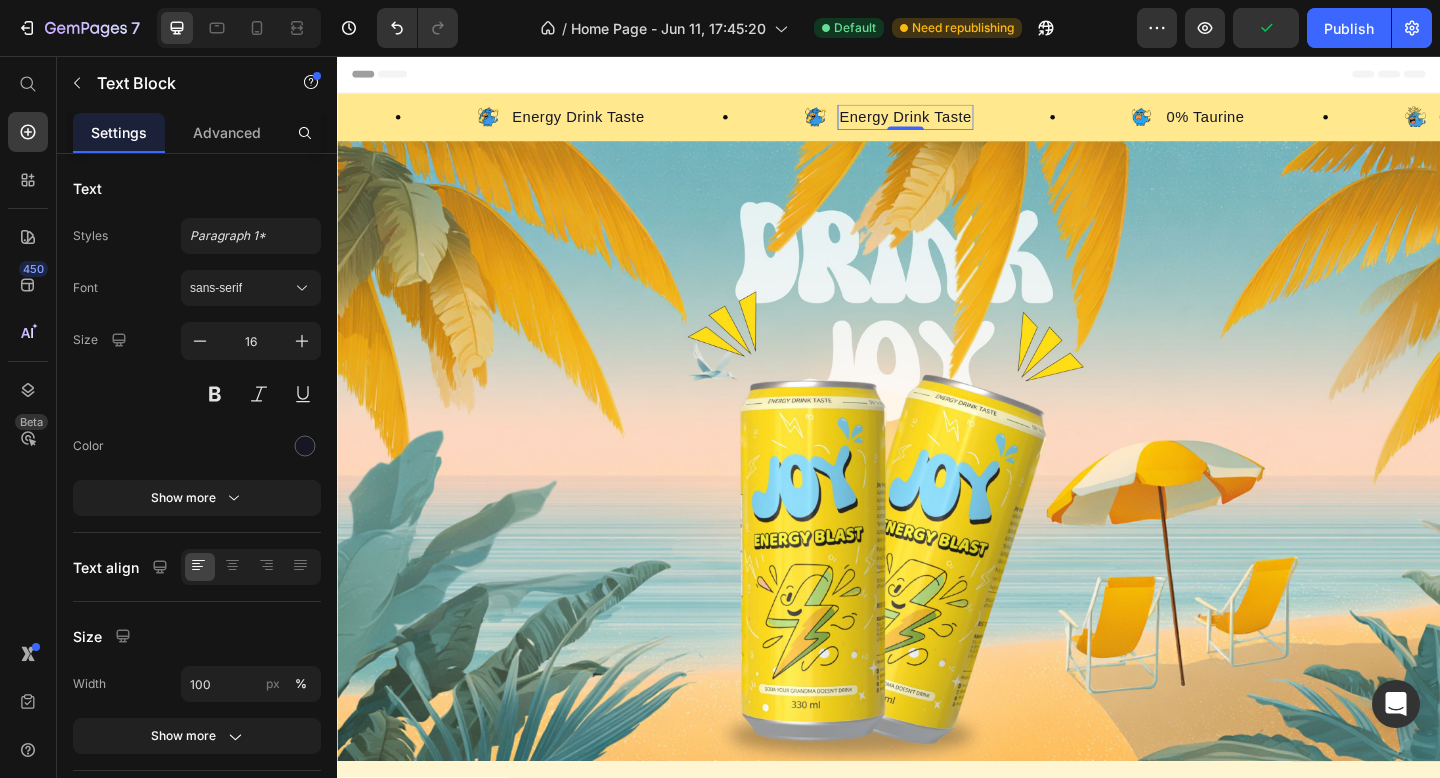 click on "Energy Drink Taste" at bounding box center [955, 123] 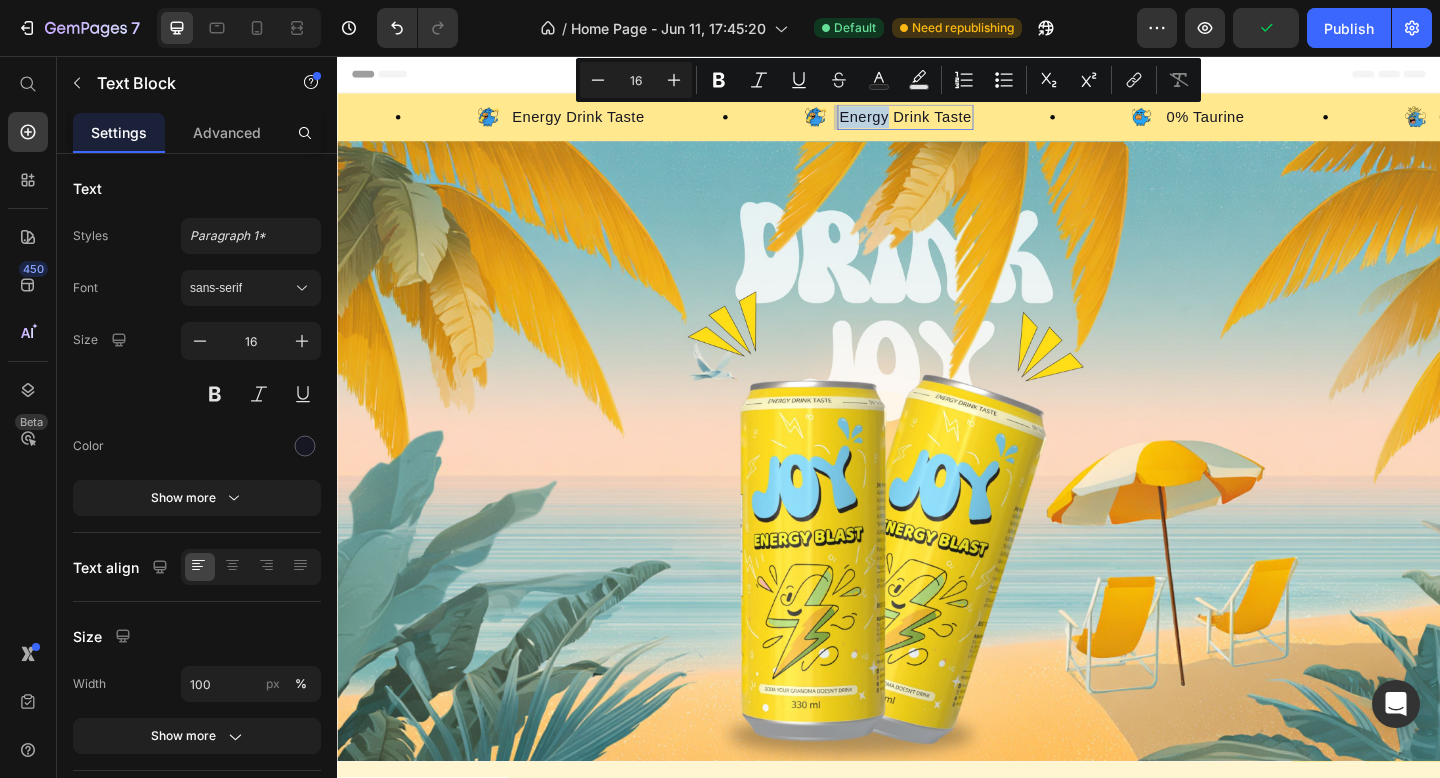 click on "Energy Drink Taste" at bounding box center (955, 123) 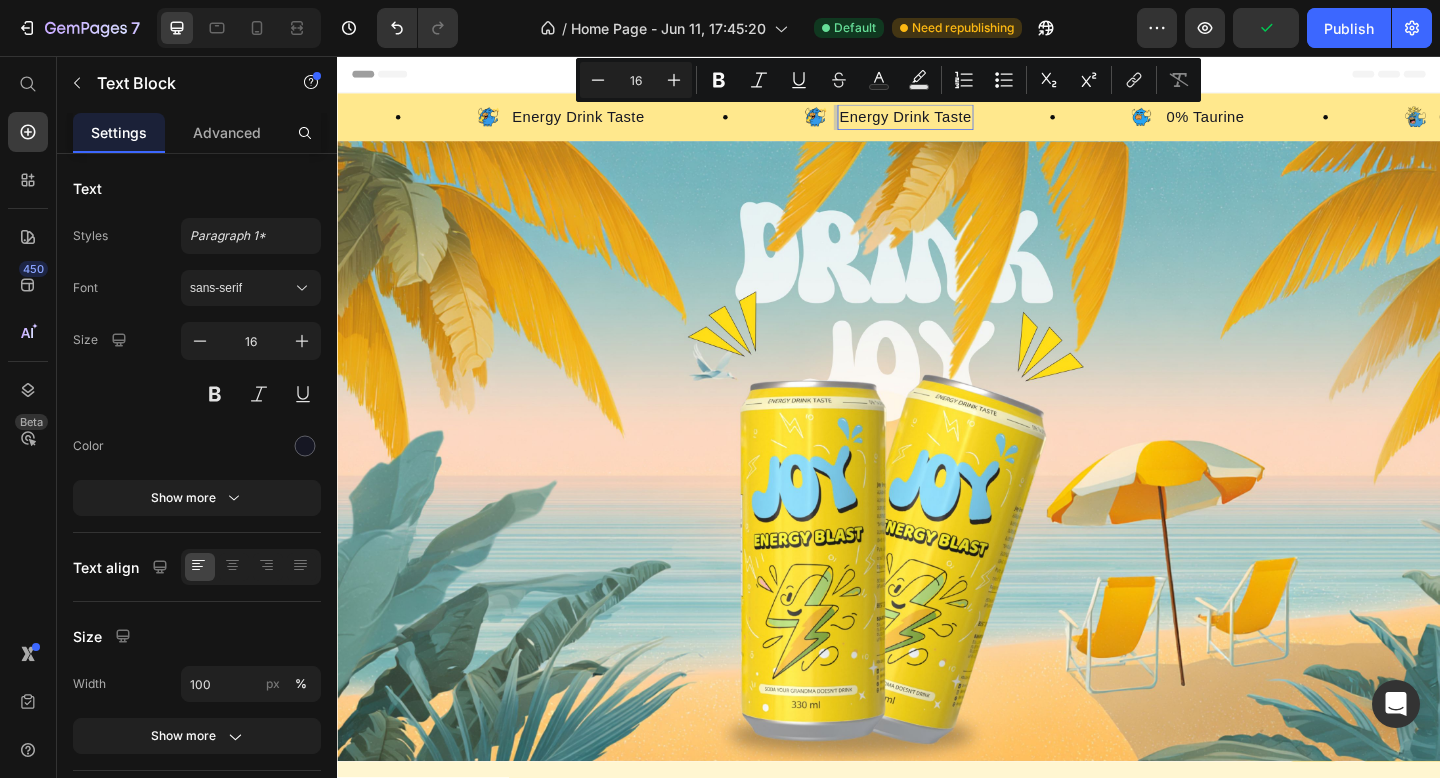 click on "Energy Drink Taste" at bounding box center (955, 123) 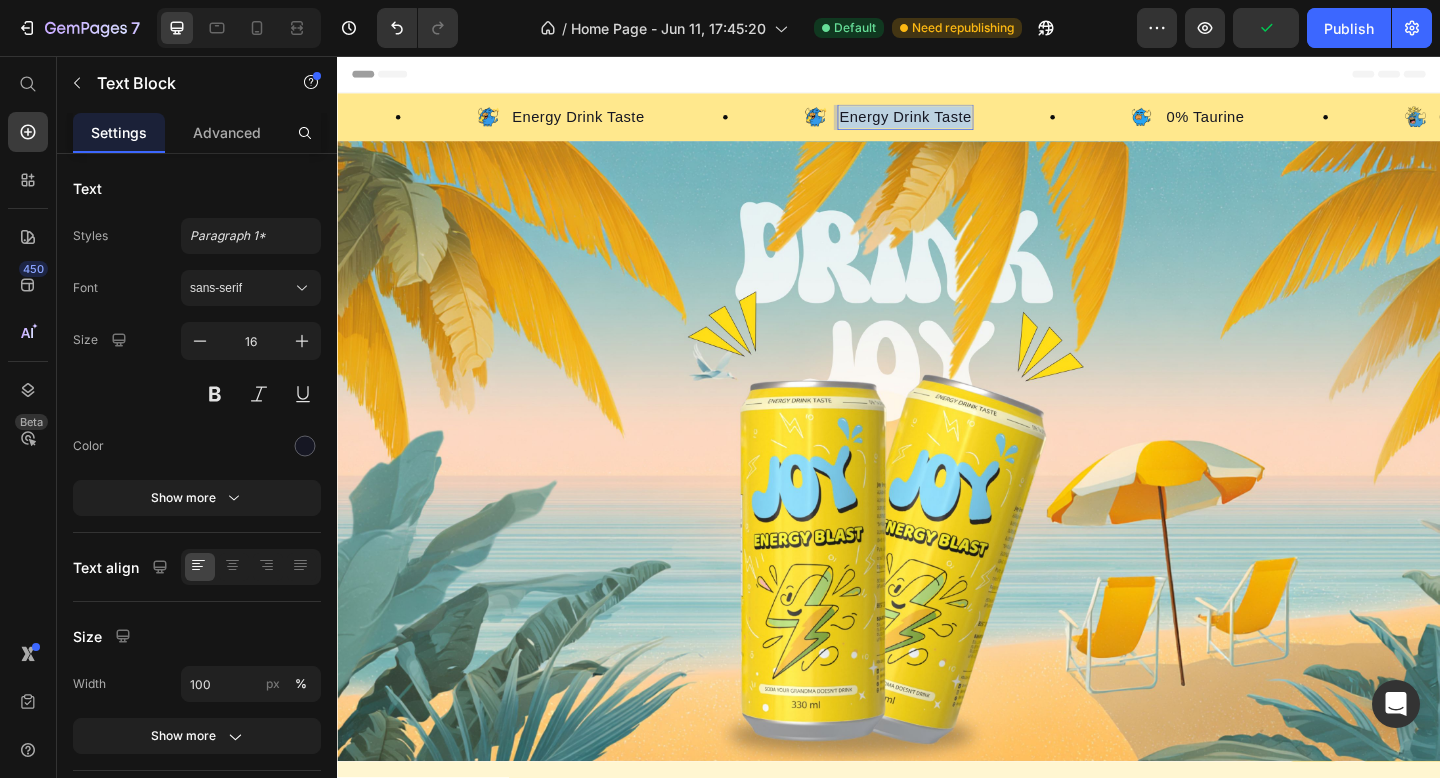 click on "Energy Drink Taste" at bounding box center [955, 123] 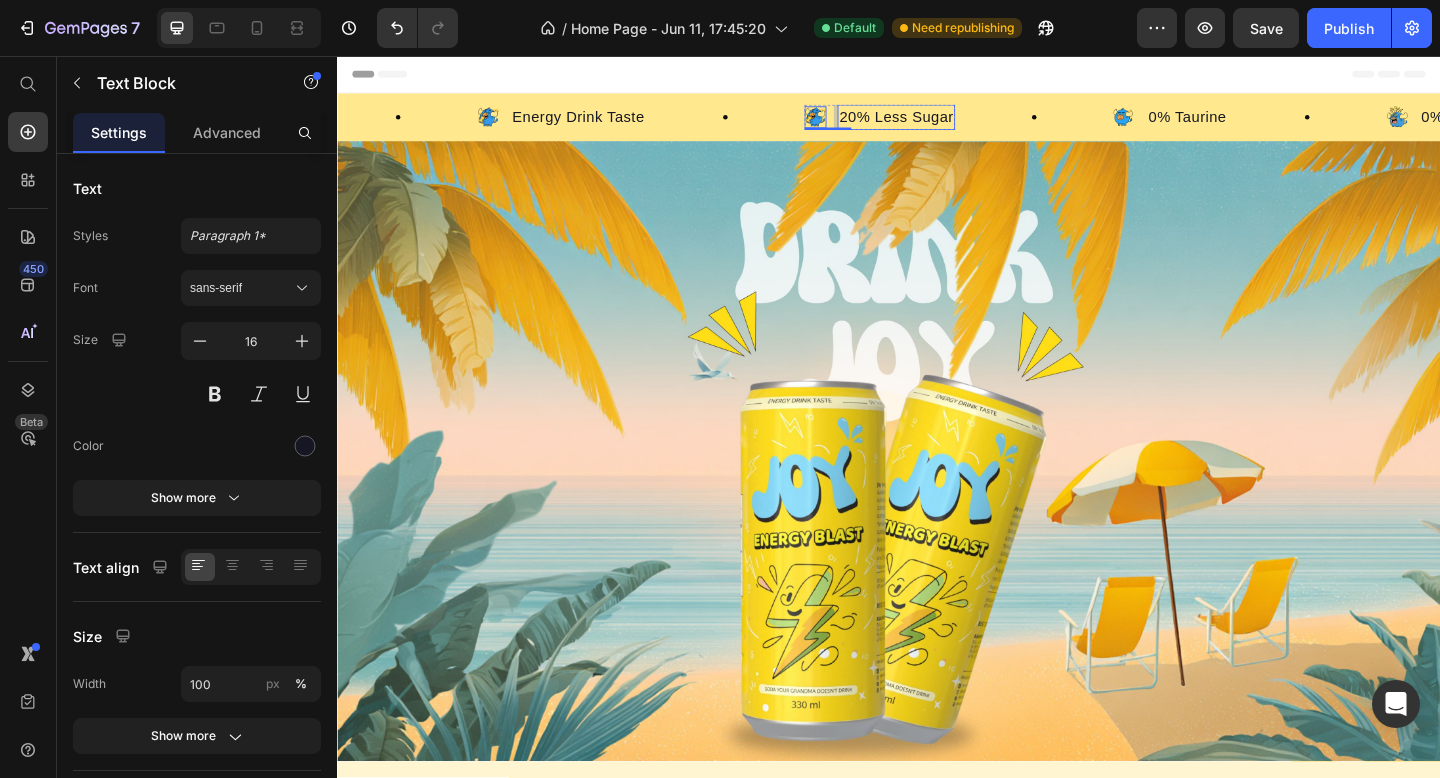 click at bounding box center [857, 123] 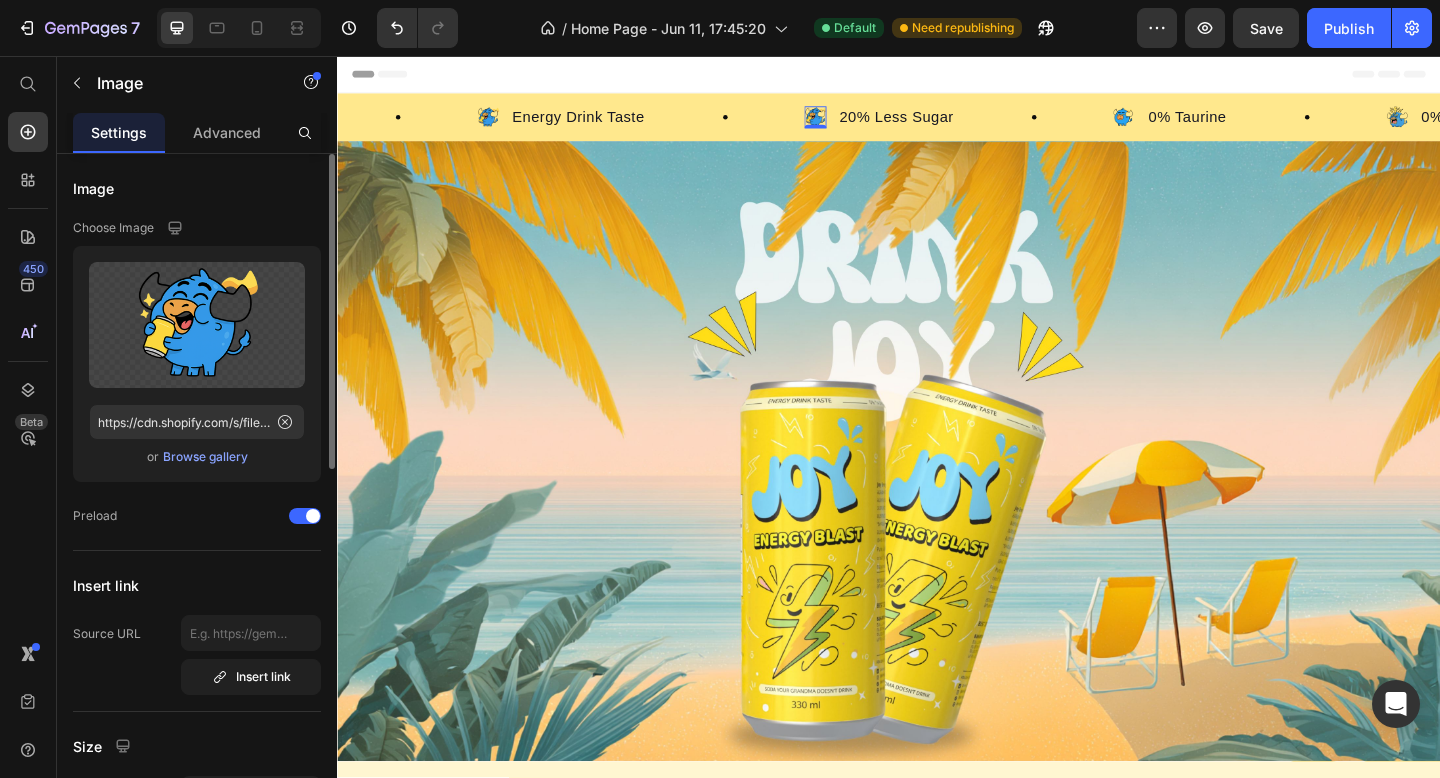 click on "Browse gallery" at bounding box center (205, 457) 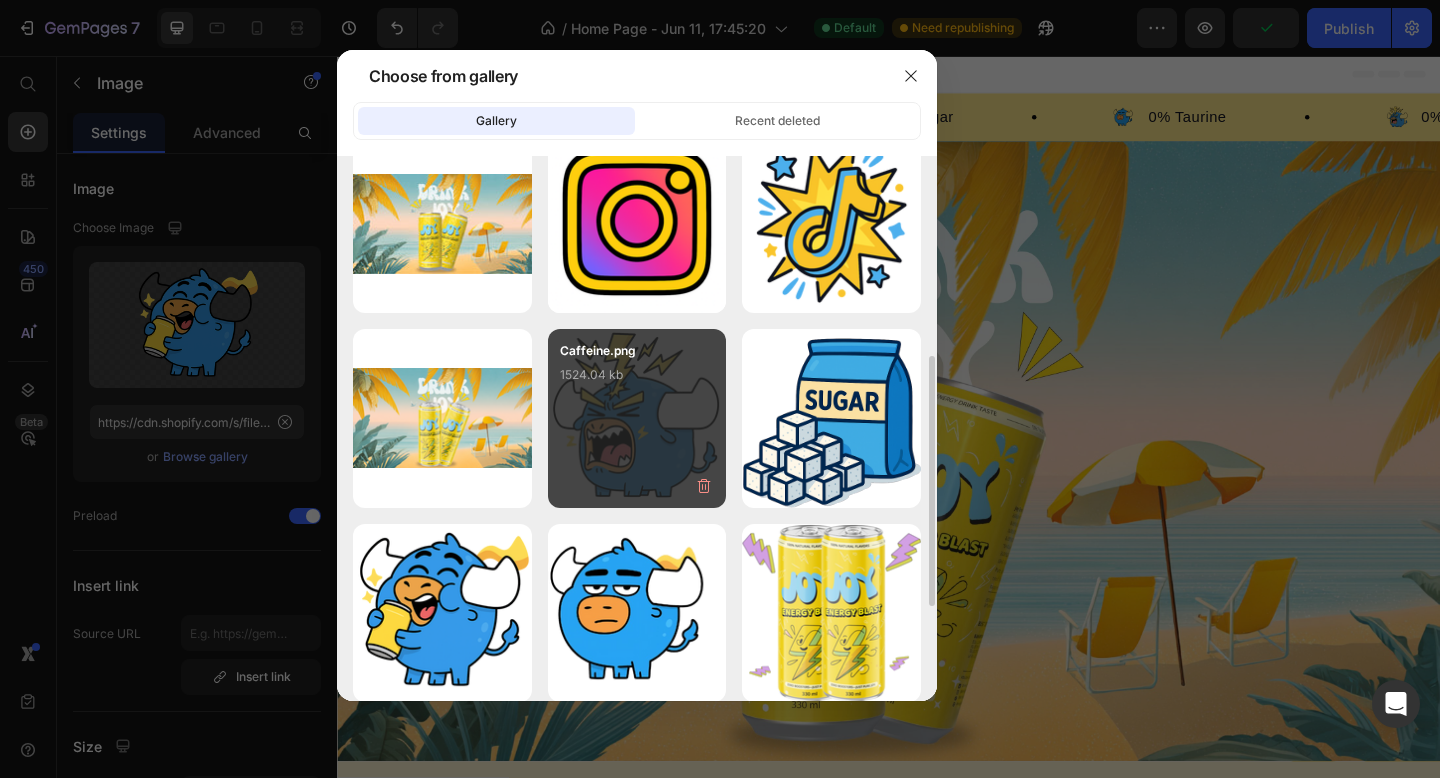 scroll, scrollTop: 431, scrollLeft: 0, axis: vertical 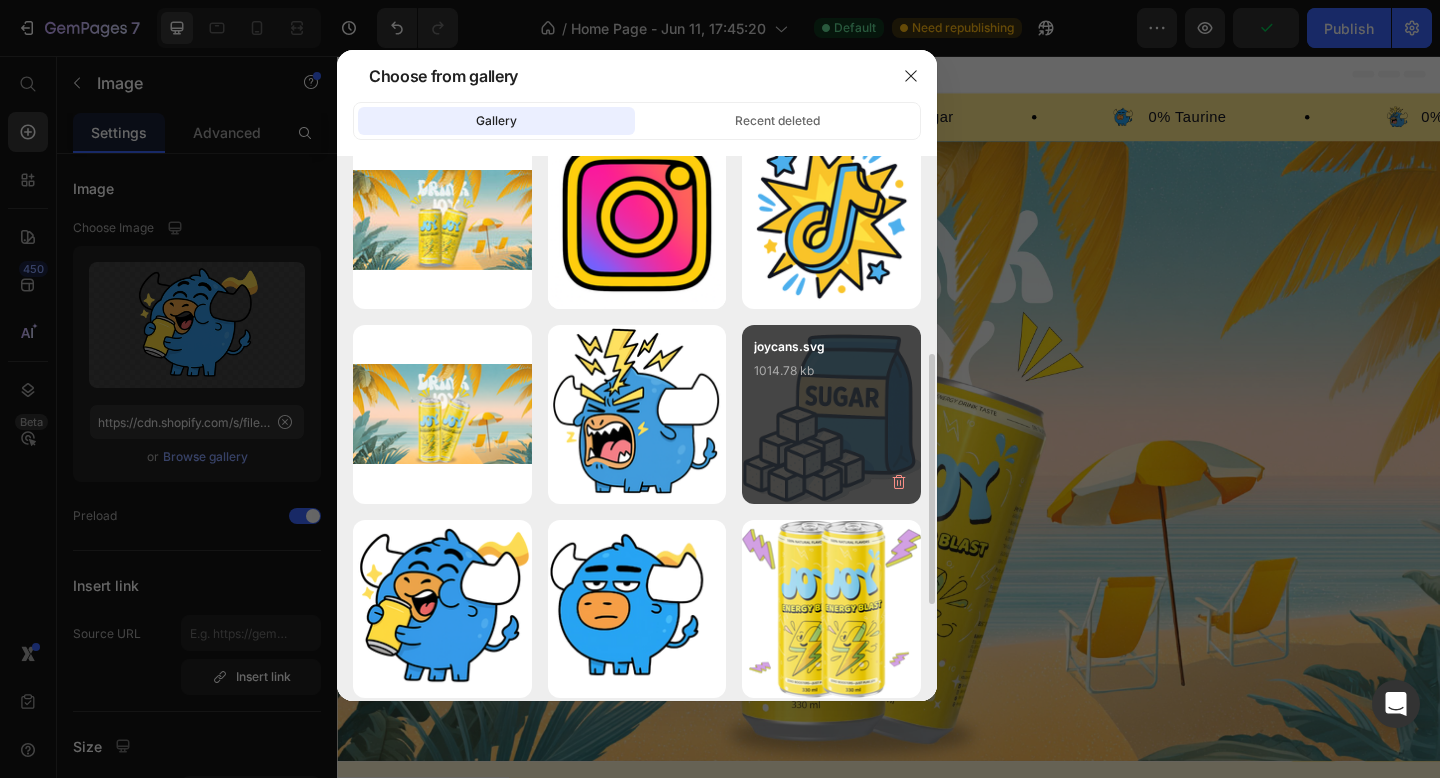 click on "joycans.svg 1014.78 kb" at bounding box center [831, 377] 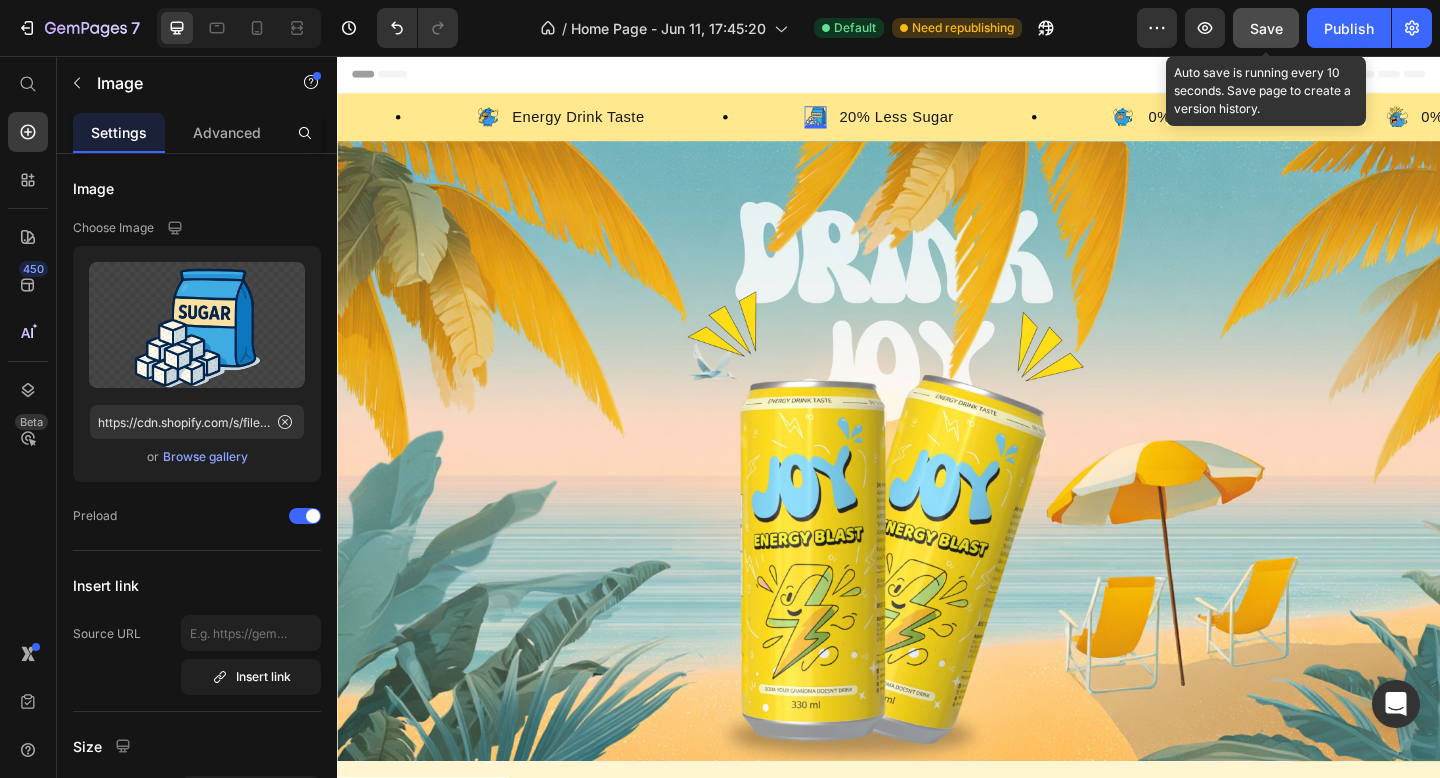 click on "Save" at bounding box center (1266, 28) 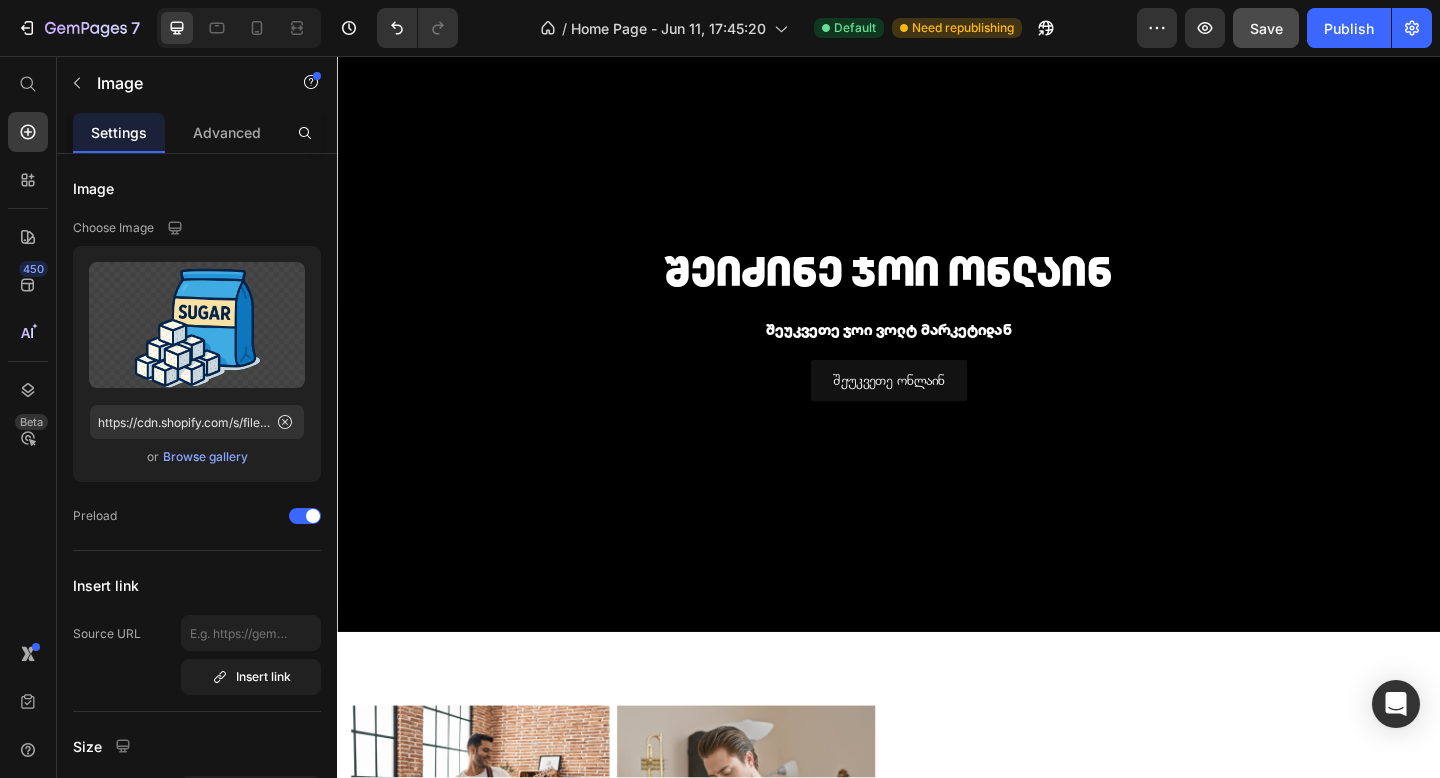 scroll, scrollTop: 1803, scrollLeft: 0, axis: vertical 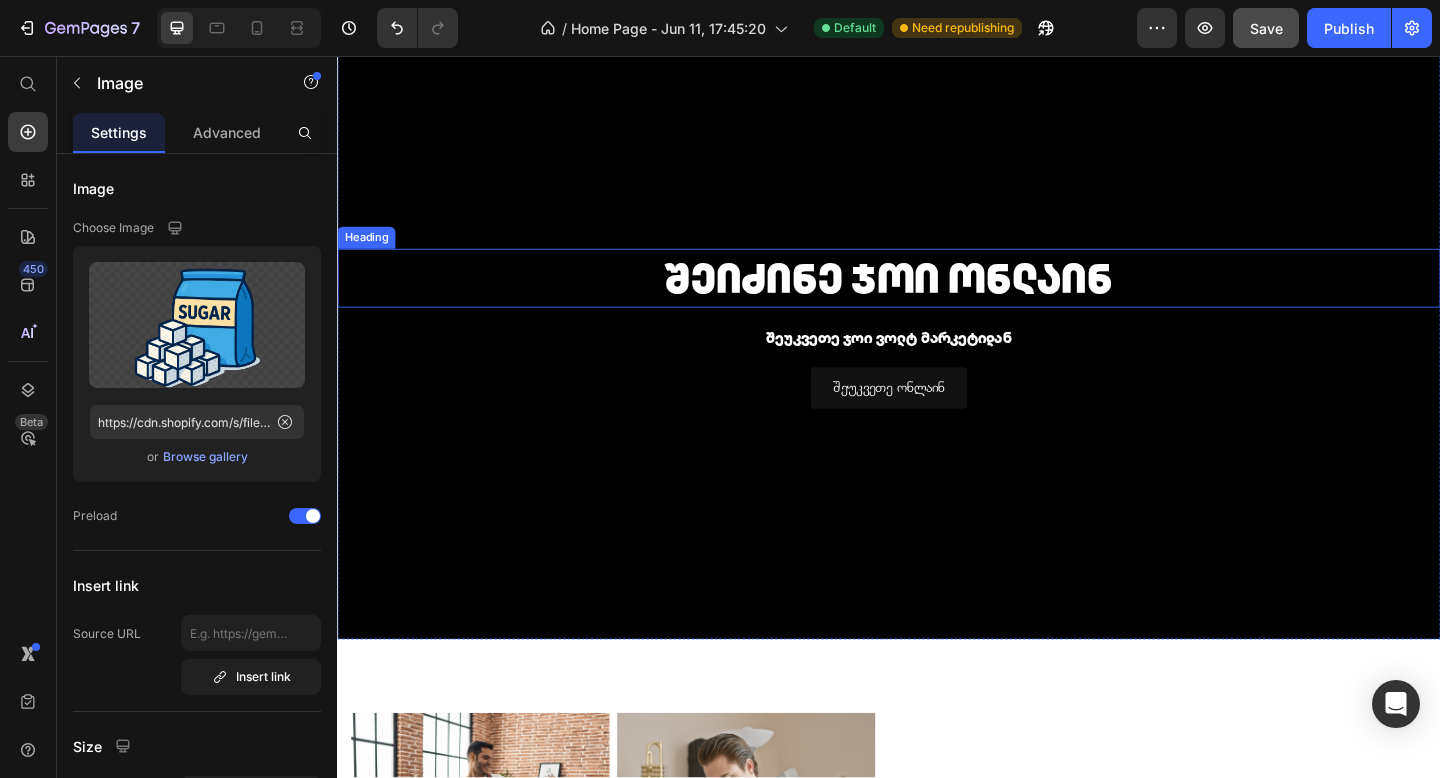 click on "შეიძინე [NAME] ონლაინ" at bounding box center (937, 298) 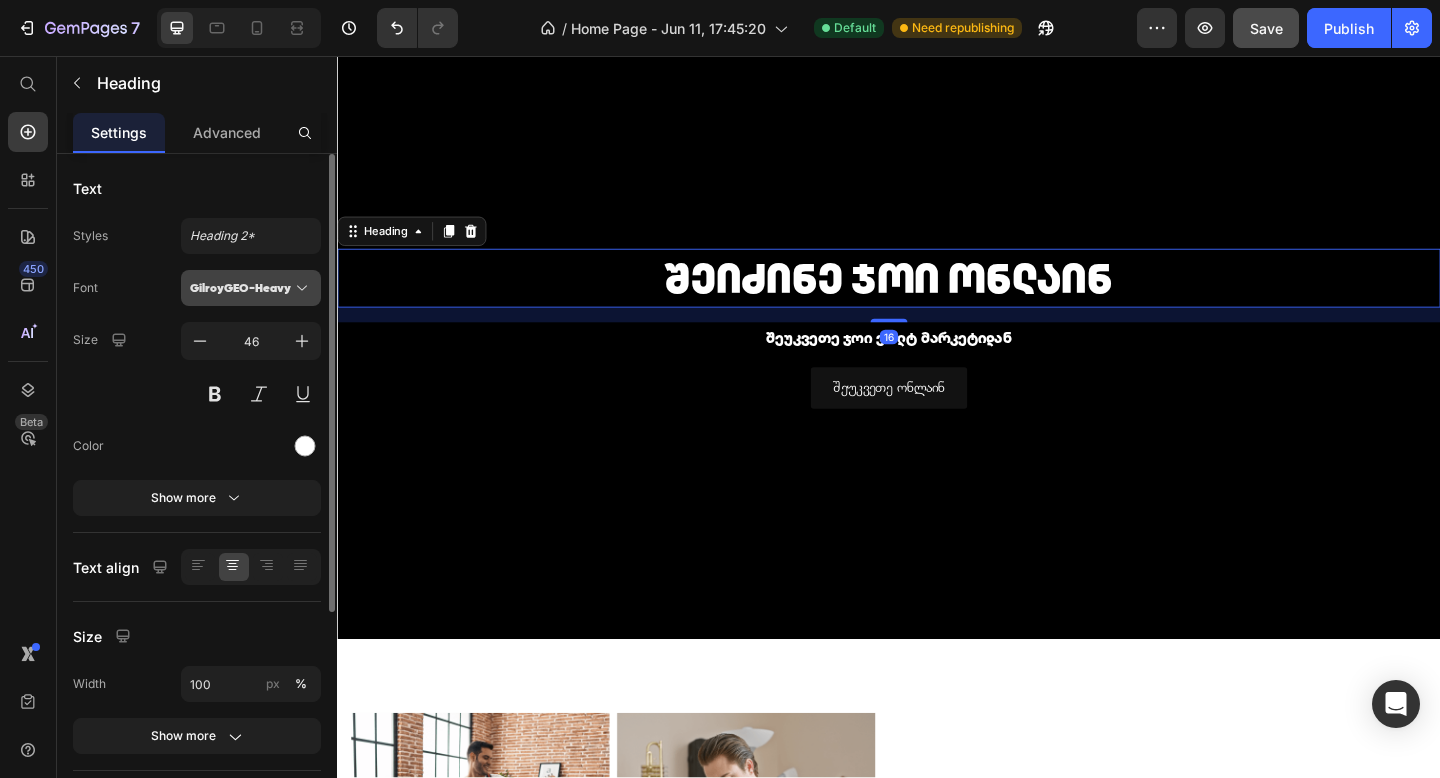 click on "GilroyGEO-Heavy" at bounding box center [241, 288] 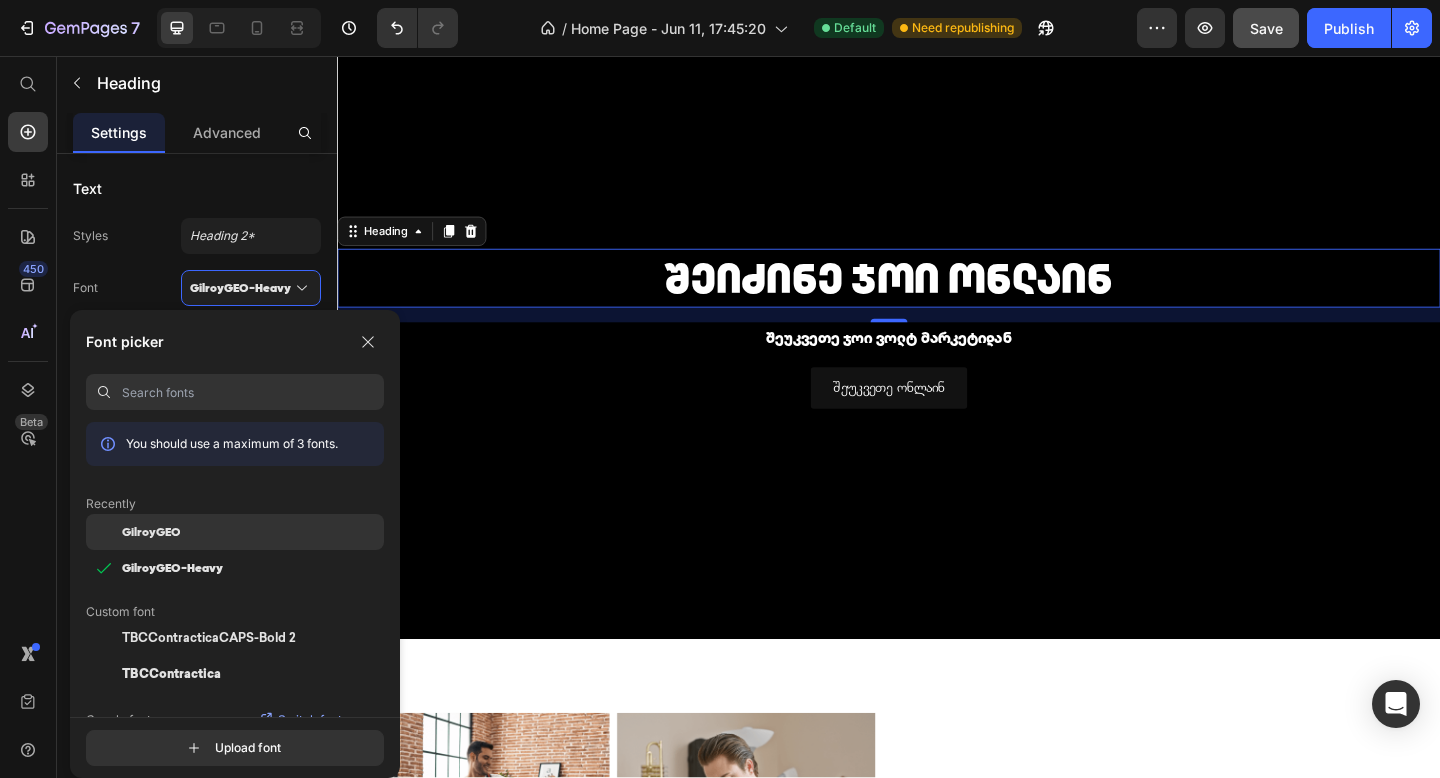 click on "GilroyGEO" 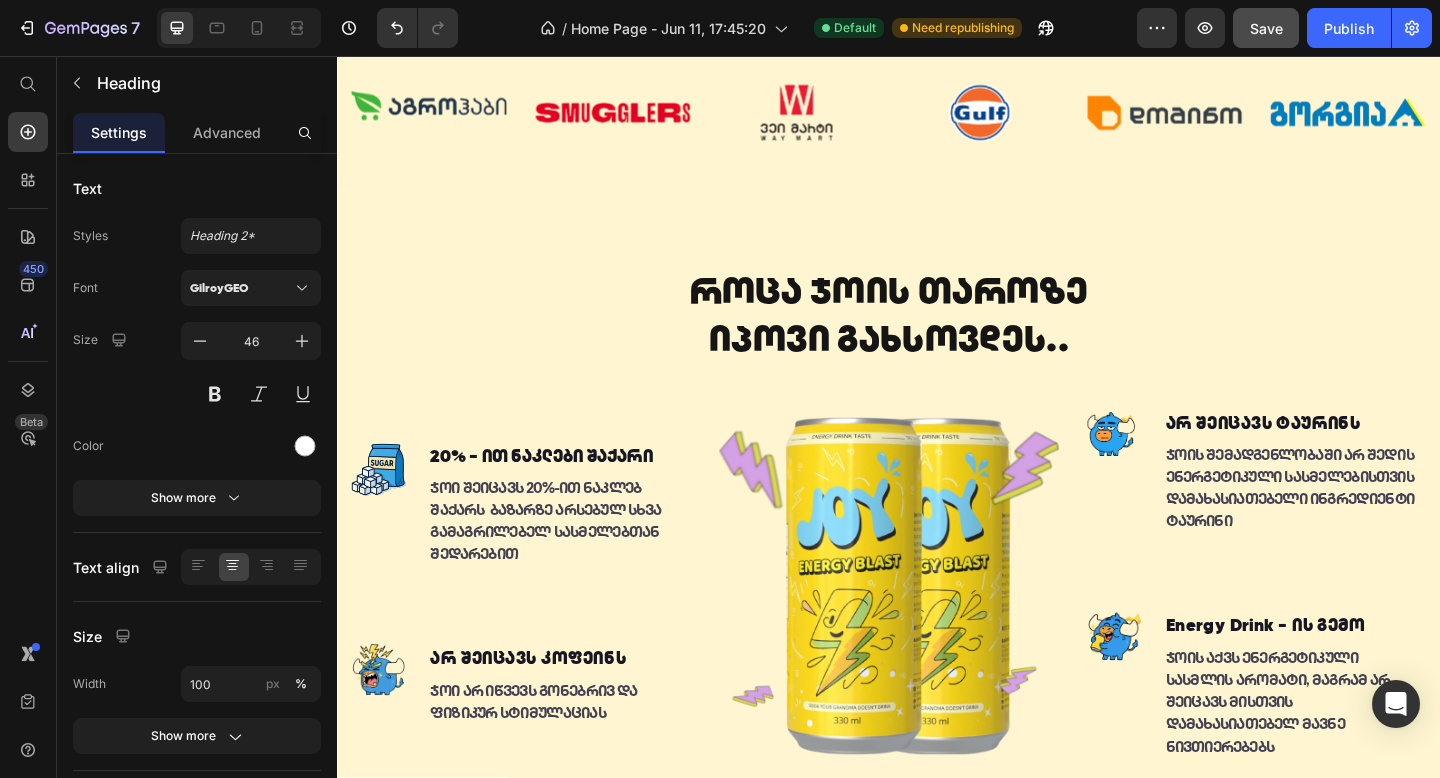 scroll, scrollTop: 865, scrollLeft: 0, axis: vertical 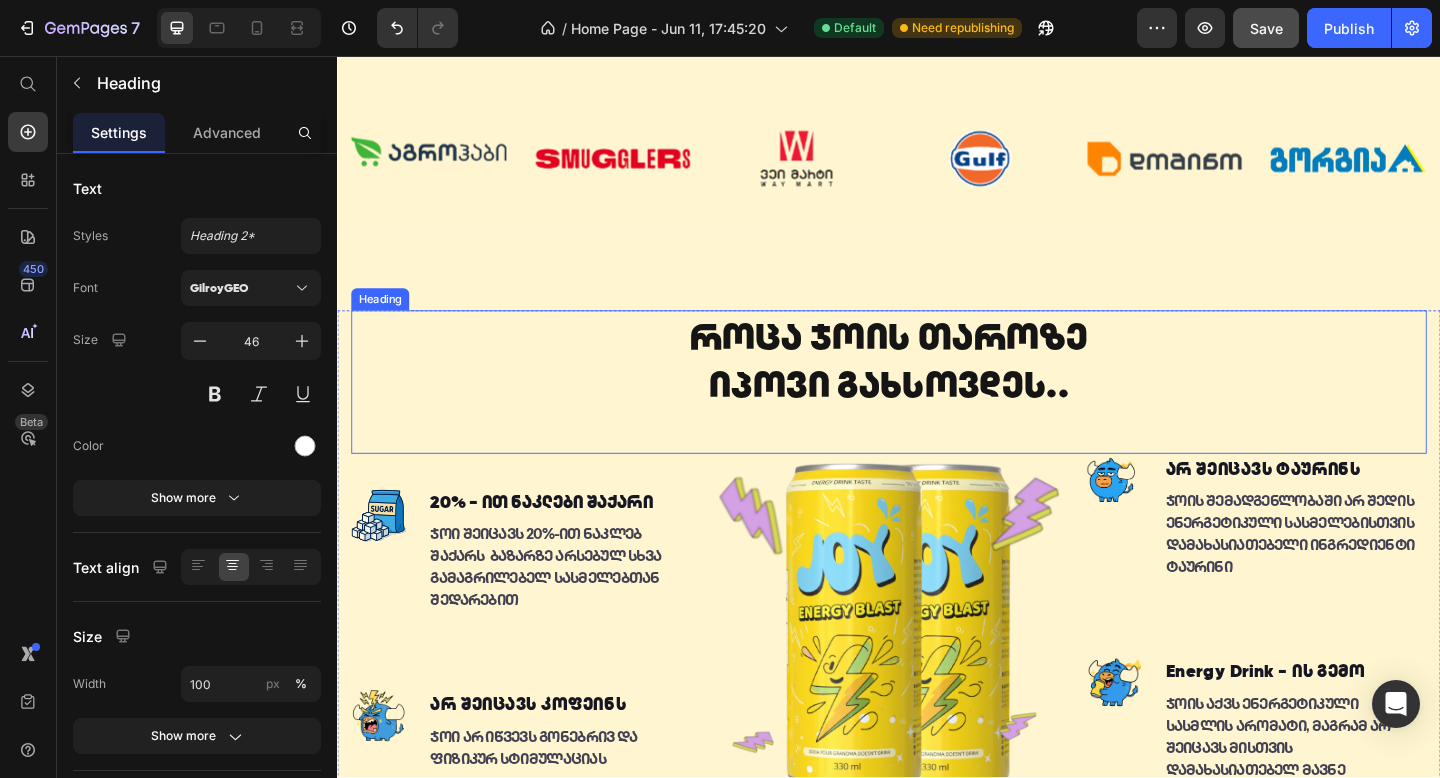 click on "როცა [NAME] თაროზე იპოვი გახსოვდეს.." at bounding box center (937, 387) 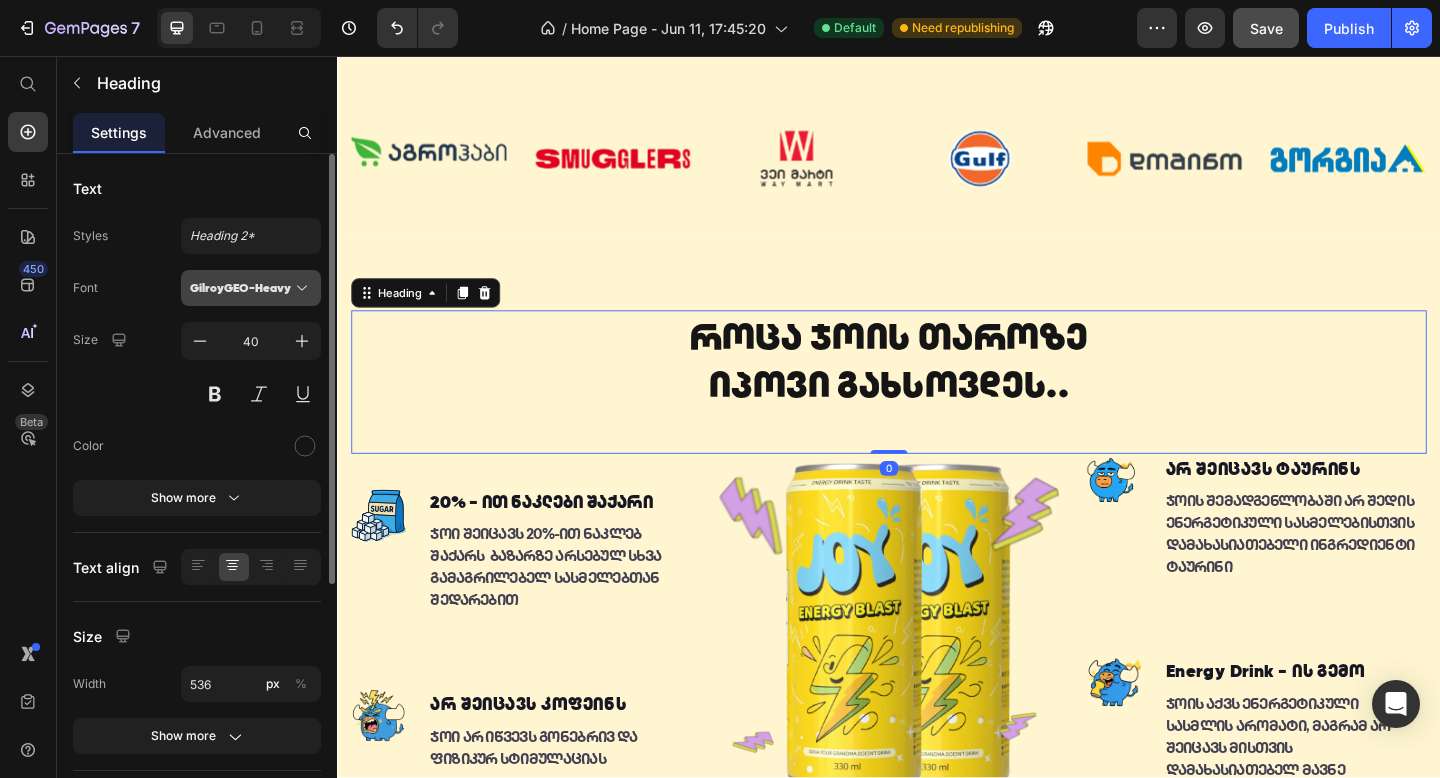 click on "GilroyGEO-Heavy" at bounding box center (251, 288) 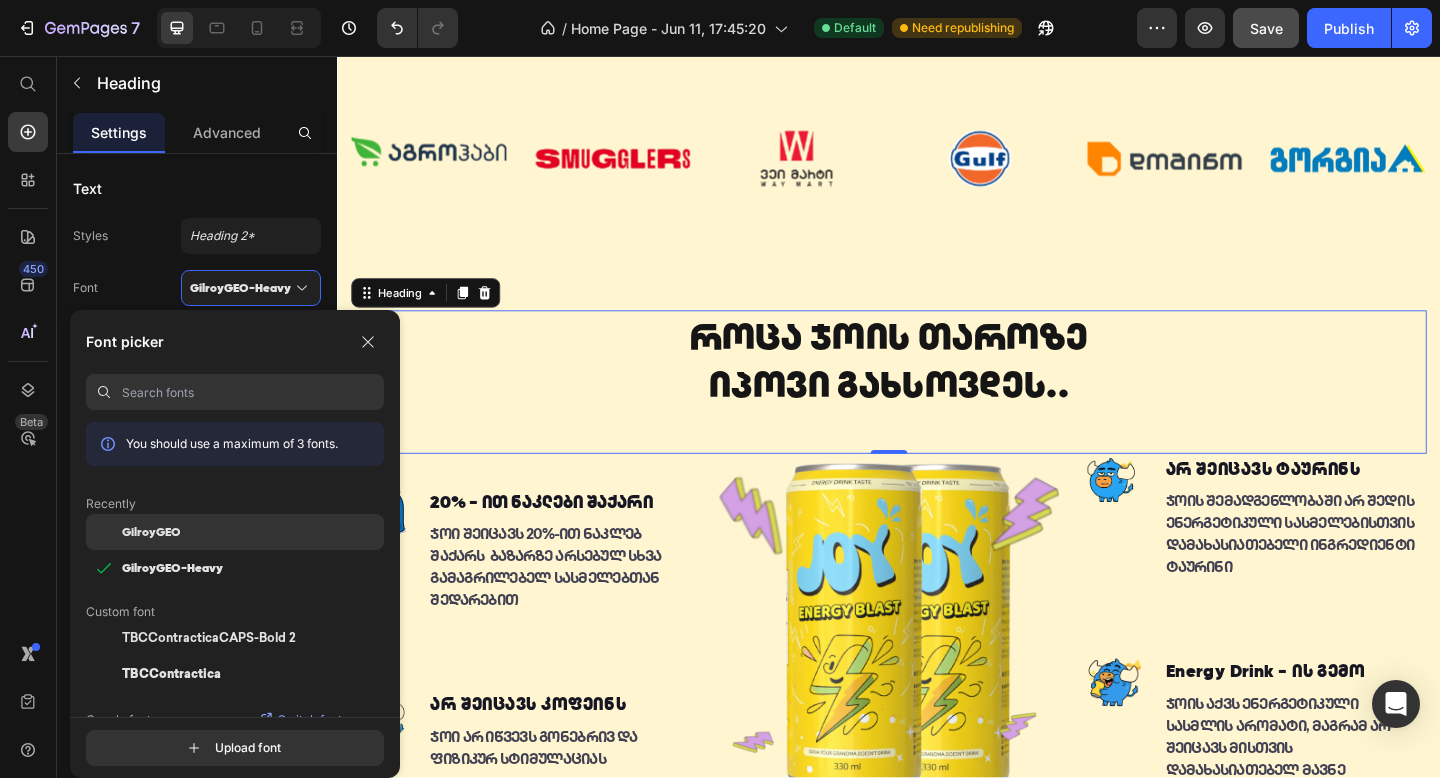click on "GilroyGEO" 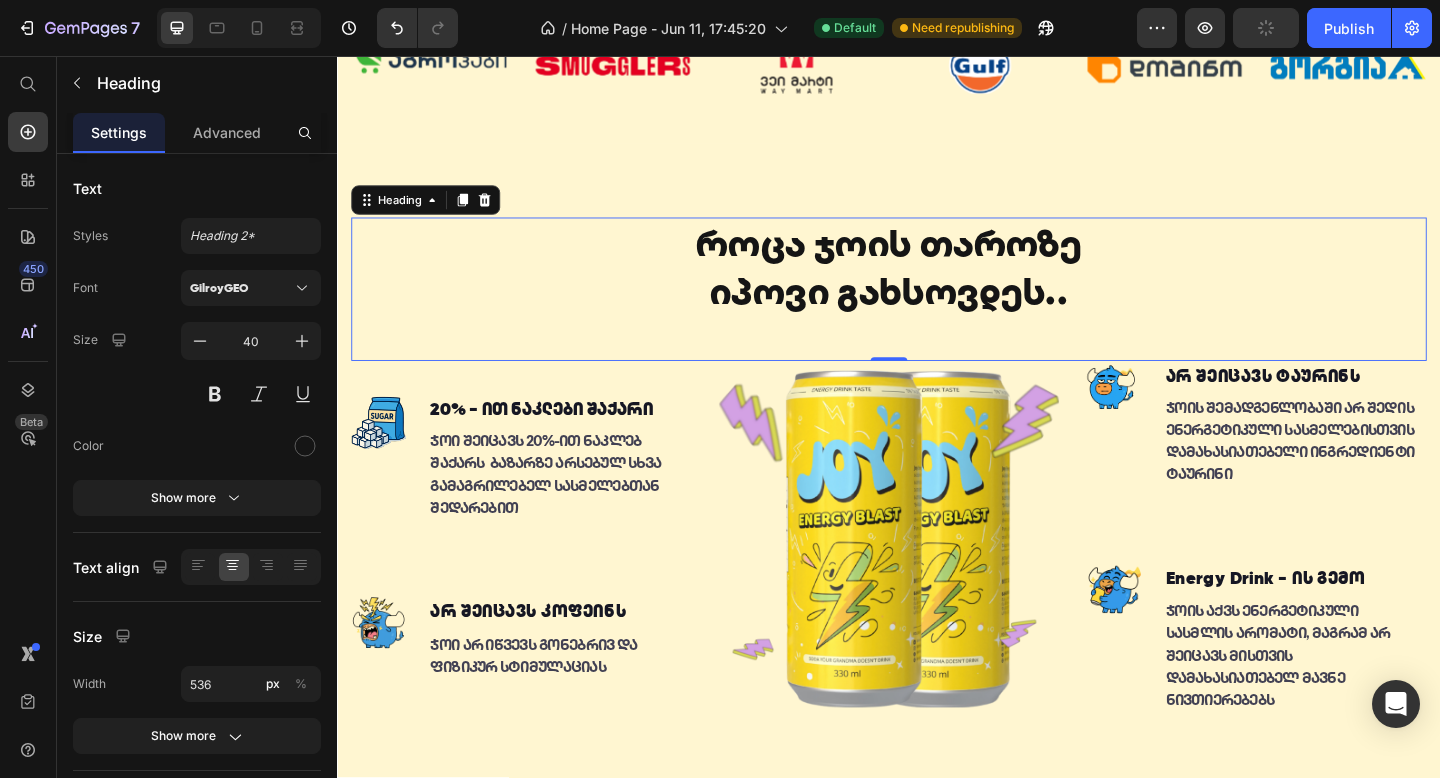 scroll, scrollTop: 974, scrollLeft: 0, axis: vertical 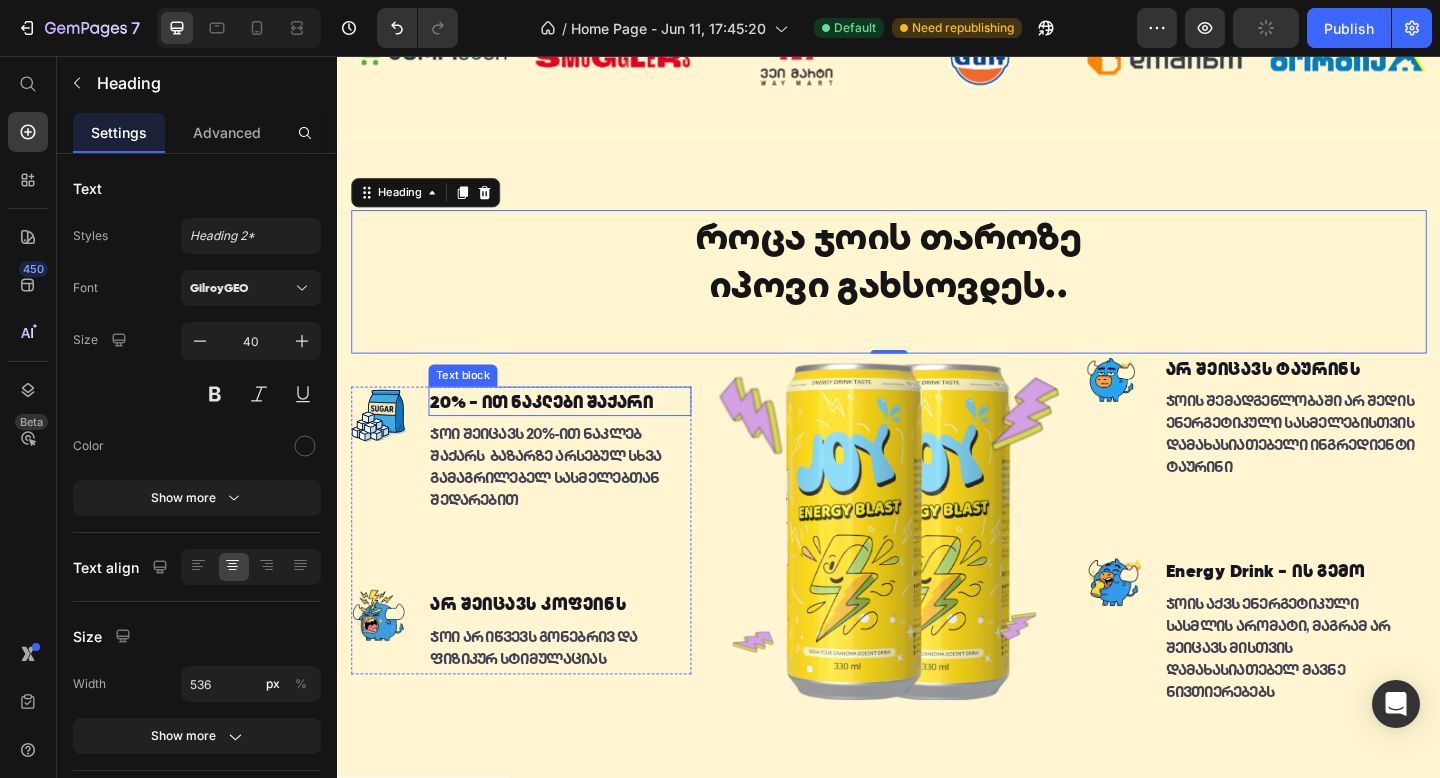 click on "20% - ით ნაკლები შაქარი" at bounding box center [559, 432] 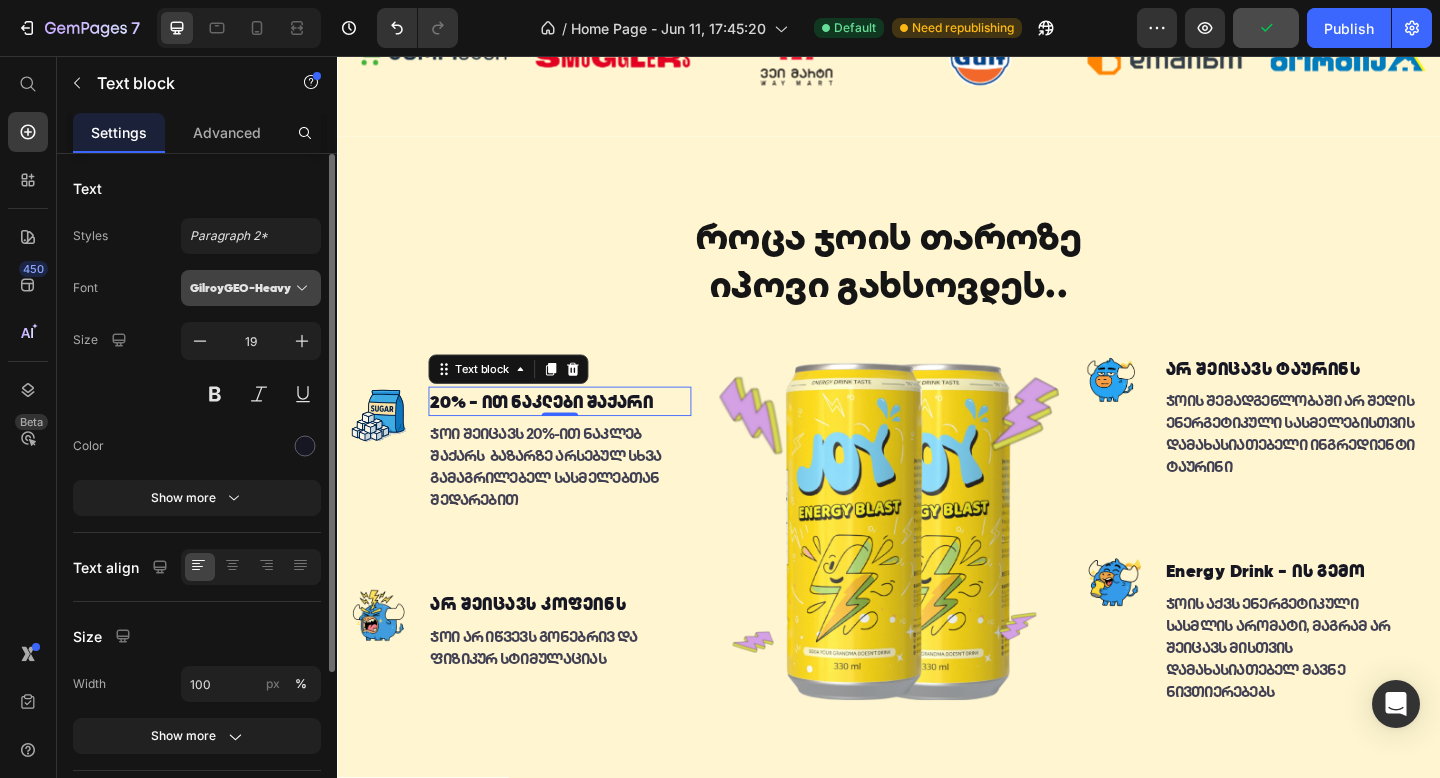 click on "GilroyGEO-Heavy" at bounding box center (241, 288) 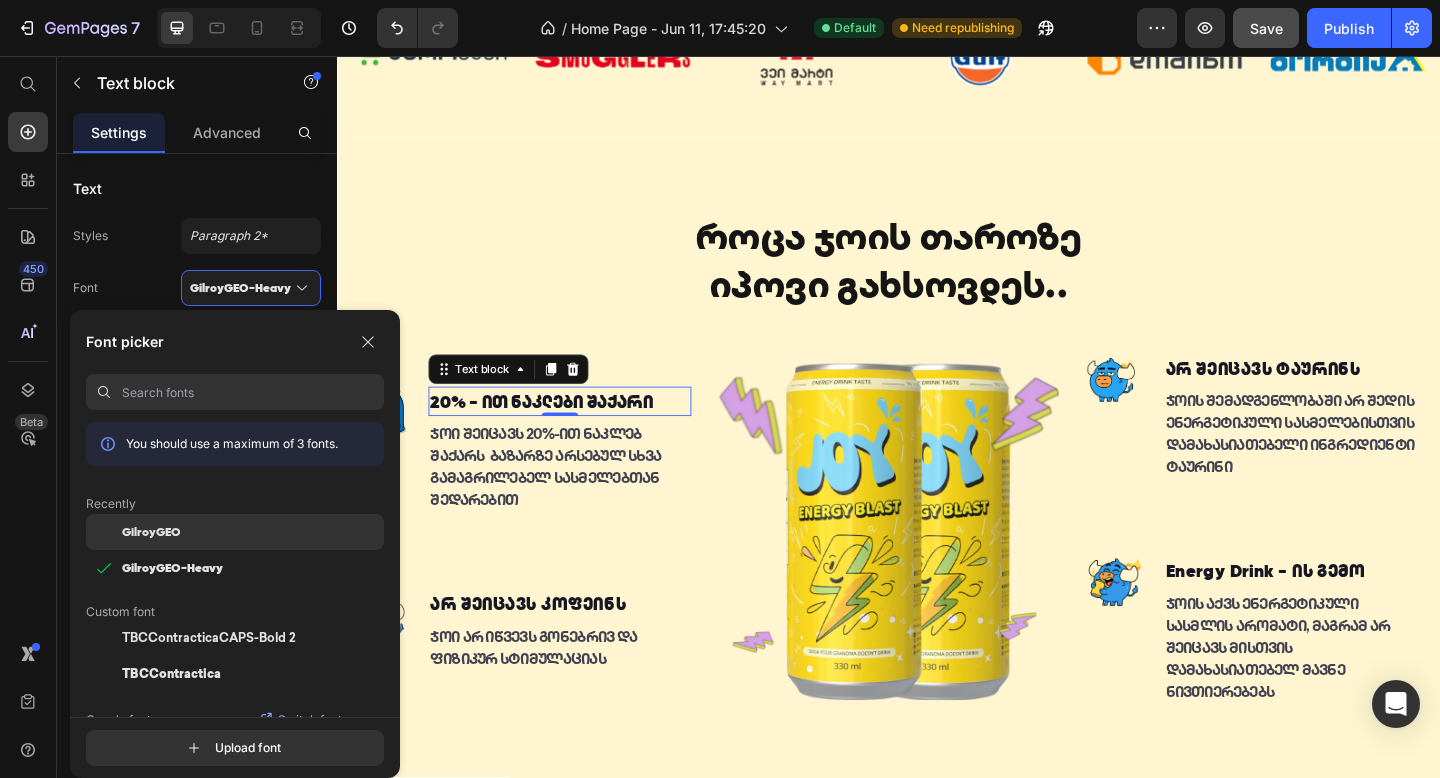 click on "GilroyGEO" 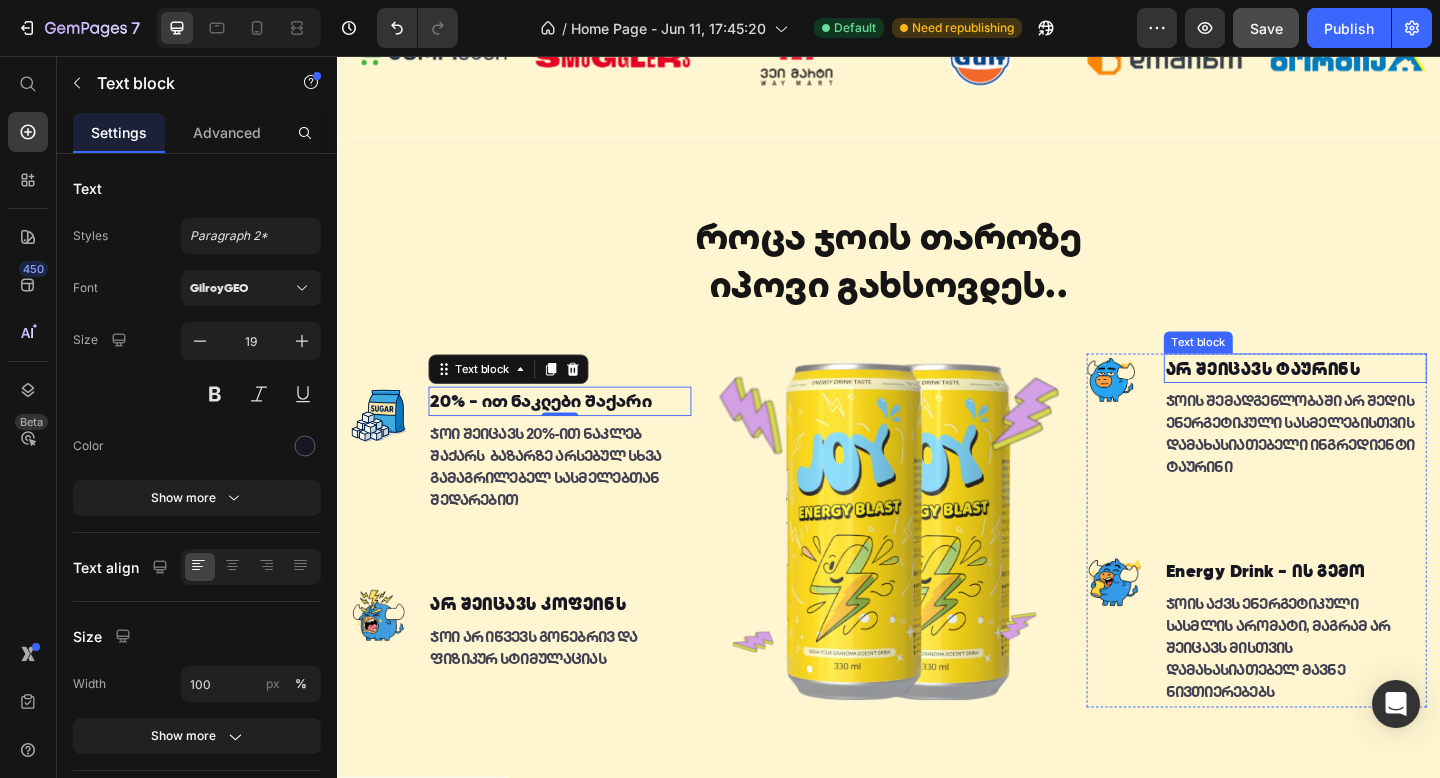 click on "არ შეიცავს ტაურინს" at bounding box center (1379, 396) 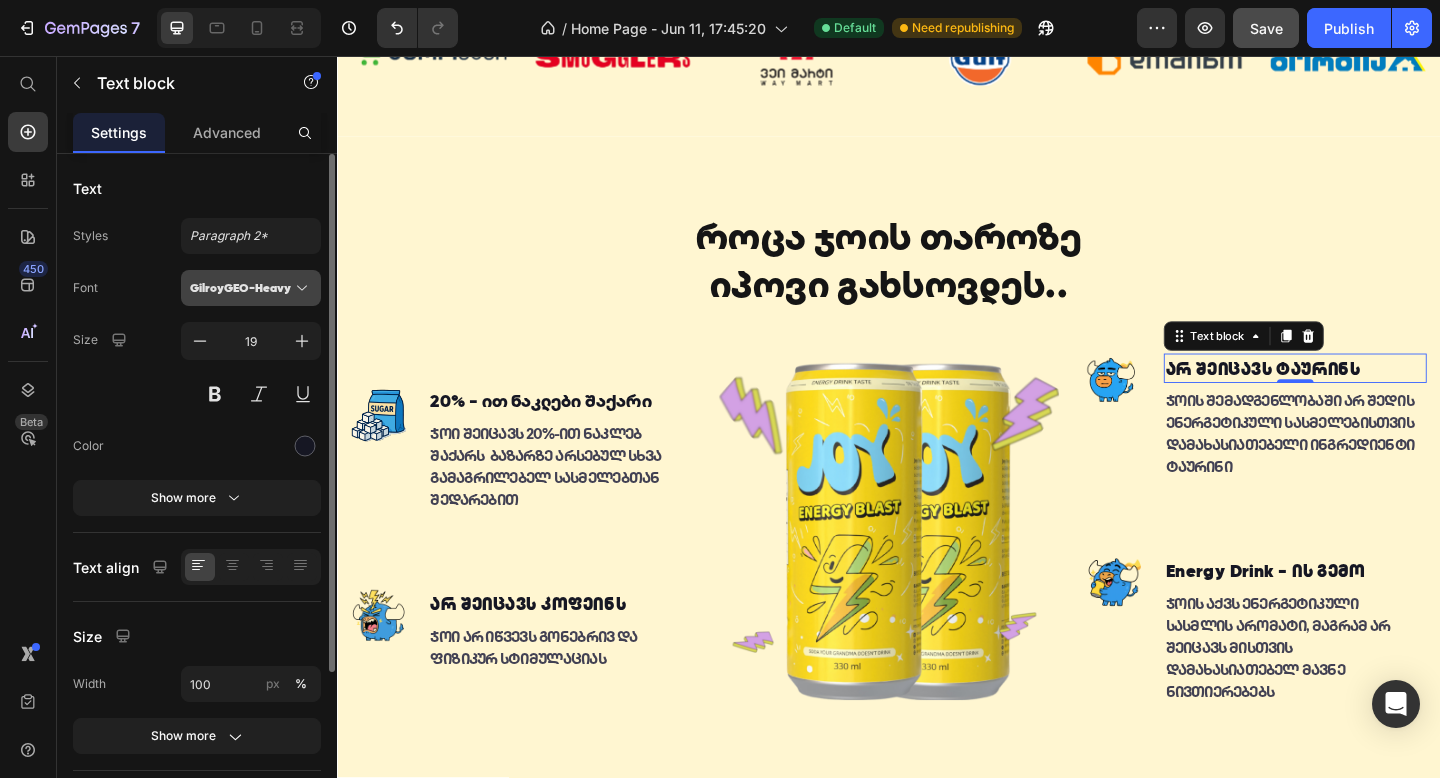 click on "GilroyGEO-Heavy" at bounding box center (241, 288) 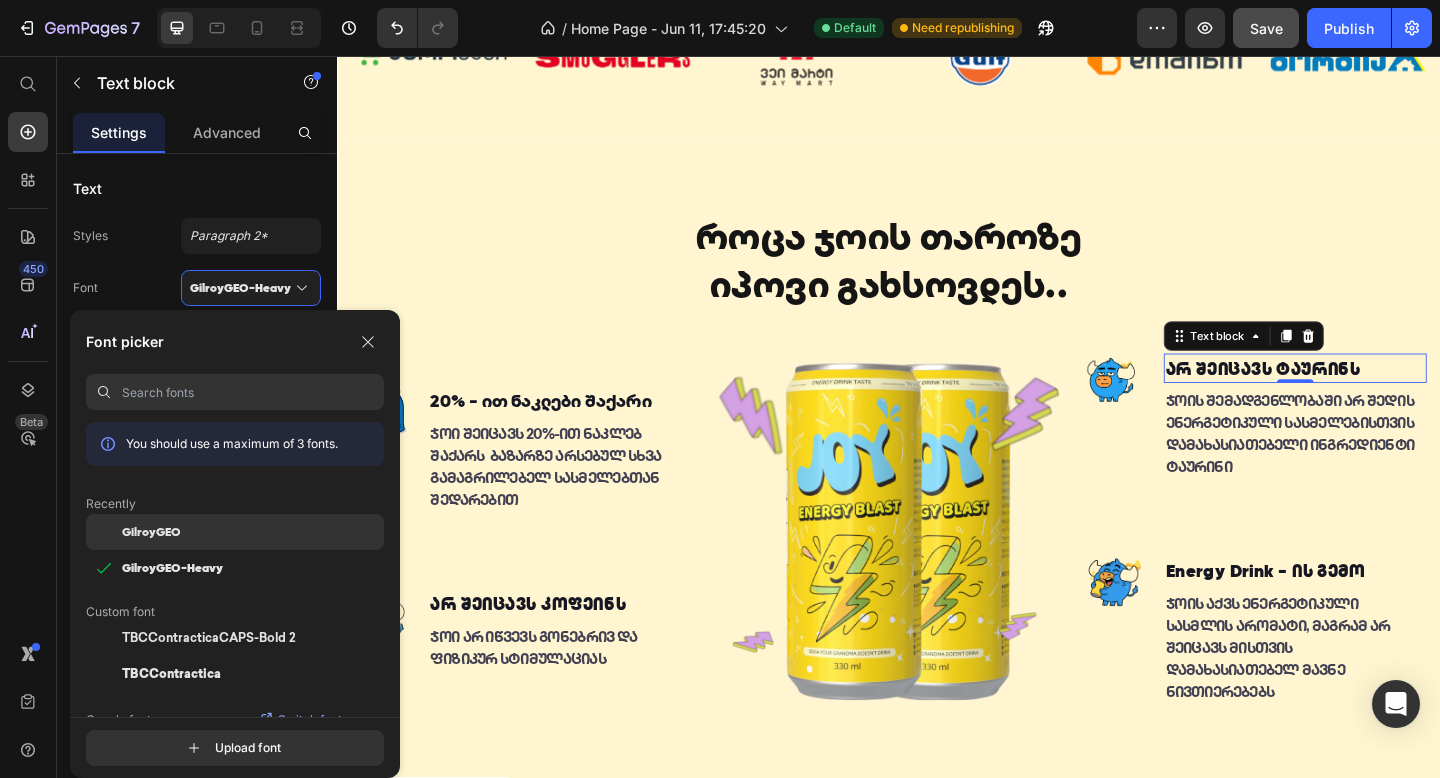 click on "GilroyGEO" 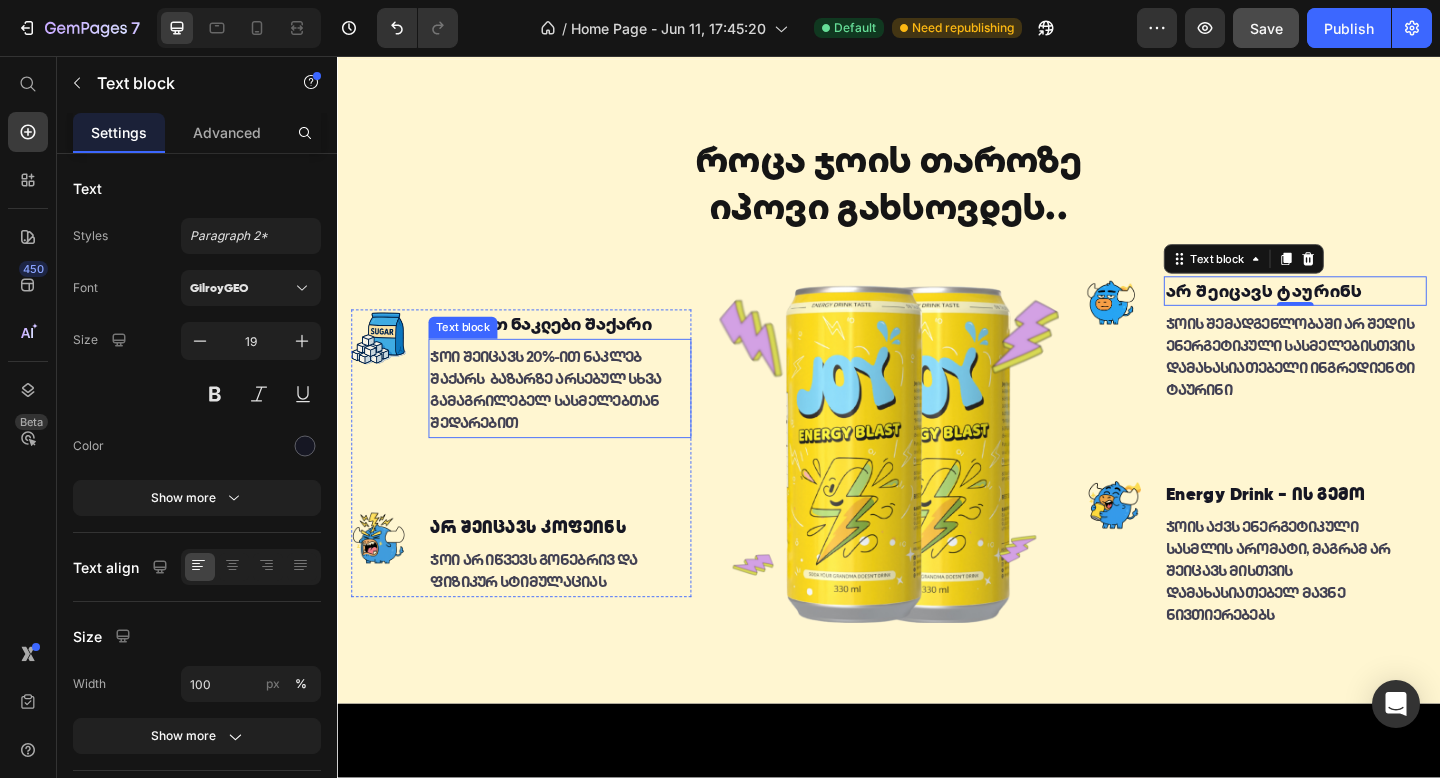 scroll, scrollTop: 1082, scrollLeft: 0, axis: vertical 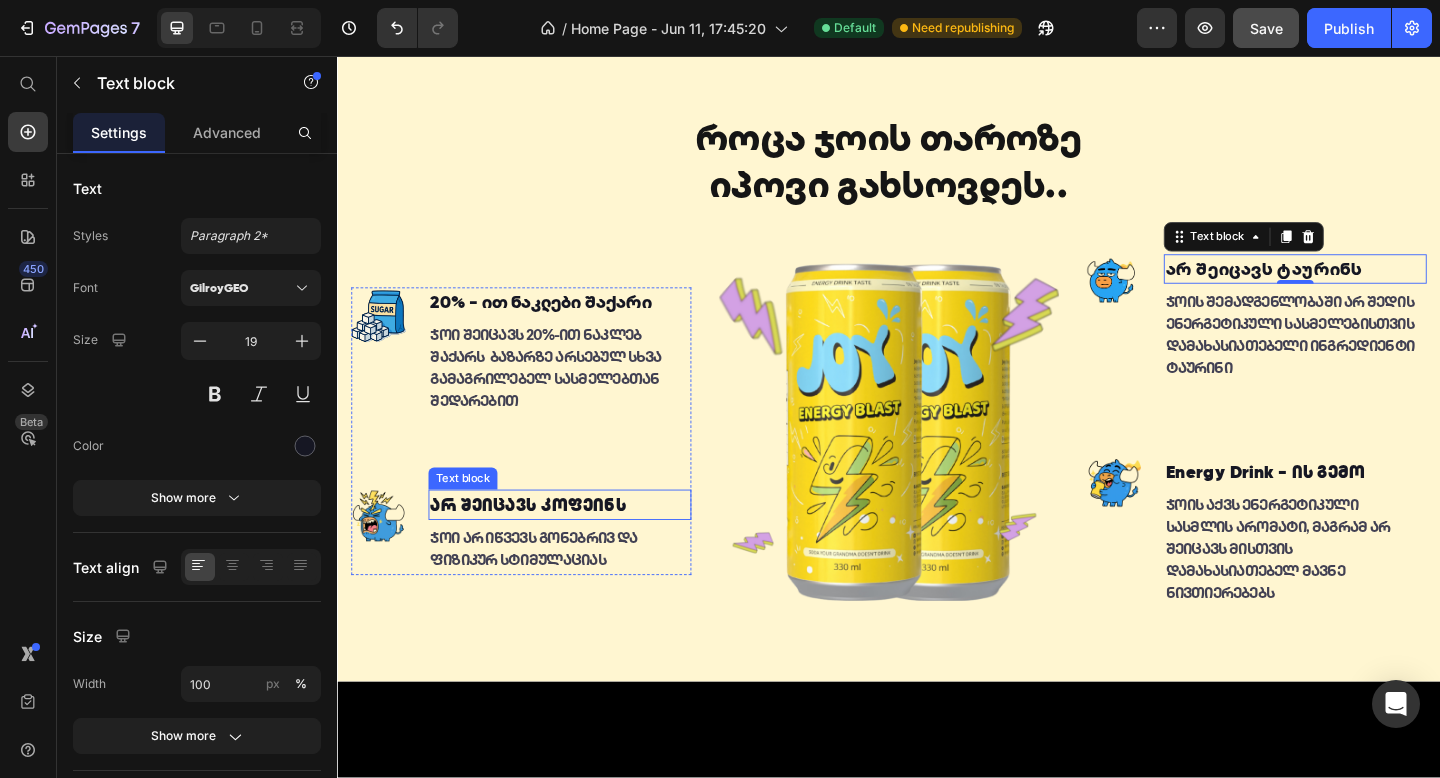 click on "არ შეიცავს კოფეინს" at bounding box center [579, 544] 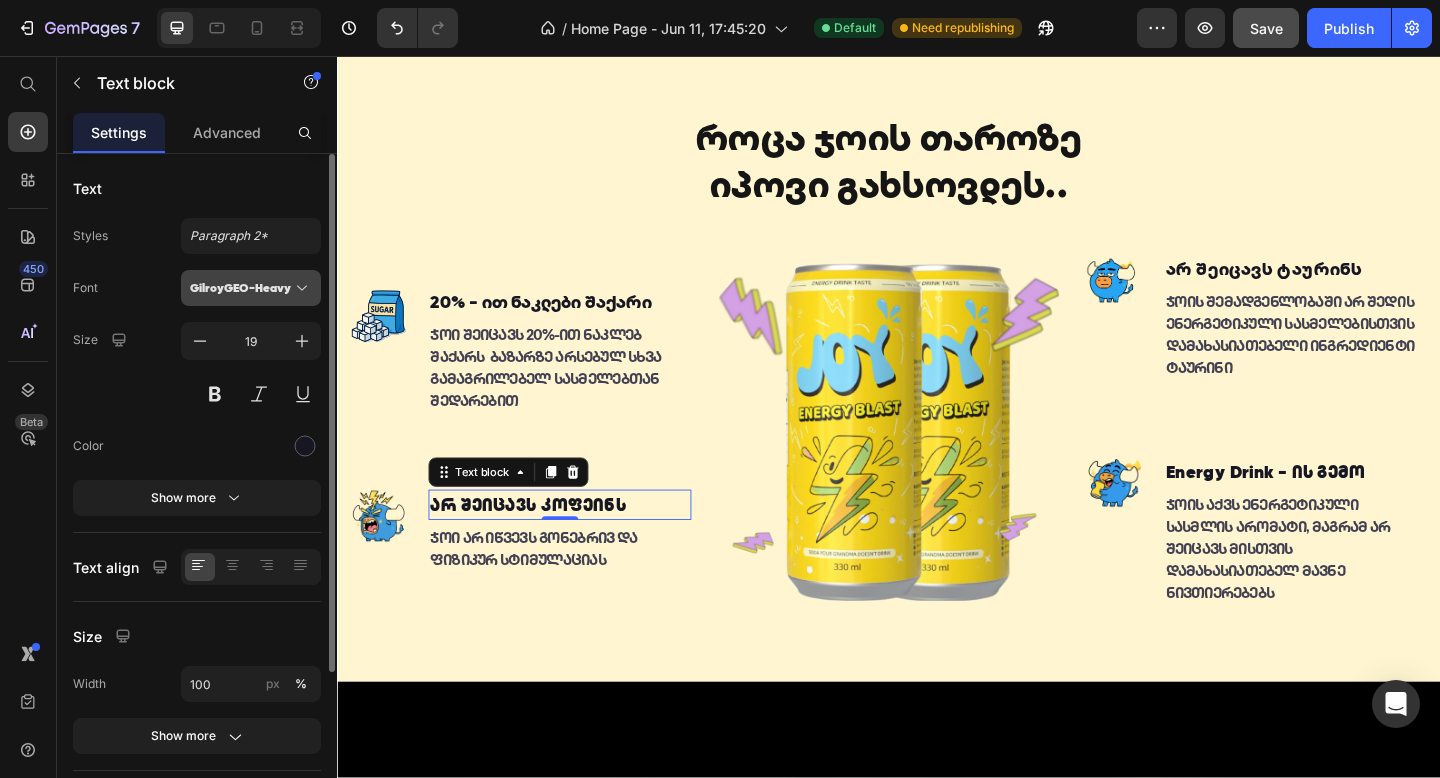 click on "GilroyGEO-Heavy" at bounding box center (251, 288) 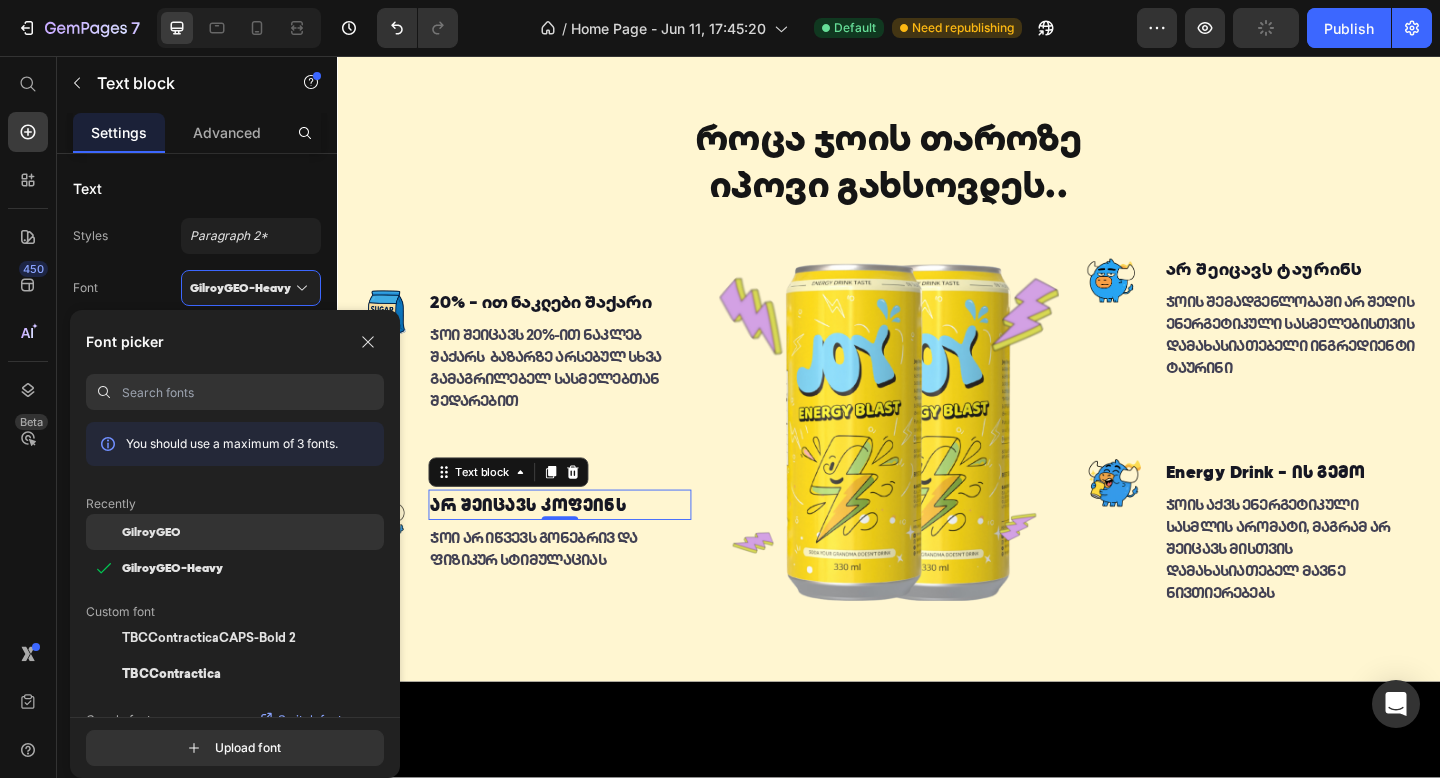 click on "GilroyGEO" 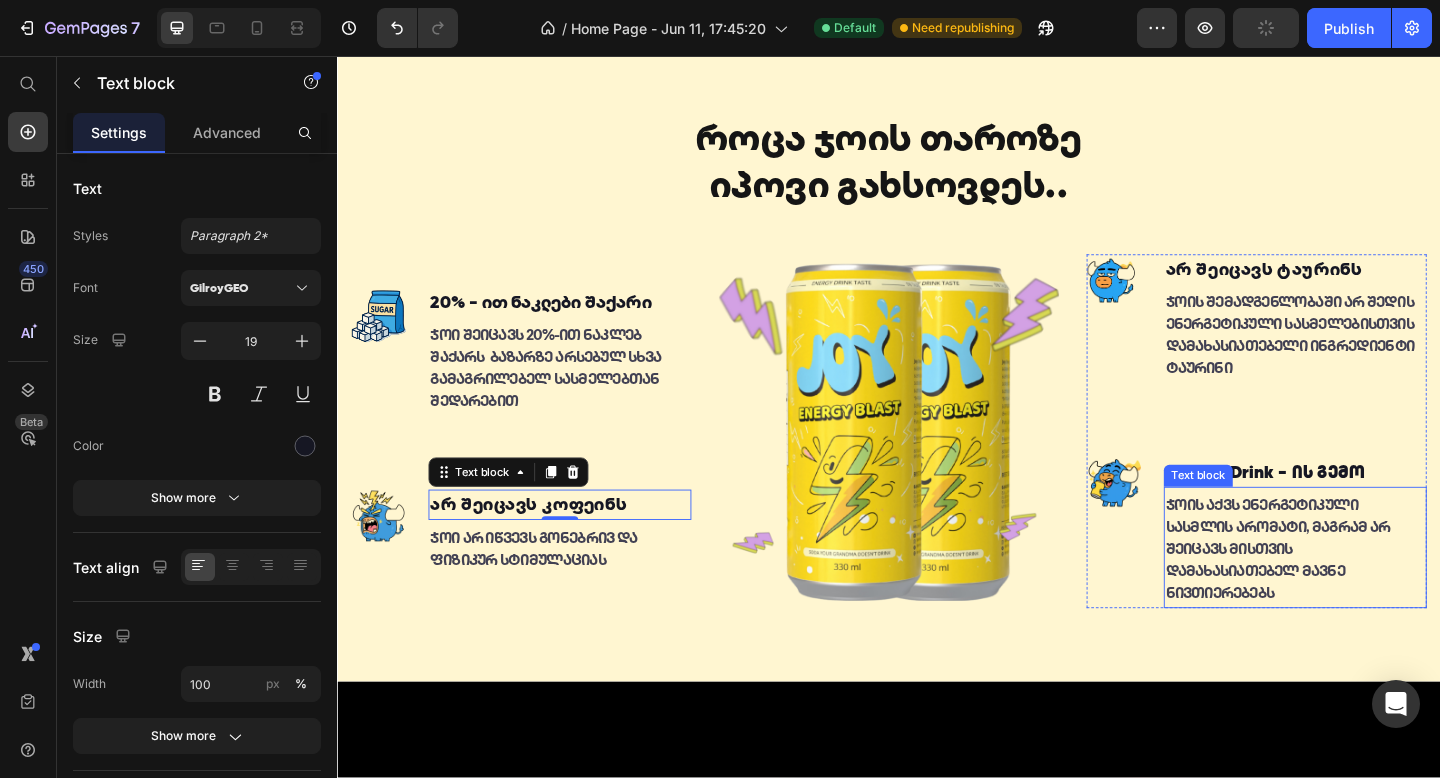 click on "Text block" at bounding box center (1273, 513) 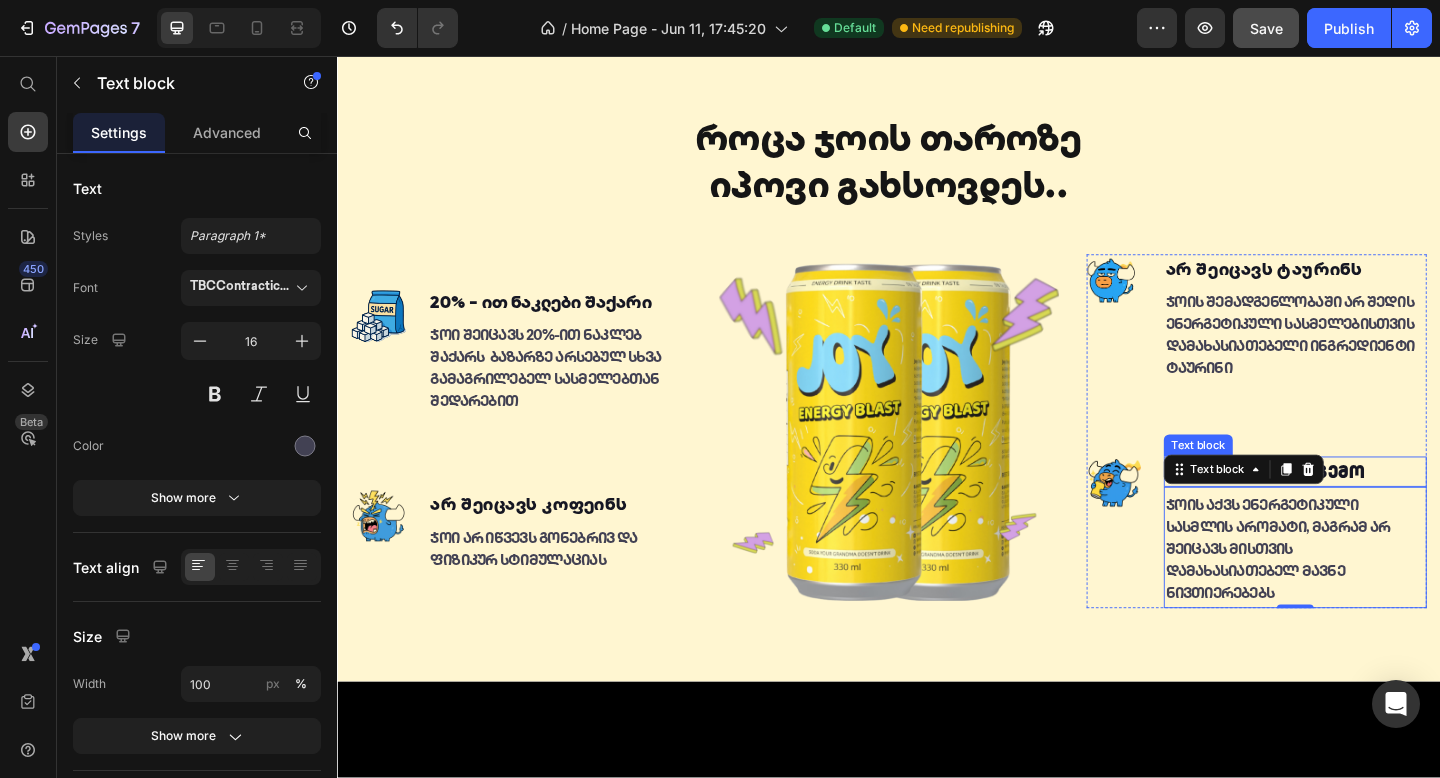 click on "Energy Drink - ის გემო" at bounding box center (1379, 508) 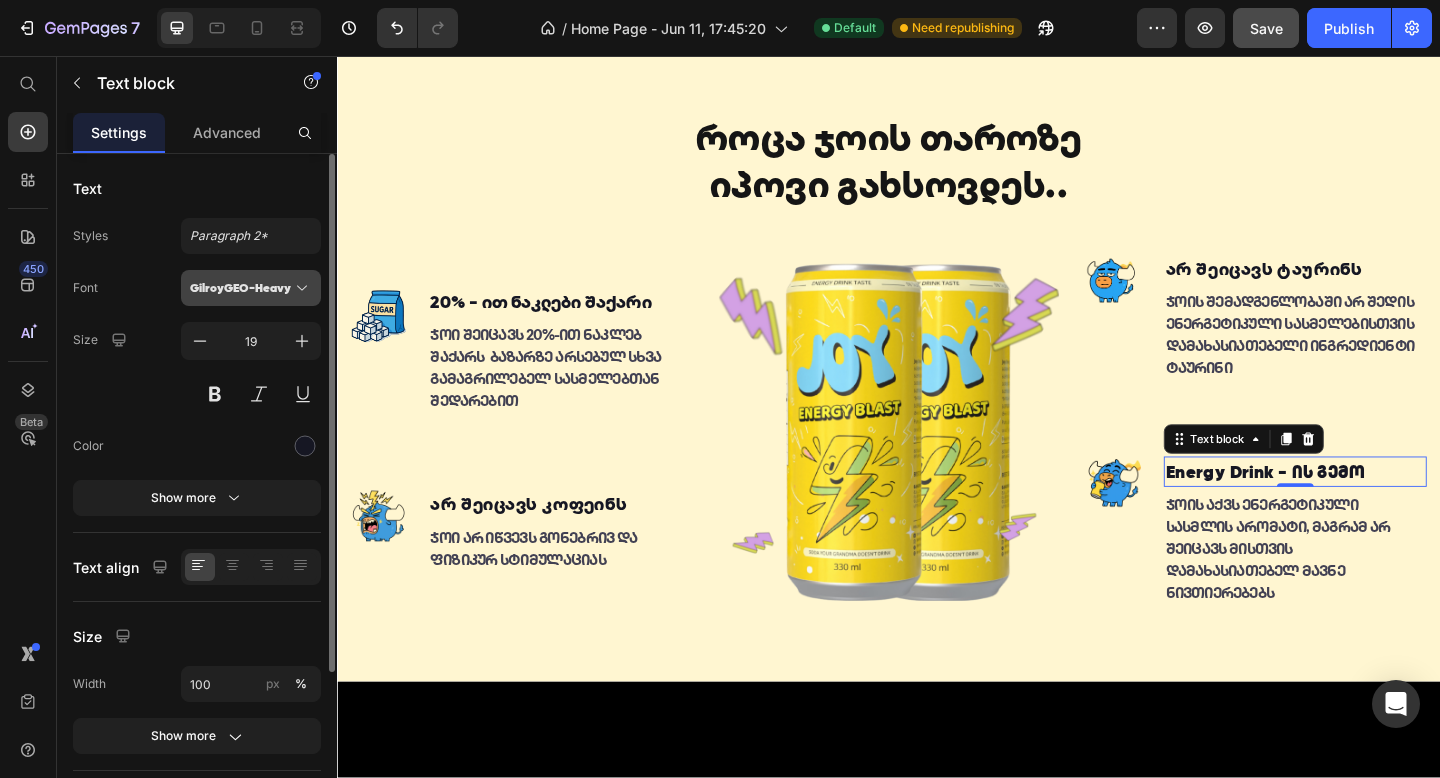 click on "GilroyGEO-Heavy" at bounding box center (241, 288) 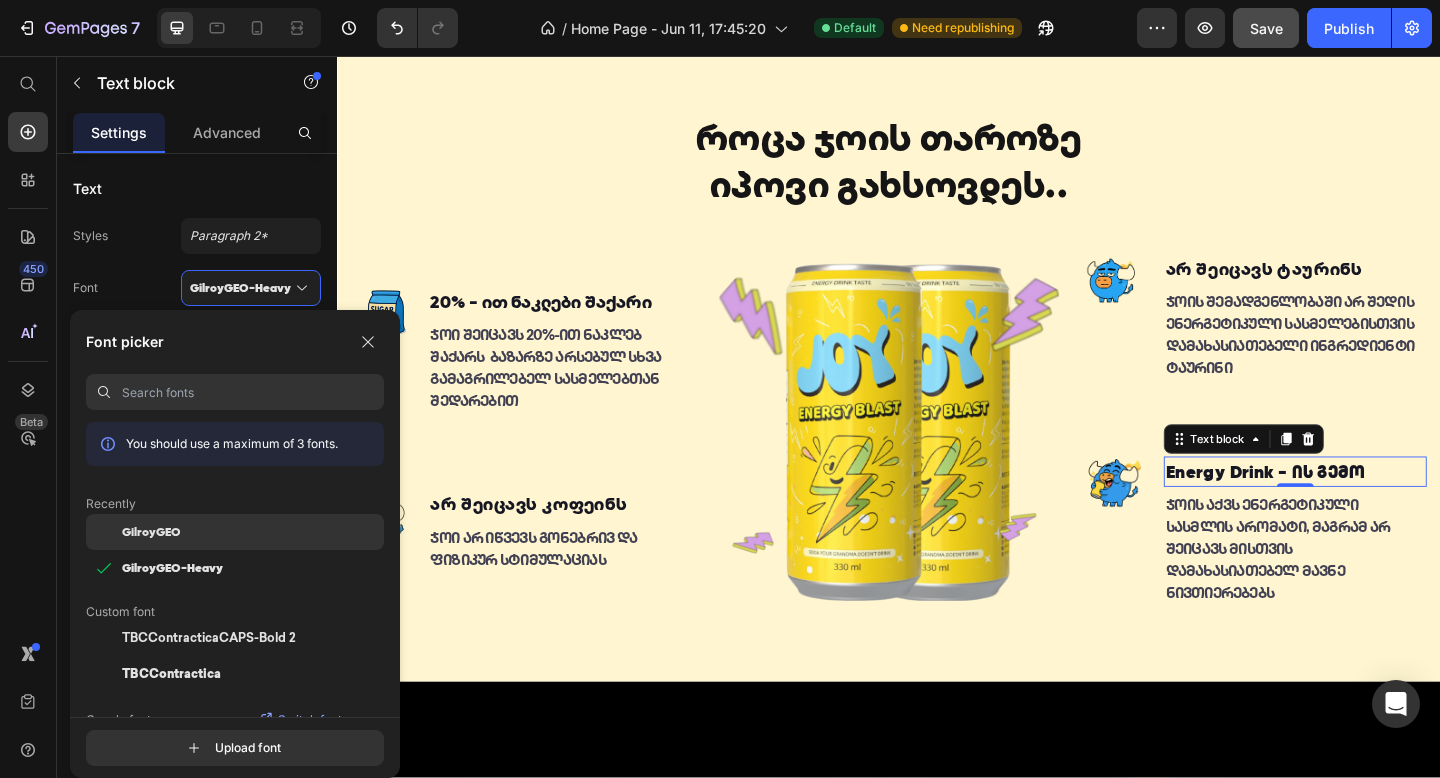 click on "GilroyGEO" 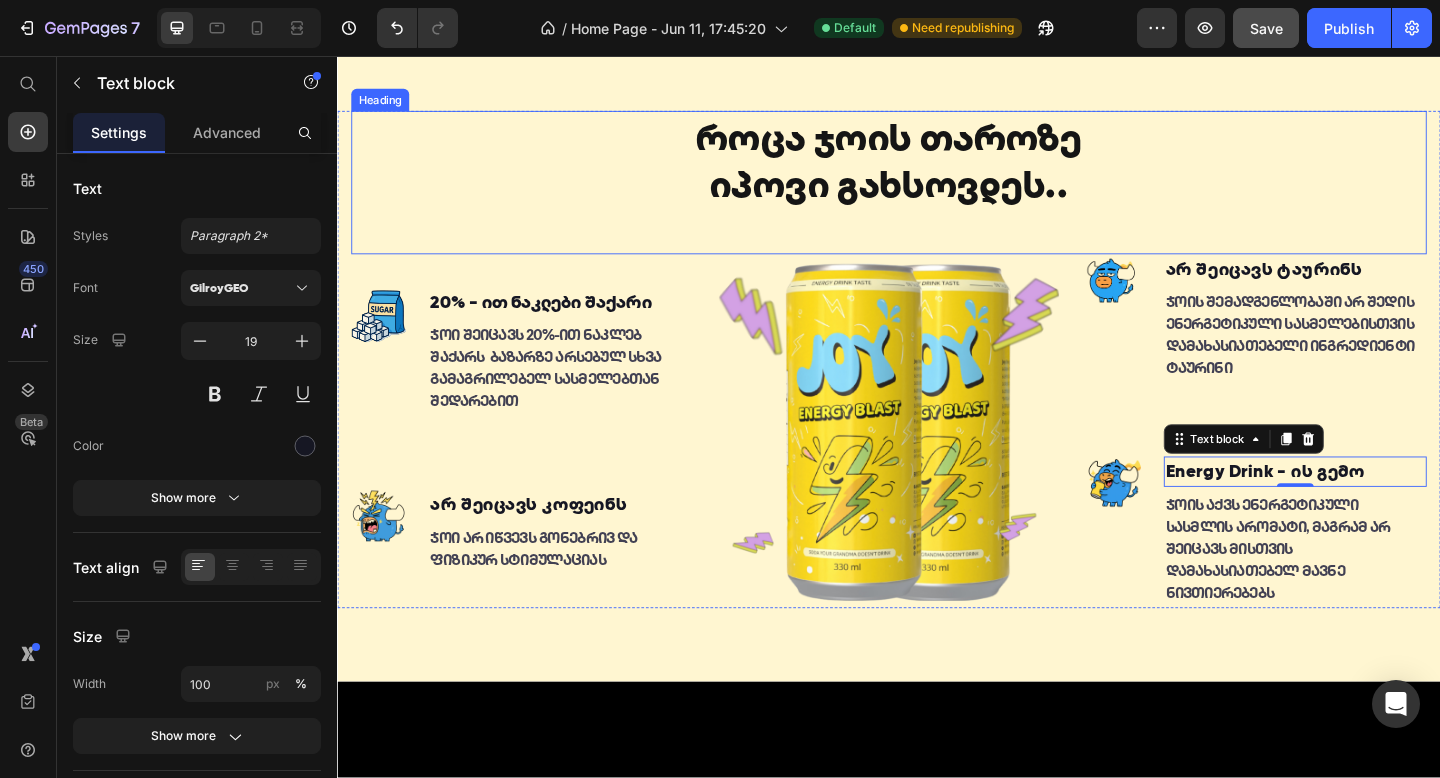 click on "როცა [NAME] თაროზე იპოვი გახსოვდეს.." at bounding box center [937, 170] 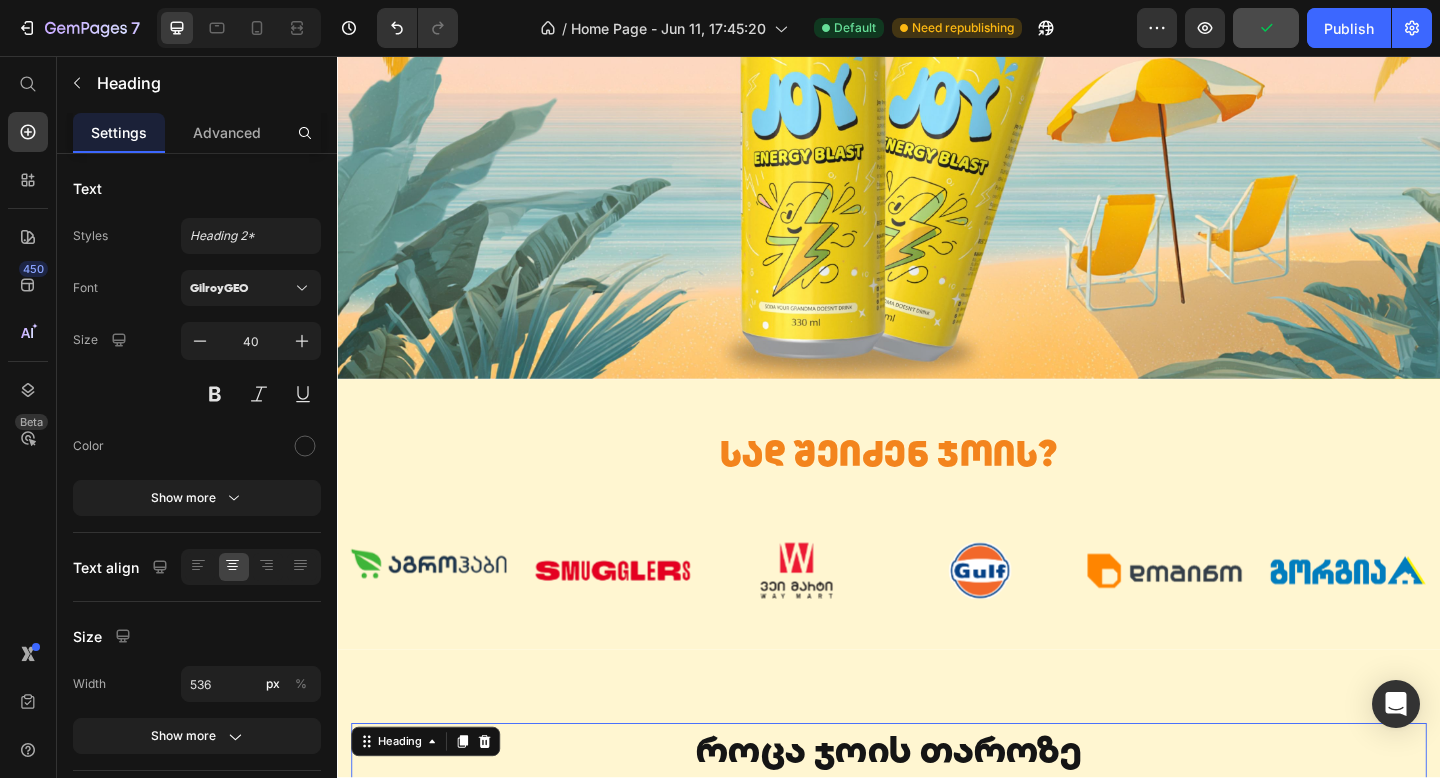 scroll, scrollTop: 811, scrollLeft: 0, axis: vertical 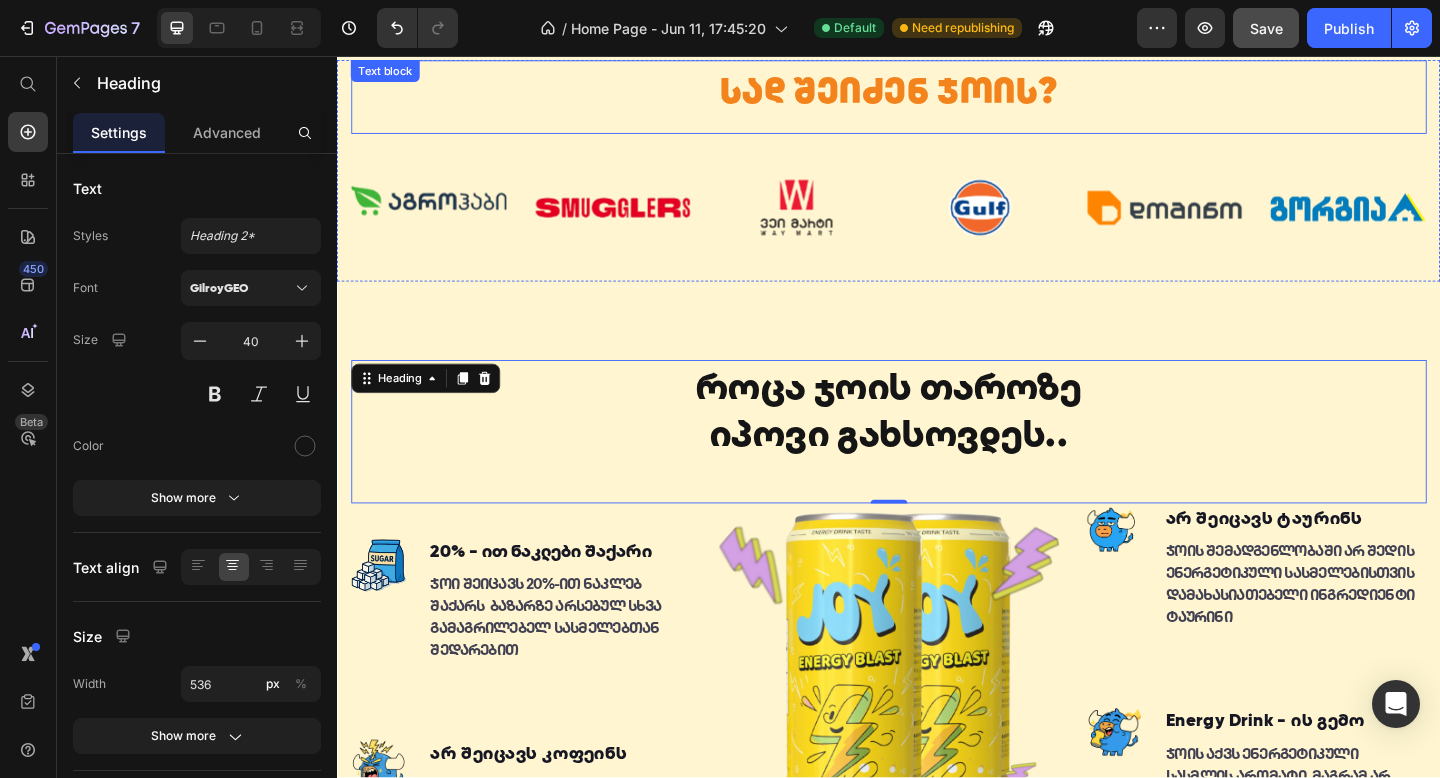 click on "სად შეიძენ [NAME]?" at bounding box center (937, 93) 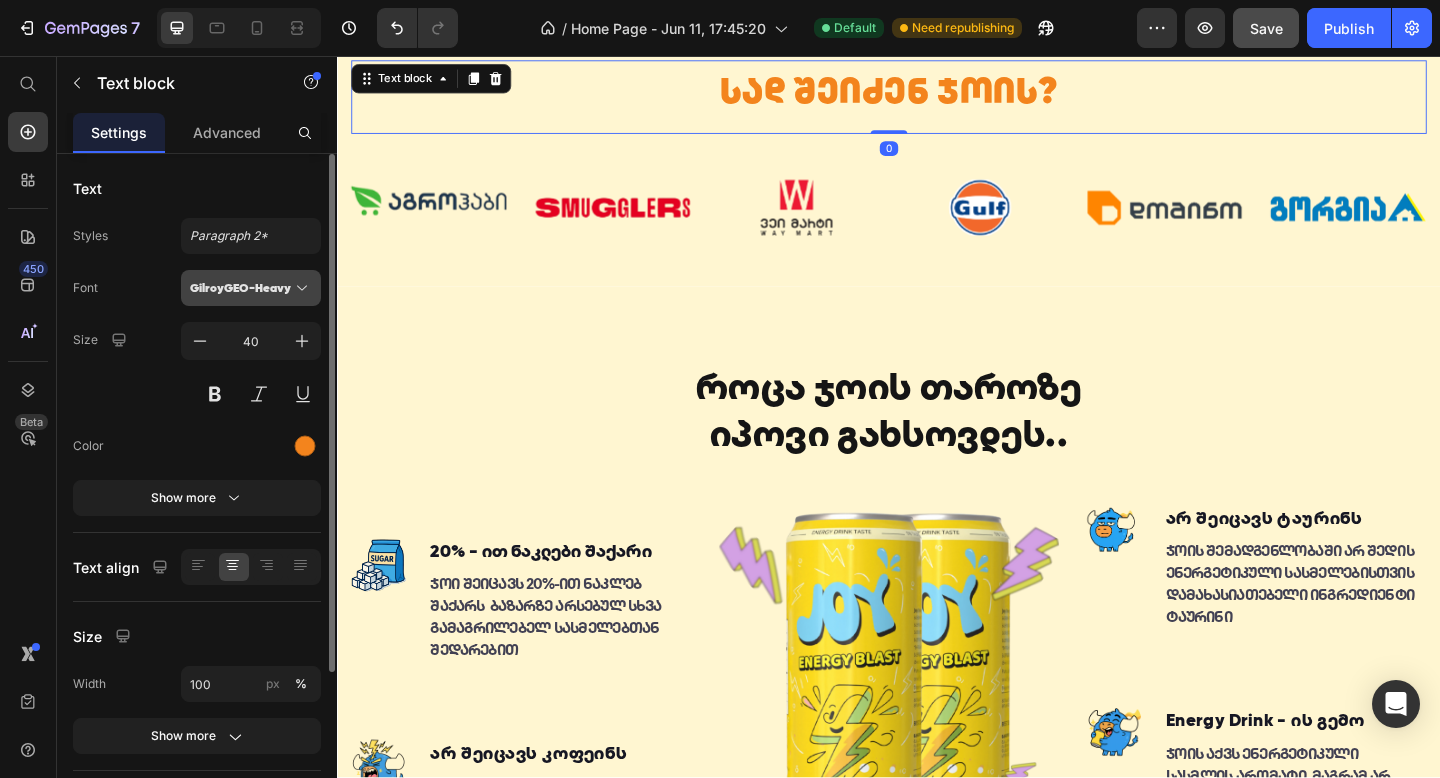 click on "GilroyGEO-Heavy" at bounding box center [241, 288] 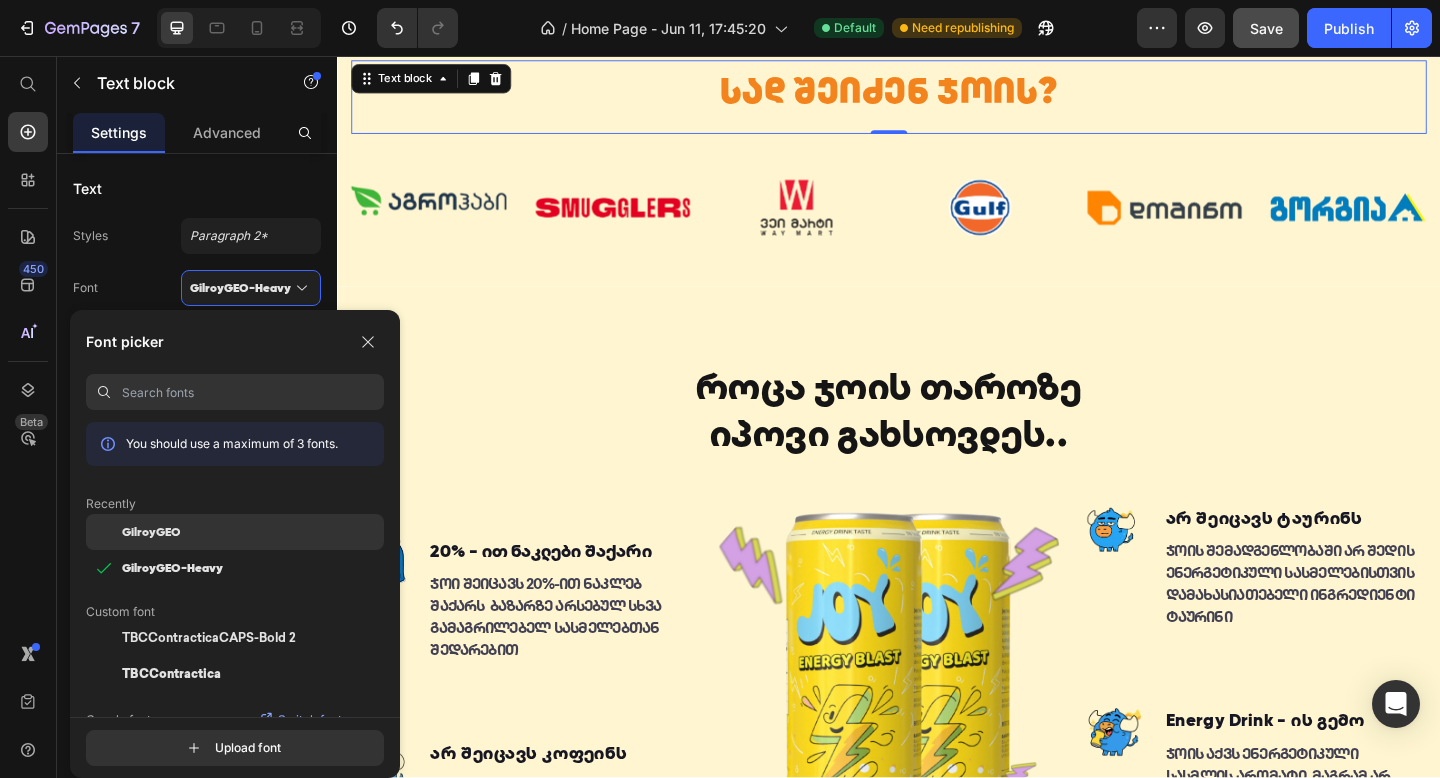 click on "GilroyGEO" 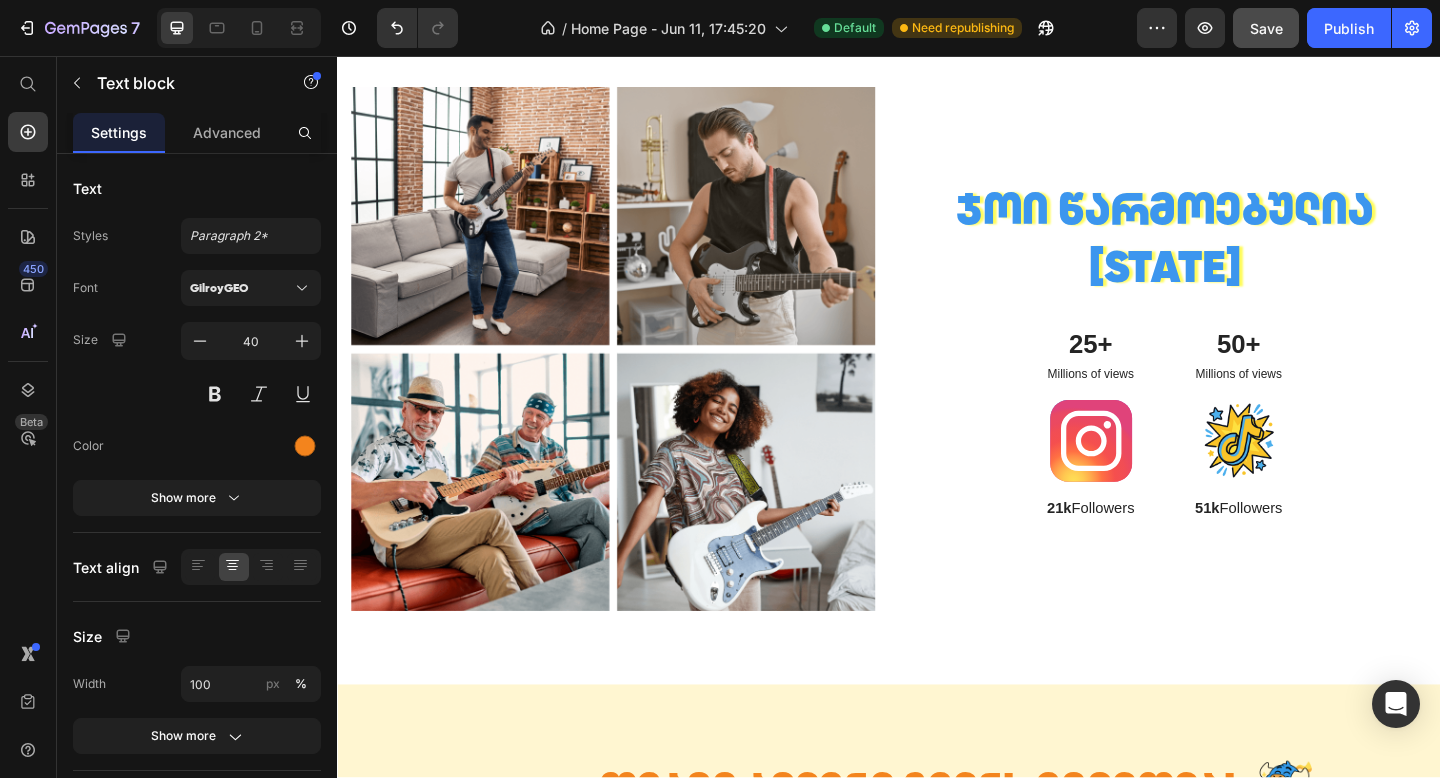 scroll, scrollTop: 2289, scrollLeft: 0, axis: vertical 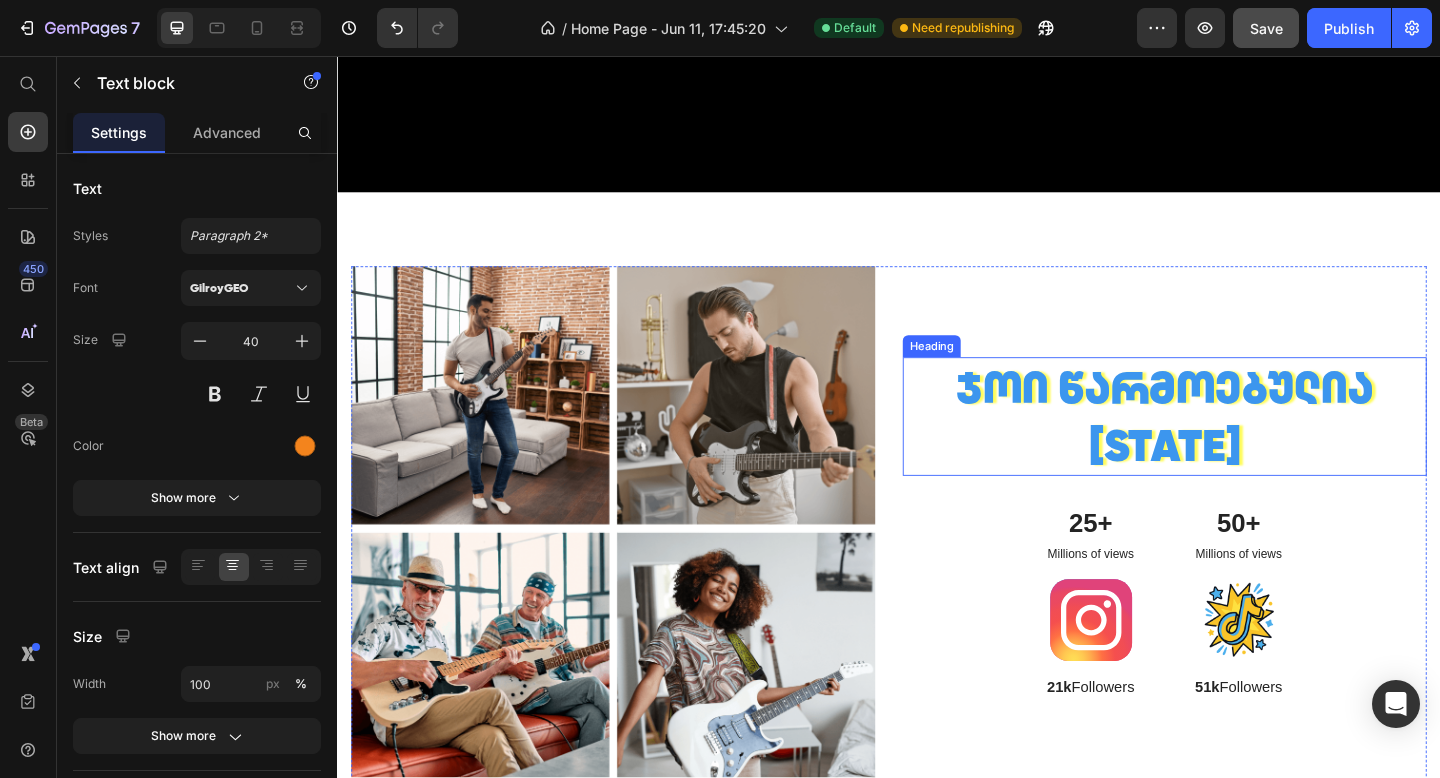 click on "[NAME] წარმოებულია საქართველოში" at bounding box center [1237, 448] 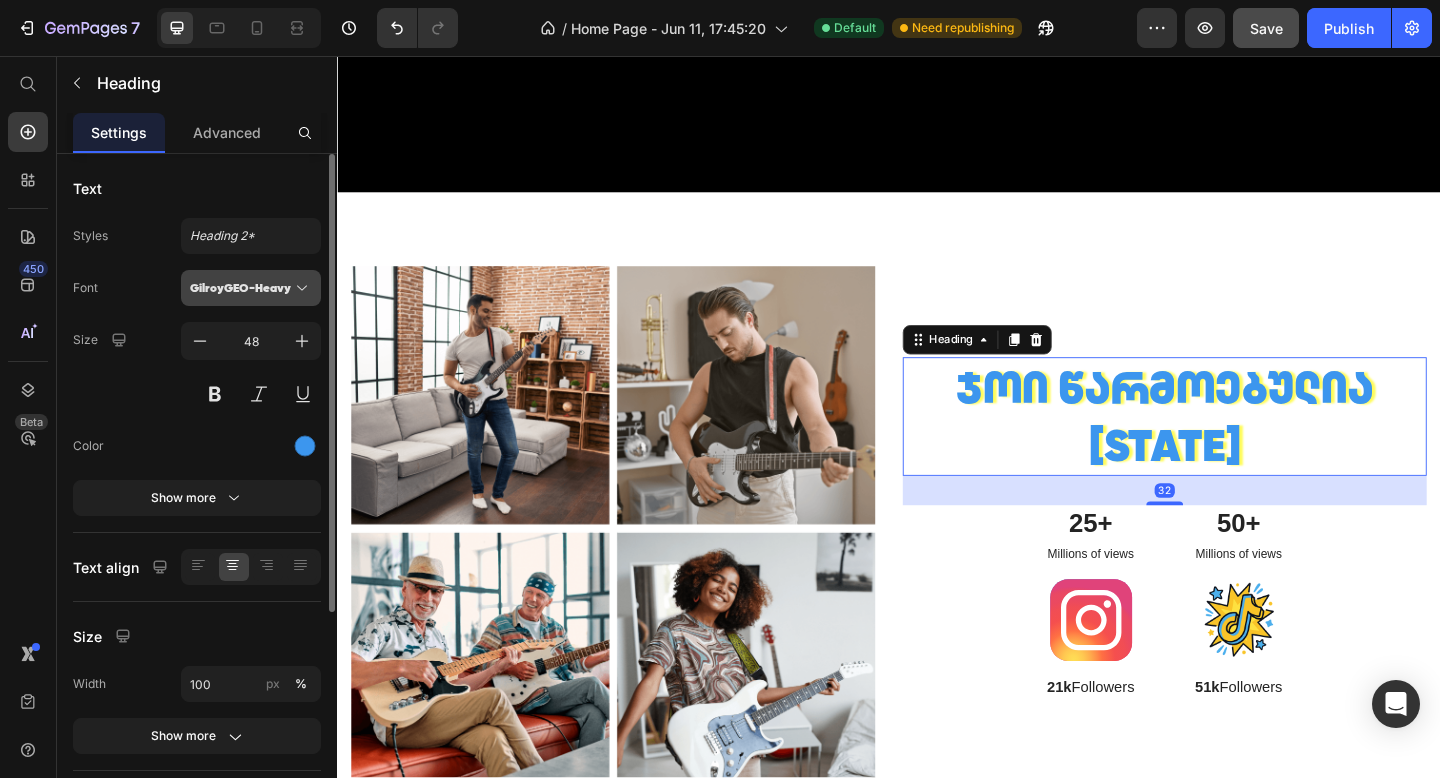 click on "GilroyGEO-Heavy" at bounding box center [251, 288] 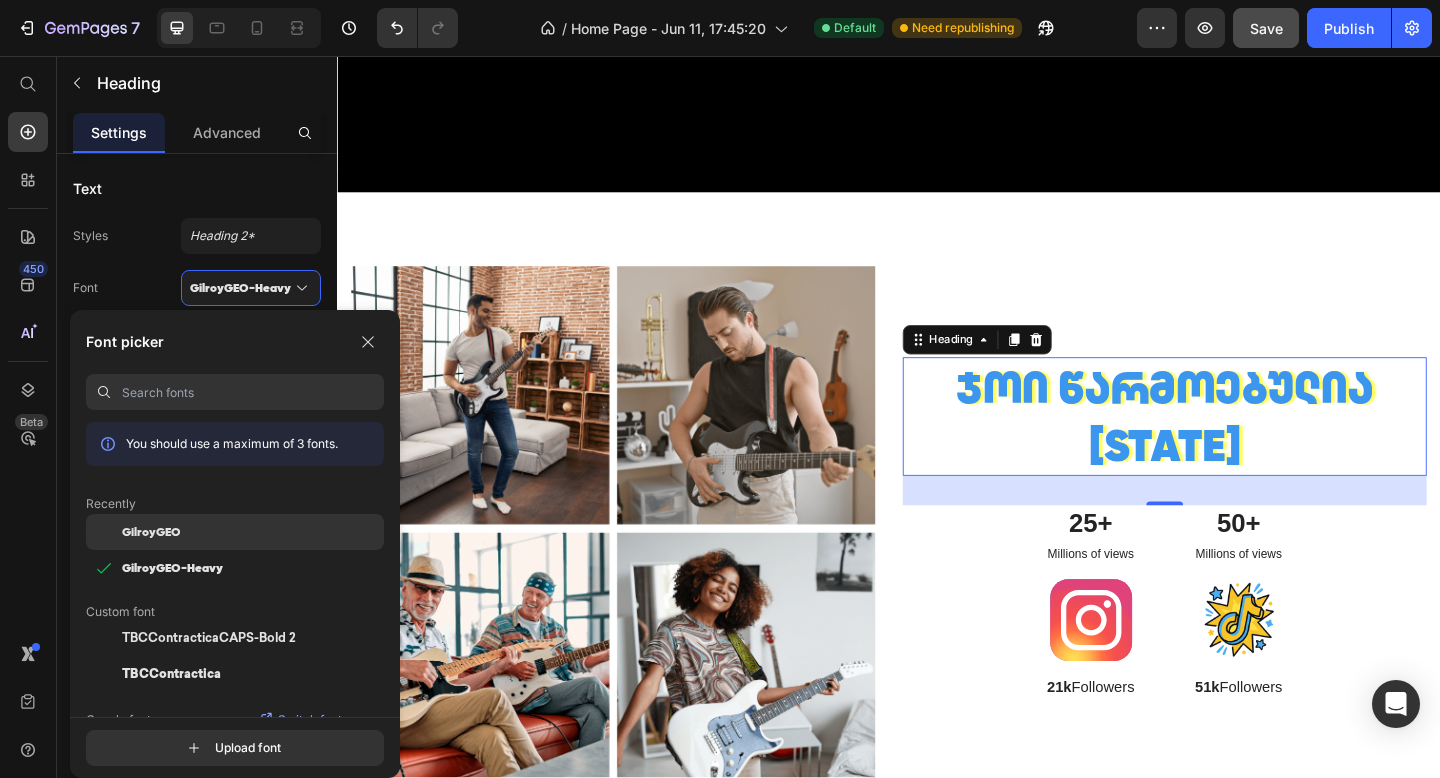 click on "GilroyGEO" 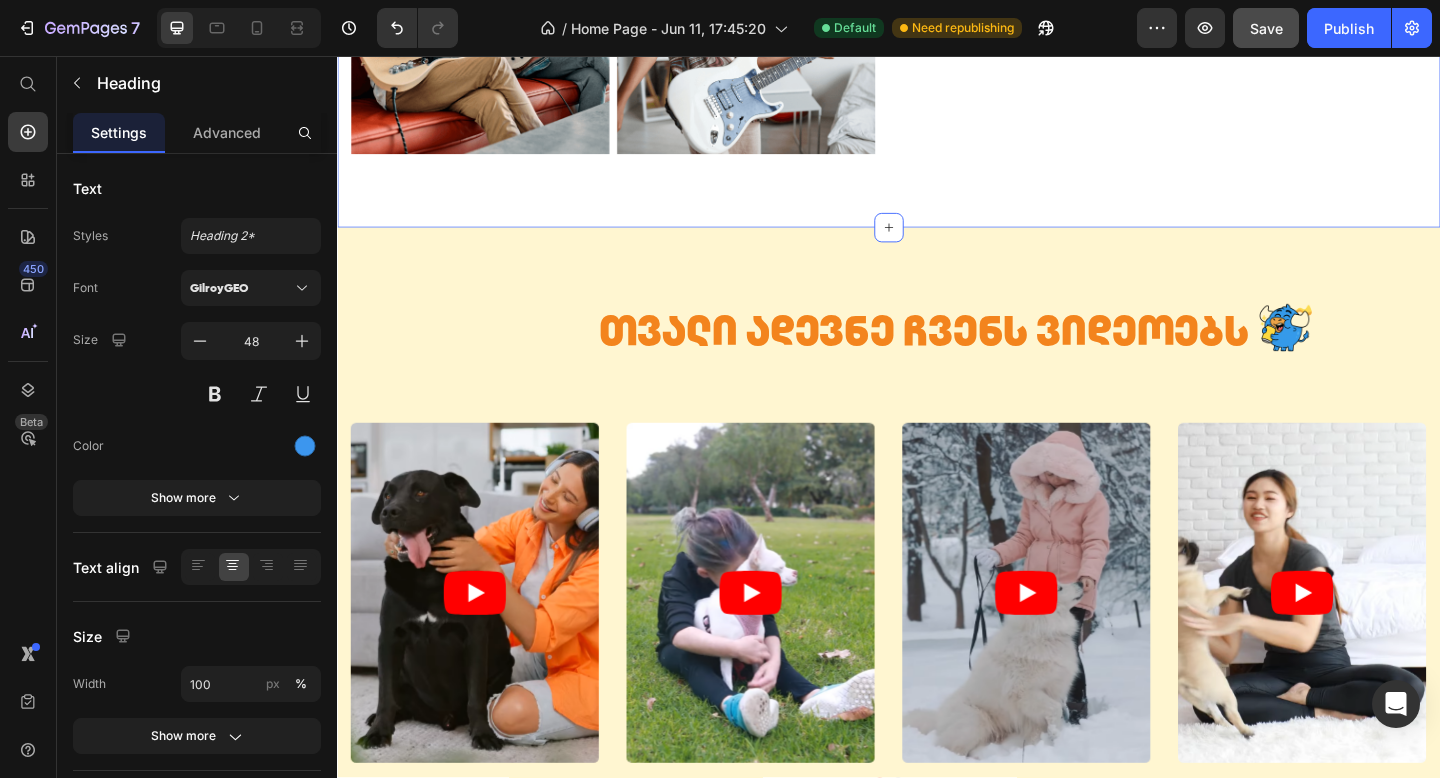 scroll, scrollTop: 2983, scrollLeft: 0, axis: vertical 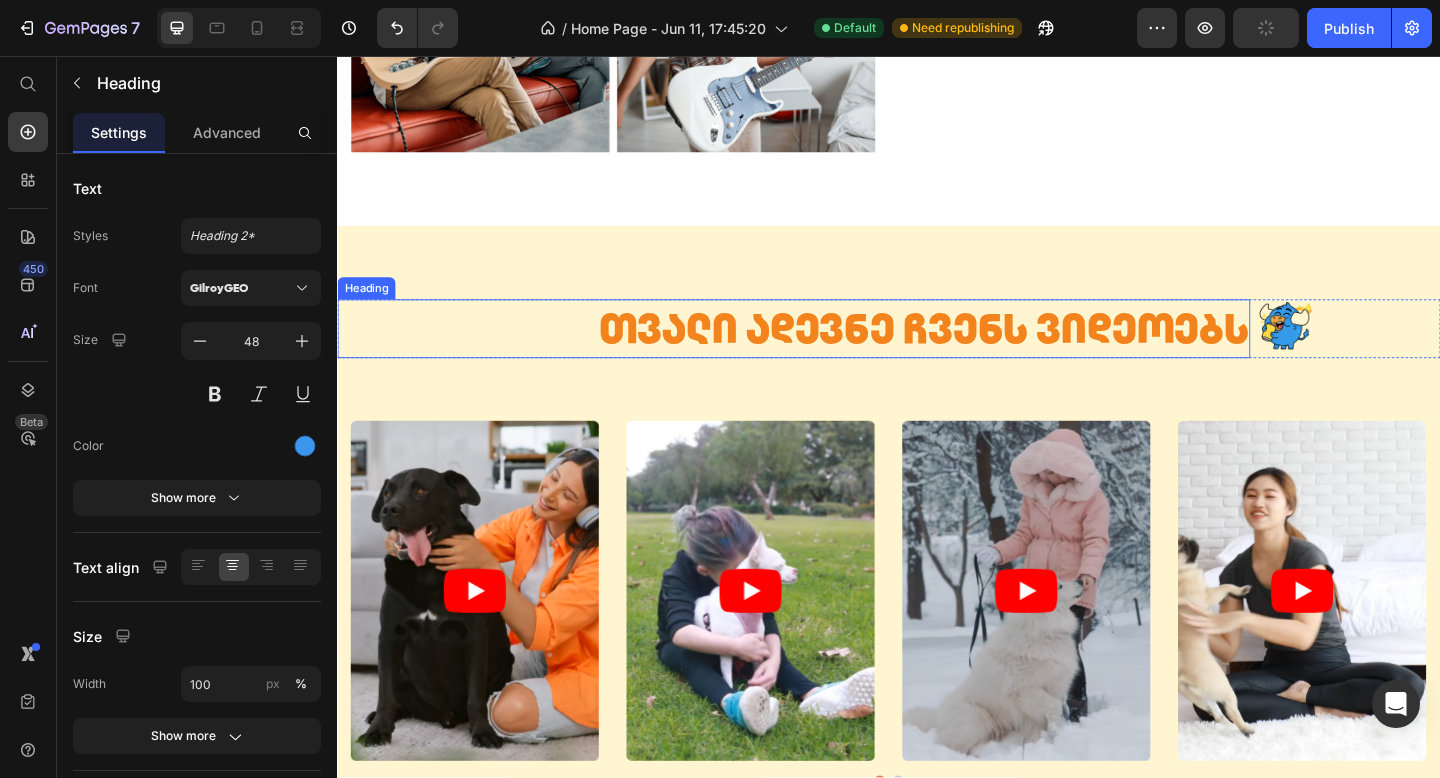 click on "თვალი ადევნე ჩვენს ვიდეოებს" at bounding box center (833, 353) 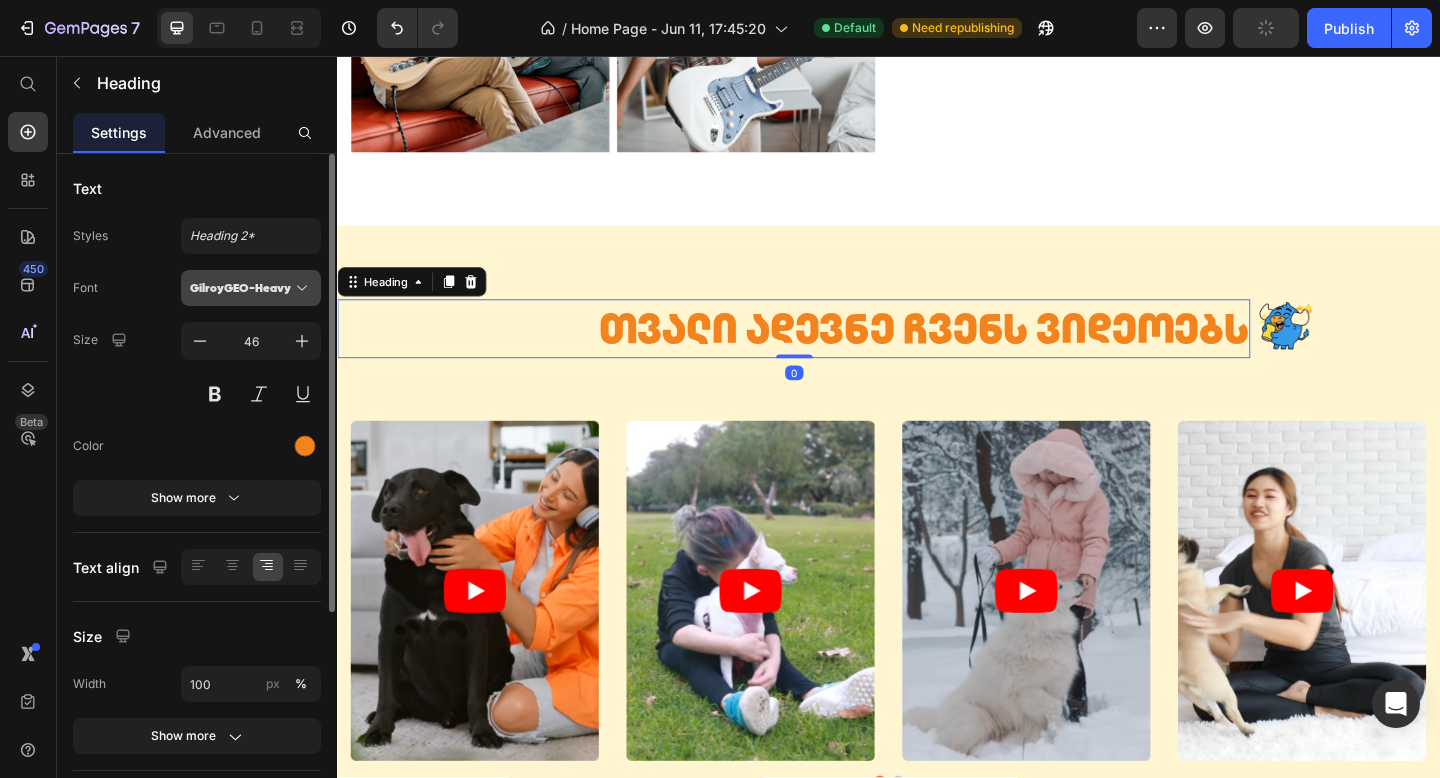 click on "GilroyGEO-Heavy" at bounding box center [241, 288] 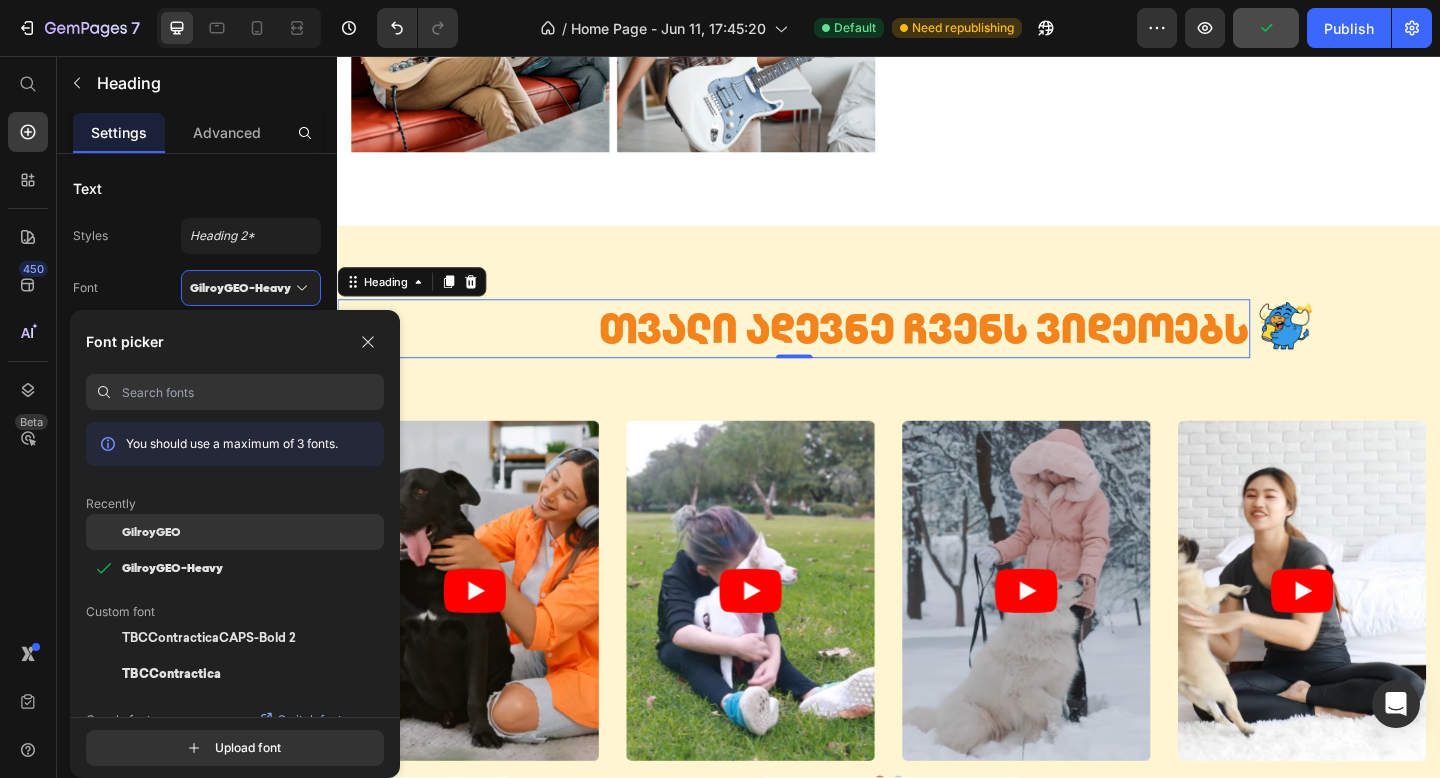 click on "GilroyGEO" 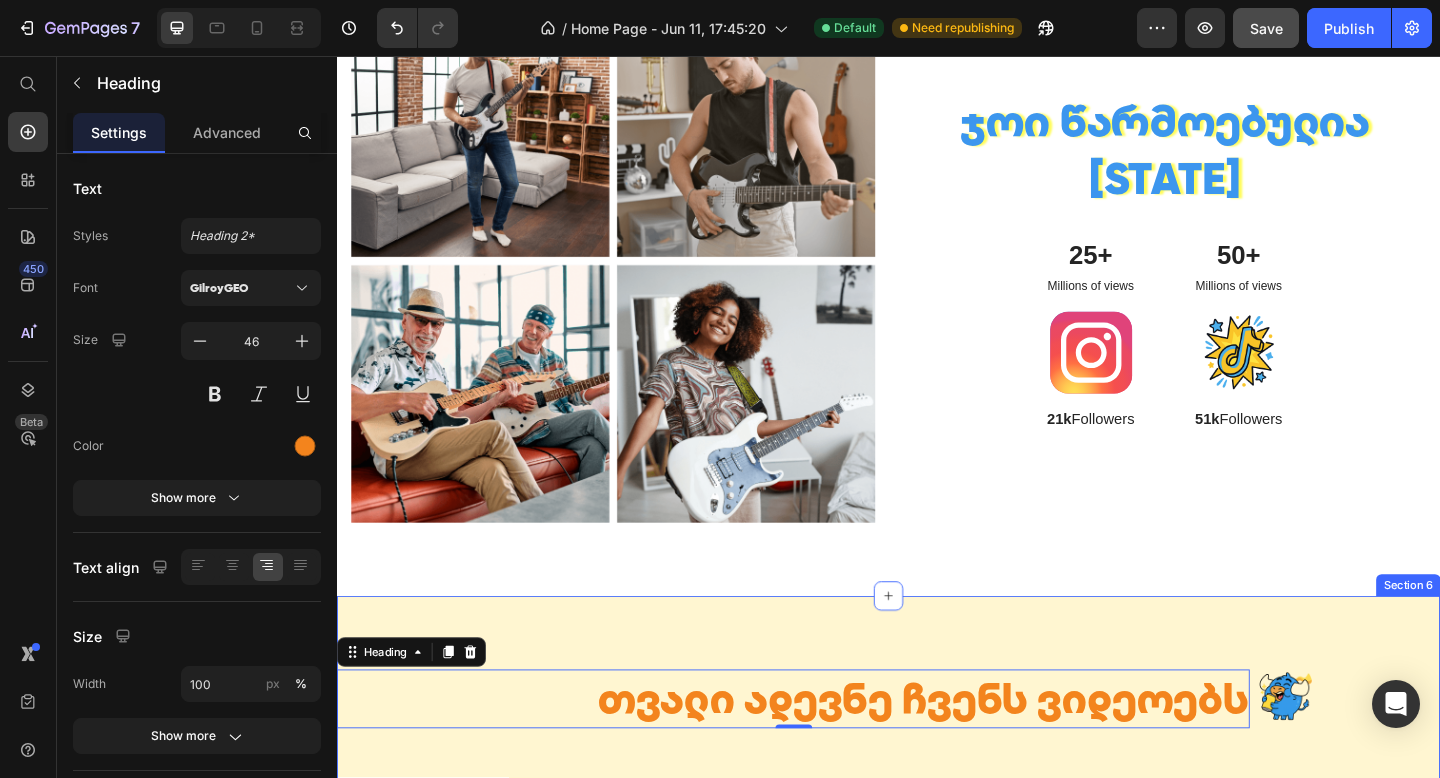 scroll, scrollTop: 1566, scrollLeft: 0, axis: vertical 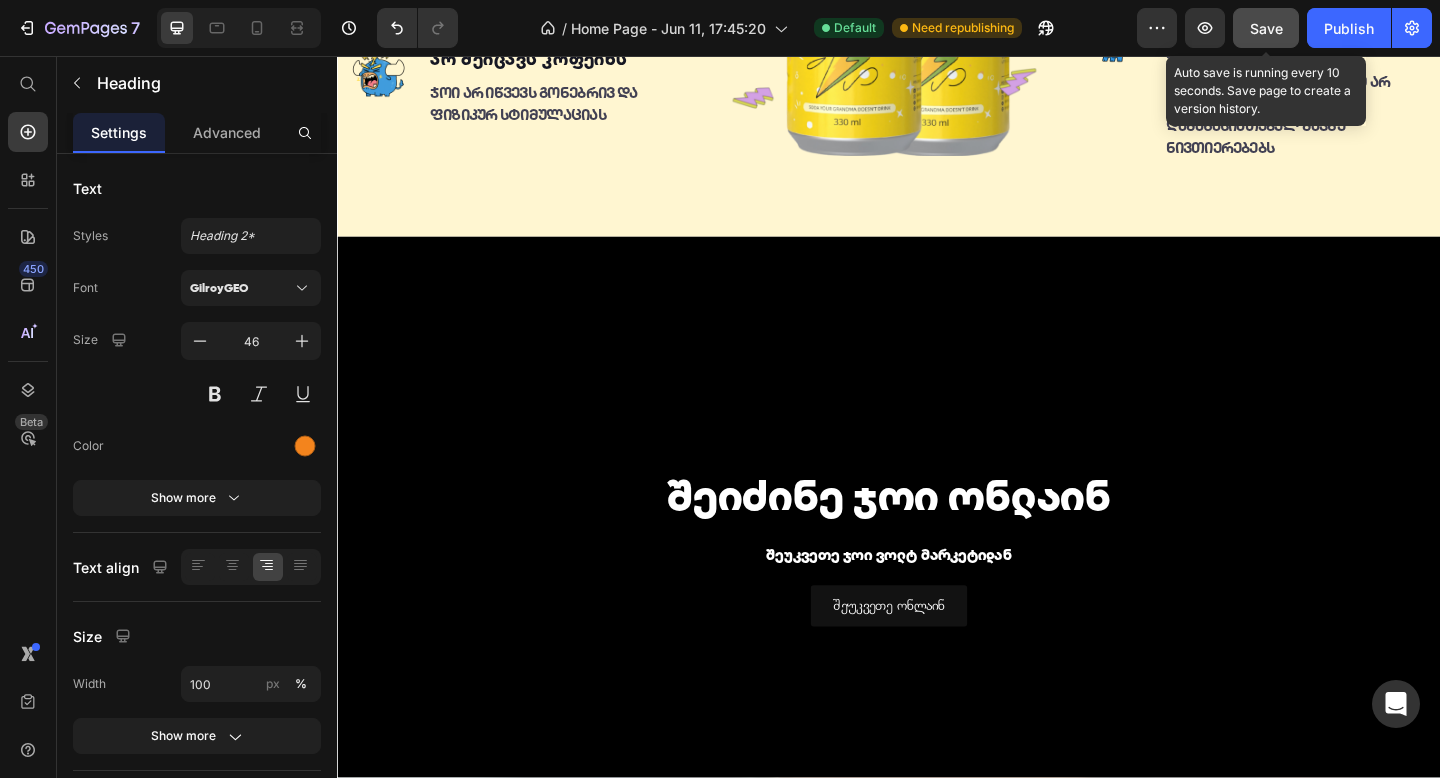 click on "Save" at bounding box center (1266, 28) 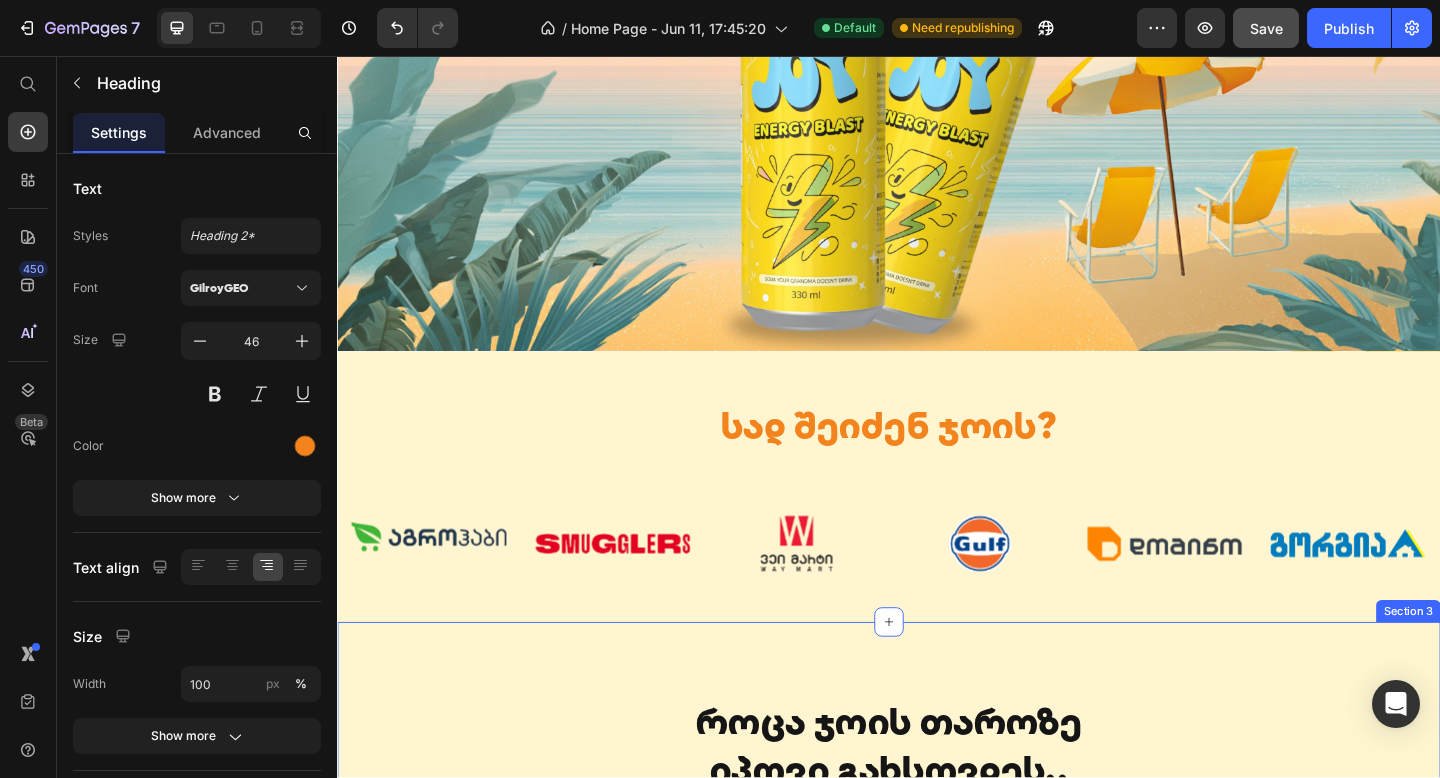 scroll, scrollTop: 0, scrollLeft: 0, axis: both 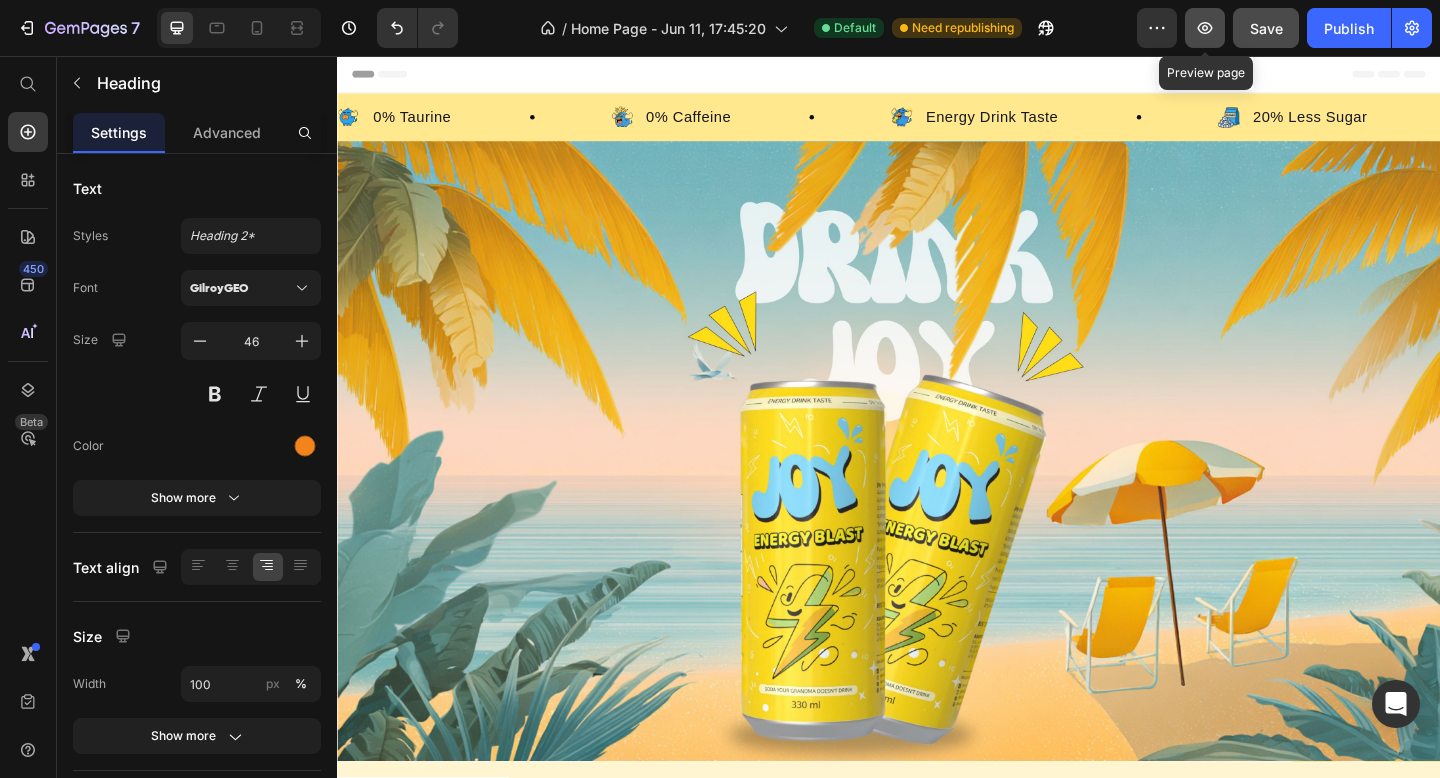 click 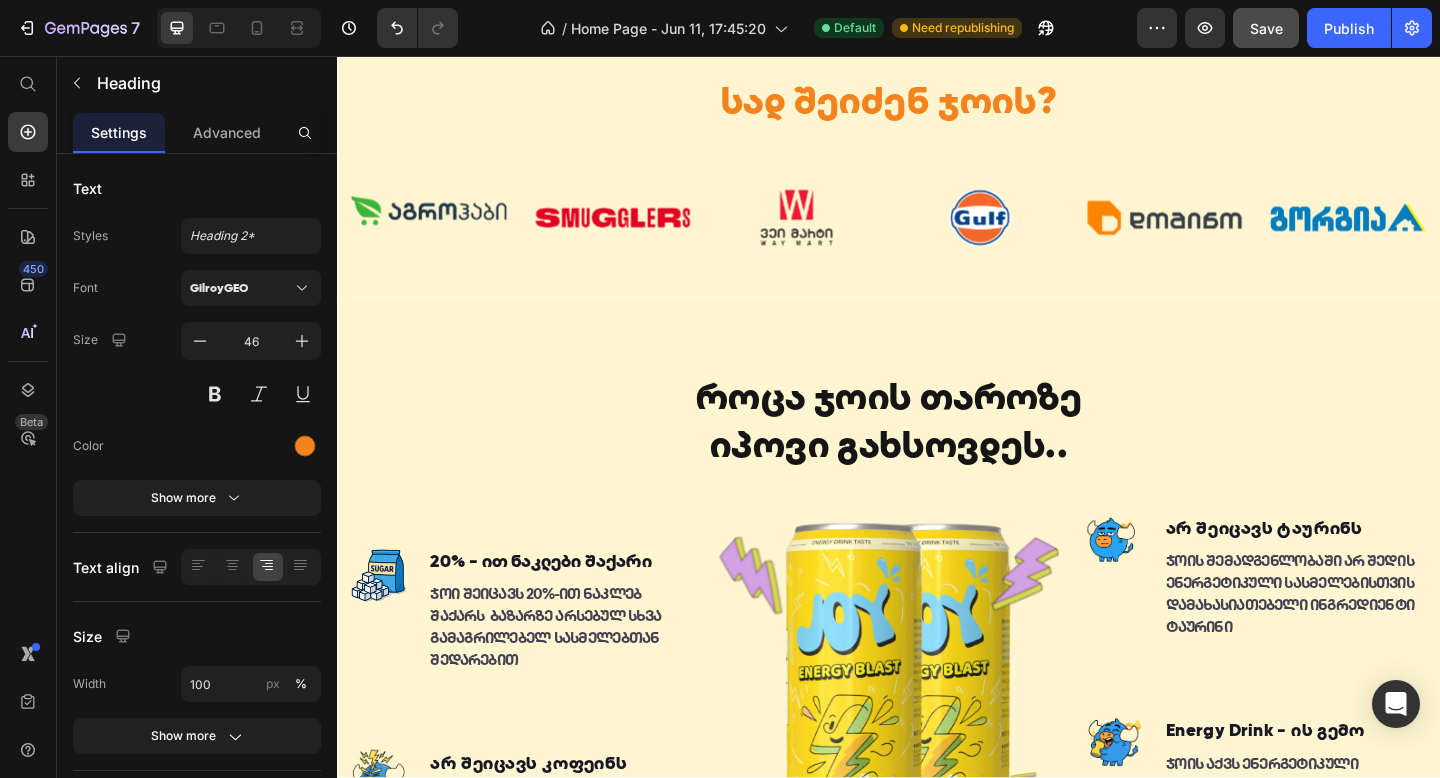 scroll, scrollTop: 813, scrollLeft: 0, axis: vertical 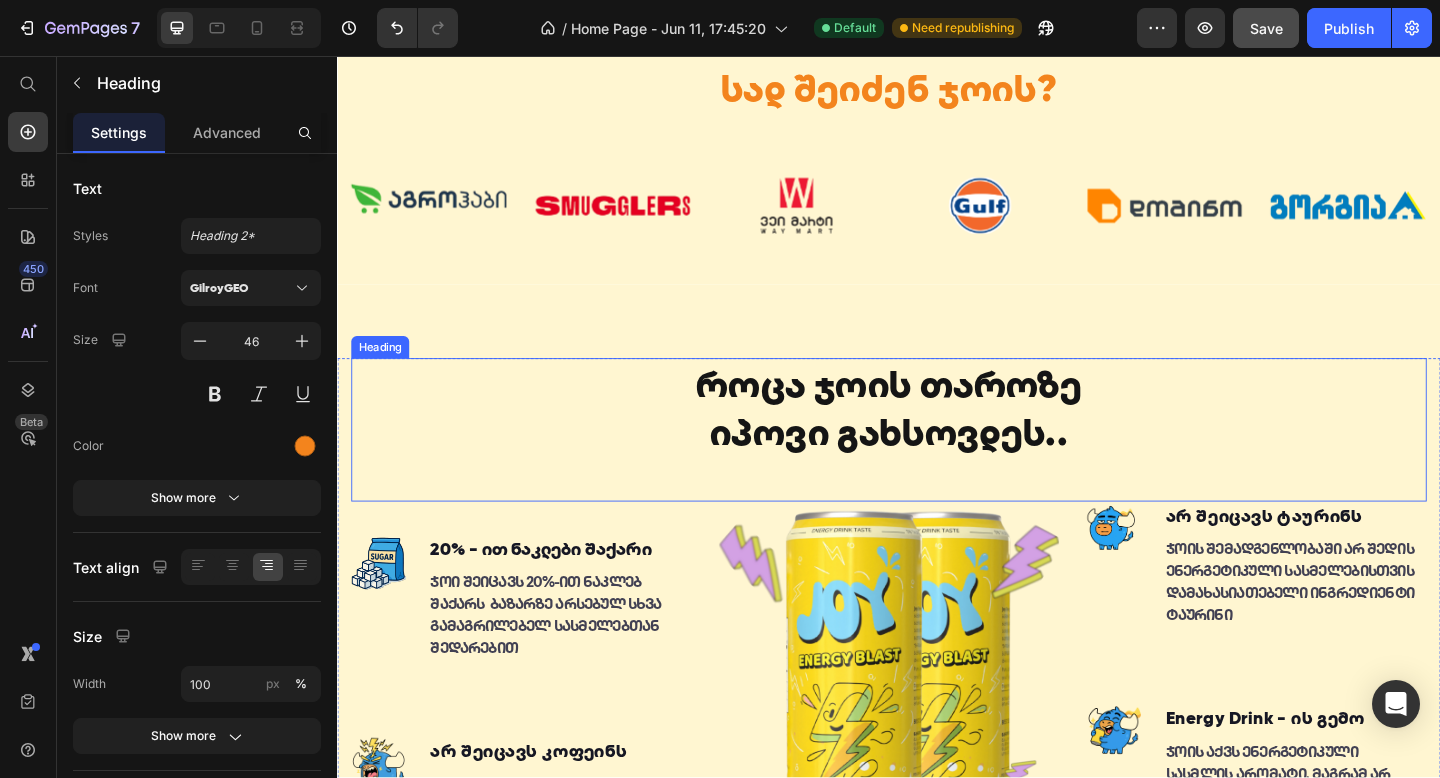 click on "როცა [NAME] თაროზე იპოვი გახსოვდეს.." at bounding box center (937, 439) 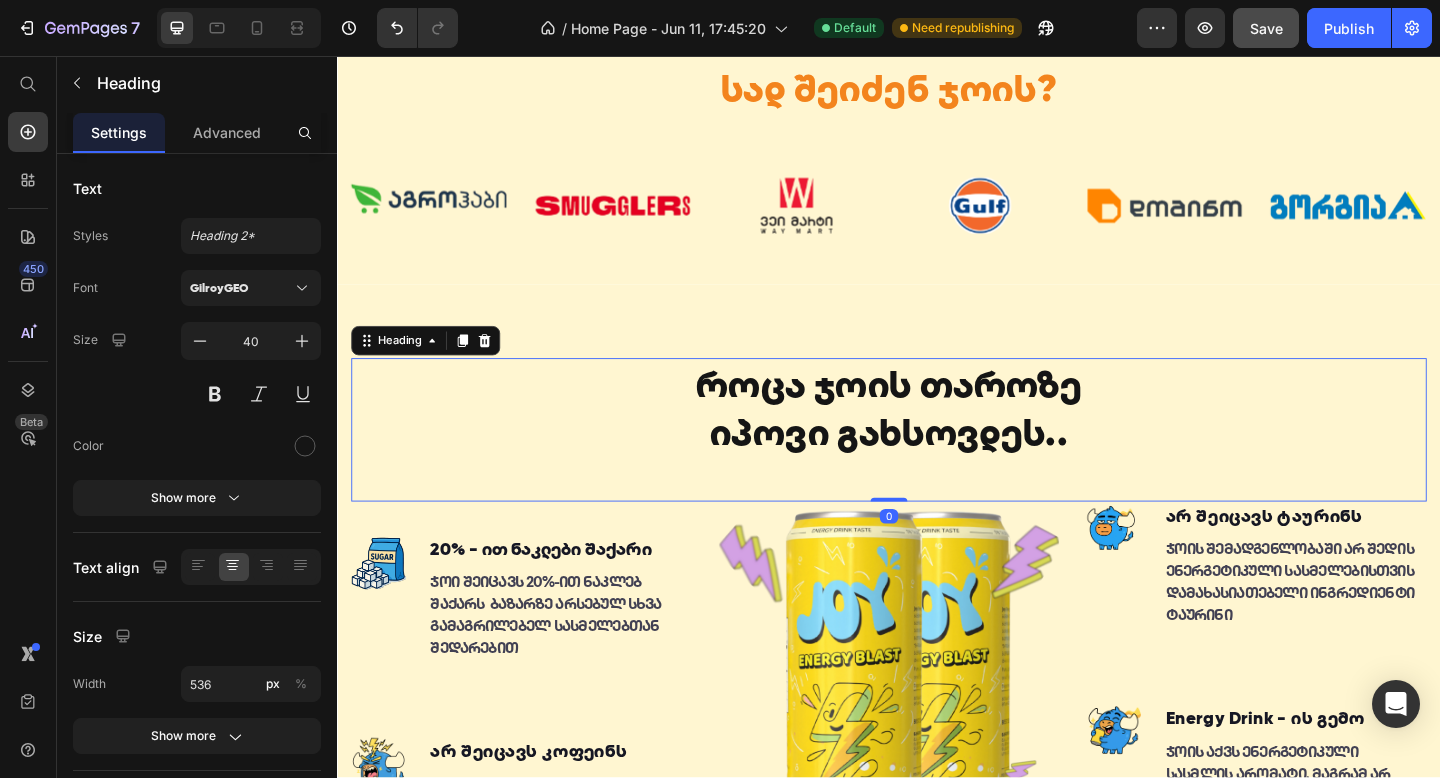click on "როცა [NAME] თაროზე იპოვი გახსოვდეს.." at bounding box center (937, 439) 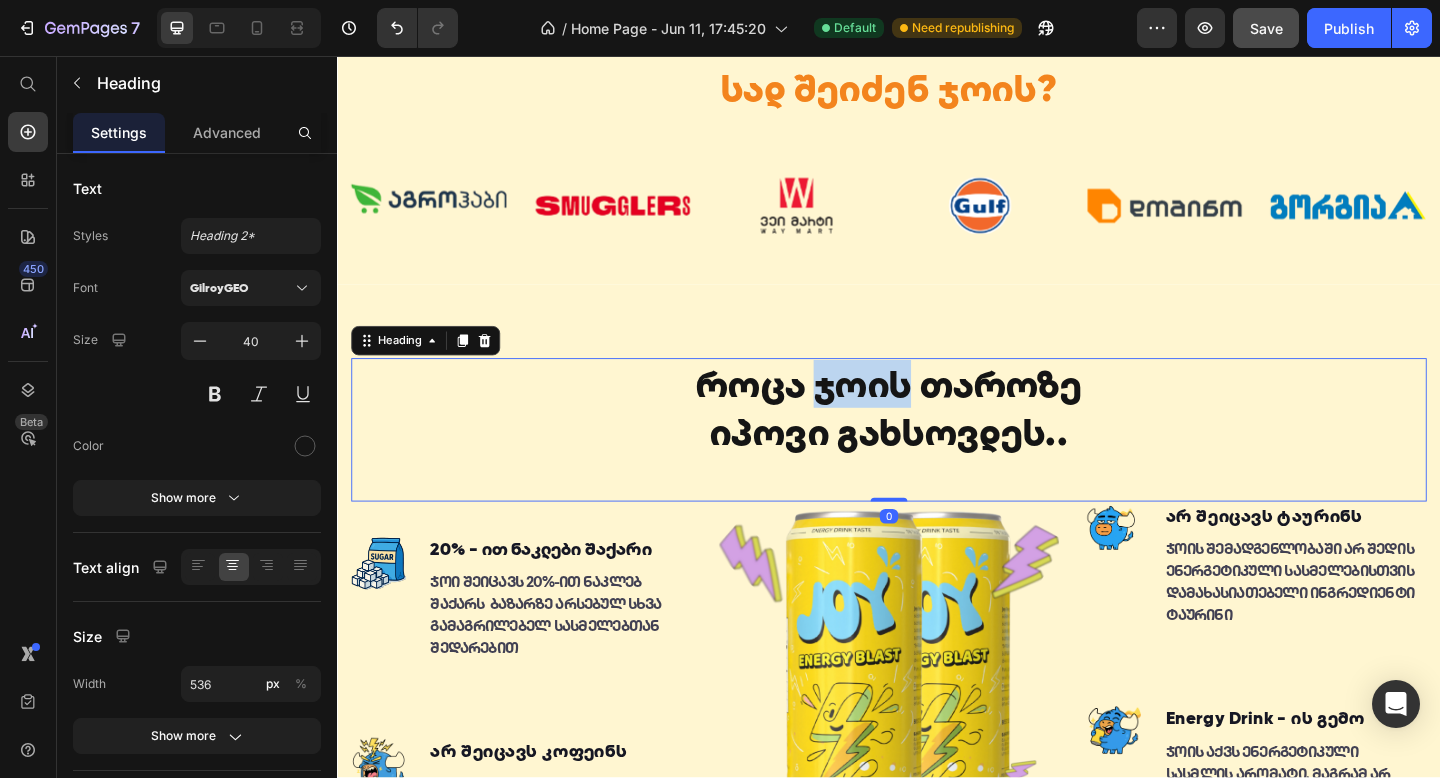 click on "როცა [NAME] თაროზე იპოვი გახსოვდეს.." at bounding box center (937, 439) 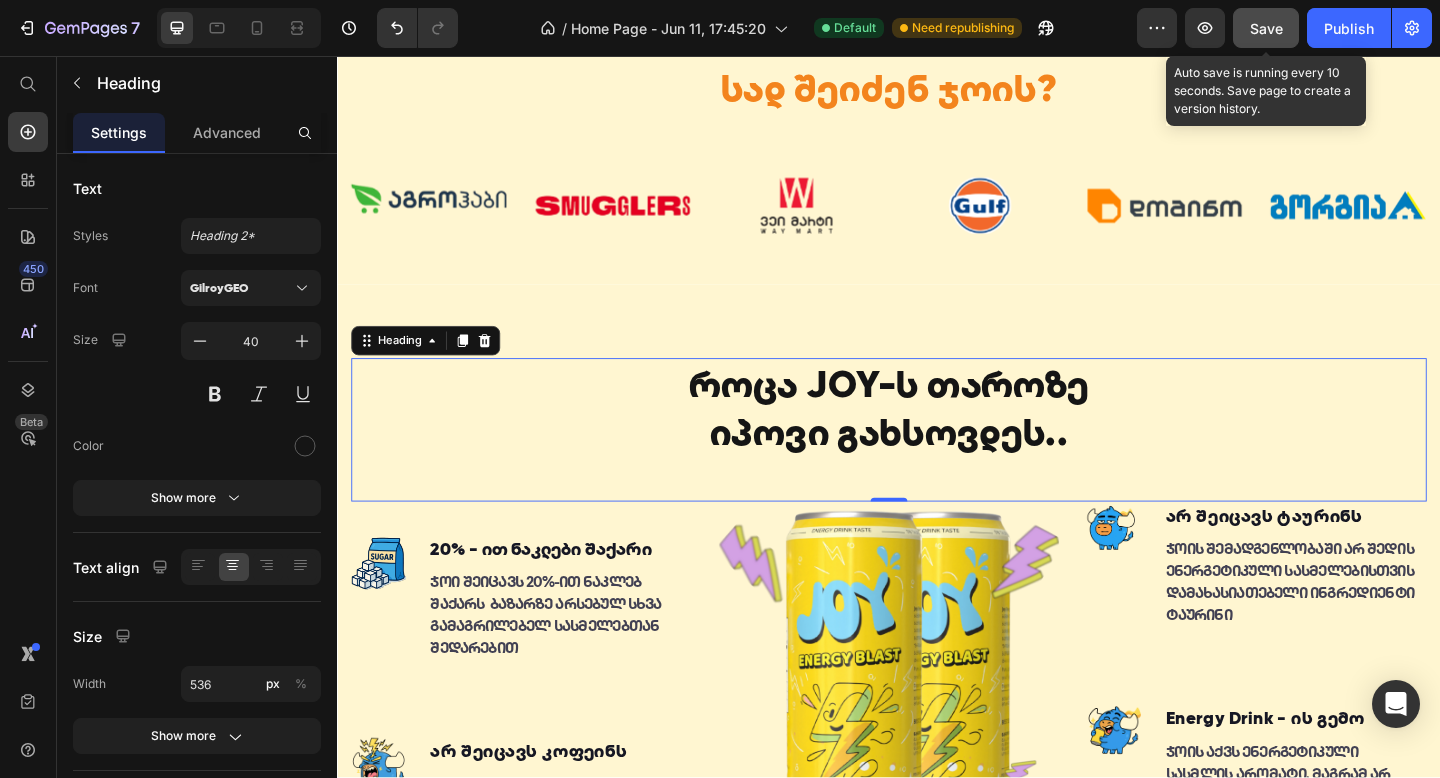 click on "Save" at bounding box center [1266, 28] 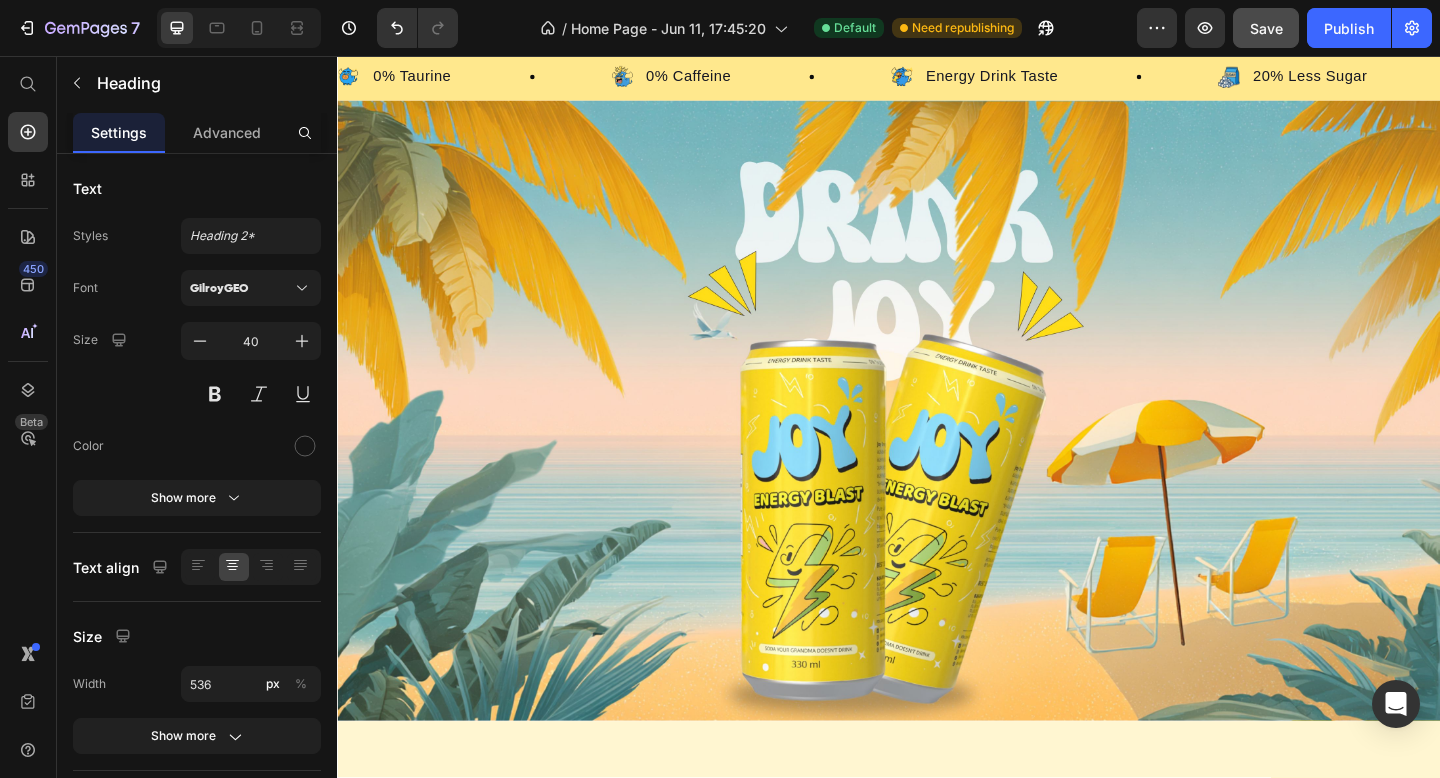 scroll, scrollTop: 0, scrollLeft: 0, axis: both 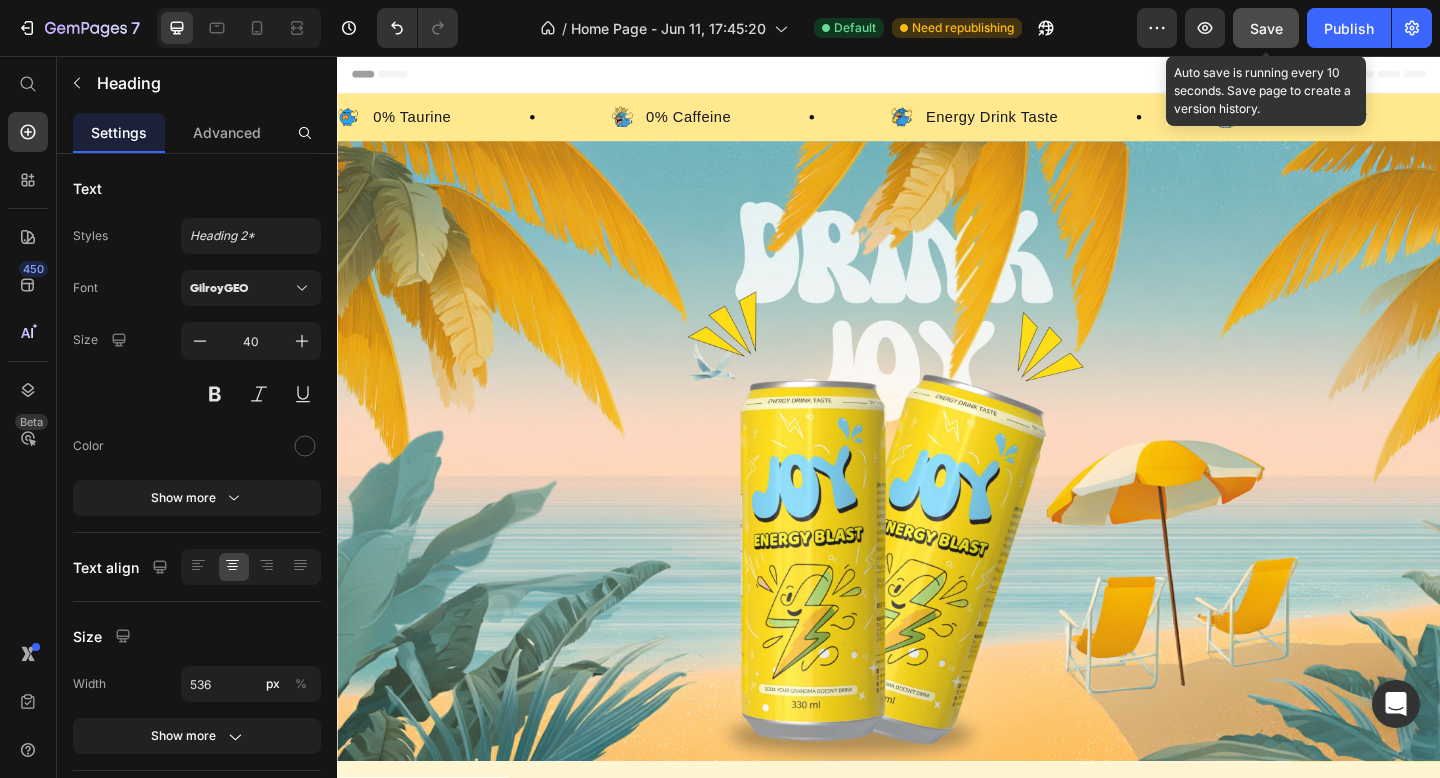 click on "Save" at bounding box center [1266, 28] 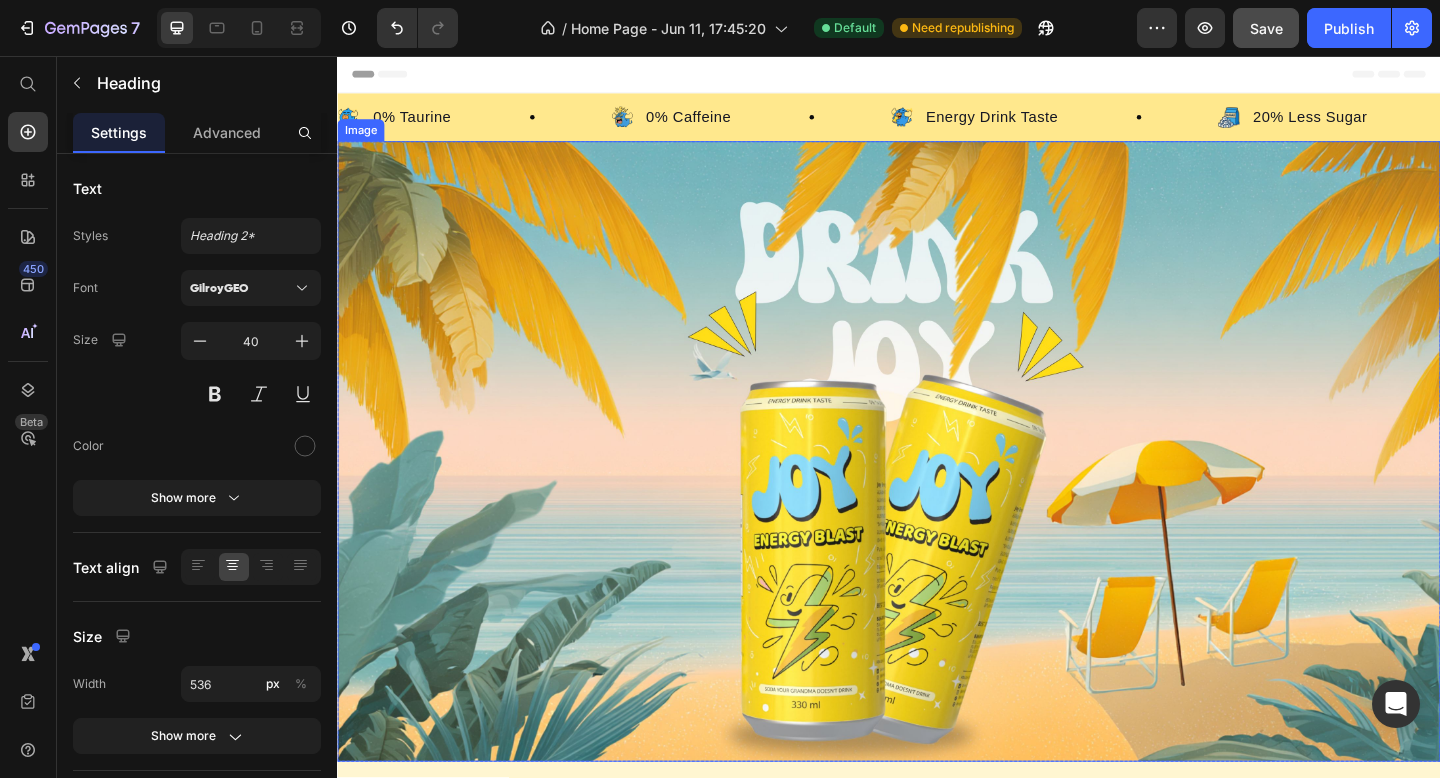 scroll, scrollTop: 259, scrollLeft: 0, axis: vertical 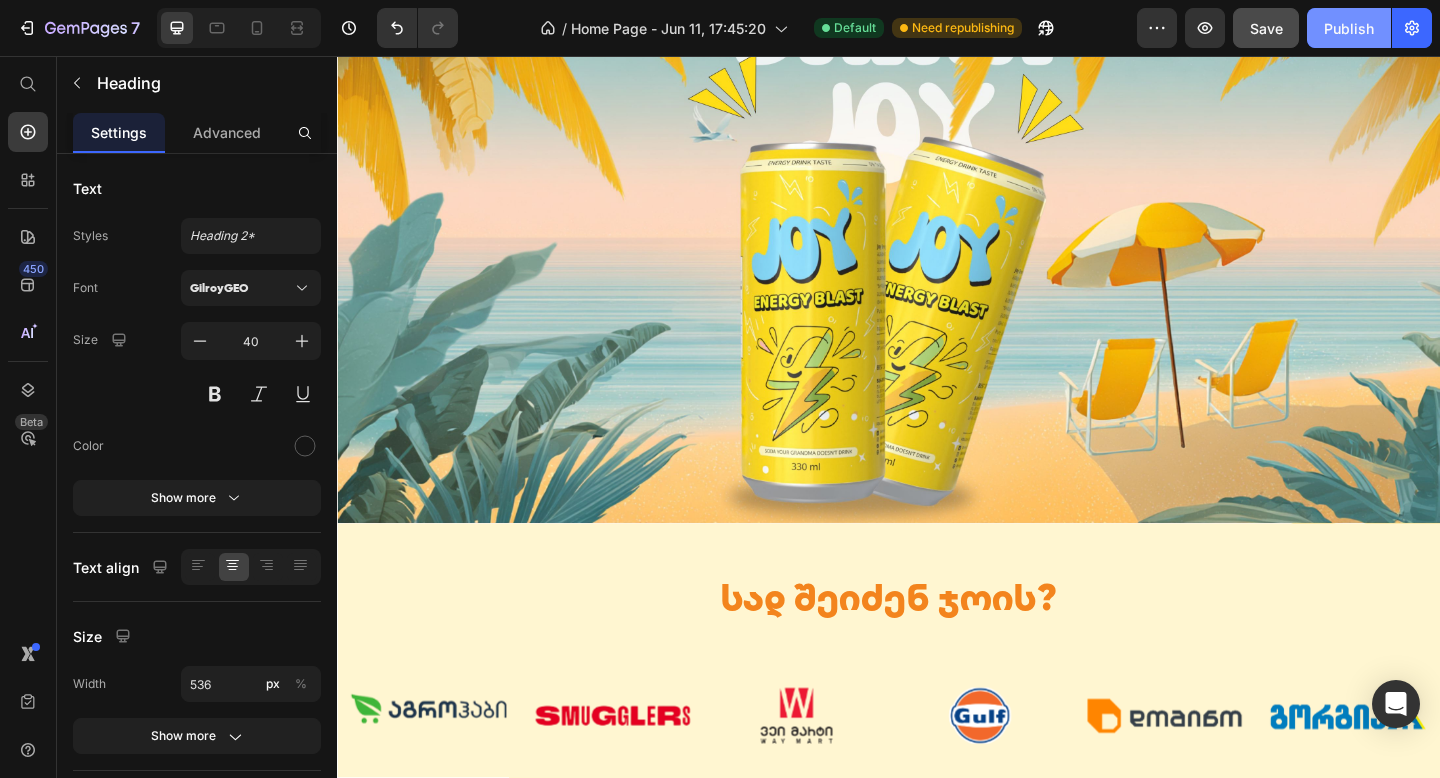 drag, startPoint x: 1334, startPoint y: 31, endPoint x: 838, endPoint y: 72, distance: 497.69168 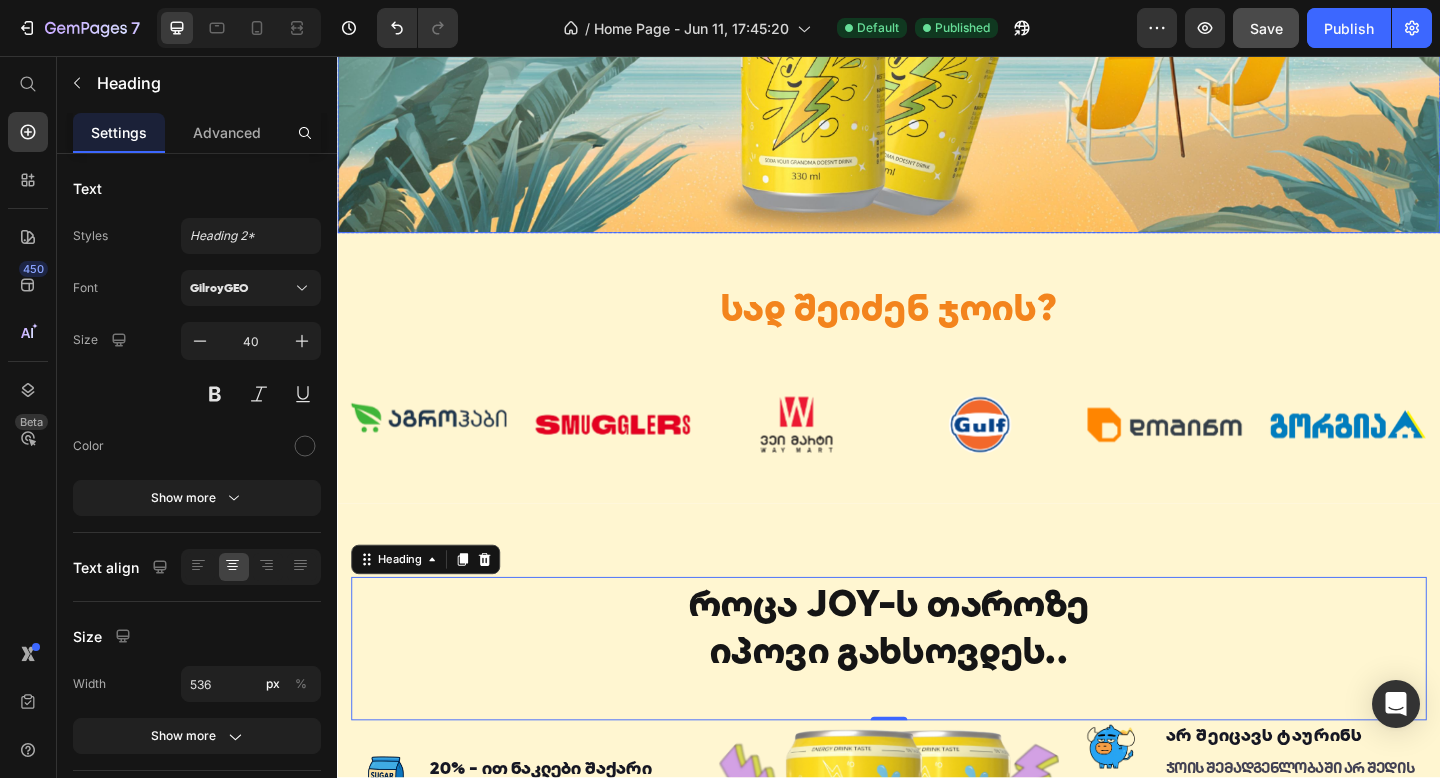 scroll, scrollTop: 599, scrollLeft: 0, axis: vertical 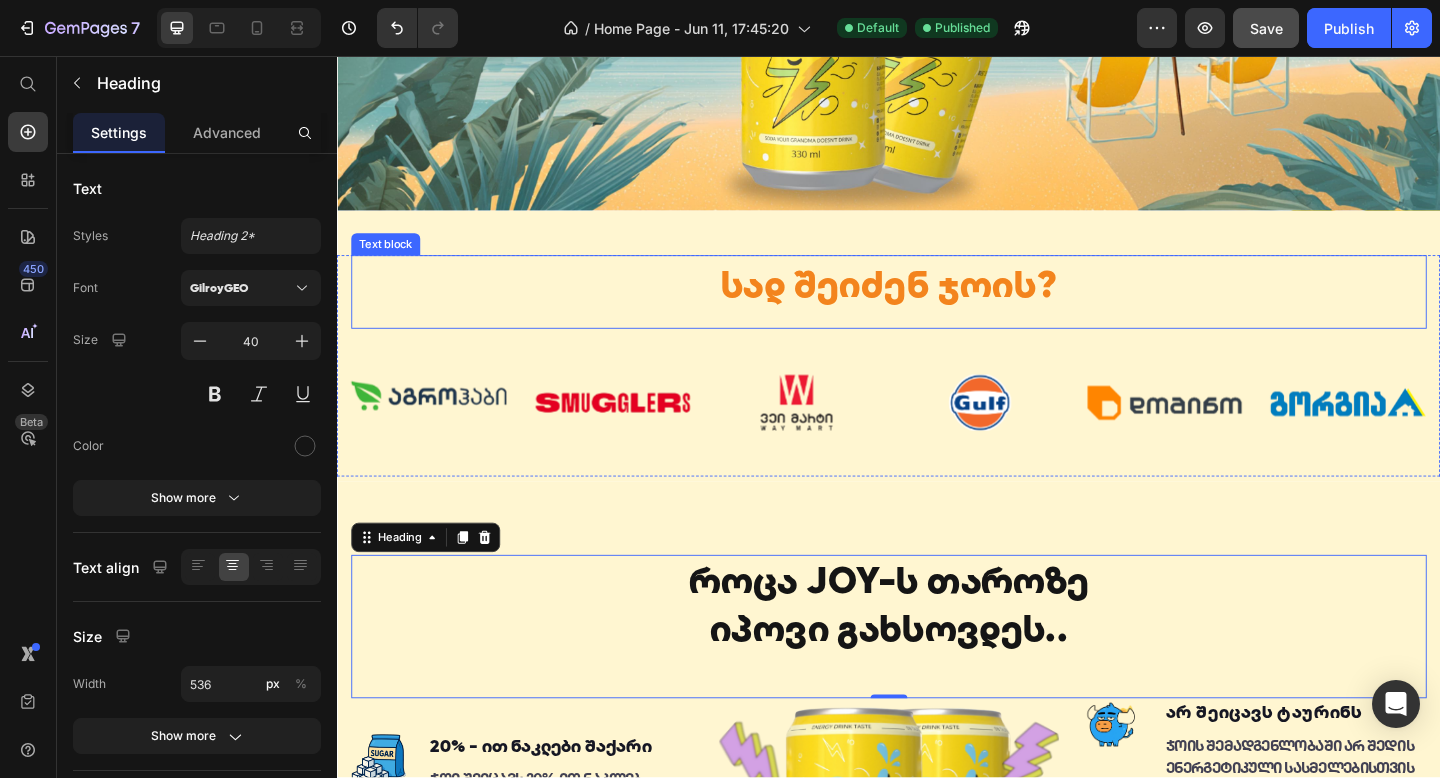 click on "სად შეიძენ [NAME]?" at bounding box center [937, 305] 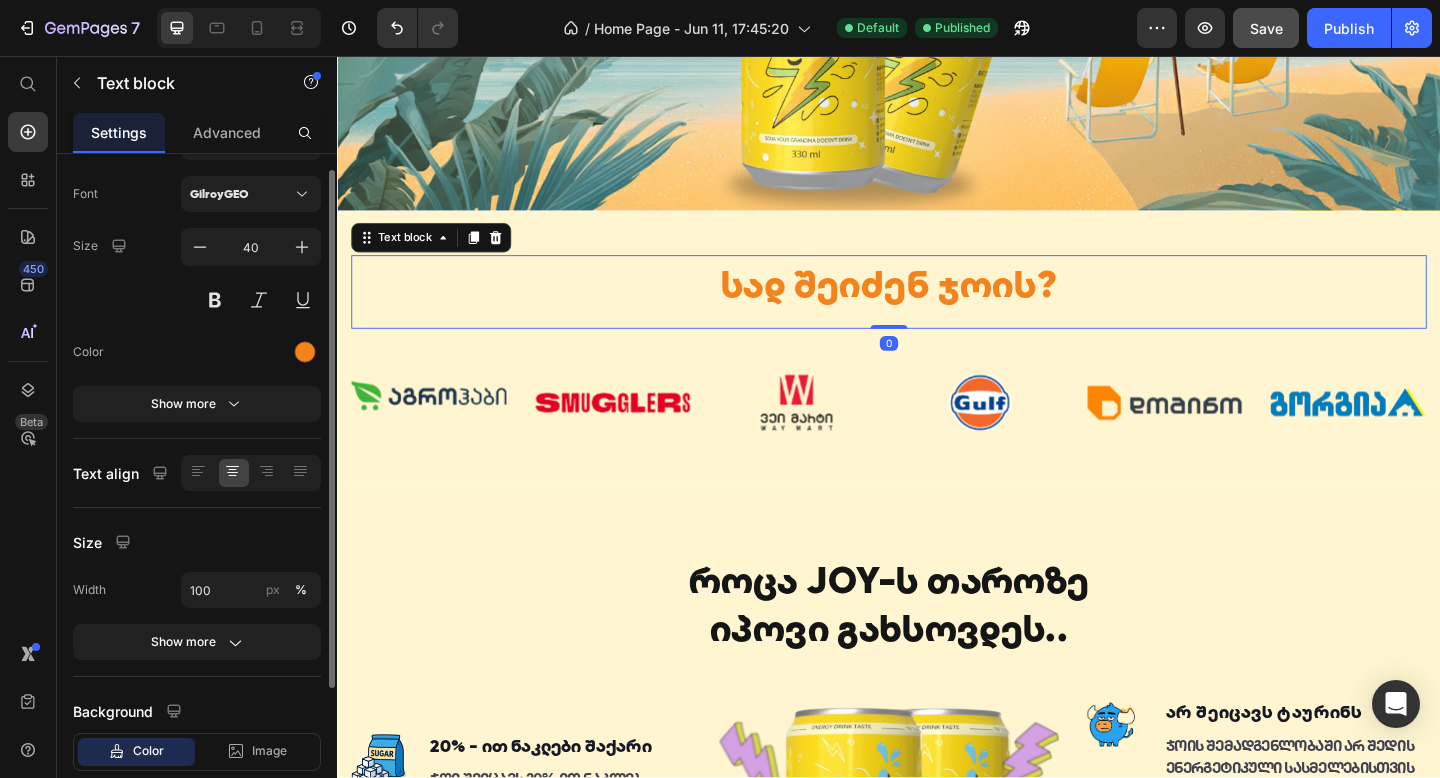 scroll, scrollTop: 105, scrollLeft: 0, axis: vertical 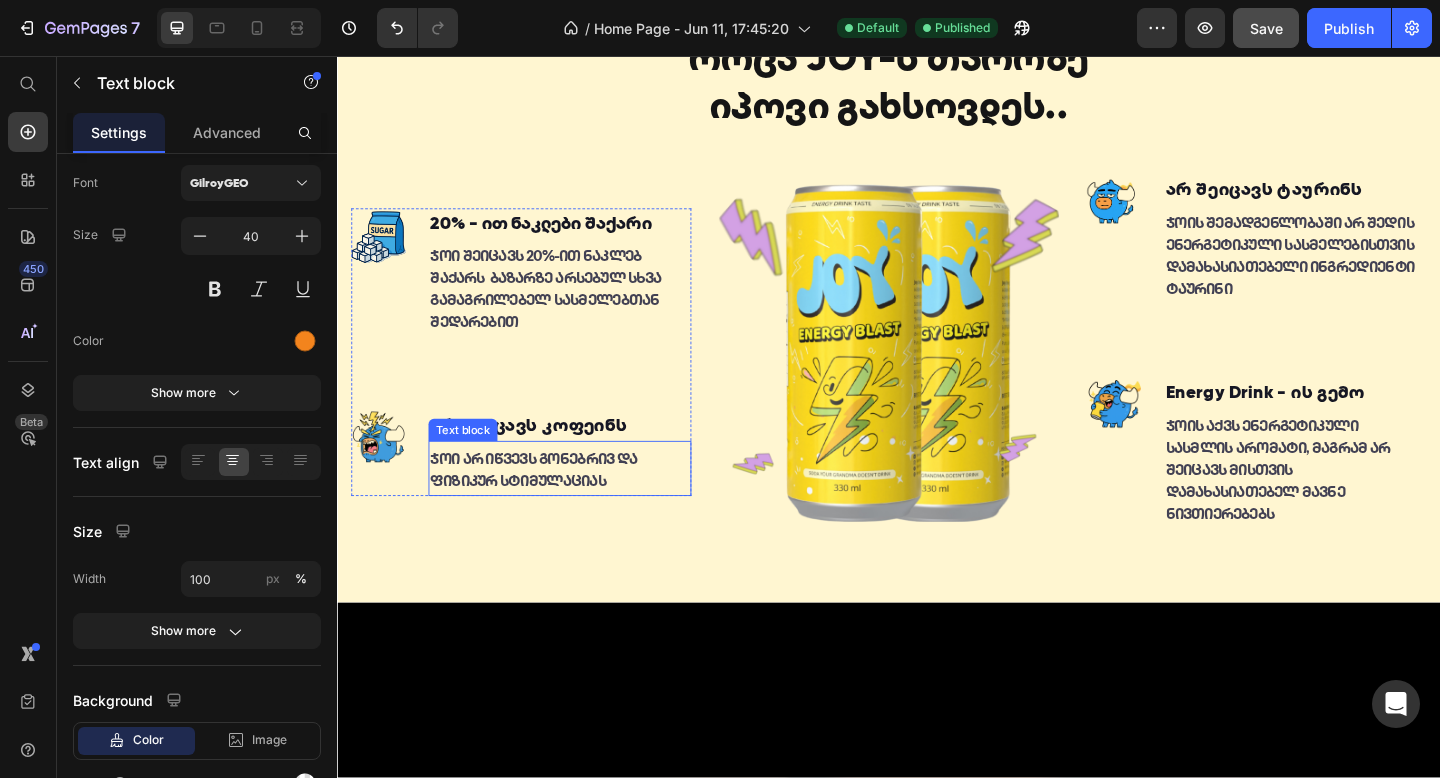 click on "[NAME] არ იწვევს გონებრივ და ფიზიკურ სტიმულაციას" at bounding box center (579, 509) 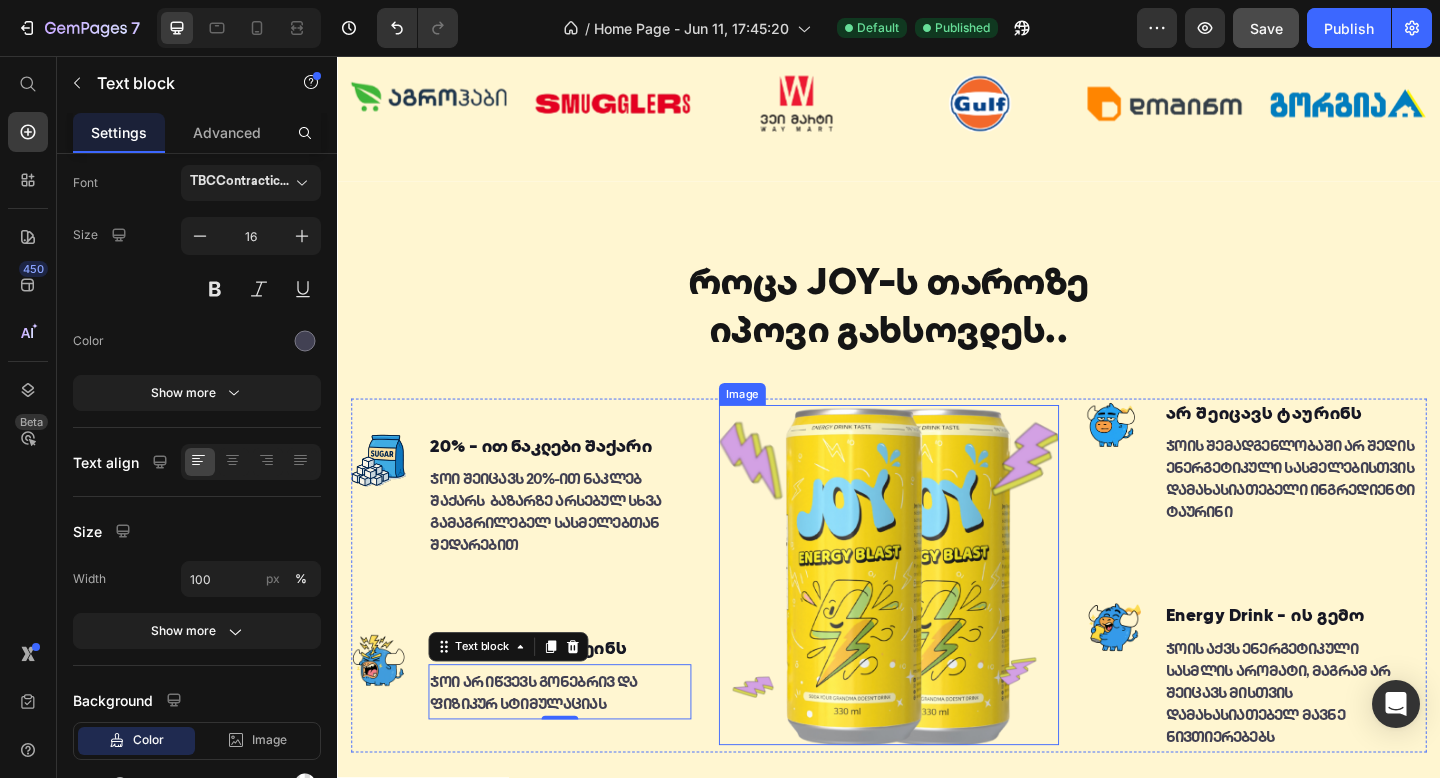 scroll, scrollTop: 920, scrollLeft: 0, axis: vertical 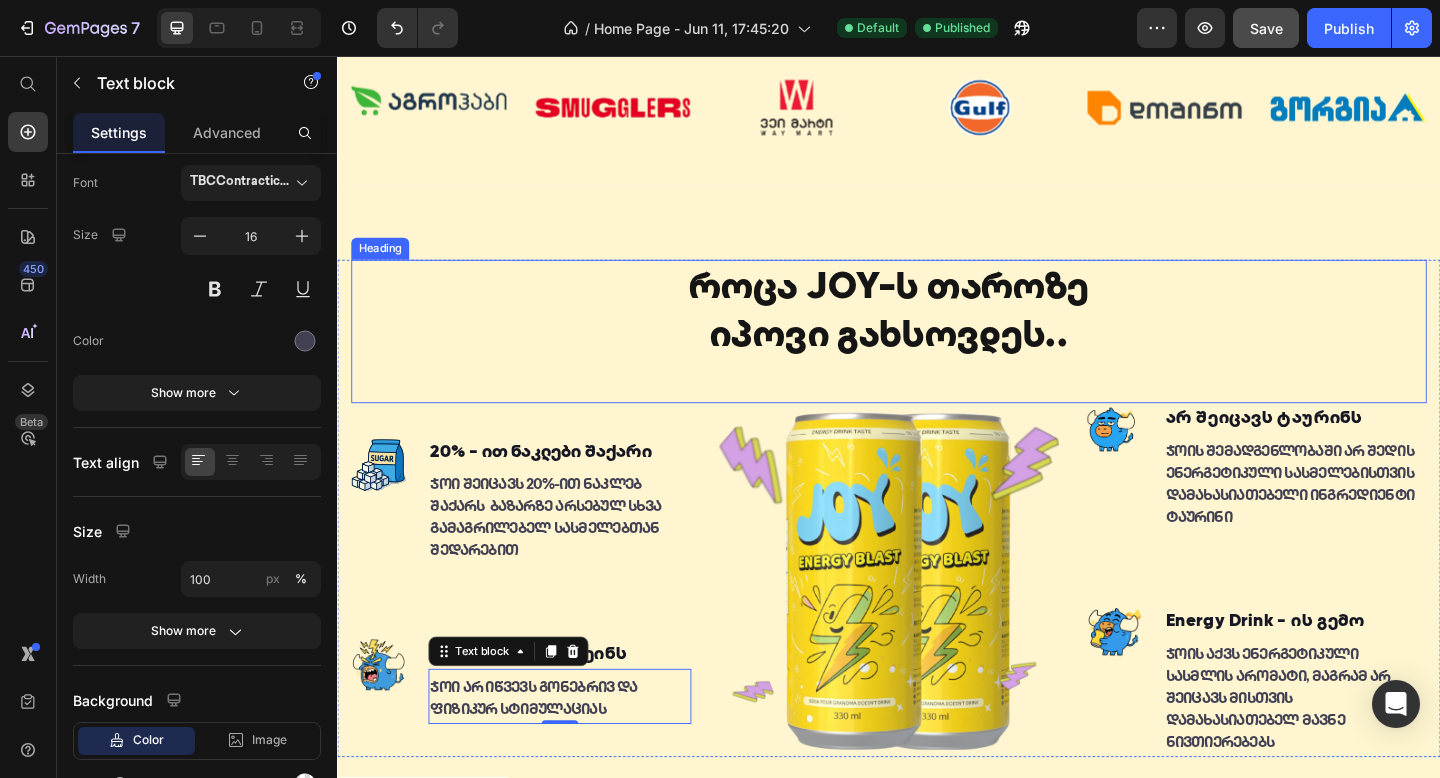 click on "როცა JOY-ს თაროზე იპოვი გახსოვდეს.." at bounding box center [937, 332] 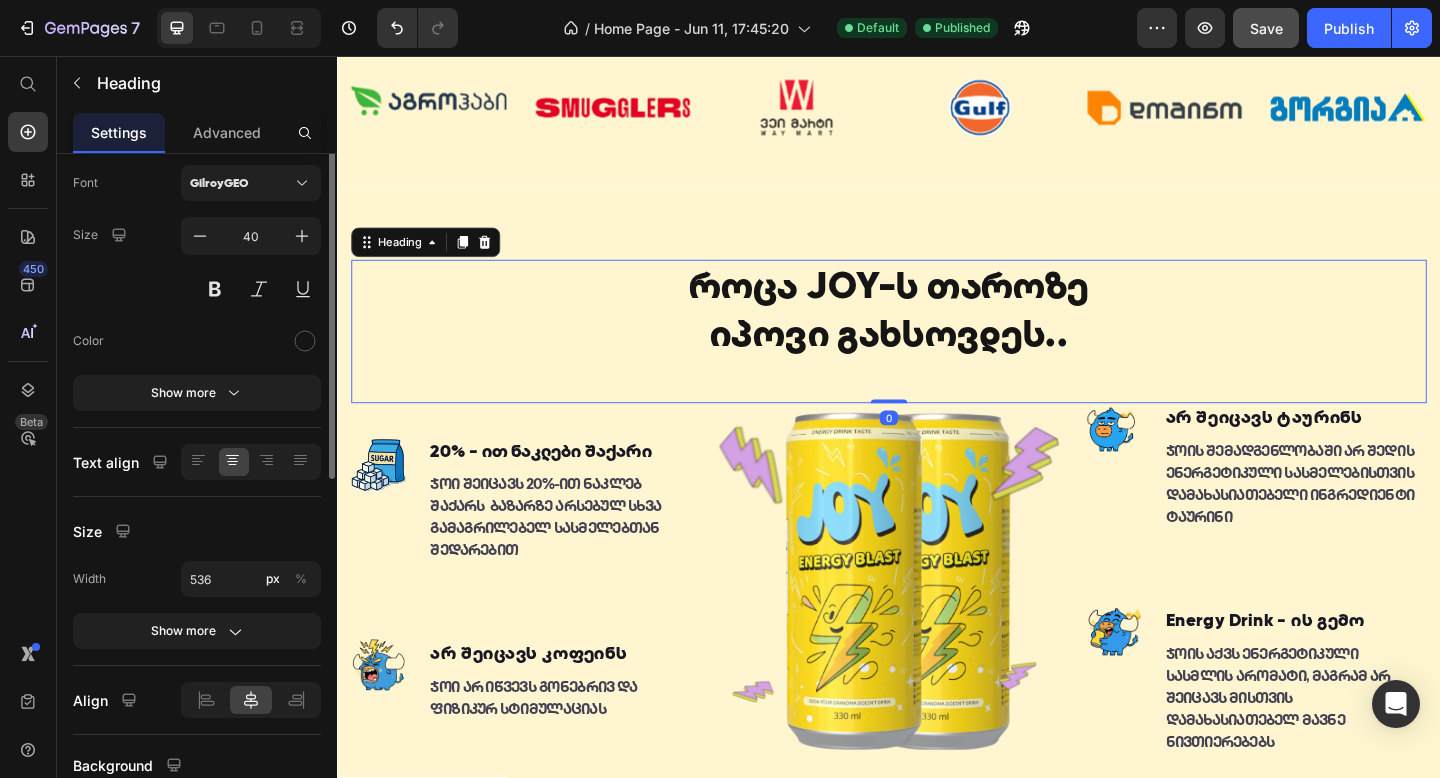 scroll, scrollTop: 0, scrollLeft: 0, axis: both 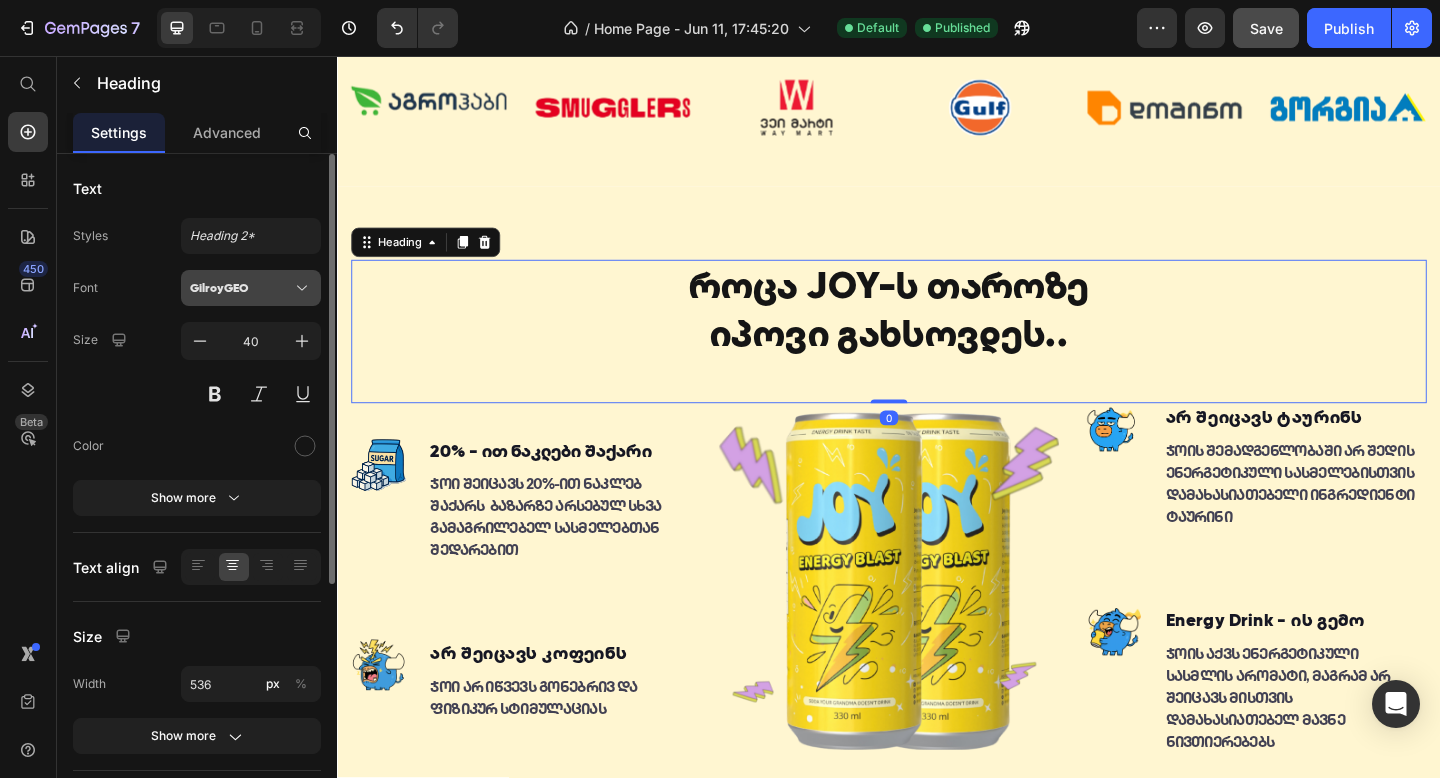 click on "GilroyGEO" at bounding box center (241, 288) 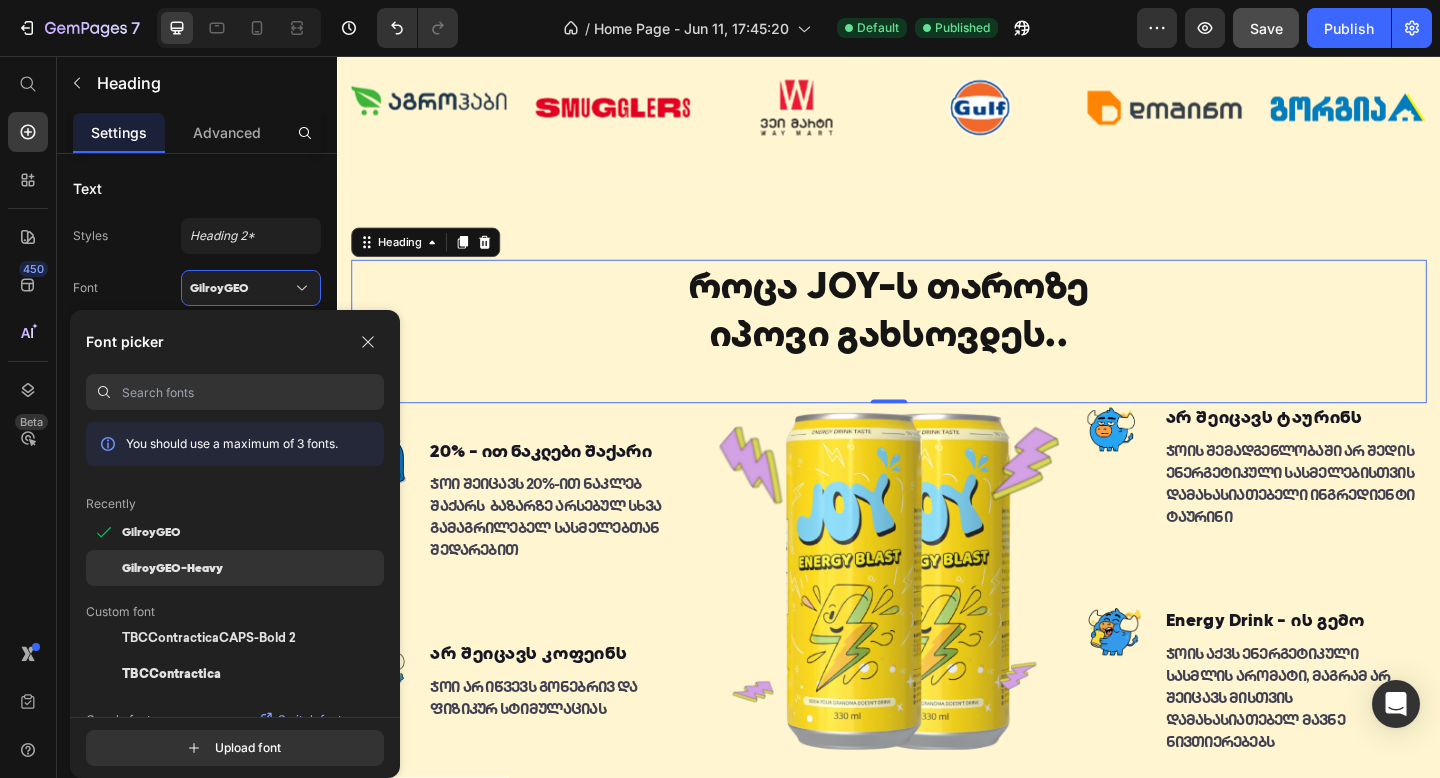 click on "GilroyGEO-Heavy" at bounding box center [172, 568] 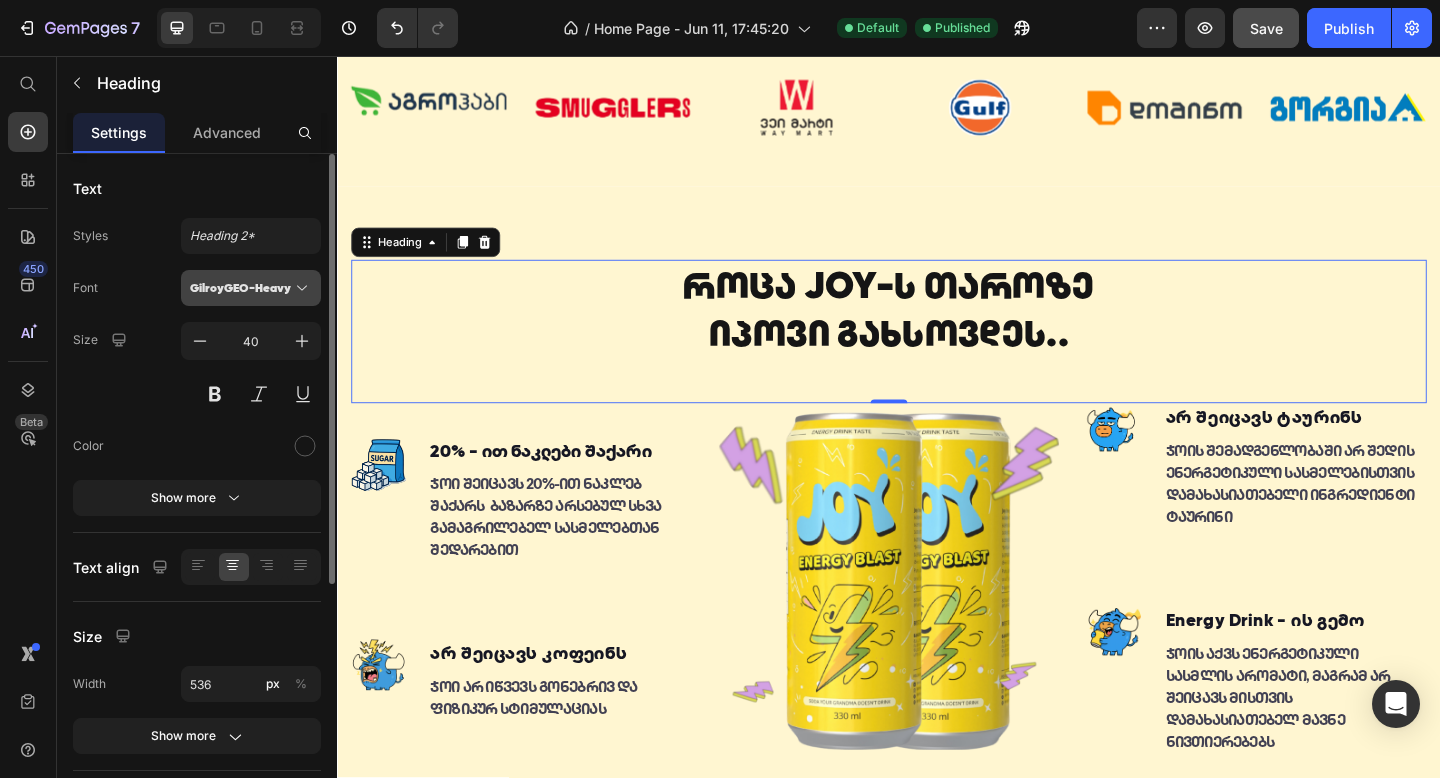 click on "GilroyGEO-Heavy" at bounding box center (251, 288) 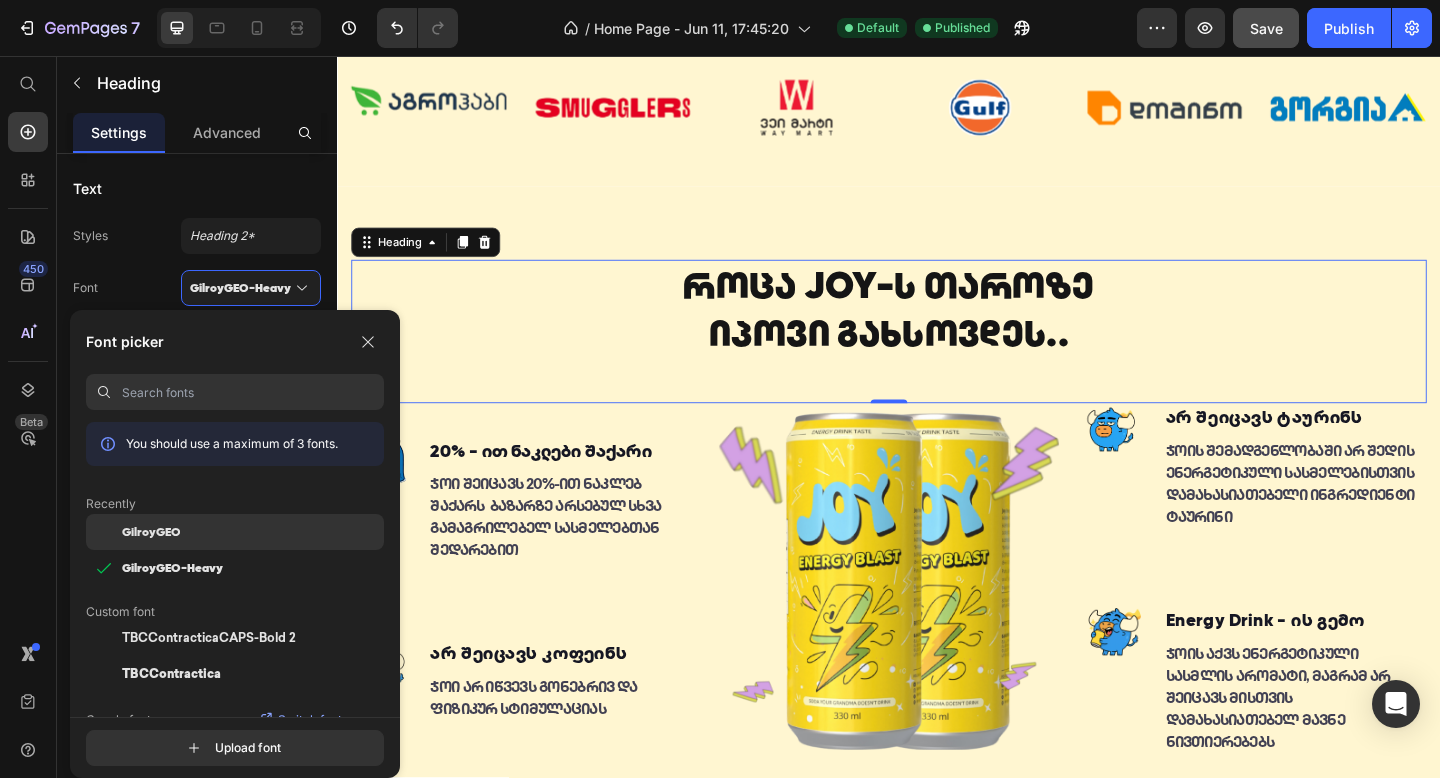 click on "GilroyGEO" 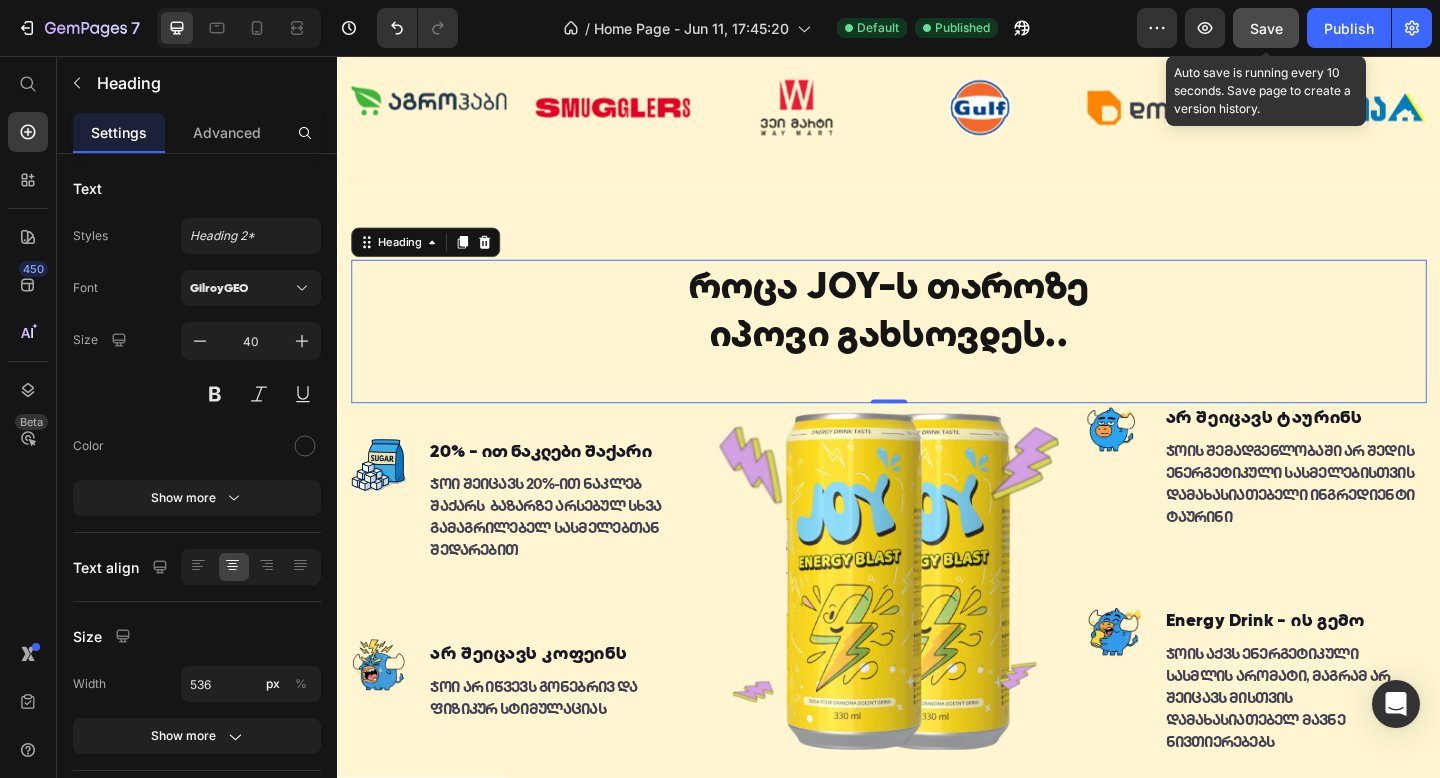 click on "Save" 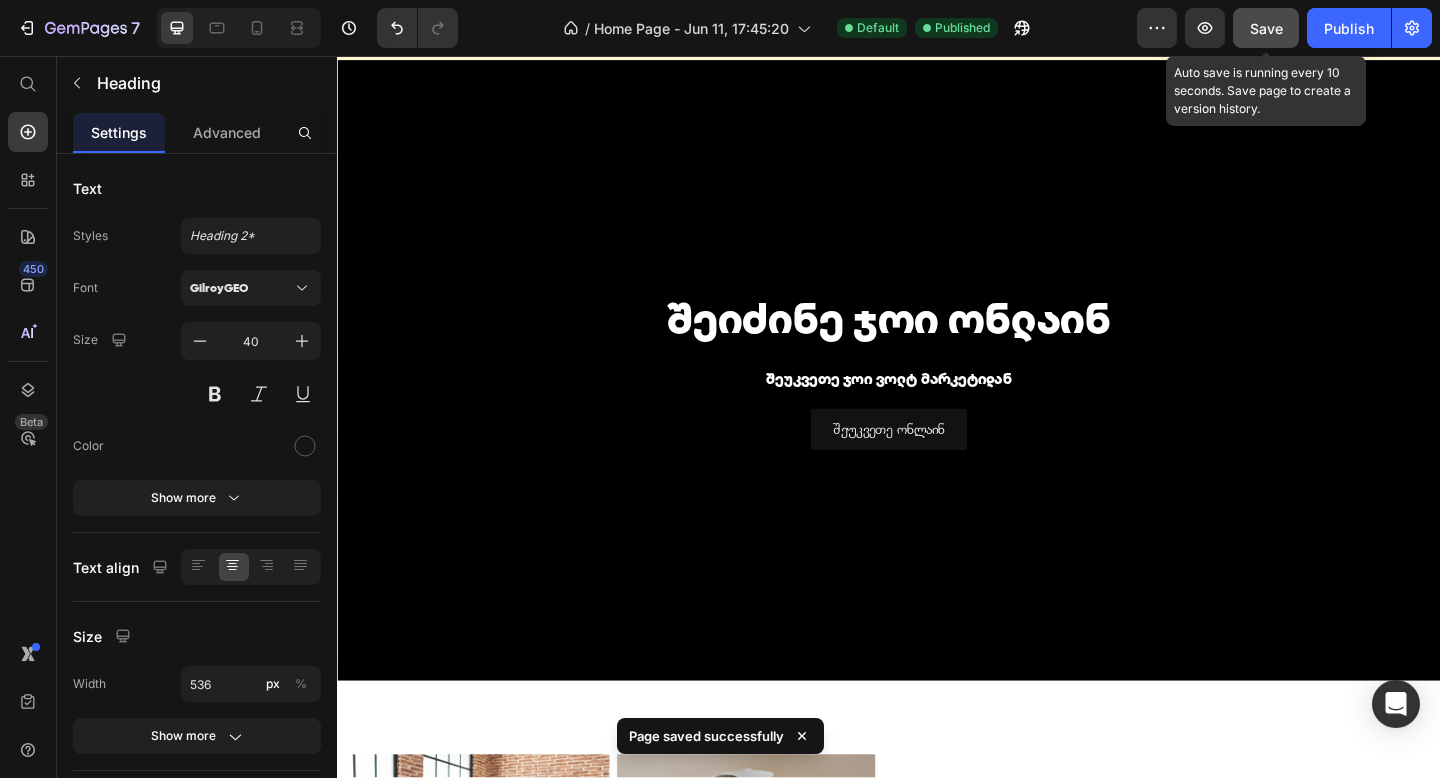 scroll, scrollTop: 1751, scrollLeft: 0, axis: vertical 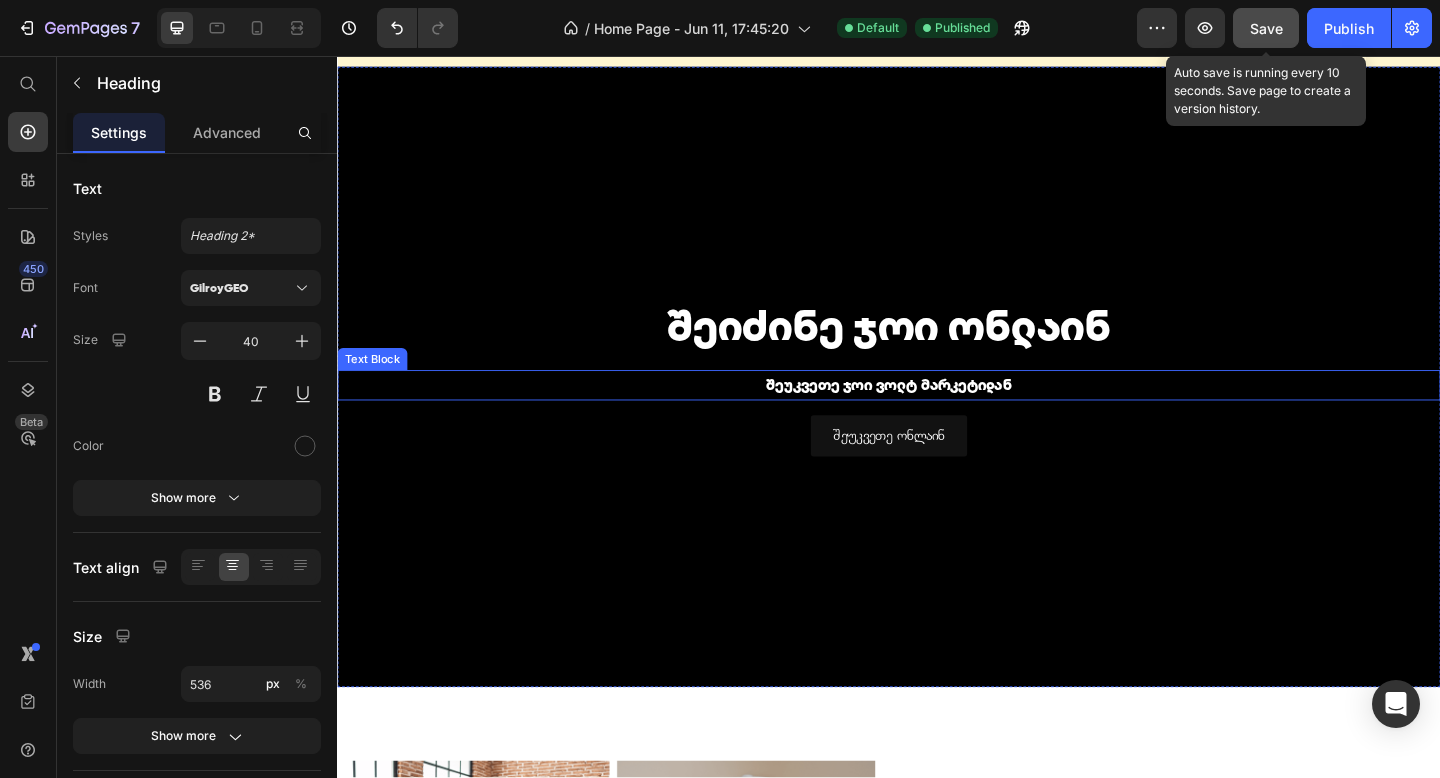 click on "შეუკვეთე [NAME] ვოლტ მარკეტიდან" at bounding box center (937, 414) 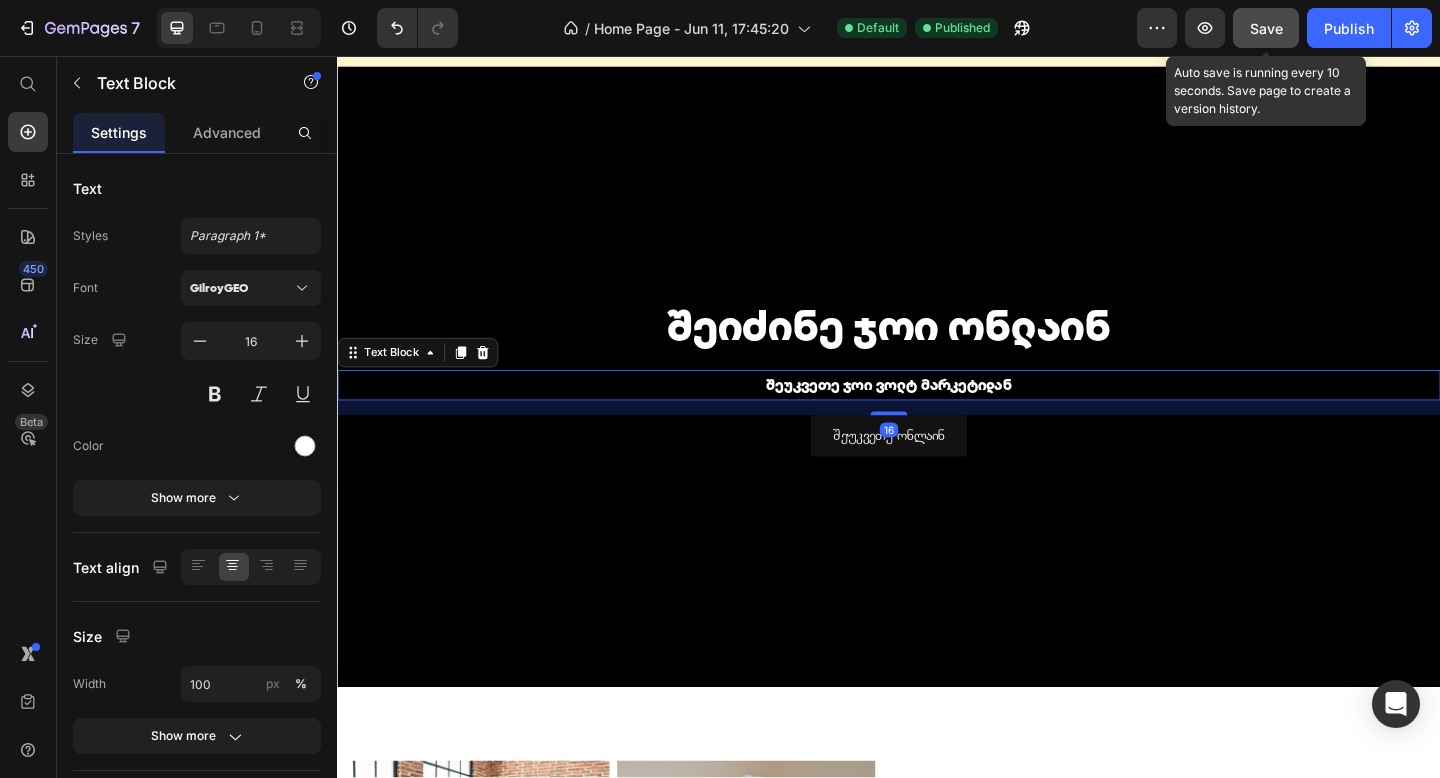 click on "შეუკვეთე [NAME] ვოლტ მარკეტიდან" at bounding box center (937, 414) 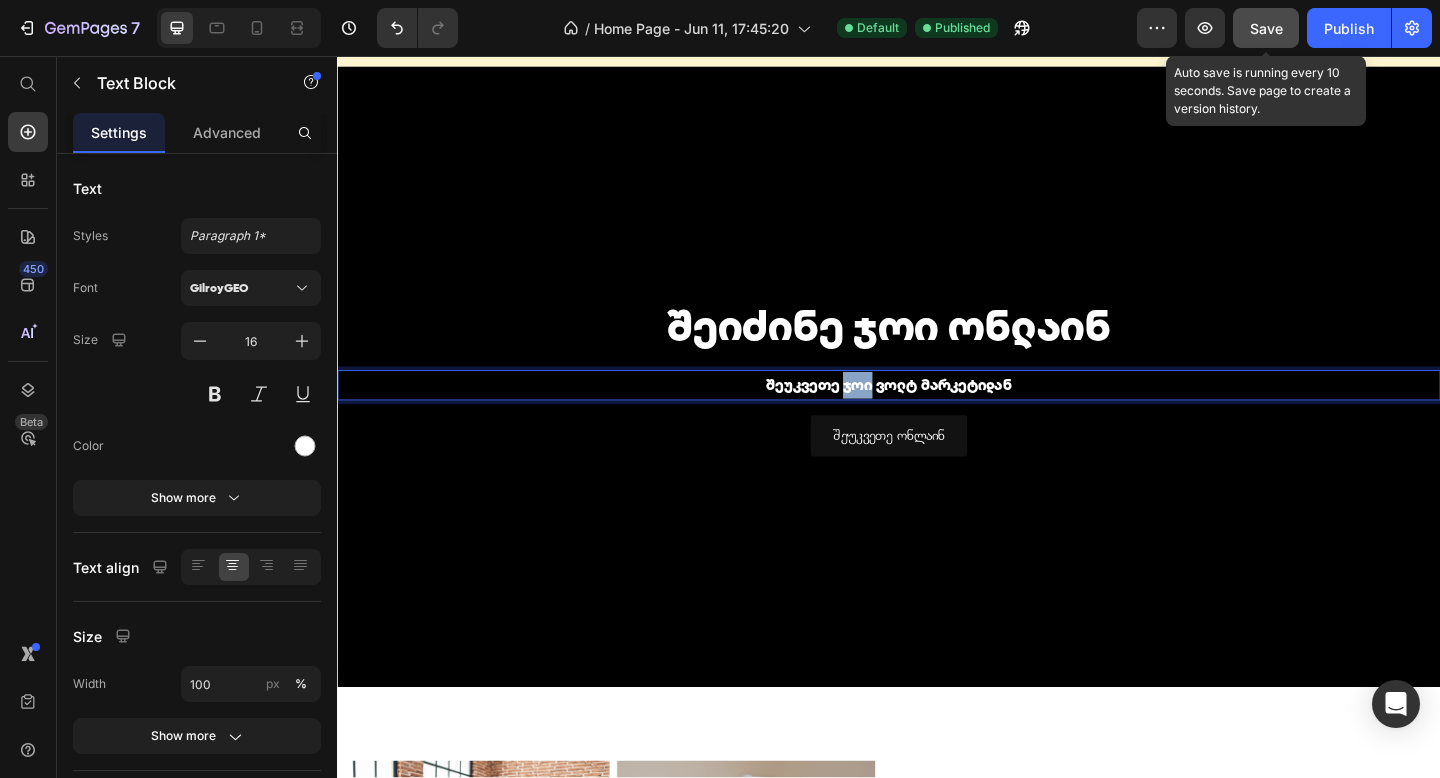 click on "შეუკვეთე [NAME] ვოლტ მარკეტიდან" at bounding box center (937, 414) 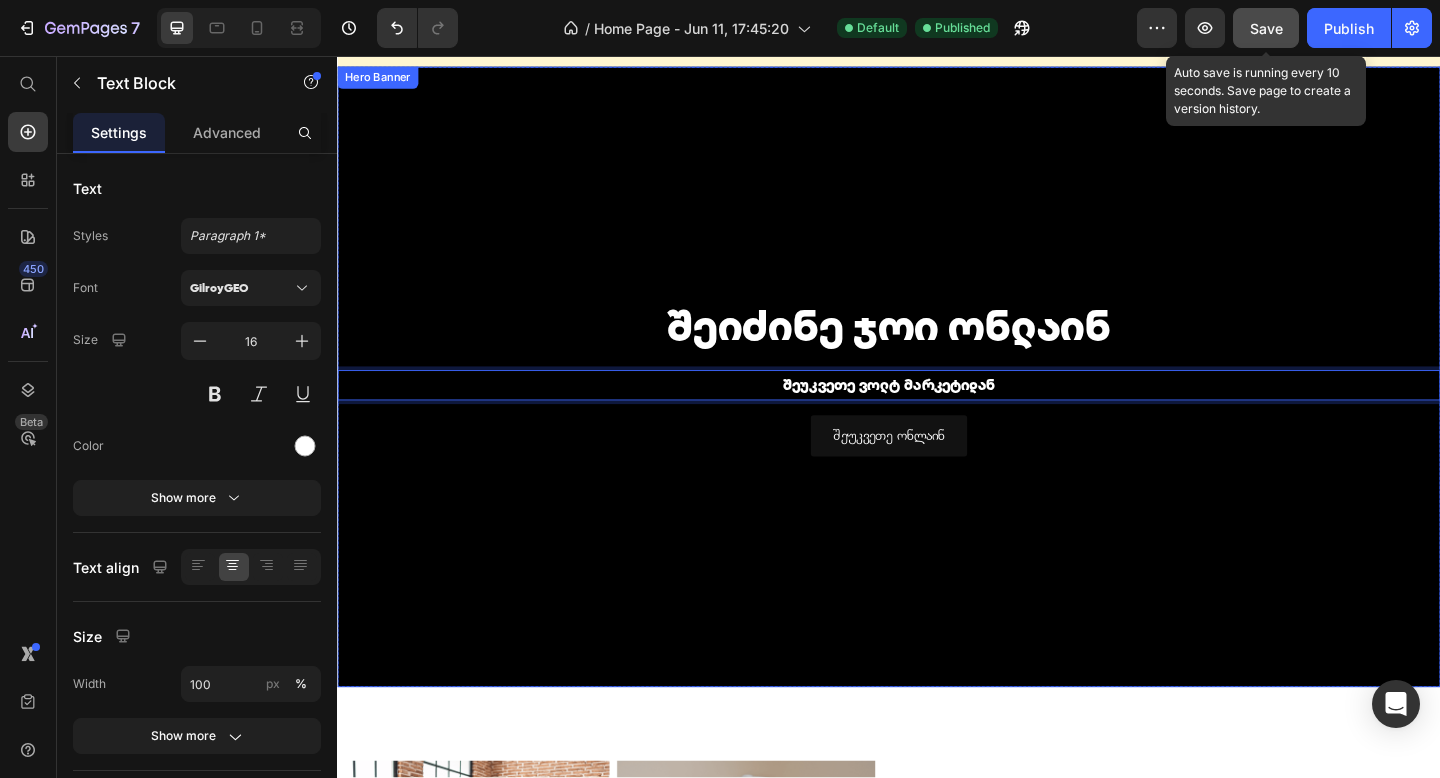 click at bounding box center (937, 405) 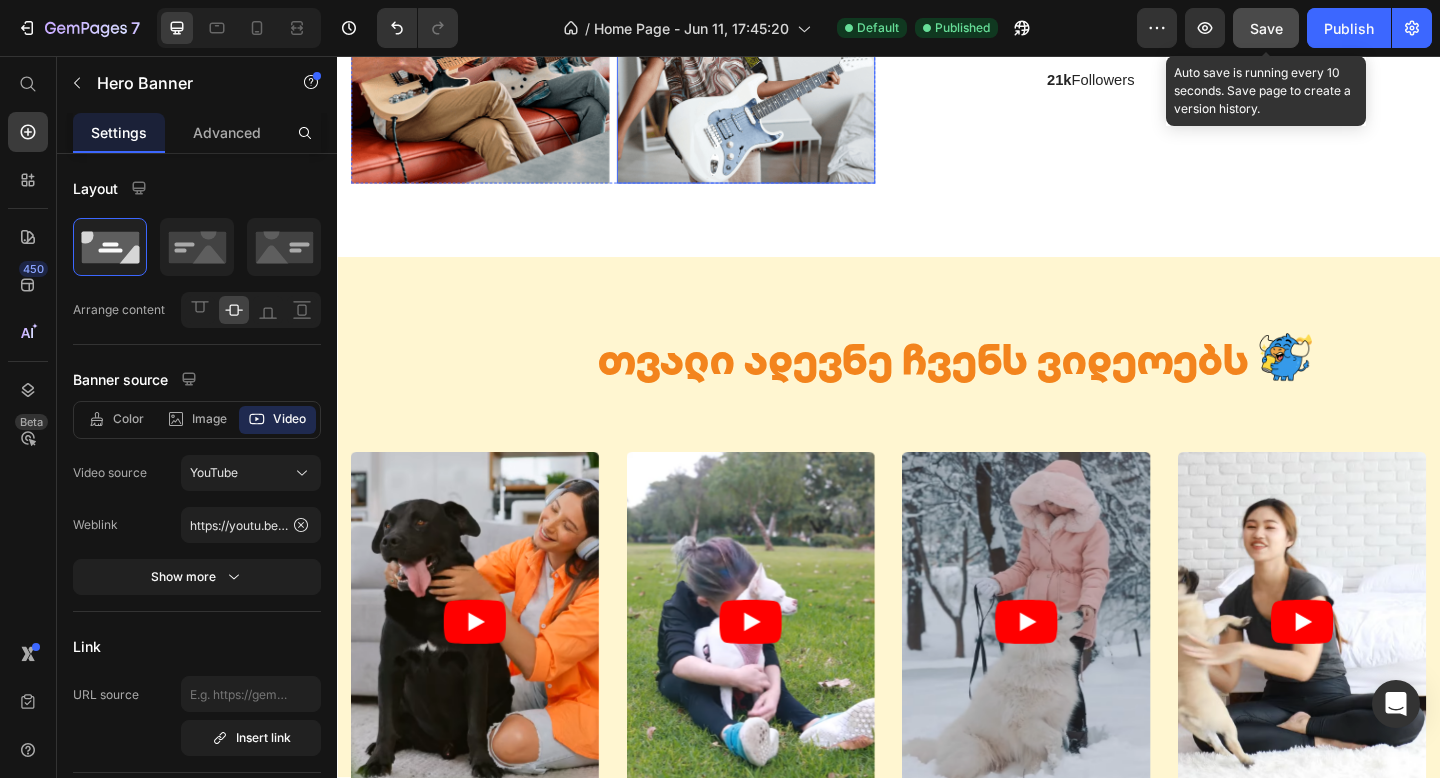 scroll, scrollTop: 2993, scrollLeft: 0, axis: vertical 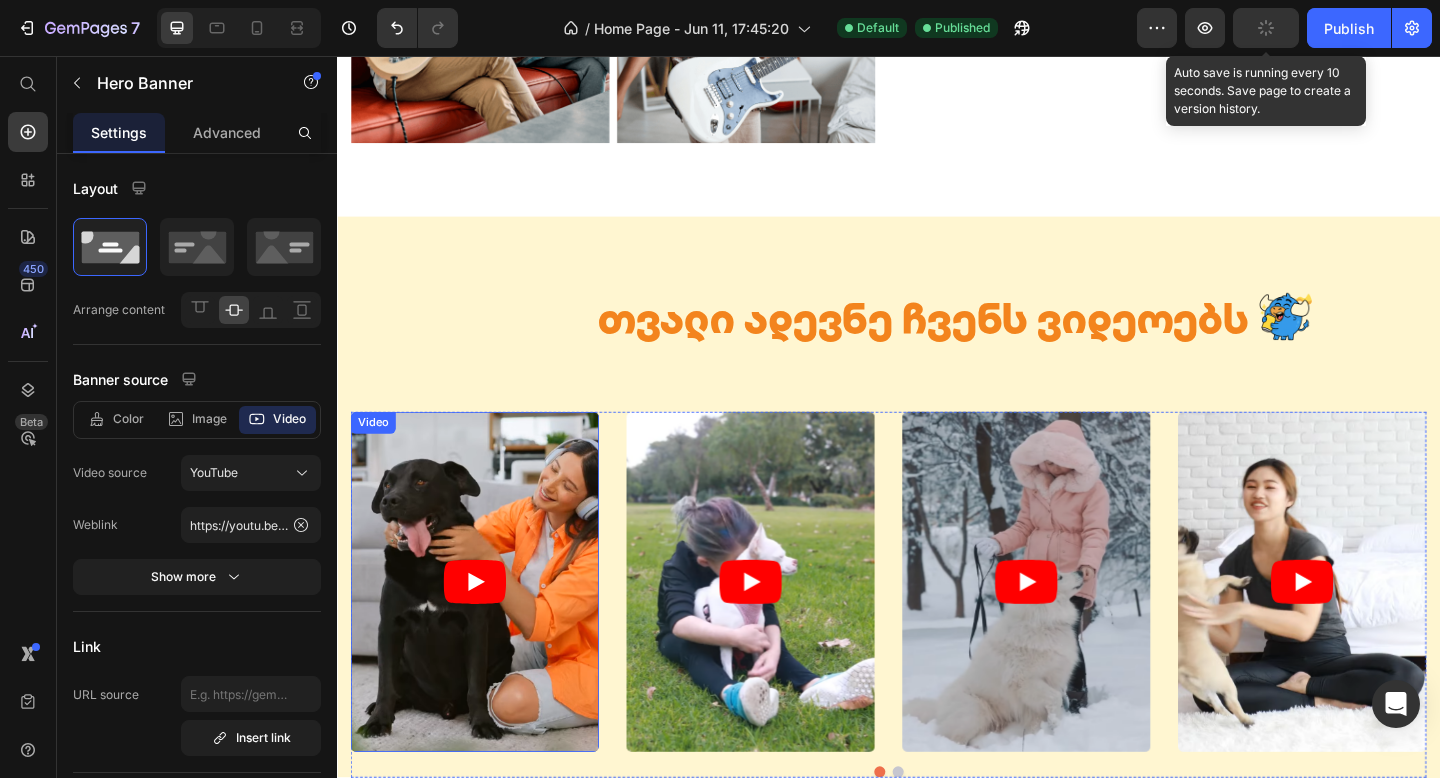 click at bounding box center (487, 628) 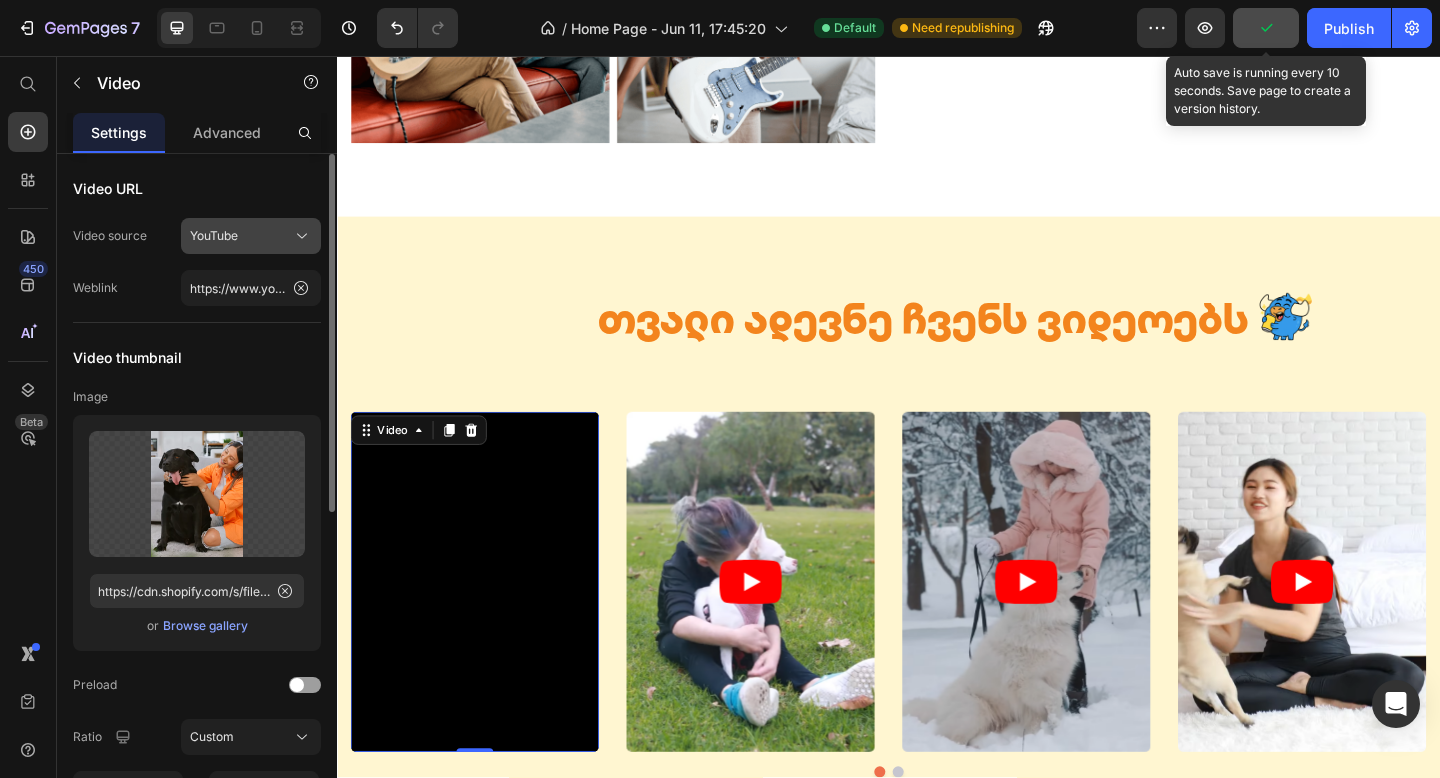 click on "YouTube" 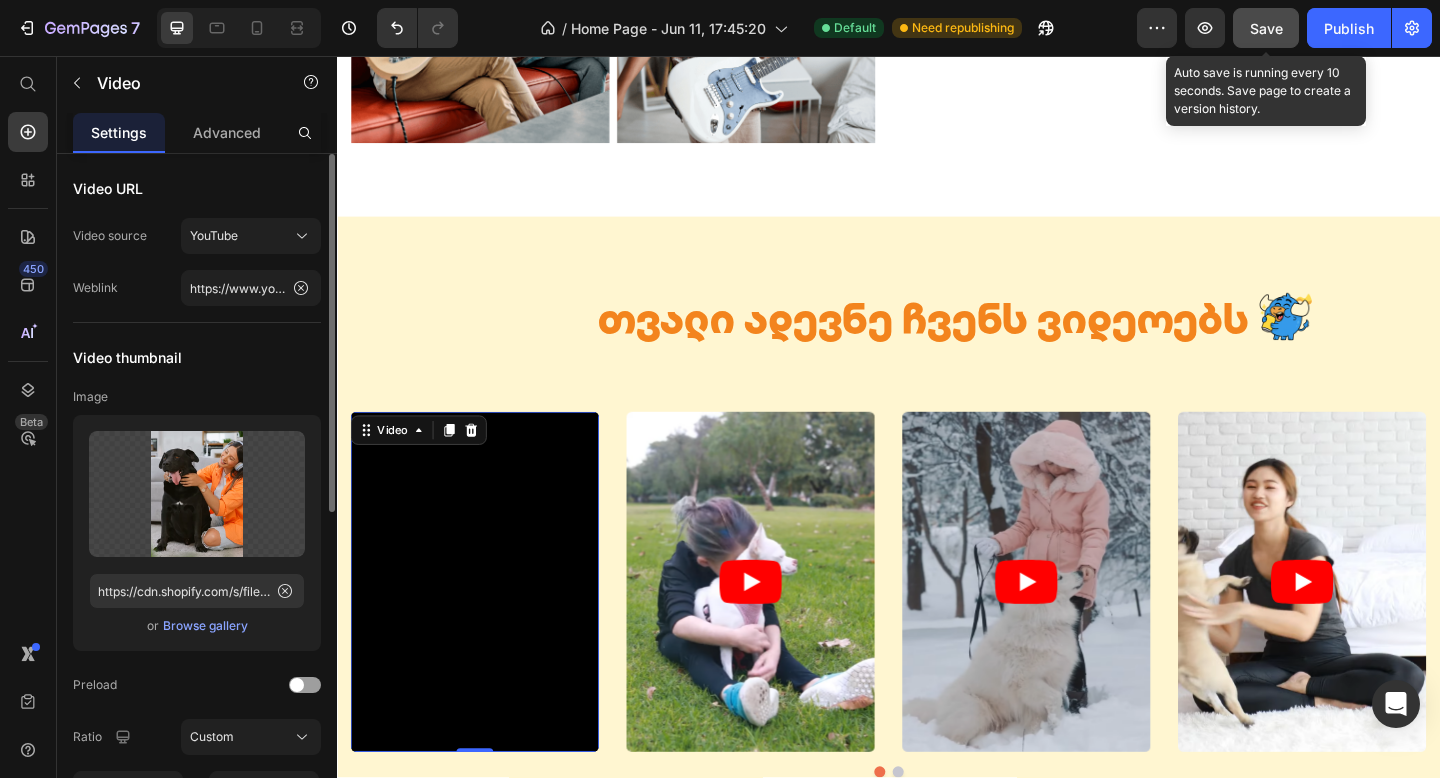 click on "Video URL" at bounding box center (197, 188) 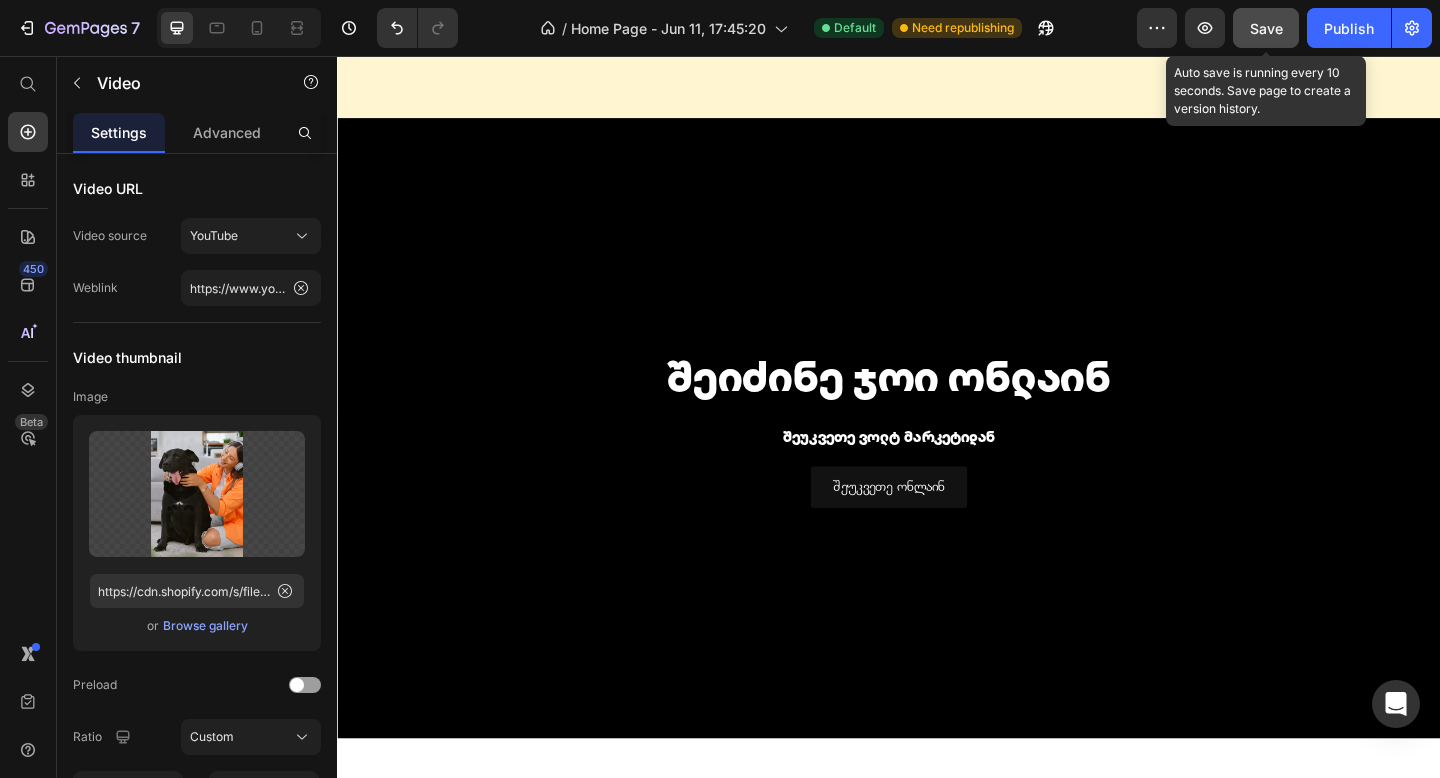 scroll, scrollTop: 1505, scrollLeft: 0, axis: vertical 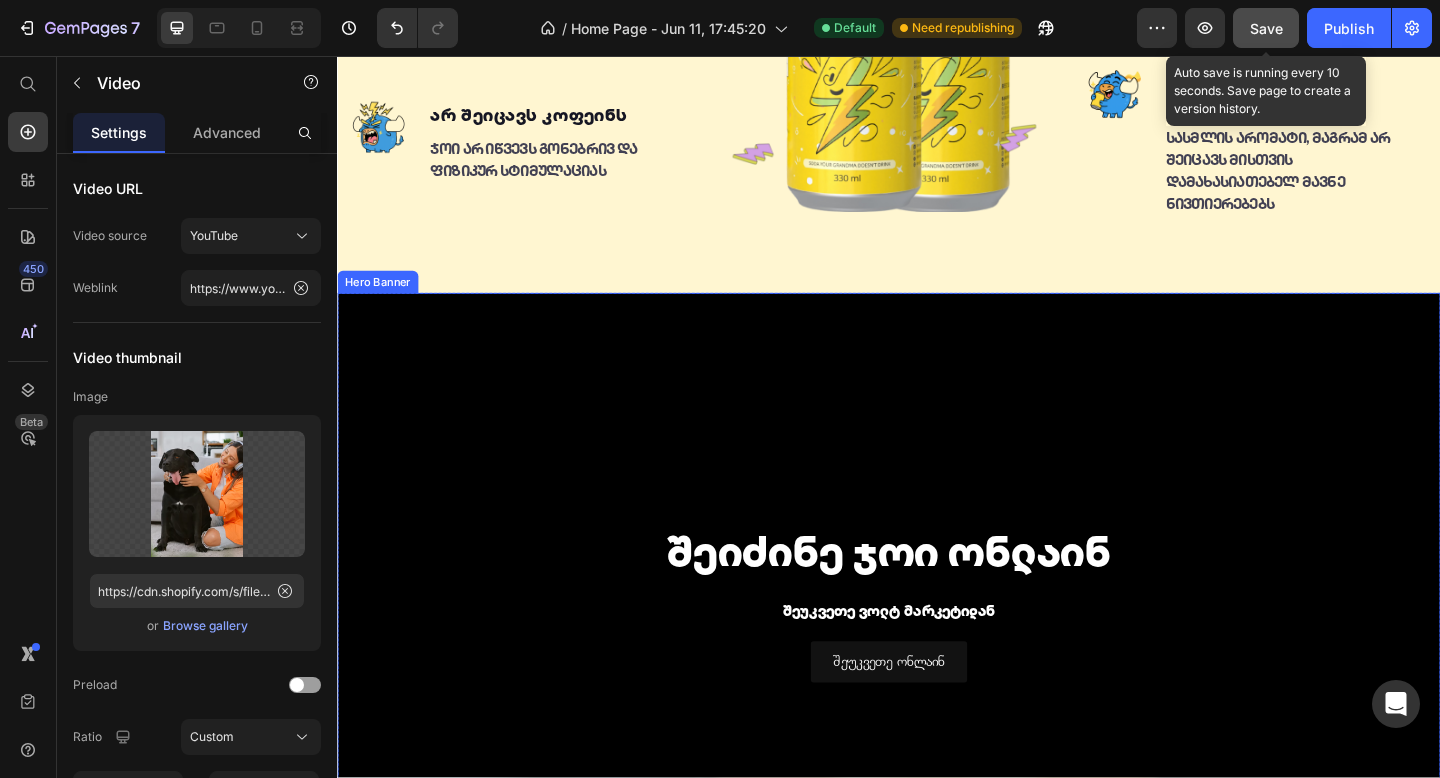 click at bounding box center (937, 651) 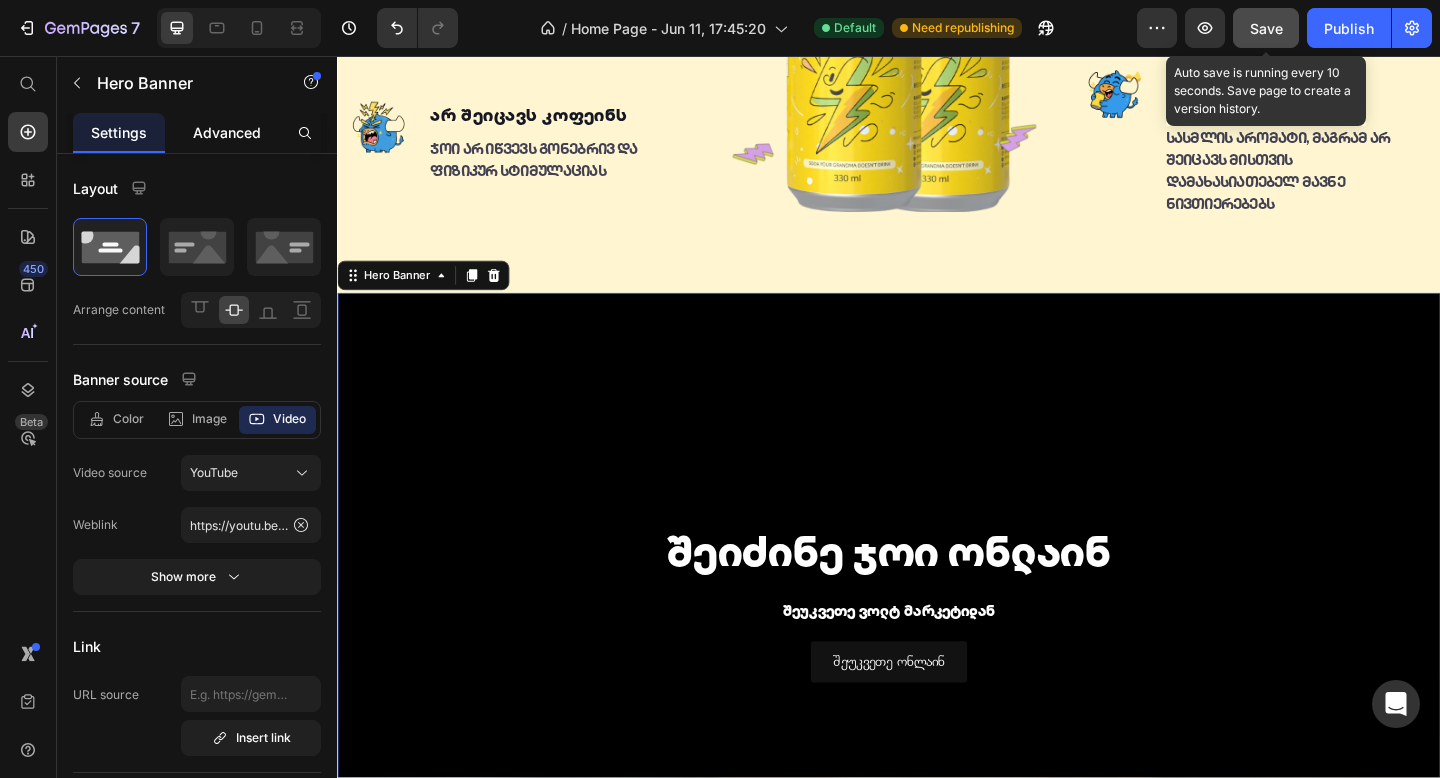 click on "Advanced" at bounding box center [227, 132] 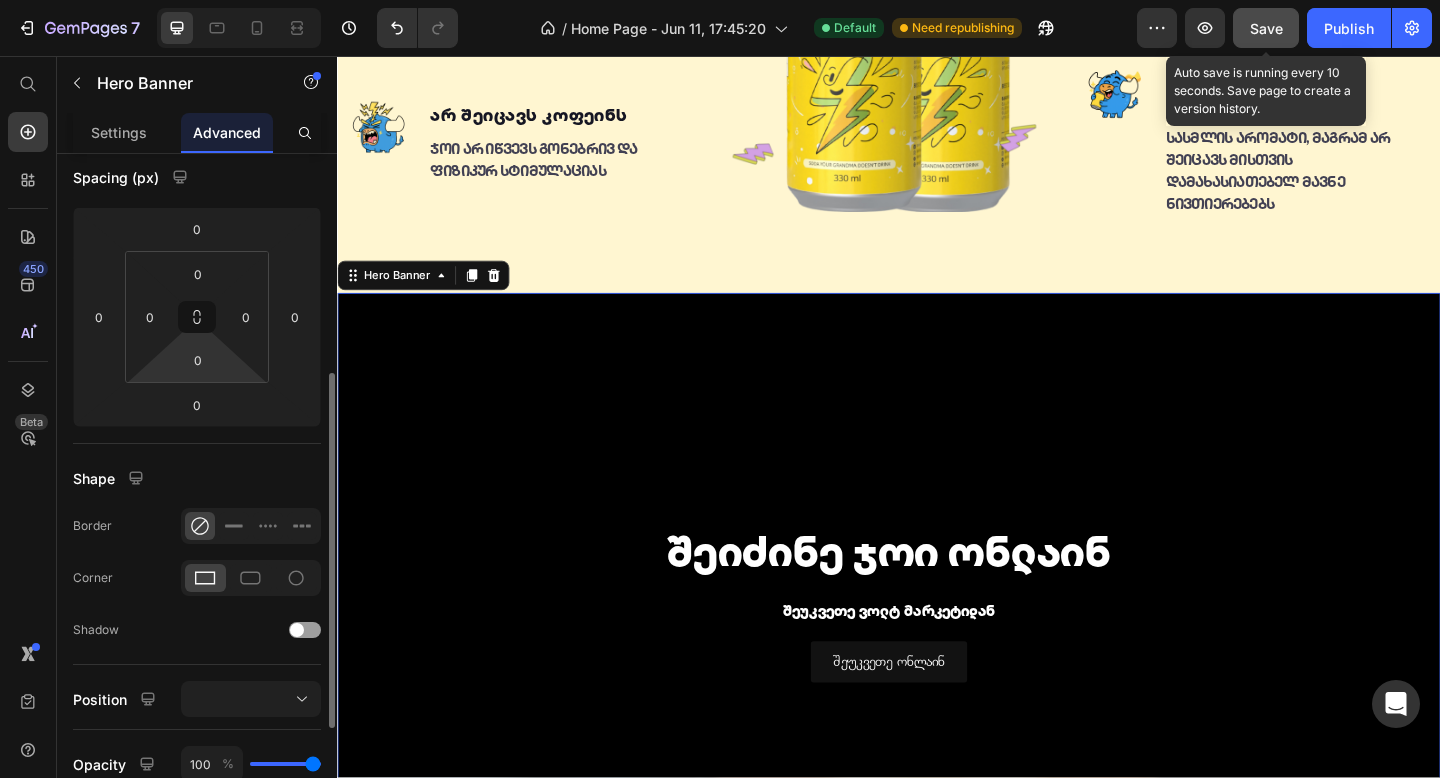 scroll, scrollTop: 0, scrollLeft: 0, axis: both 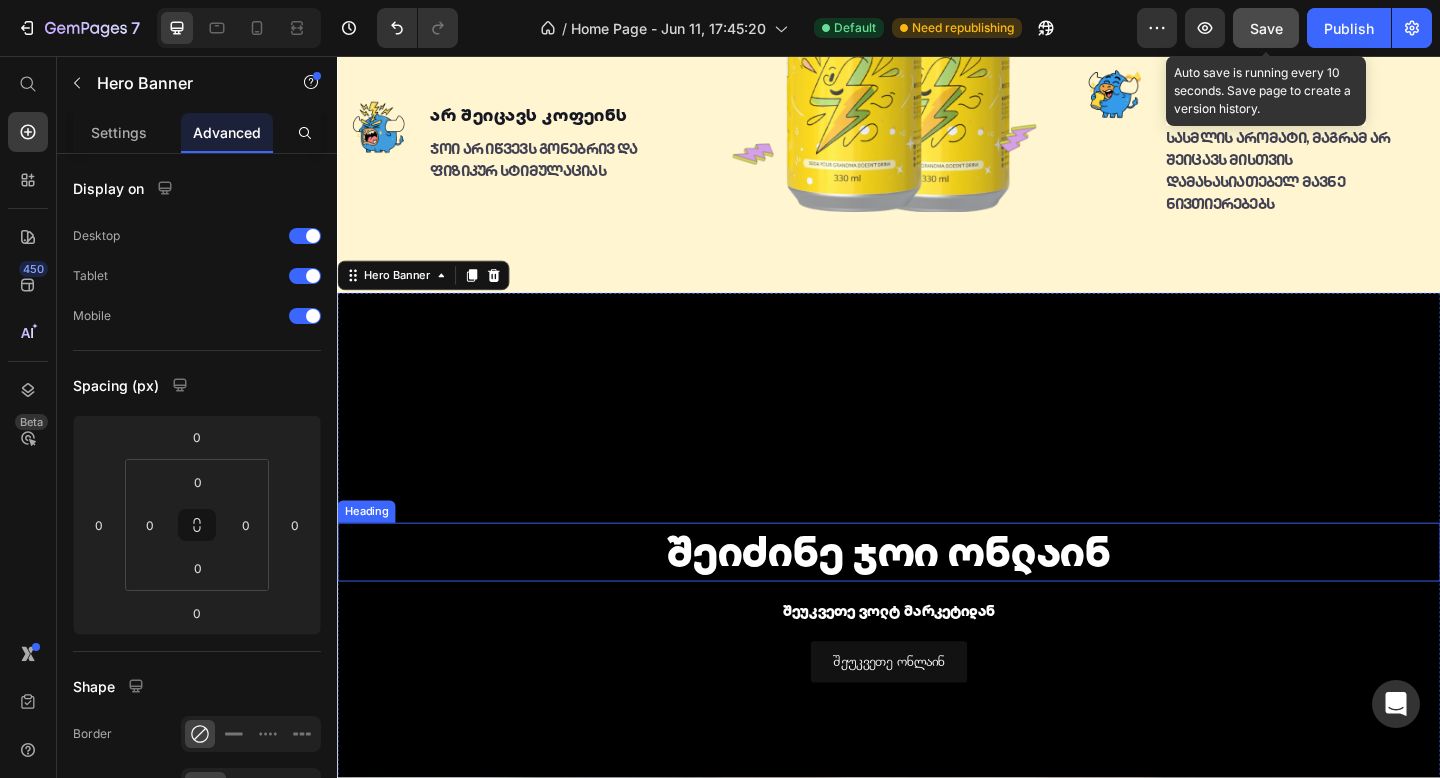 click on "შეიძინე [NAME] ონლაინ" at bounding box center [937, 596] 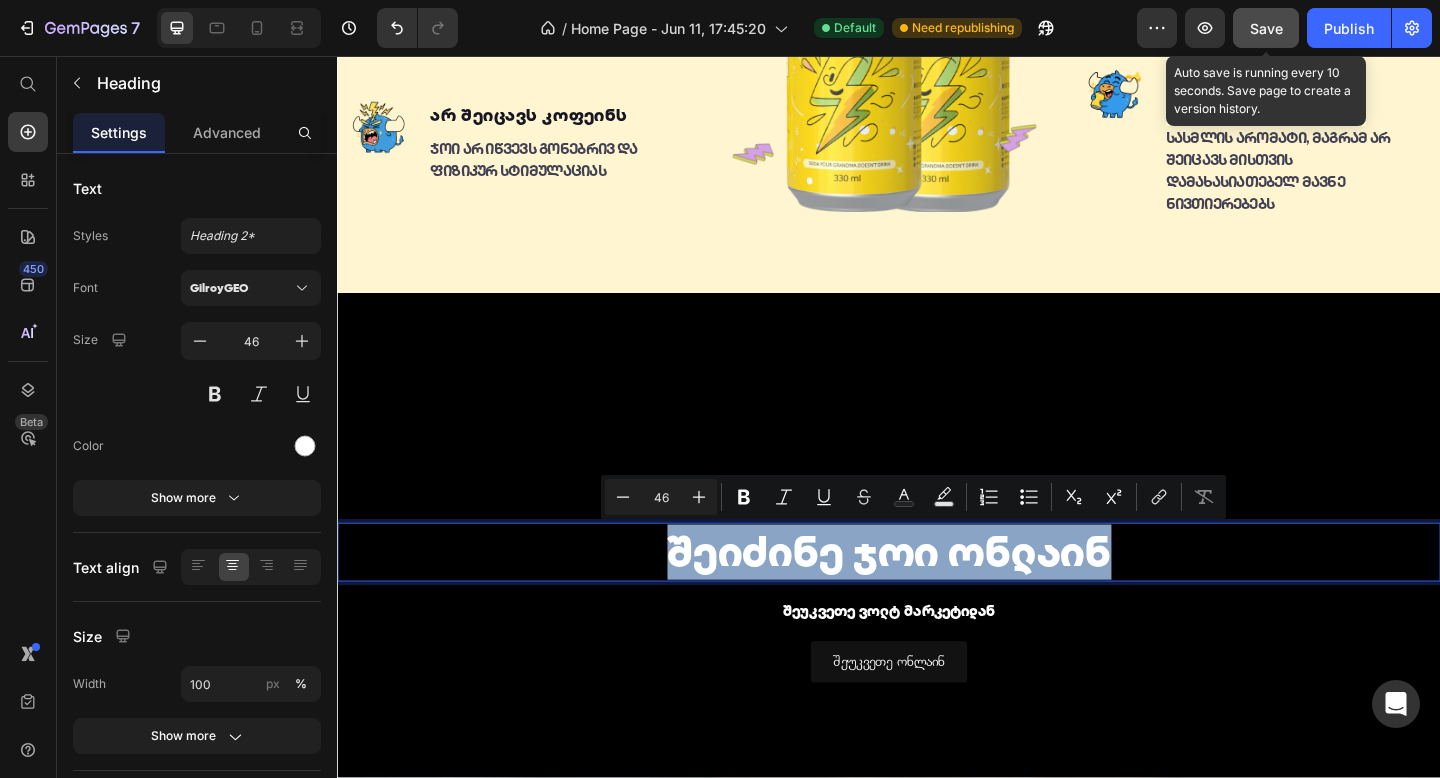 click on "შეიძინე [NAME] ონლაინ" at bounding box center [937, 596] 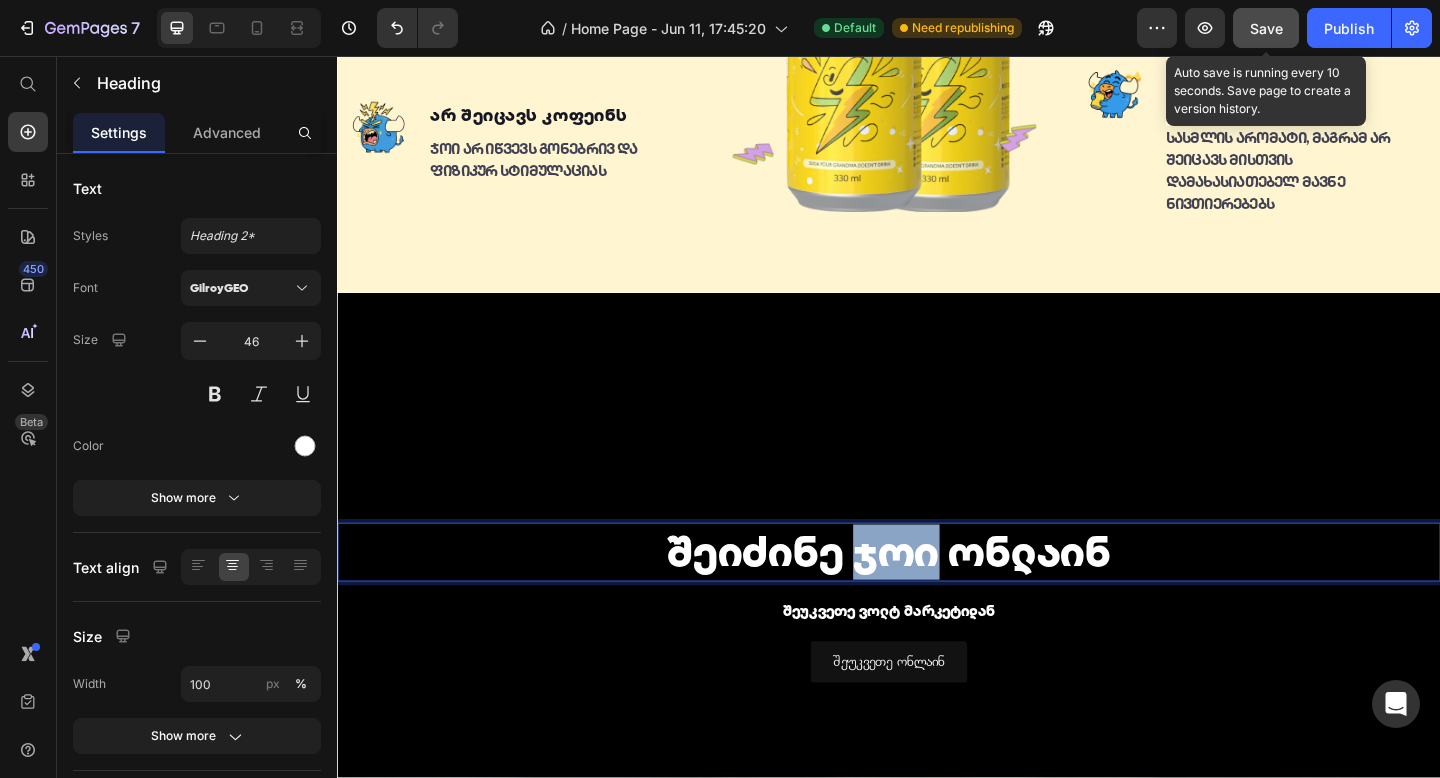 click on "შეიძინე [NAME] ონლაინ" at bounding box center [937, 596] 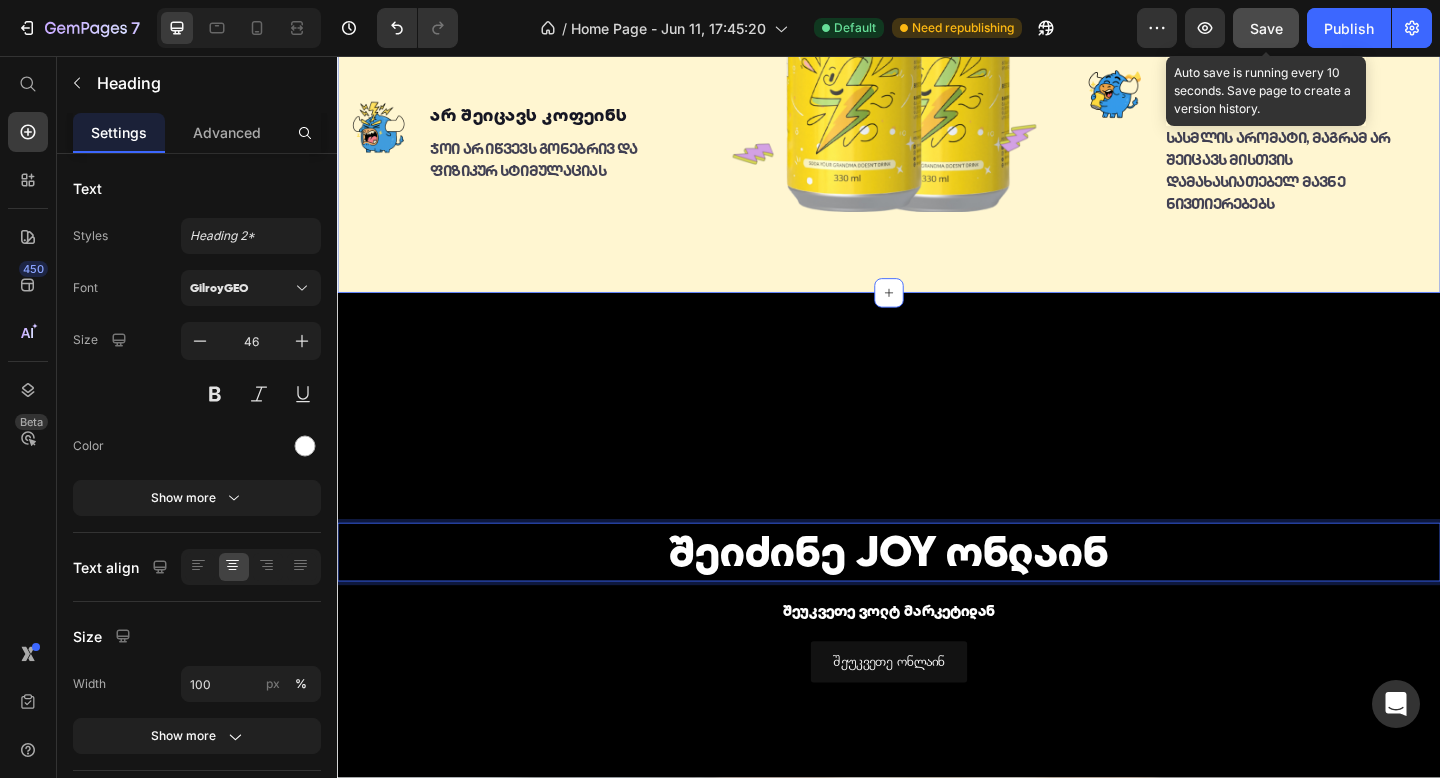 click on "როცა JOY-ს თაროზე იპოვი გახსოვდეს.. Heading Image 20% - ით ნაკლები შაქარი  Text block ჯოი შეიცავს 20%-ით ნაკლებ შაქარს  ბაზარზე არსებულ სხვა გამაგრილებელ სასმელებთან შედარებით  Text block Image არ შეიცავს კოფეინს Text block ჯოი არ იწვევს გონებრივ და ფიზიკურ სტიმულაციას Text block Advanced list Image Image არ შეიცავს ტაურინს Text block ჯოის შემადგენლობაში არ შედის ენერგეტიკული სასმელებისთვის დამახასიათებელი ინგრედიენტი ტაურინი Text block Image Energy Drink - ის გემო" at bounding box center [937, -37] 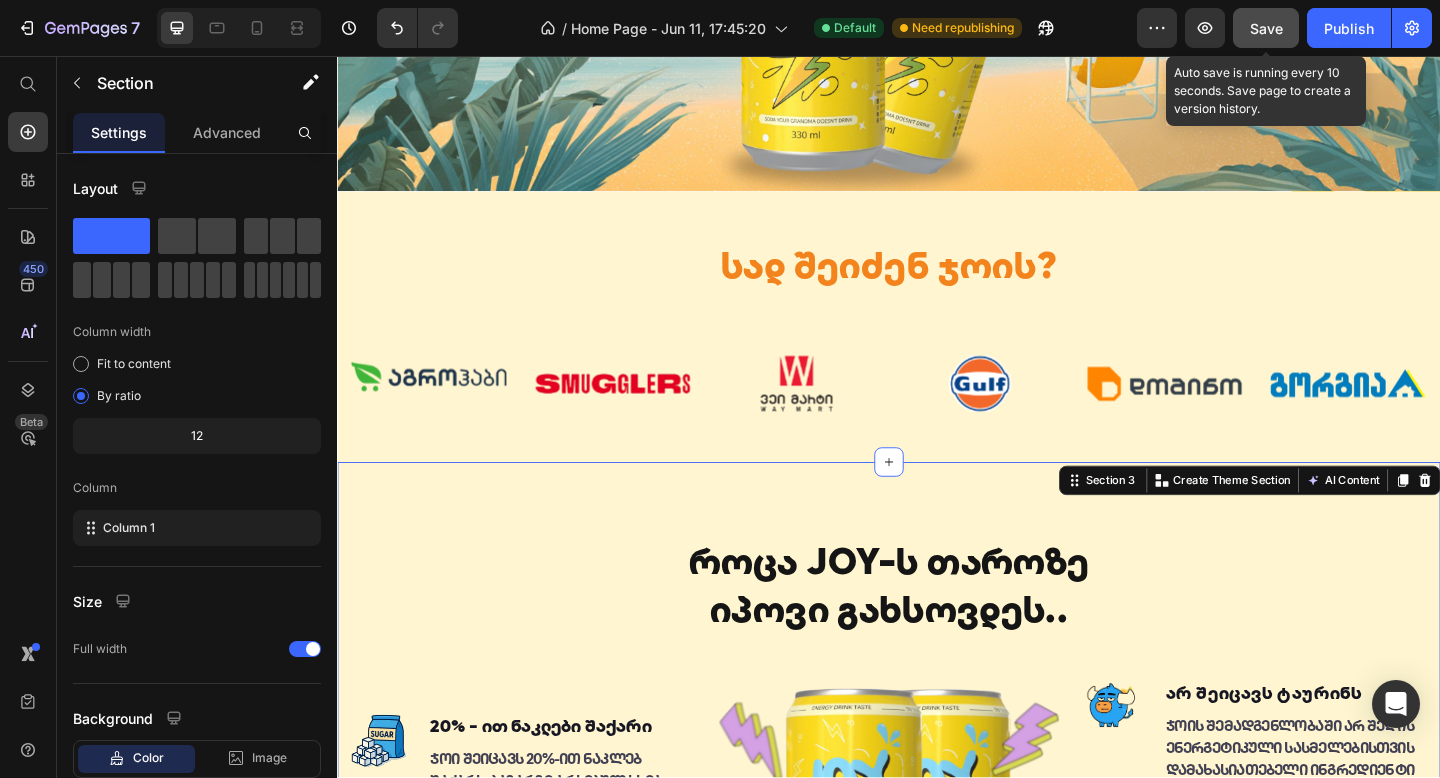 scroll, scrollTop: 642, scrollLeft: 0, axis: vertical 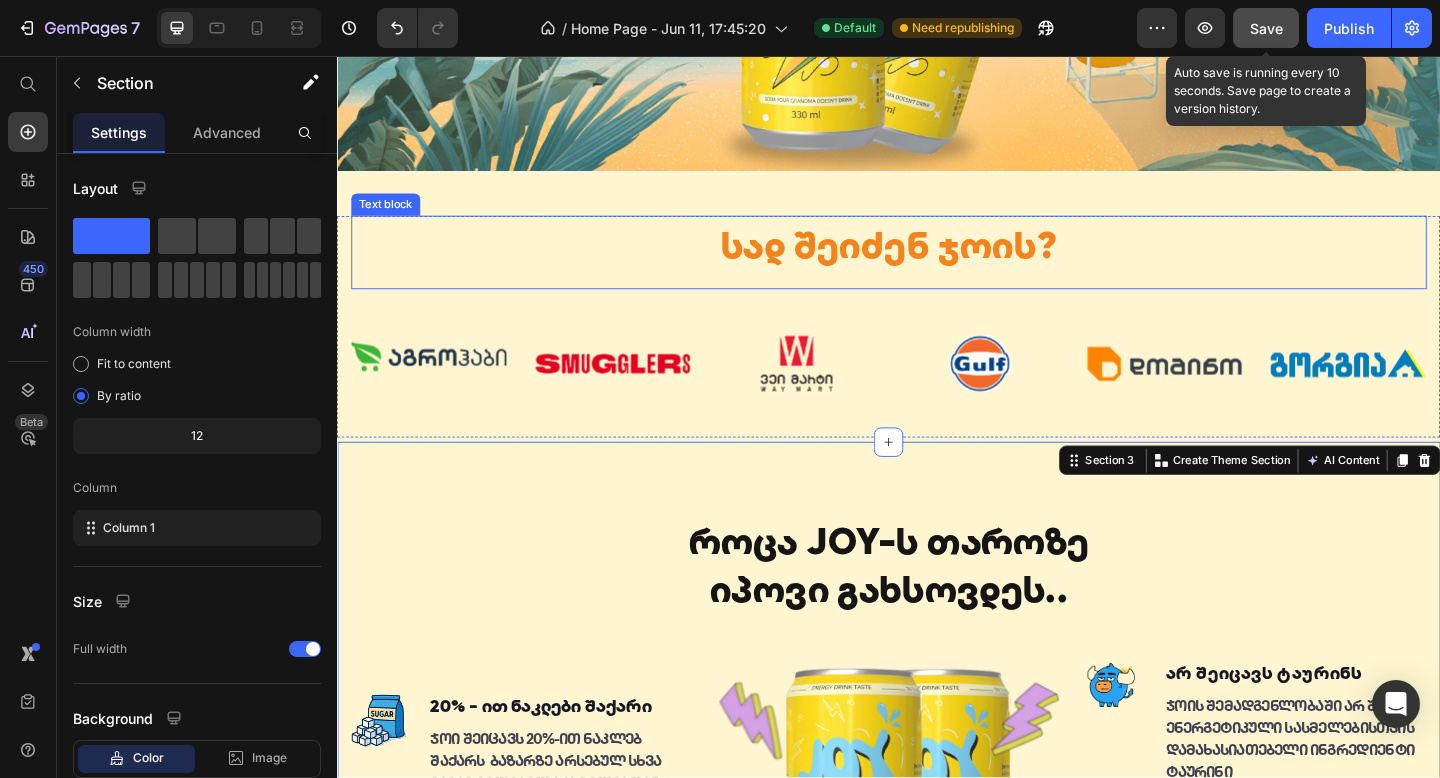click on "სად შეიძენ [NAME]?" at bounding box center (937, 262) 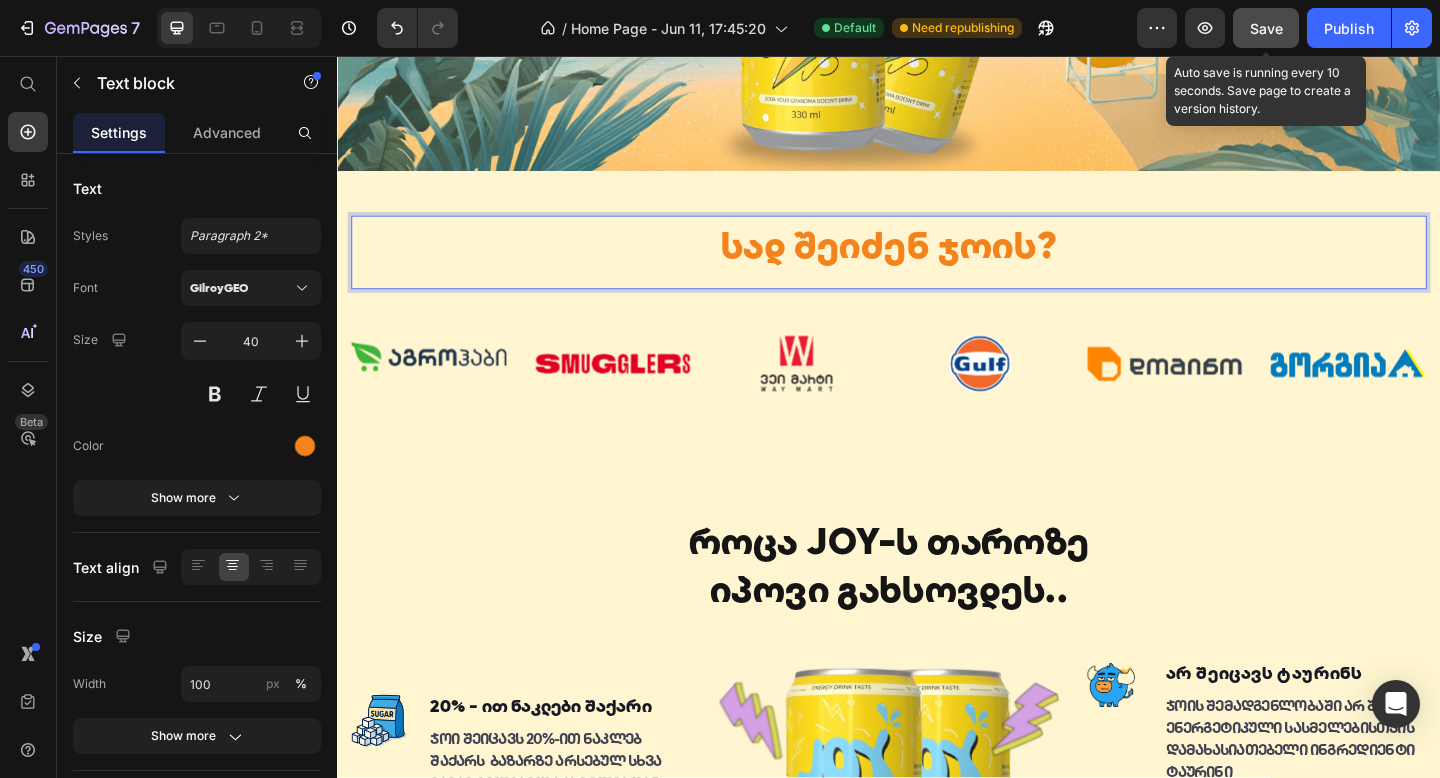 click on "სად შეიძენ [NAME]?" at bounding box center [937, 262] 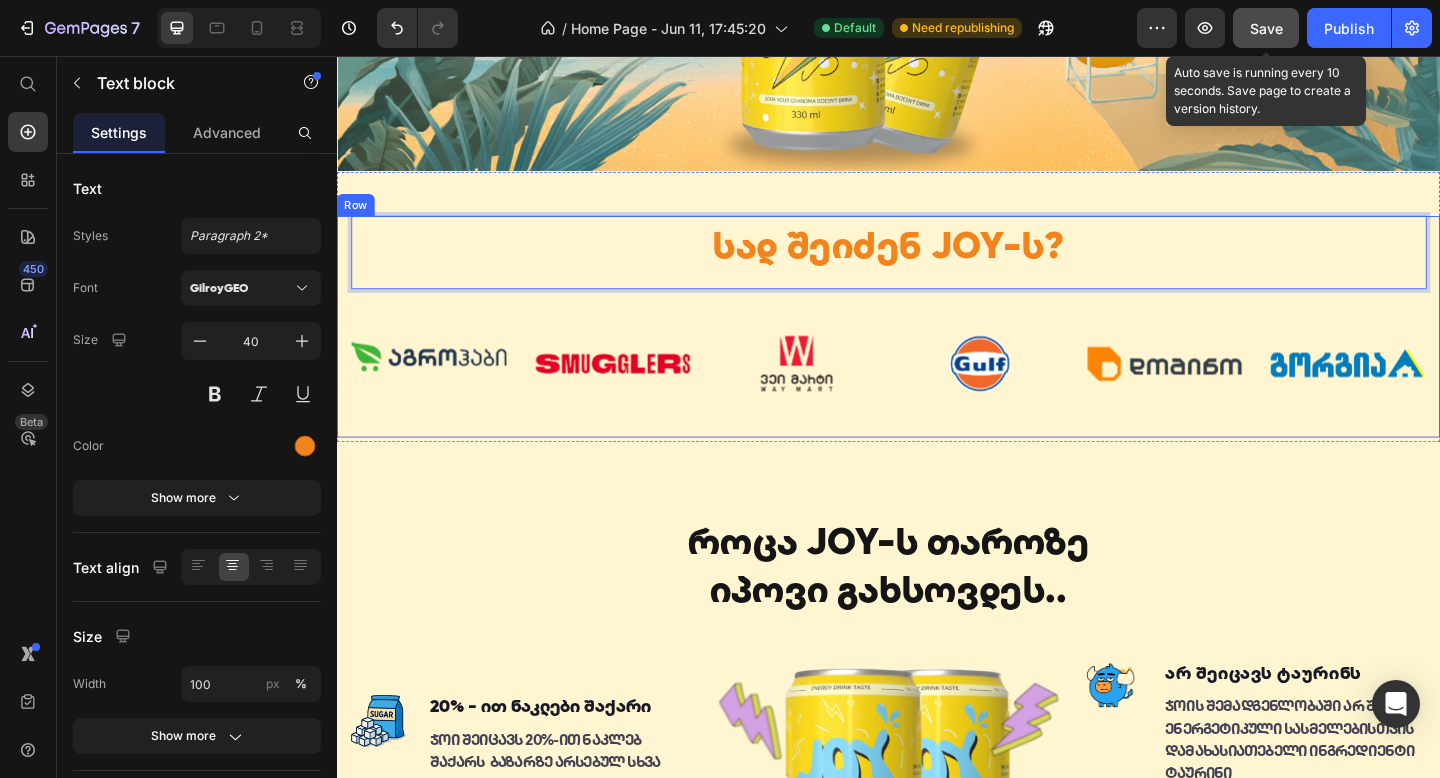 click on "როცა JOY-ს თაროზე იპოვი გახსოვდეს.. Heading Image 20% - ით ნაკლები შაქარი  Text block ჯოი შეიცავს 20%-ით ნაკლებ შაქარს  ბაზარზე არსებულ სხვა გამაგრილებელ სასმელებთან შედარებით  Text block Image არ შეიცავს კოფეინს Text block ჯოი არ იწვევს გონებრივ და ფიზიკურ სტიმულაციას Text block Advanced list Image Image არ შეიცავს ტაურინს Text block ჯოის შემადგენლობაში არ შედის ენერგეტიკული სასმელებისთვის დამახასიათებელი ინგრედიენტი ტაურინი Text block Image Energy Drink - ის გემო" at bounding box center (937, 826) 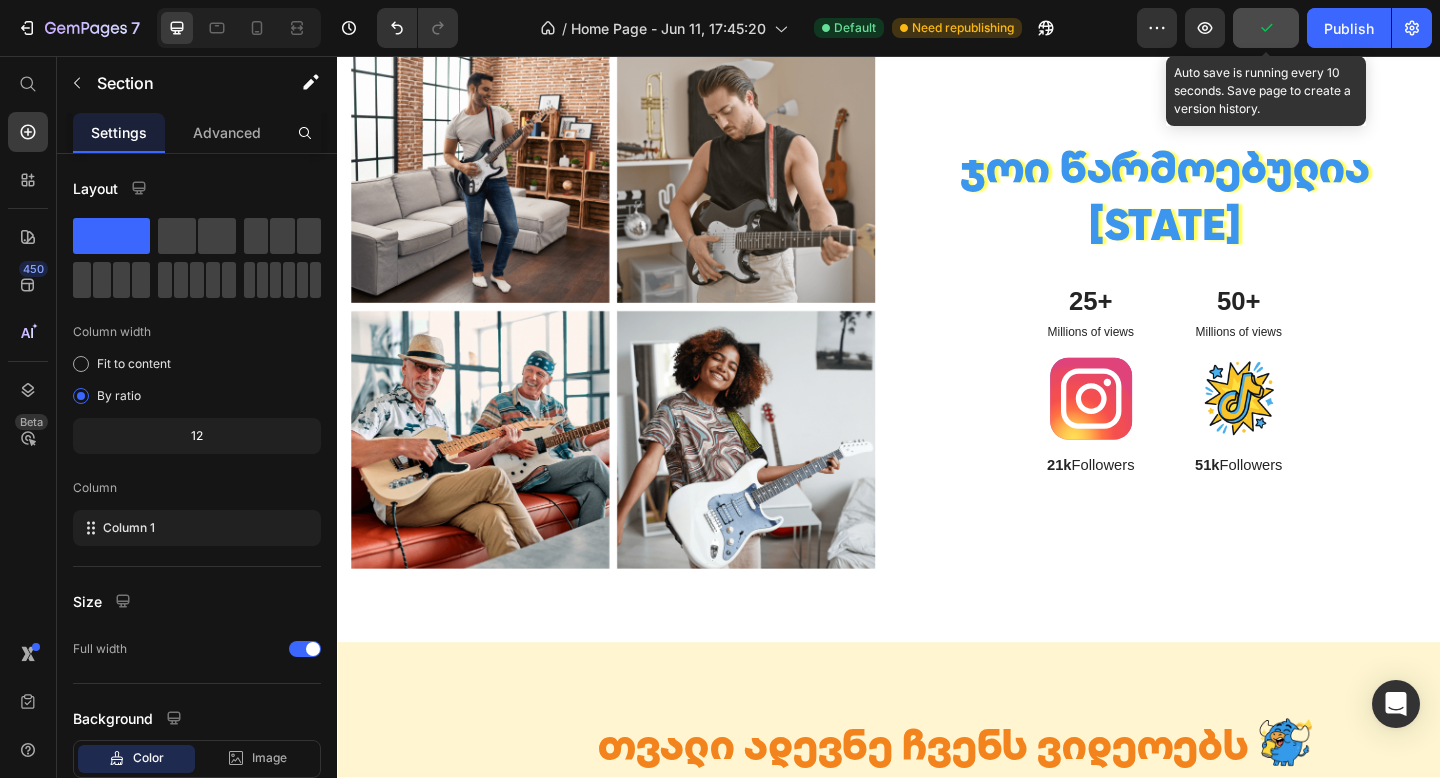 scroll, scrollTop: 2489, scrollLeft: 0, axis: vertical 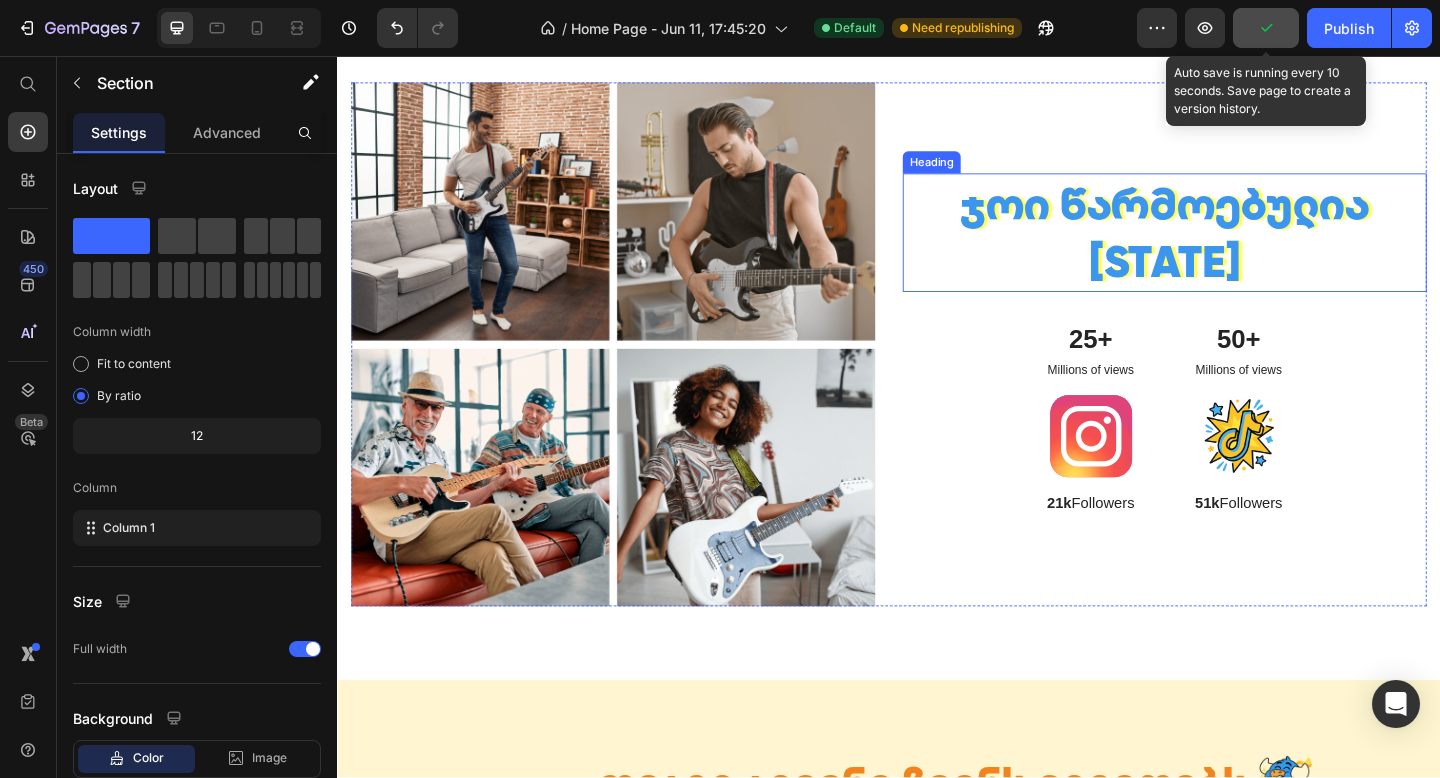 click on "[NAME] წარმოებულია საქართველოში" at bounding box center [1237, 248] 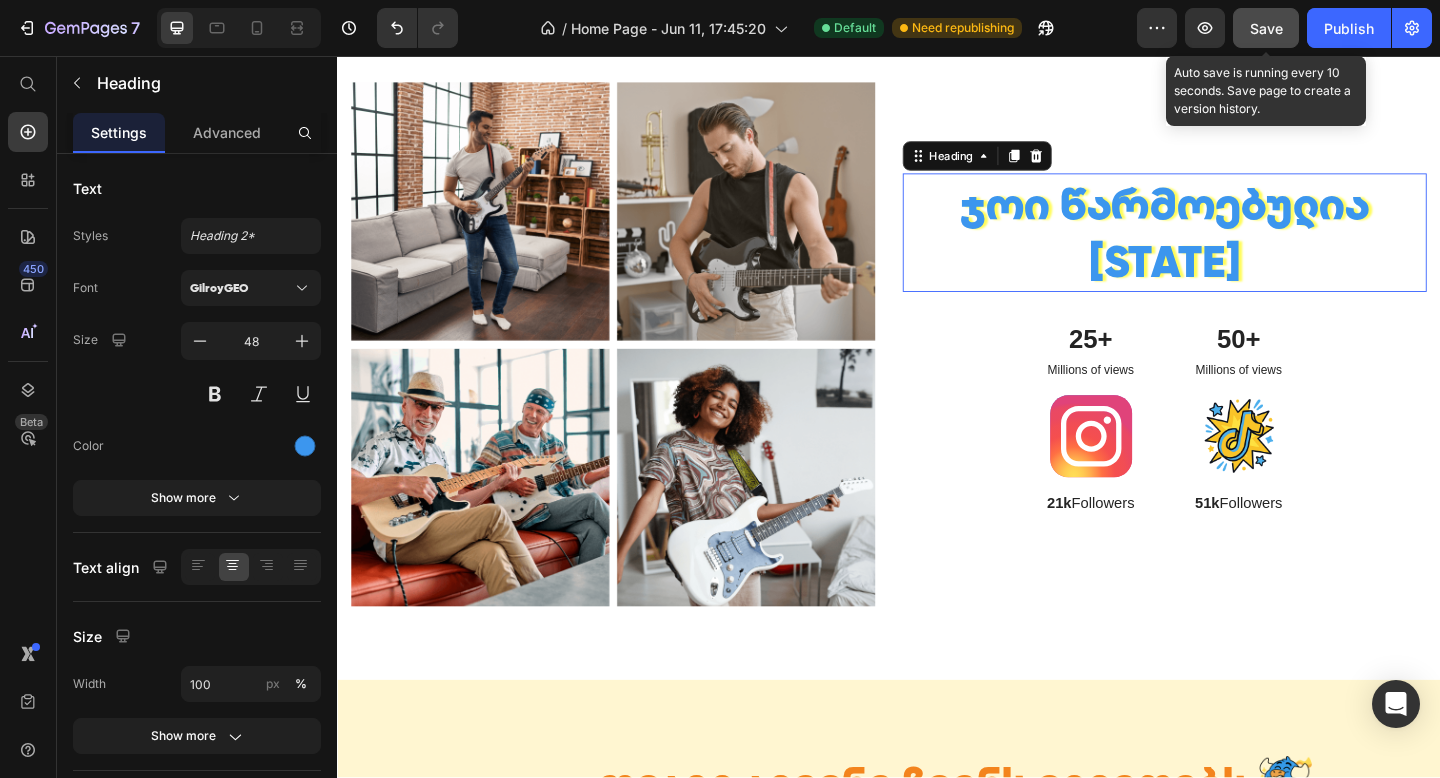 click on "[NAME] წარმოებულია საქართველოში" at bounding box center (1237, 248) 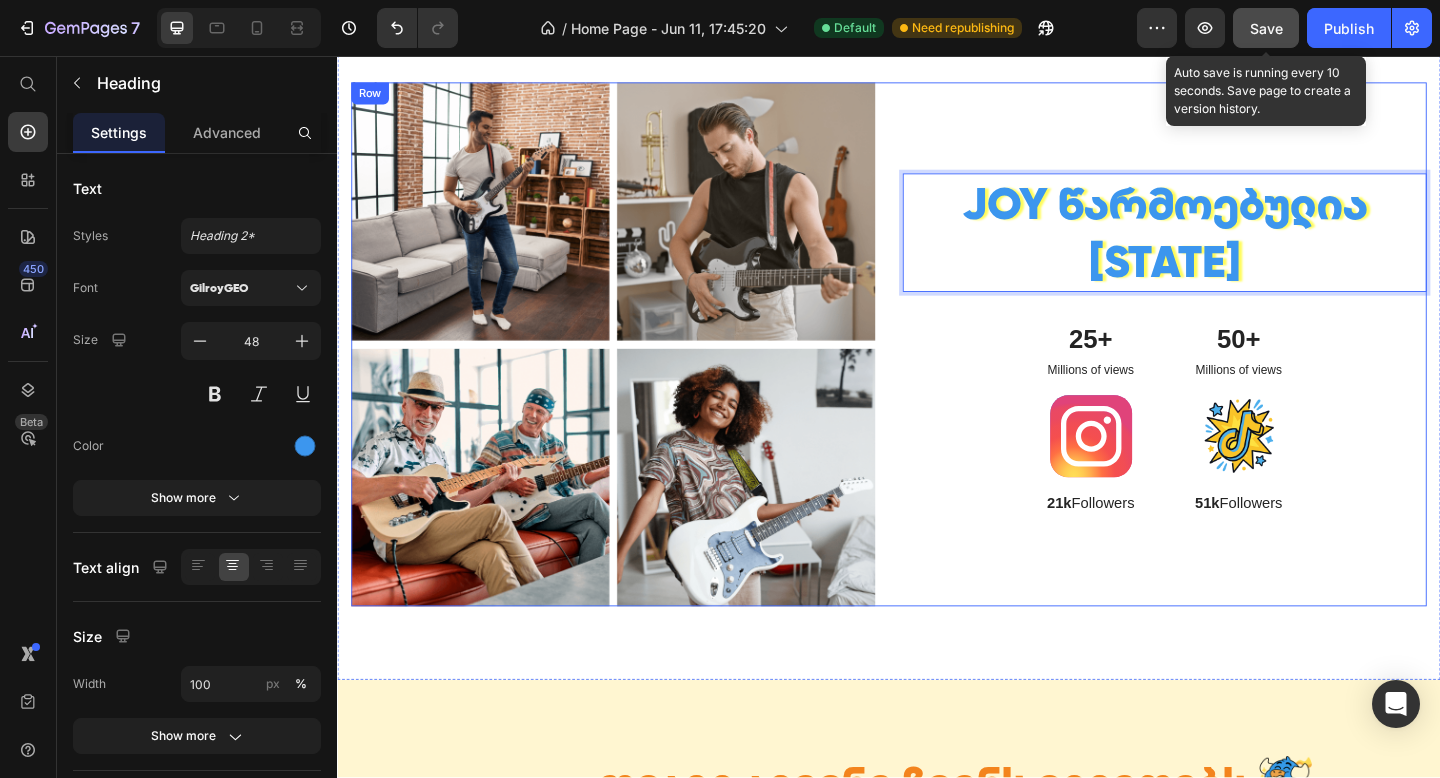 click on "JOY წარმოებულია საქართველოში Heading   32 25+ Text Block Millions of views Text Block Image 21k  Followers Text Block 50+ Text Block Millions of views Text Block Image 51k  Followers Text Block Row" at bounding box center (1237, 370) 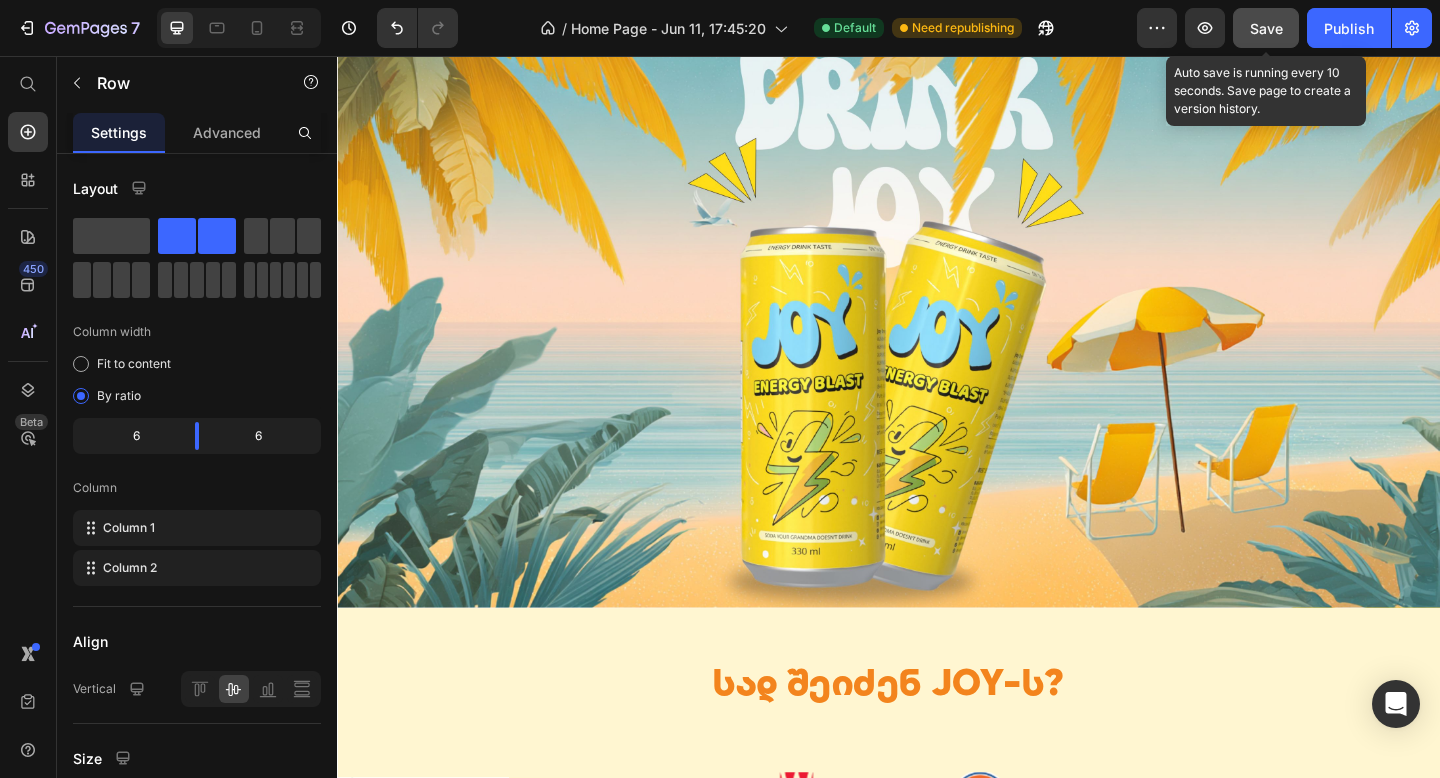 scroll, scrollTop: 0, scrollLeft: 0, axis: both 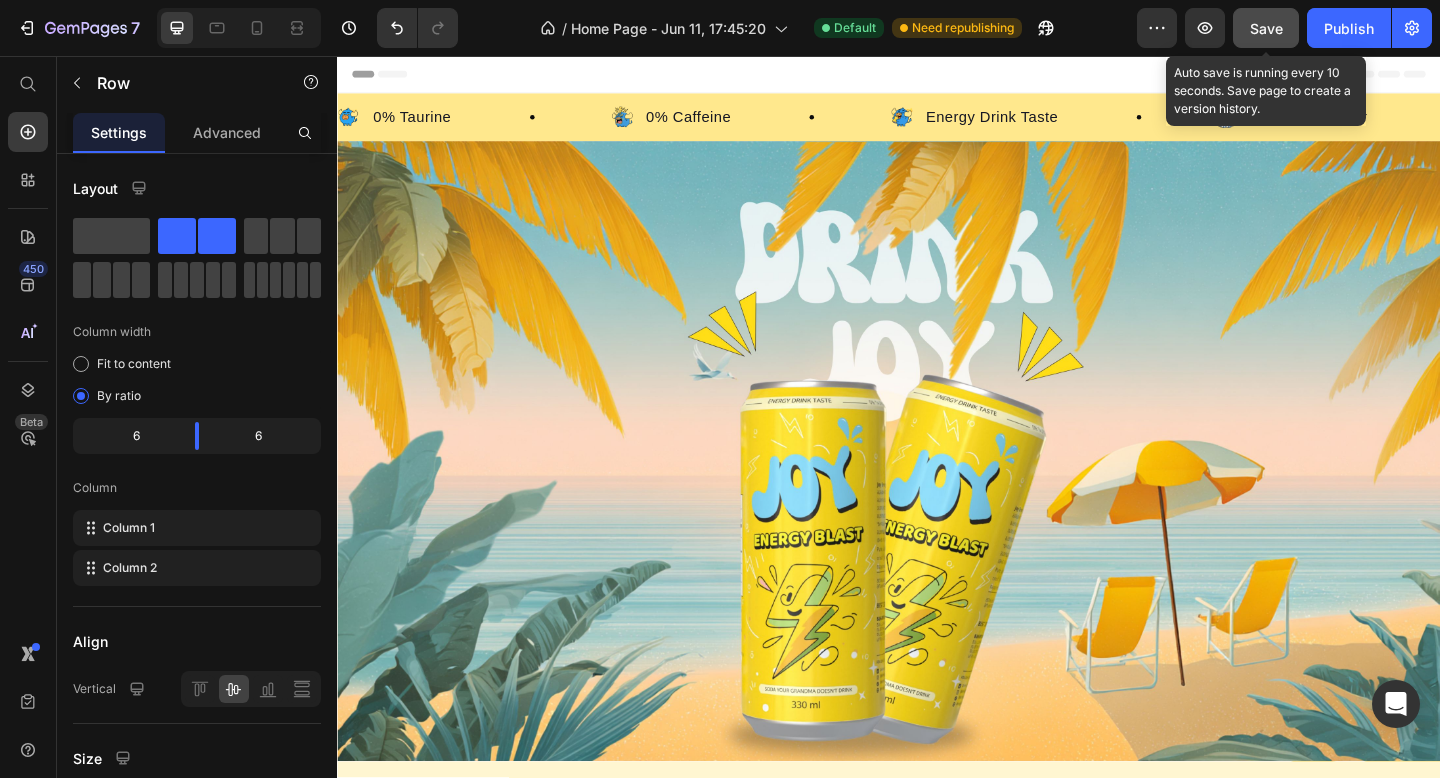 click on "Save" at bounding box center (1266, 28) 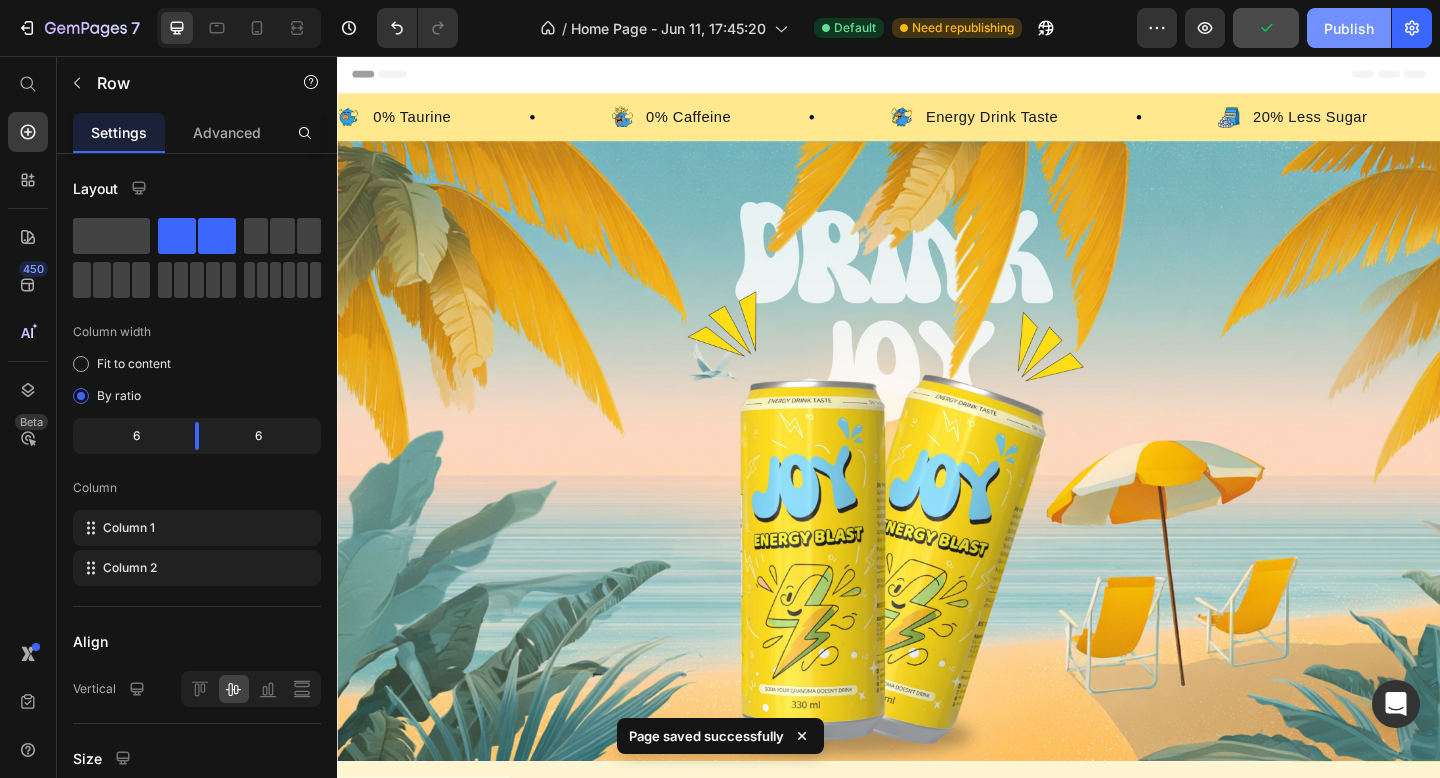 click on "Publish" at bounding box center (1349, 28) 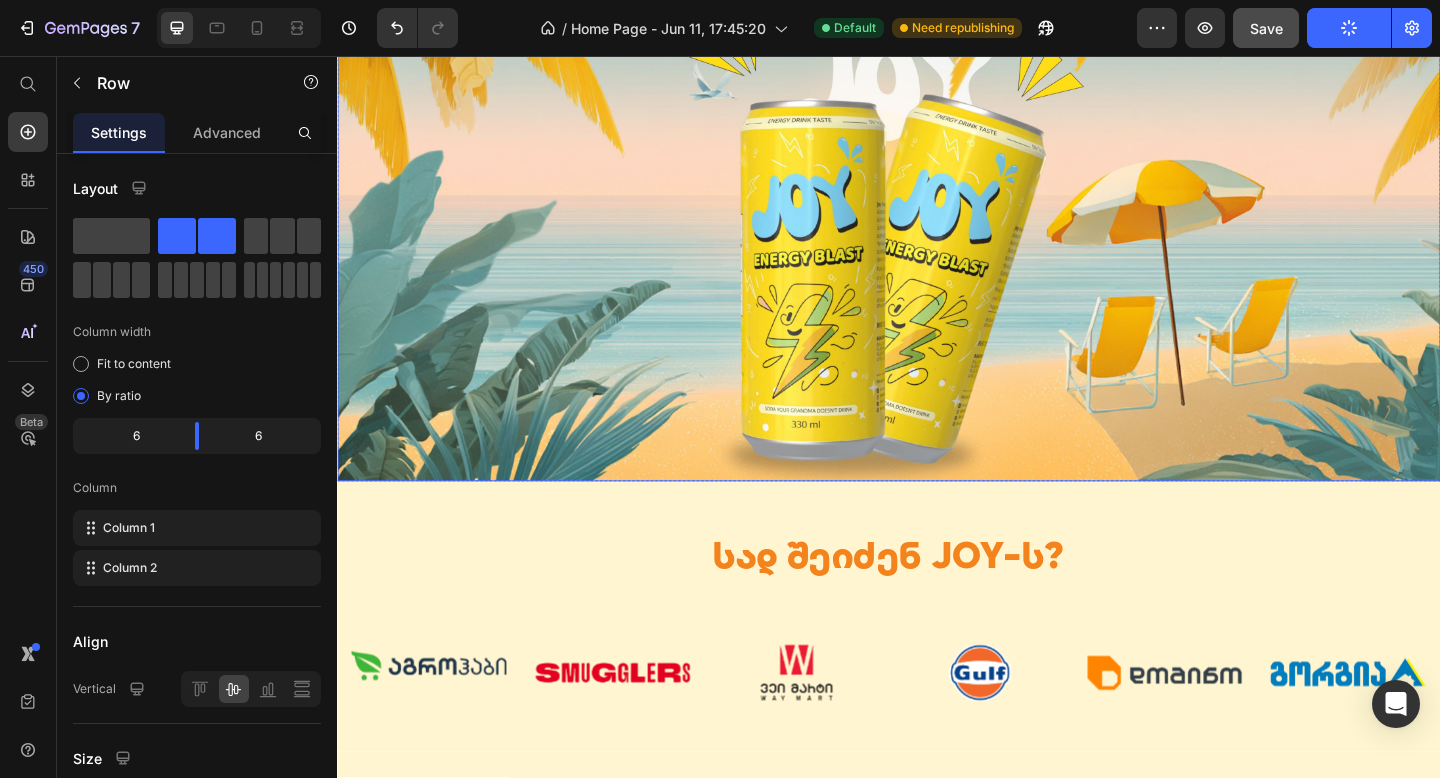 scroll, scrollTop: 326, scrollLeft: 0, axis: vertical 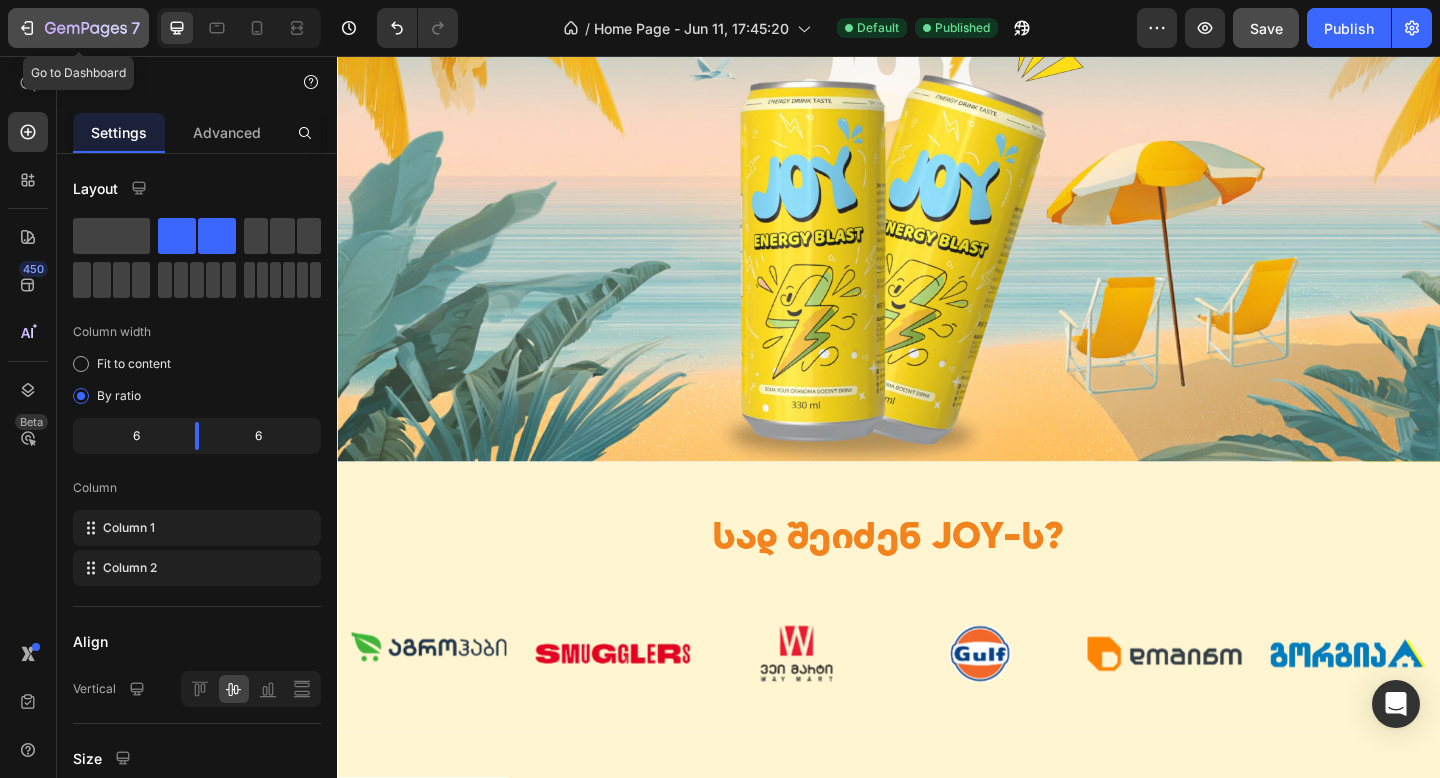 click 